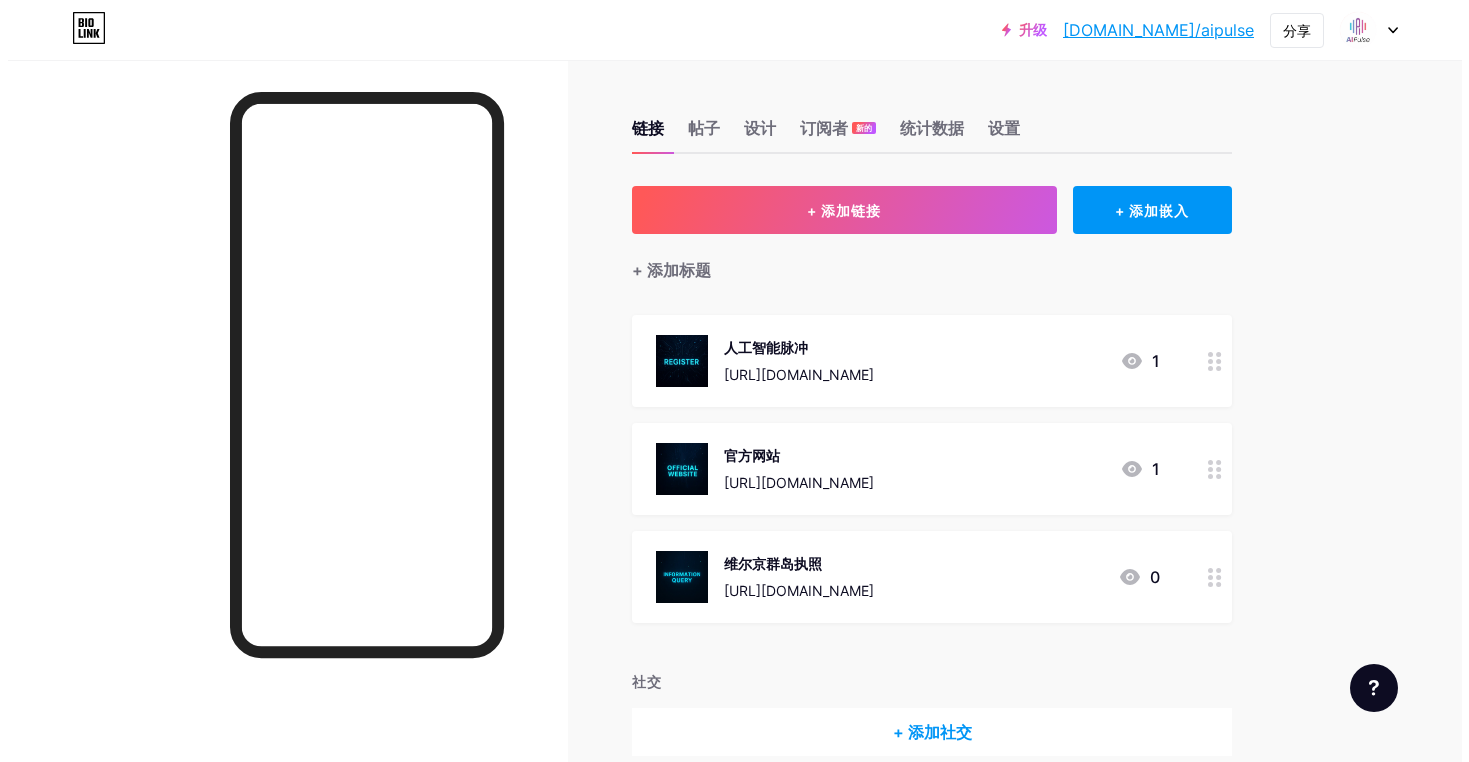 scroll, scrollTop: 0, scrollLeft: 0, axis: both 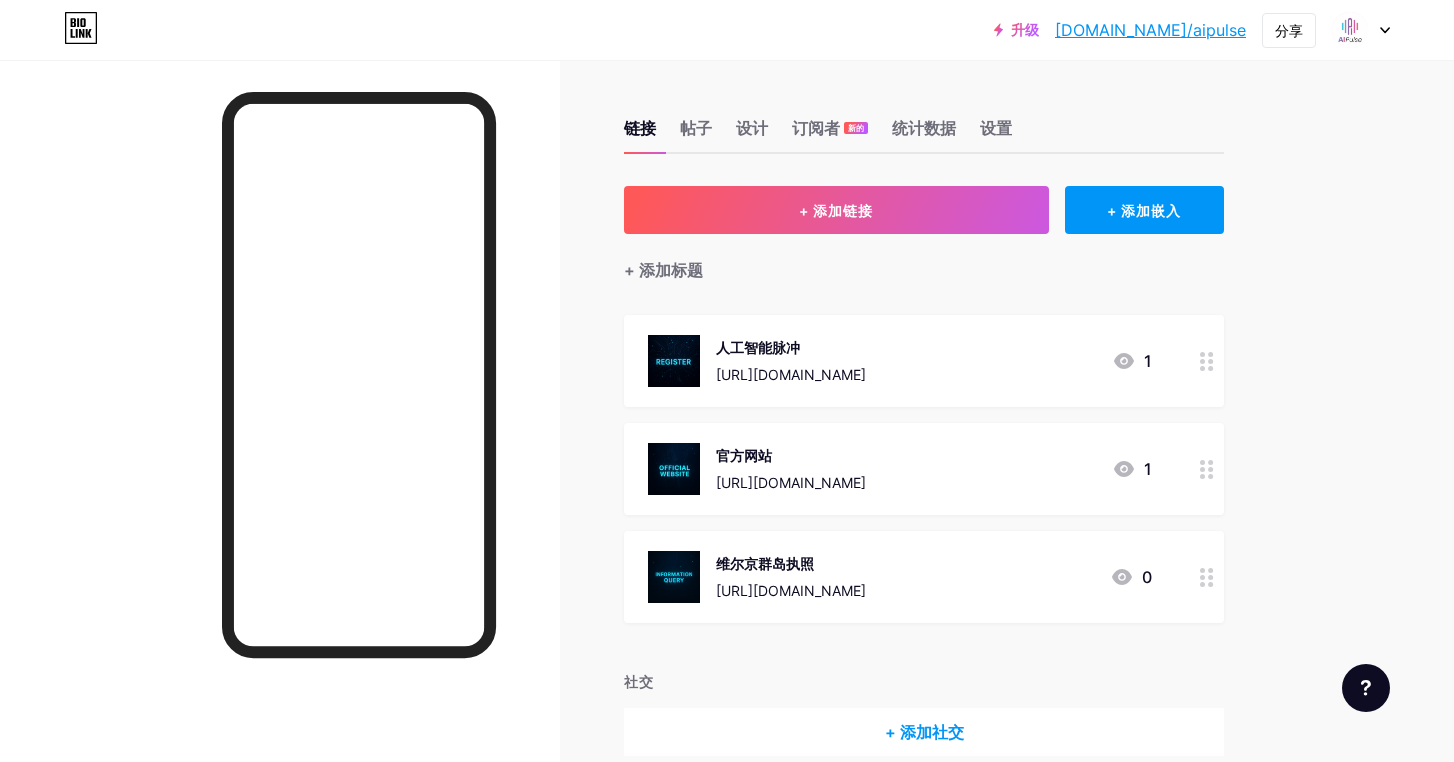 click on "升级   [DOMAIN_NAME]/aipuls...   [DOMAIN_NAME]/aipulse   分享               切换账户     团队经理Ella   [DOMAIN_NAME]/aipulse       + 添加新页面       帐户设置   登出" at bounding box center [727, 30] 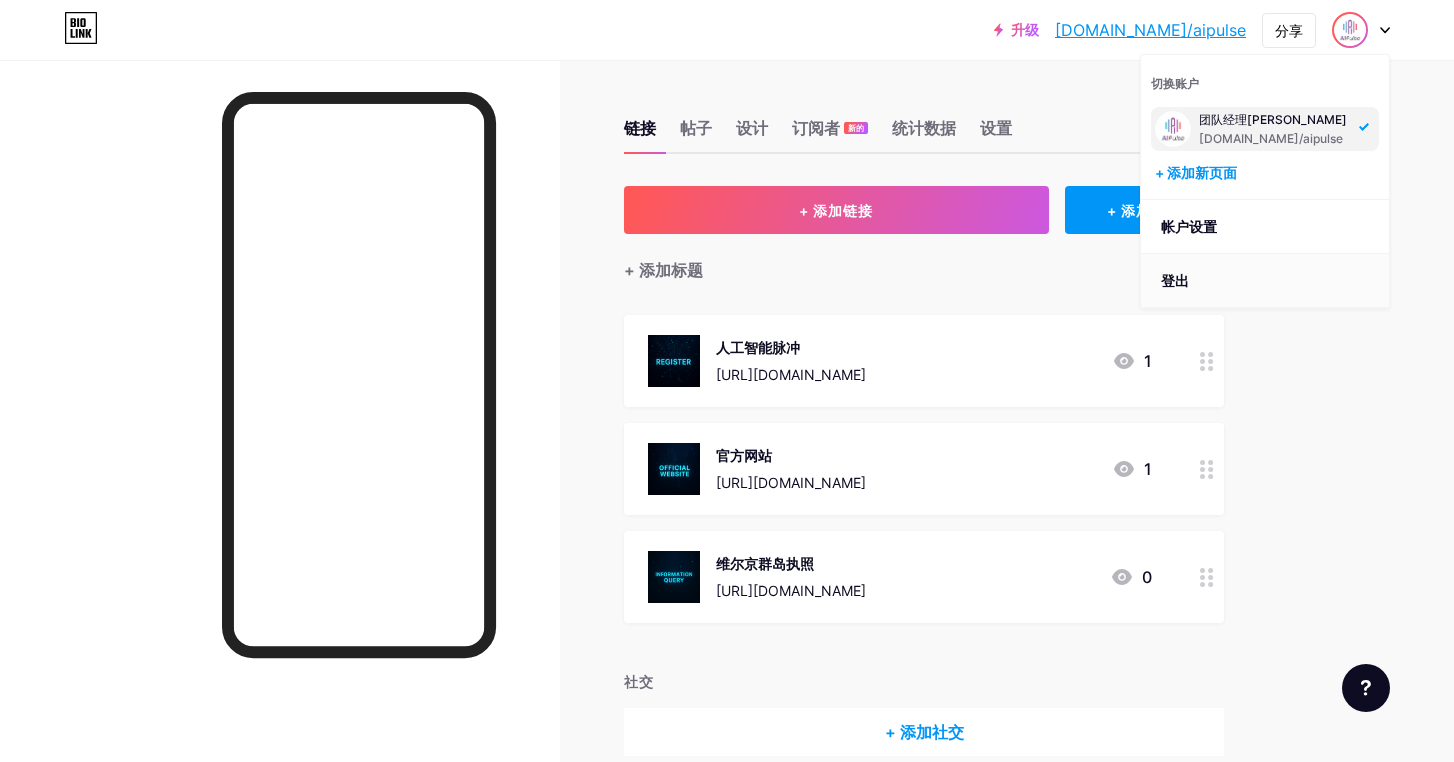 click on "登出" at bounding box center [1265, 281] 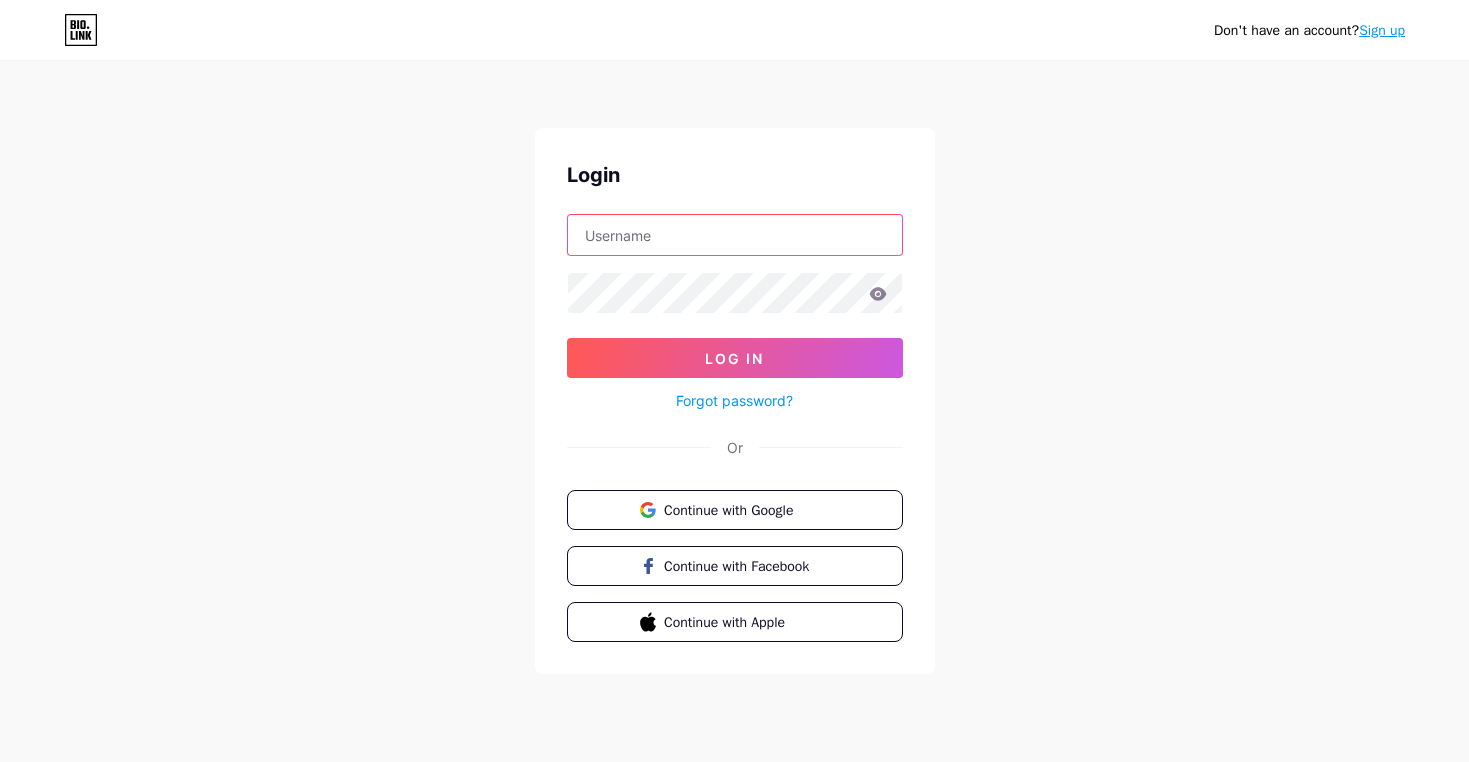 type on "[EMAIL_ADDRESS][DOMAIN_NAME]" 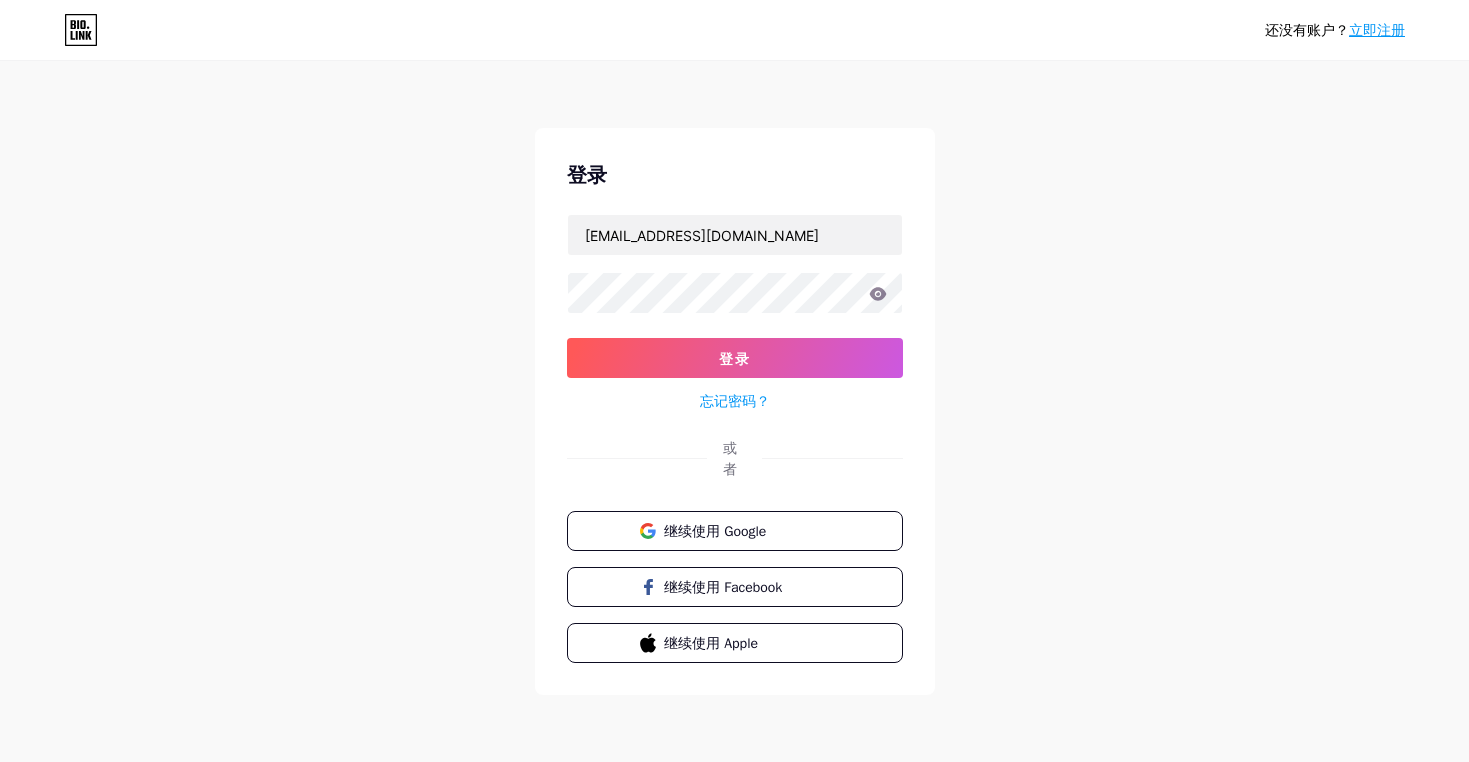 click on "还没有账户？ 立即注册   登录     [EMAIL_ADDRESS][DOMAIN_NAME]               登录
忘记密码？
或者       继续使用 Google     继续使用 Facebook
继续使用 Apple" at bounding box center (734, 379) 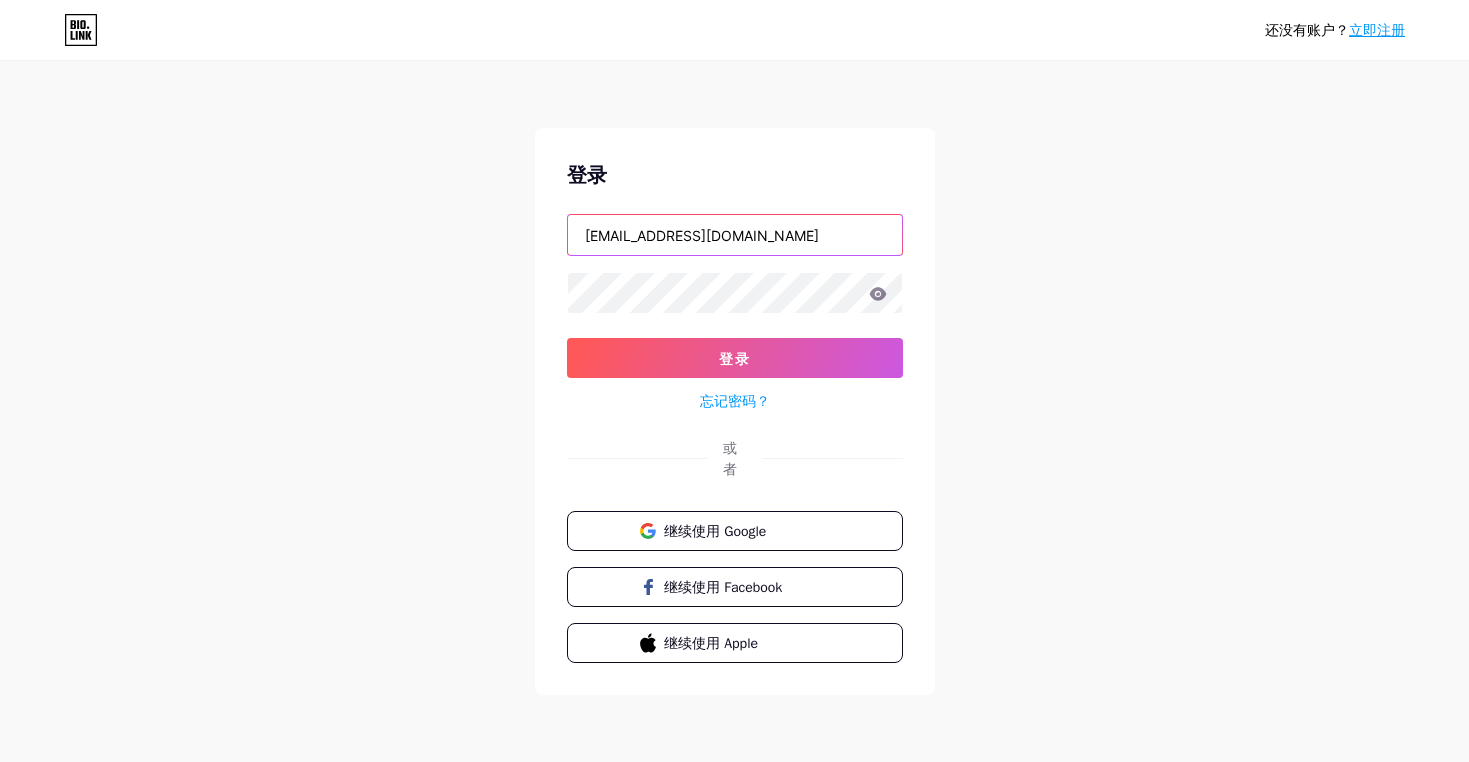 drag, startPoint x: 770, startPoint y: 242, endPoint x: 357, endPoint y: 221, distance: 413.53354 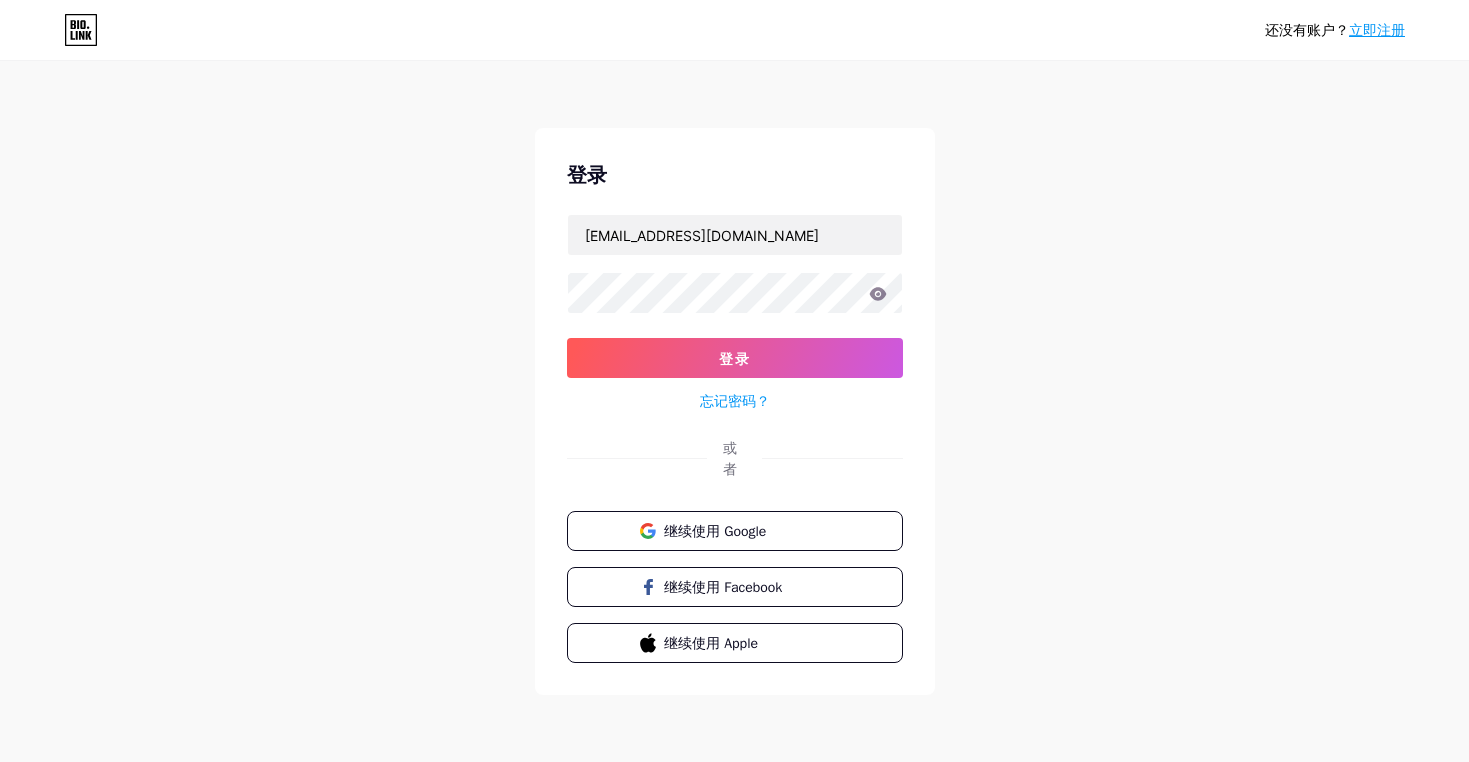 click on "还没有账户？ 立即注册   登录     [EMAIL_ADDRESS][DOMAIN_NAME]               登录
忘记密码？
或者       继续使用 Google     继续使用 Facebook
继续使用 Apple" at bounding box center [734, 379] 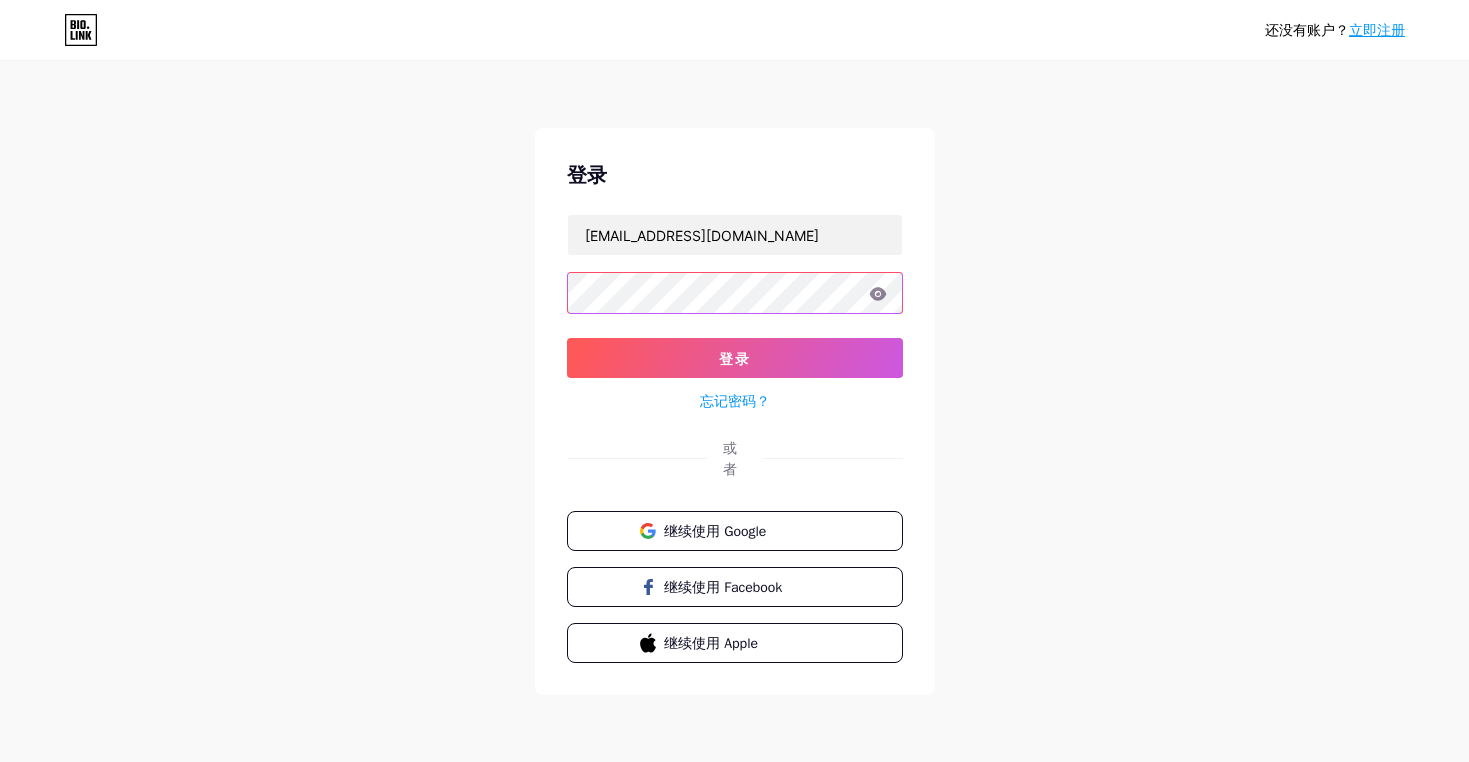 click on "还没有账户？ 立即注册   登录     [EMAIL_ADDRESS][DOMAIN_NAME]               登录
忘记密码？
或者       继续使用 Google     继续使用 Facebook
继续使用 Apple" at bounding box center [734, 379] 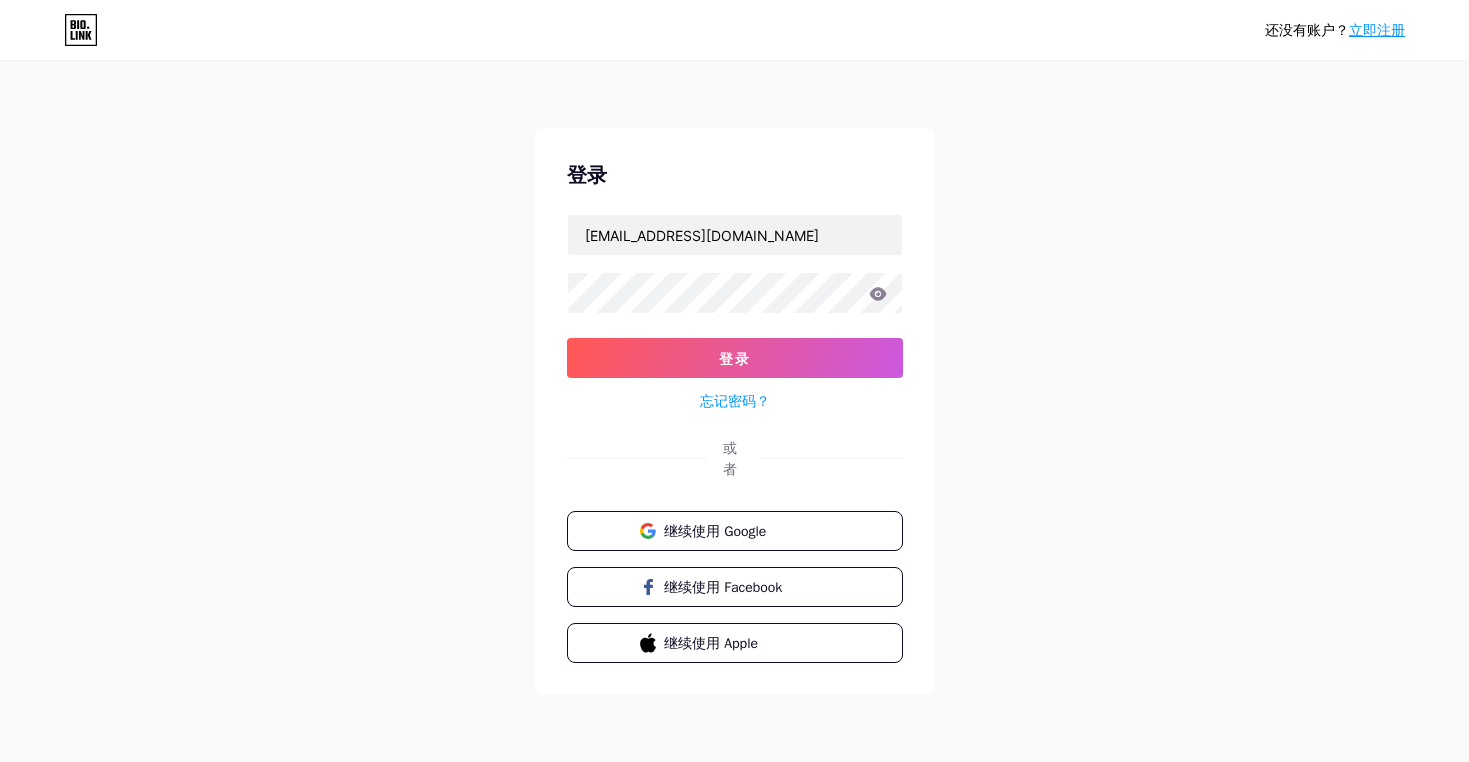 click on "立即注册" at bounding box center (1377, 30) 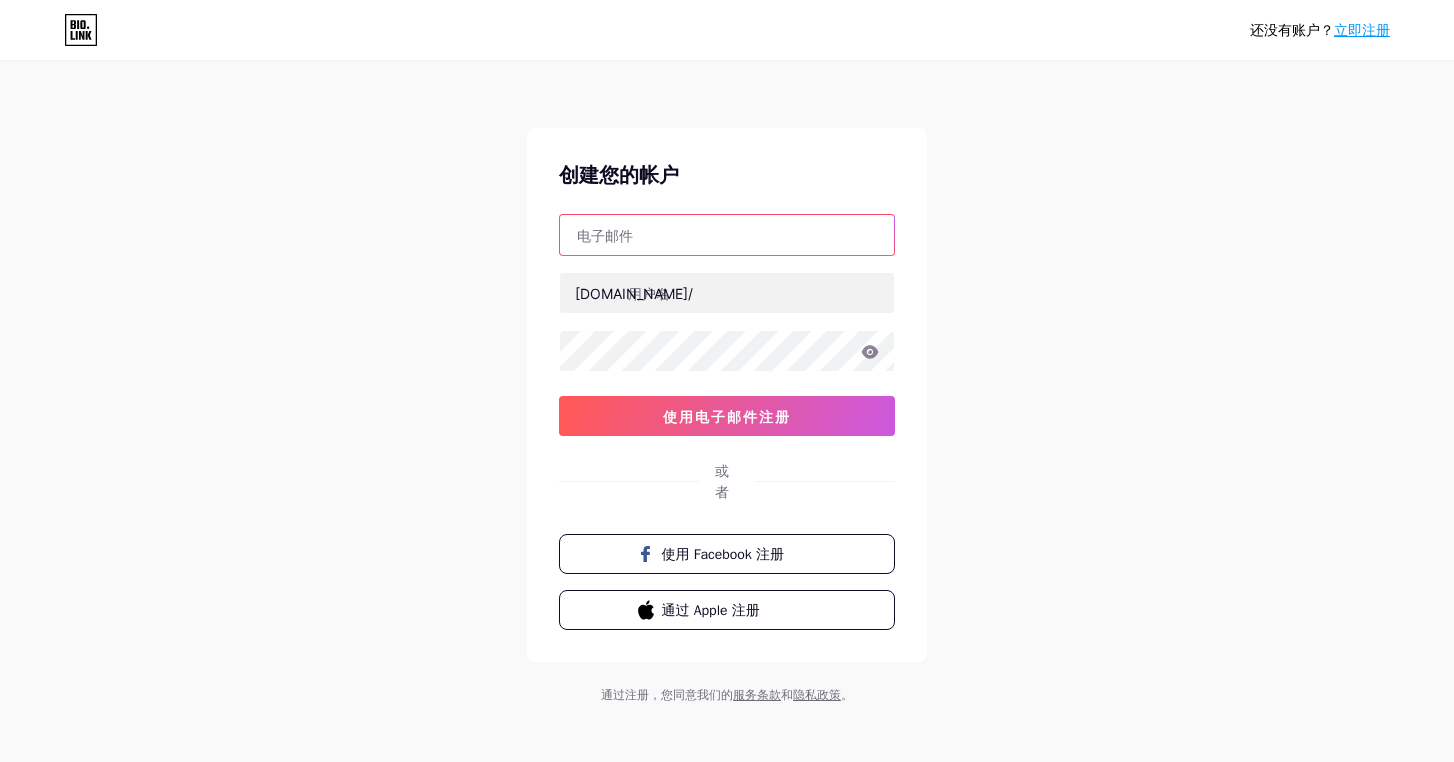 click at bounding box center [727, 235] 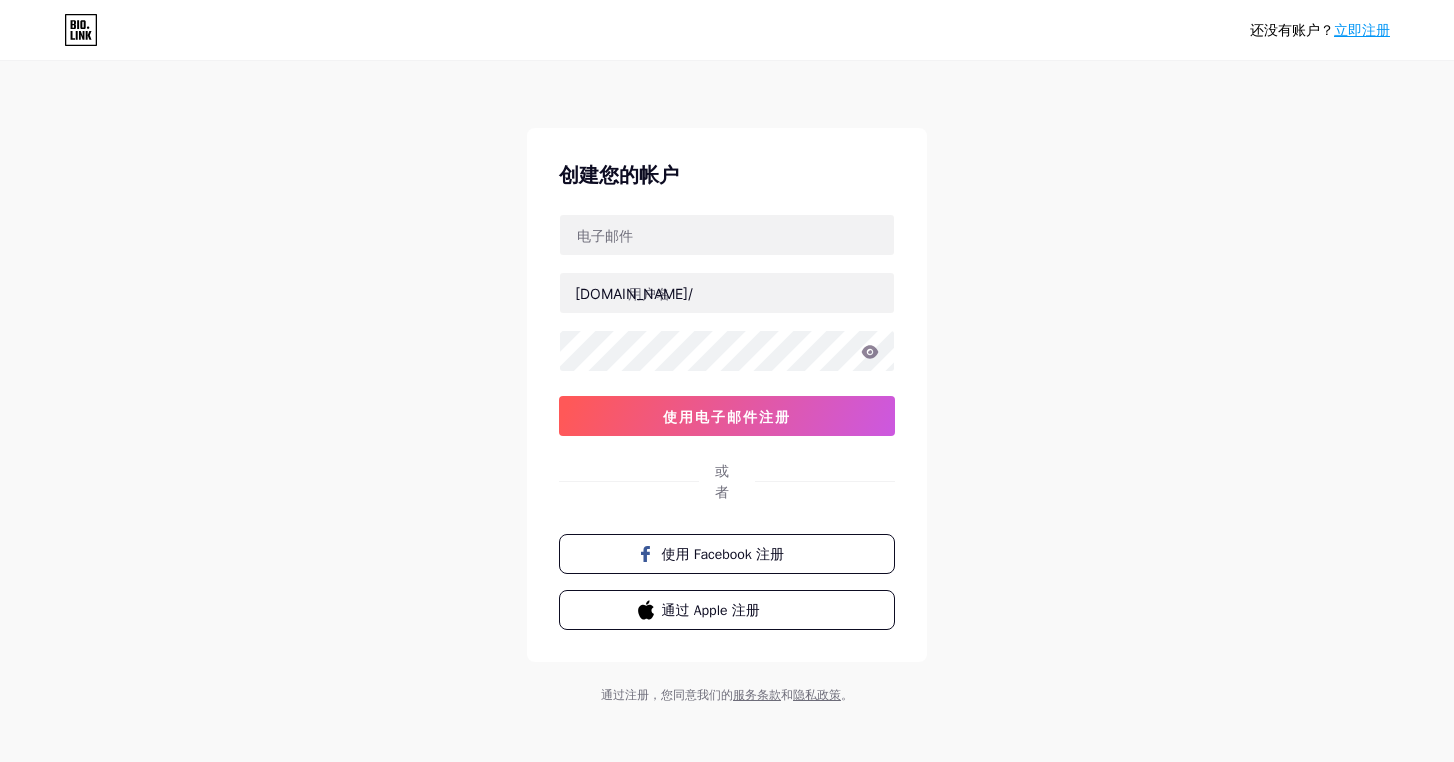 click on "还没有账户？ 立即注册   创建您的帐户         [DOMAIN_NAME]/                       使用电子邮件注册         或者       使用 Facebook 注册
通过 Apple 注册
通过注册，您同意我们的 服务条款 和 隐私政策 。" at bounding box center (727, 384) 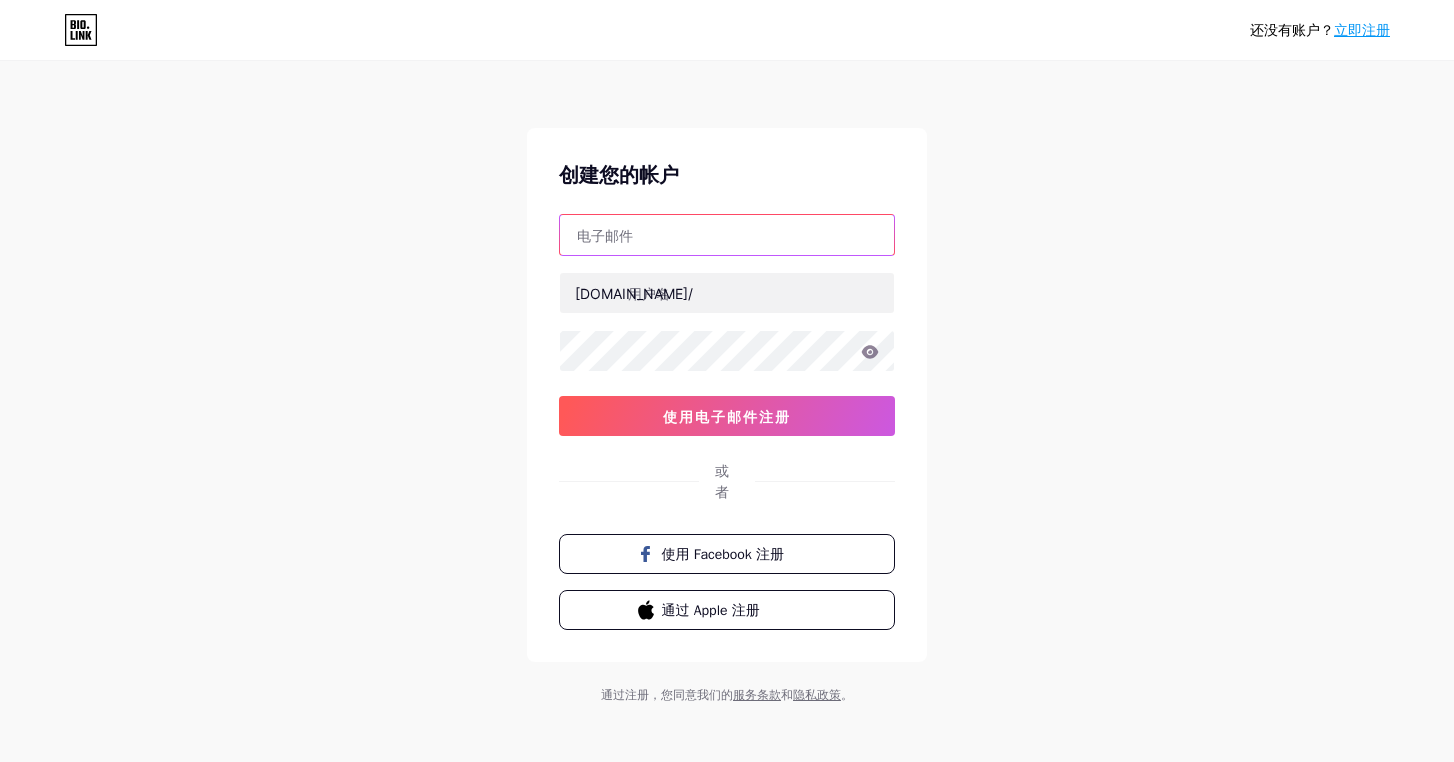 click at bounding box center (727, 235) 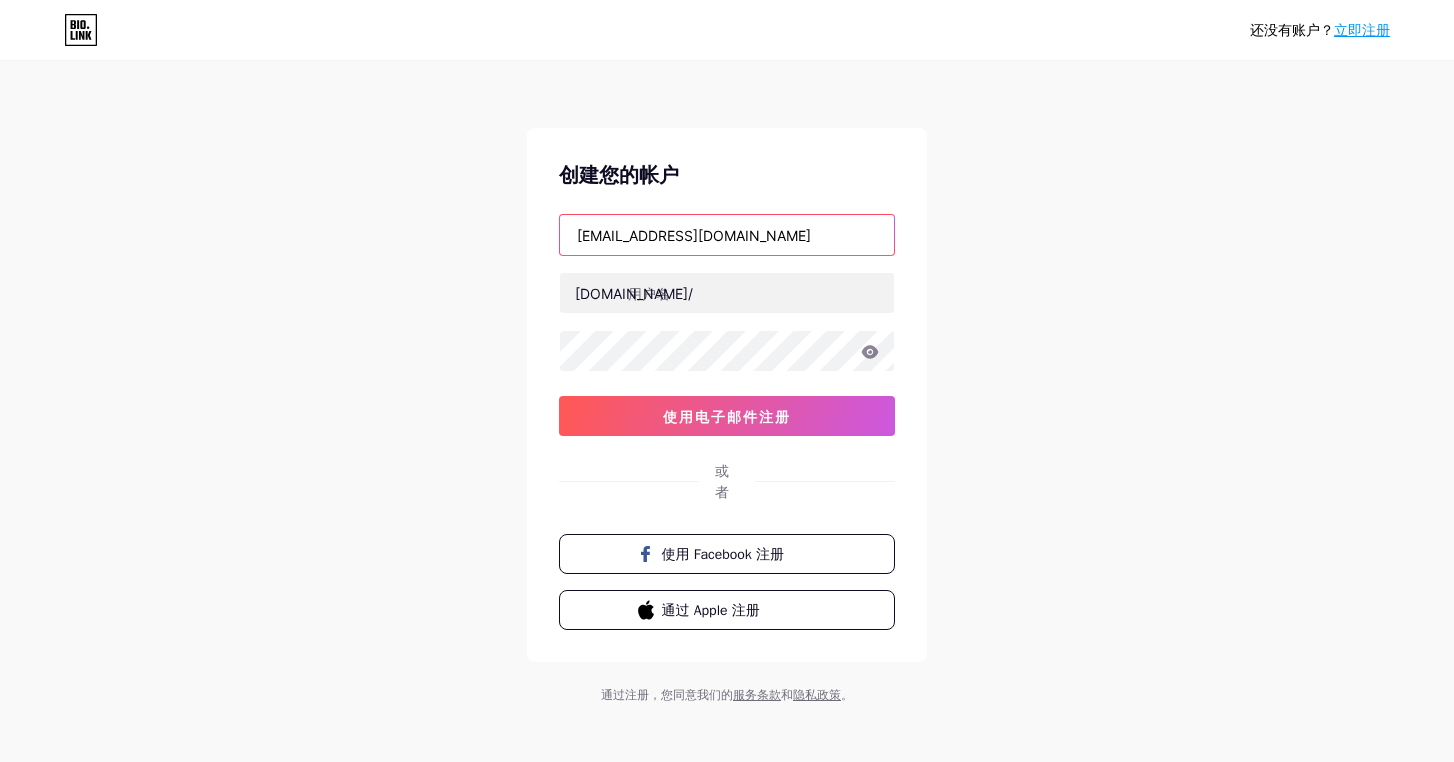 type on "[EMAIL_ADDRESS][DOMAIN_NAME]" 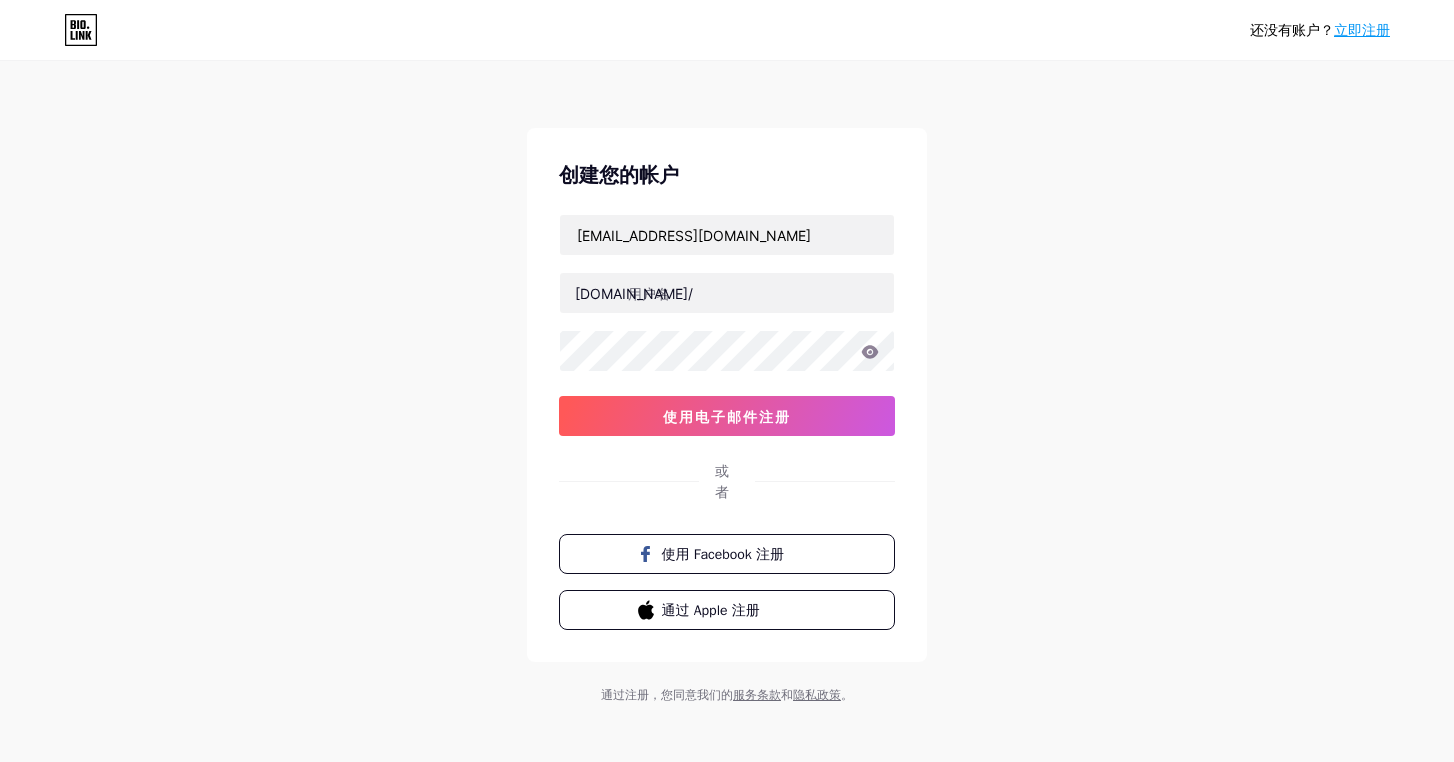 click on "还没有账户？ 立即注册   创建您的帐户     [EMAIL_ADDRESS][DOMAIN_NAME]     [DOMAIN_NAME]/                       使用电子邮件注册         或者       使用 Facebook 注册
通过 Apple 注册
通过注册，您同意我们的 服务条款 和 隐私政策 。" at bounding box center (727, 384) 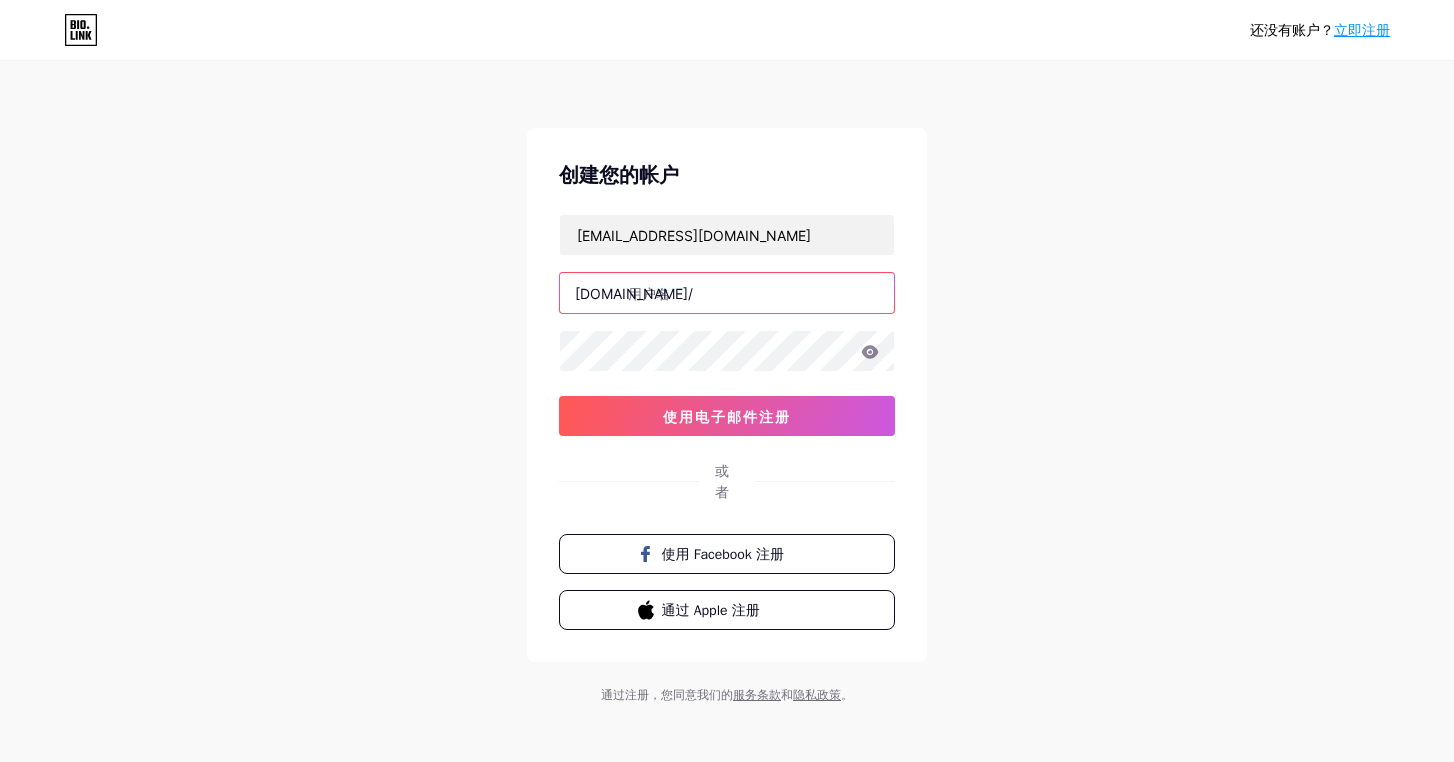 click at bounding box center (727, 293) 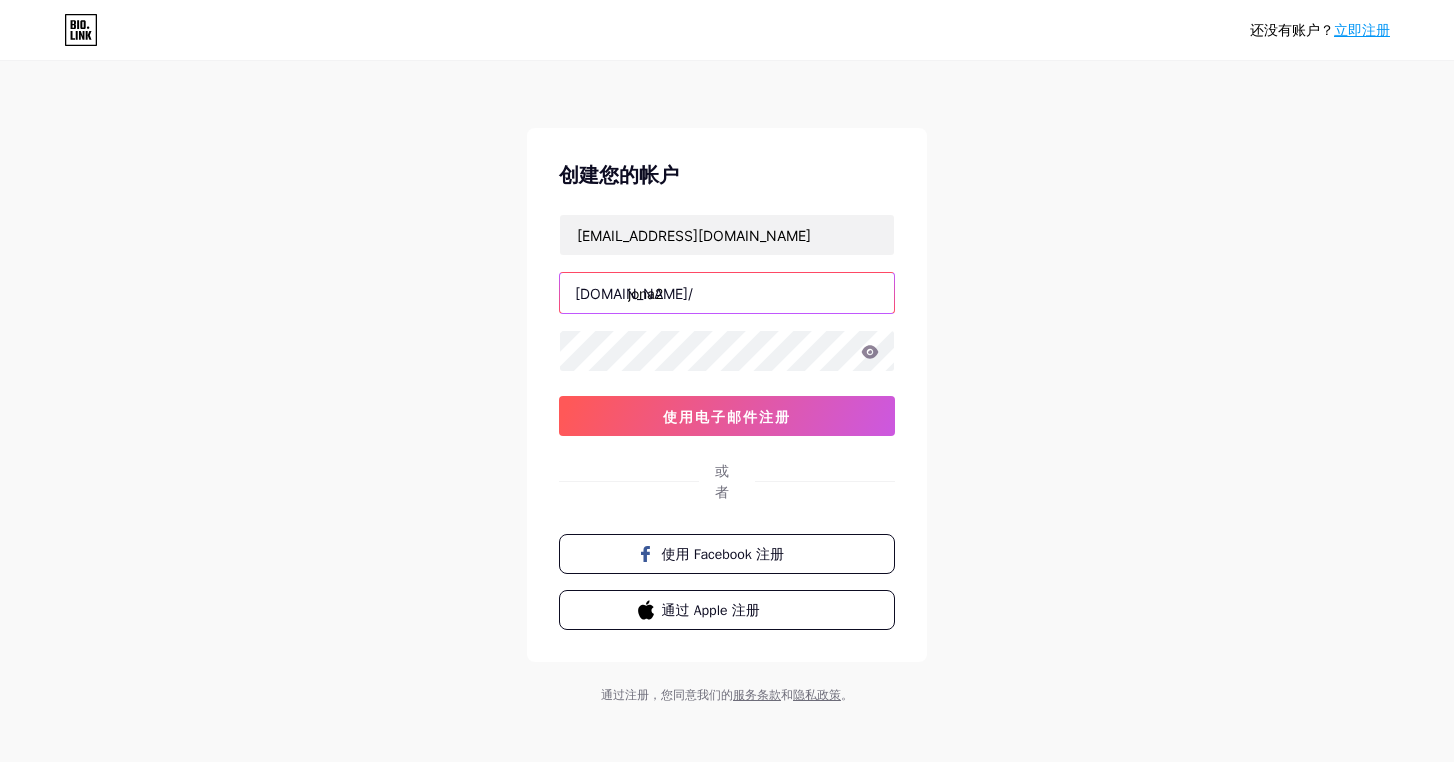 type on "jona23" 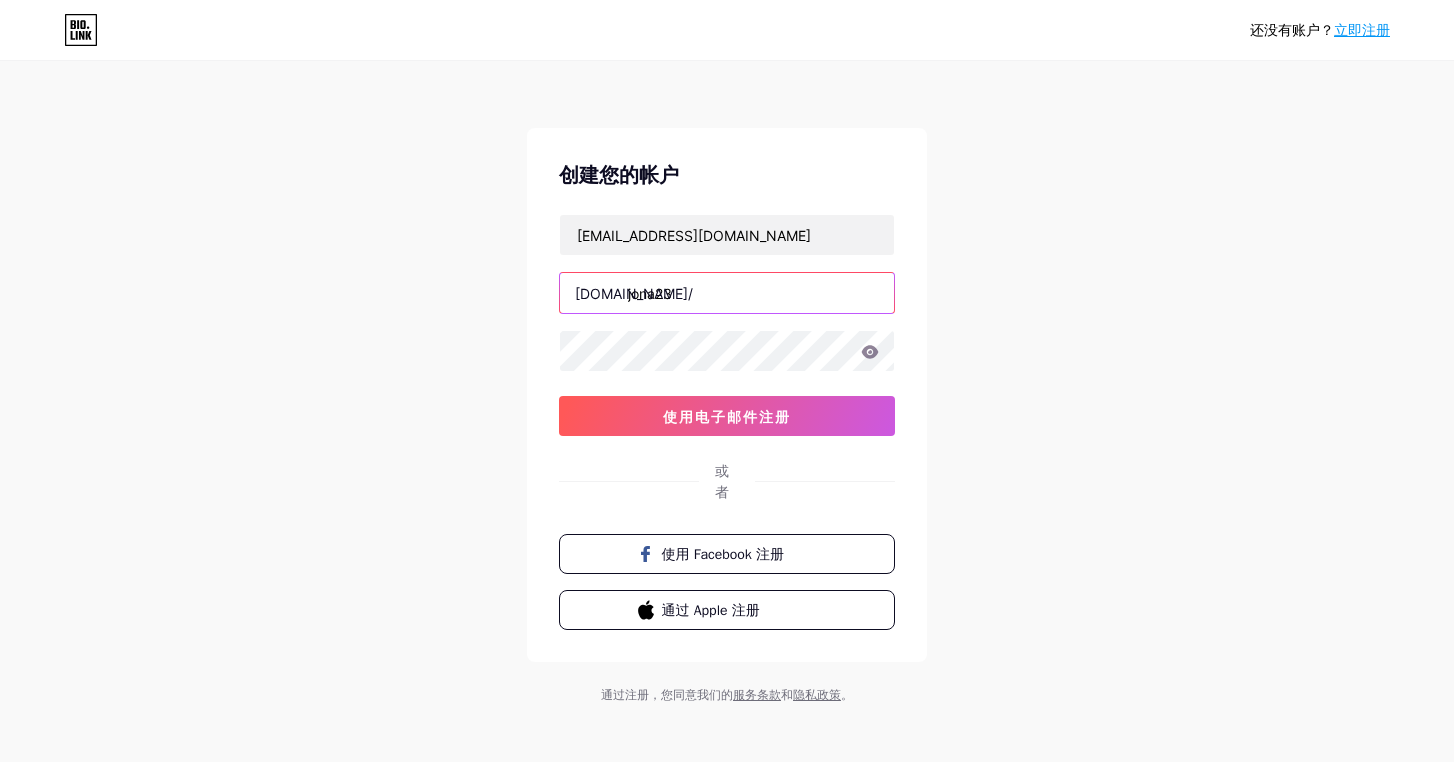 drag, startPoint x: 779, startPoint y: 299, endPoint x: 629, endPoint y: 296, distance: 150.03 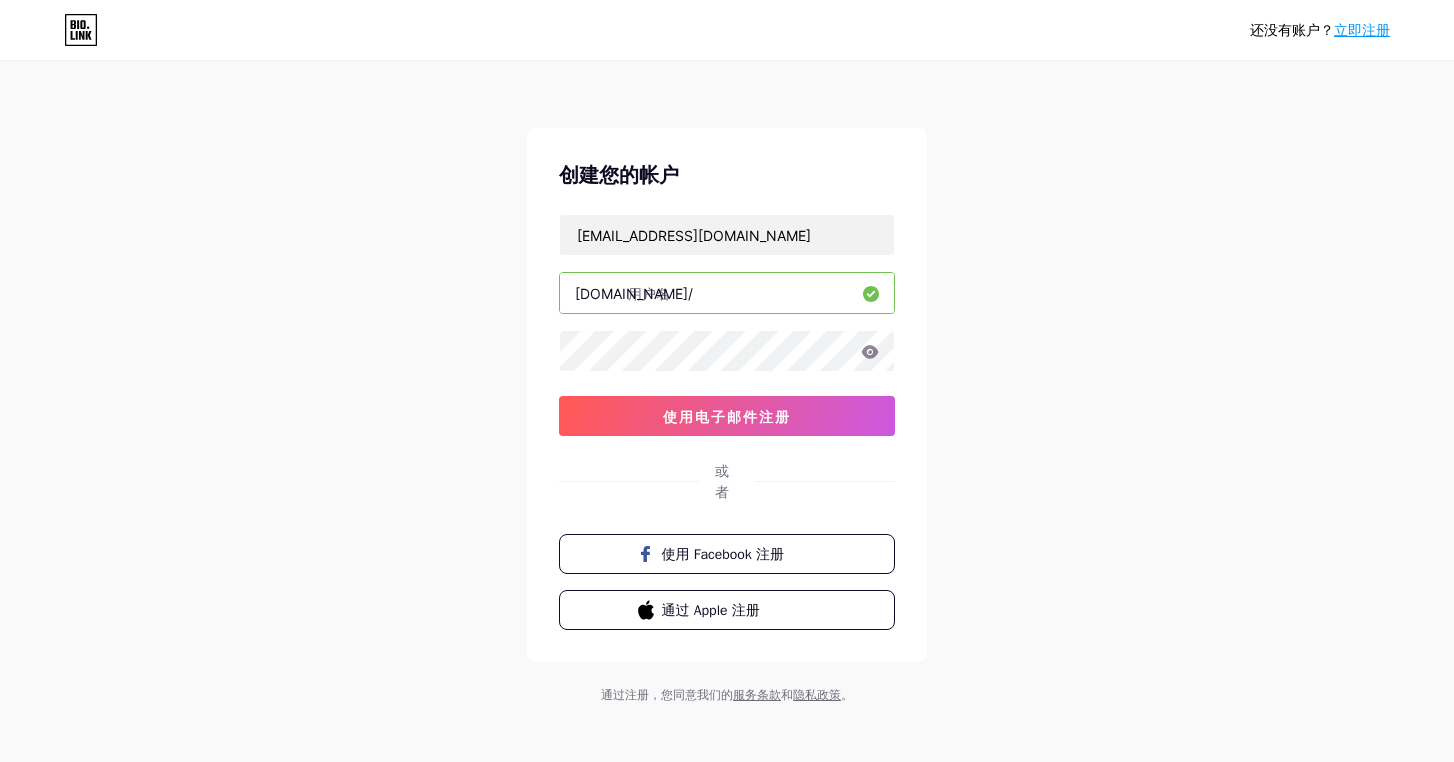 click at bounding box center (727, 293) 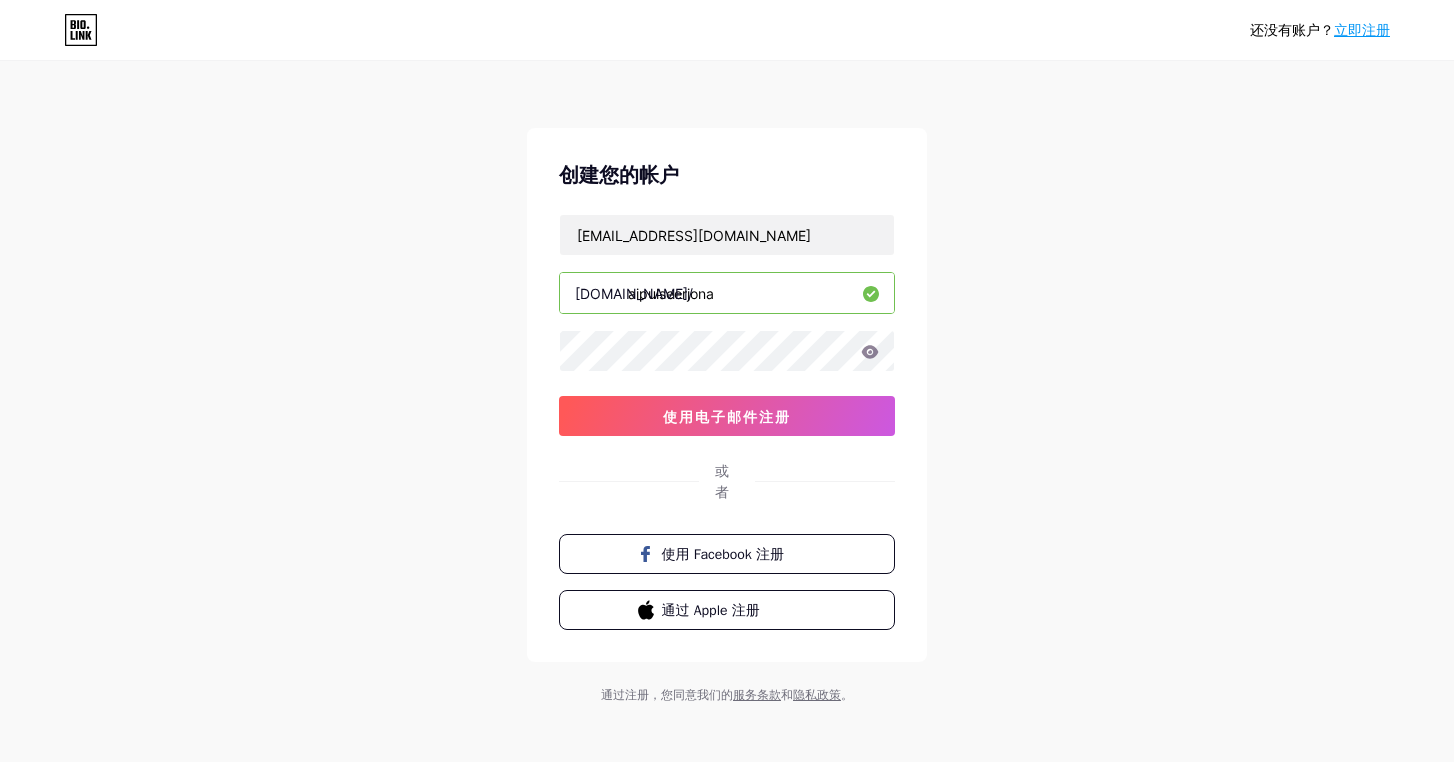 click on "aipulseerjona" at bounding box center (727, 293) 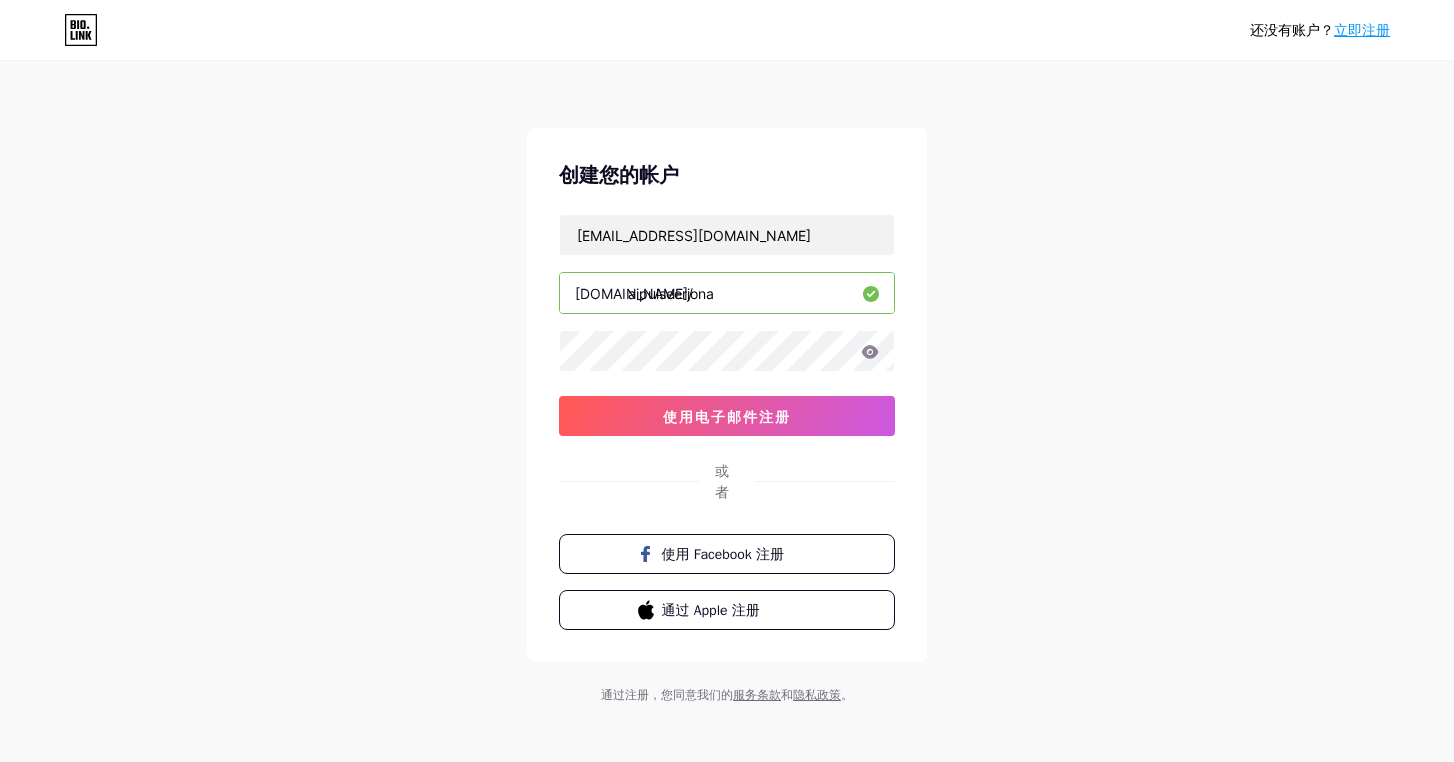 click on "还没有账户？ 立即注册   创建您的帐户     [EMAIL_ADDRESS][DOMAIN_NAME]     [DOMAIN_NAME]/   aipulseerjona                     使用电子邮件注册         或者       使用 Facebook 注册
通过 Apple 注册
通过注册，您同意我们的 服务条款 和 隐私政策 。" at bounding box center (727, 384) 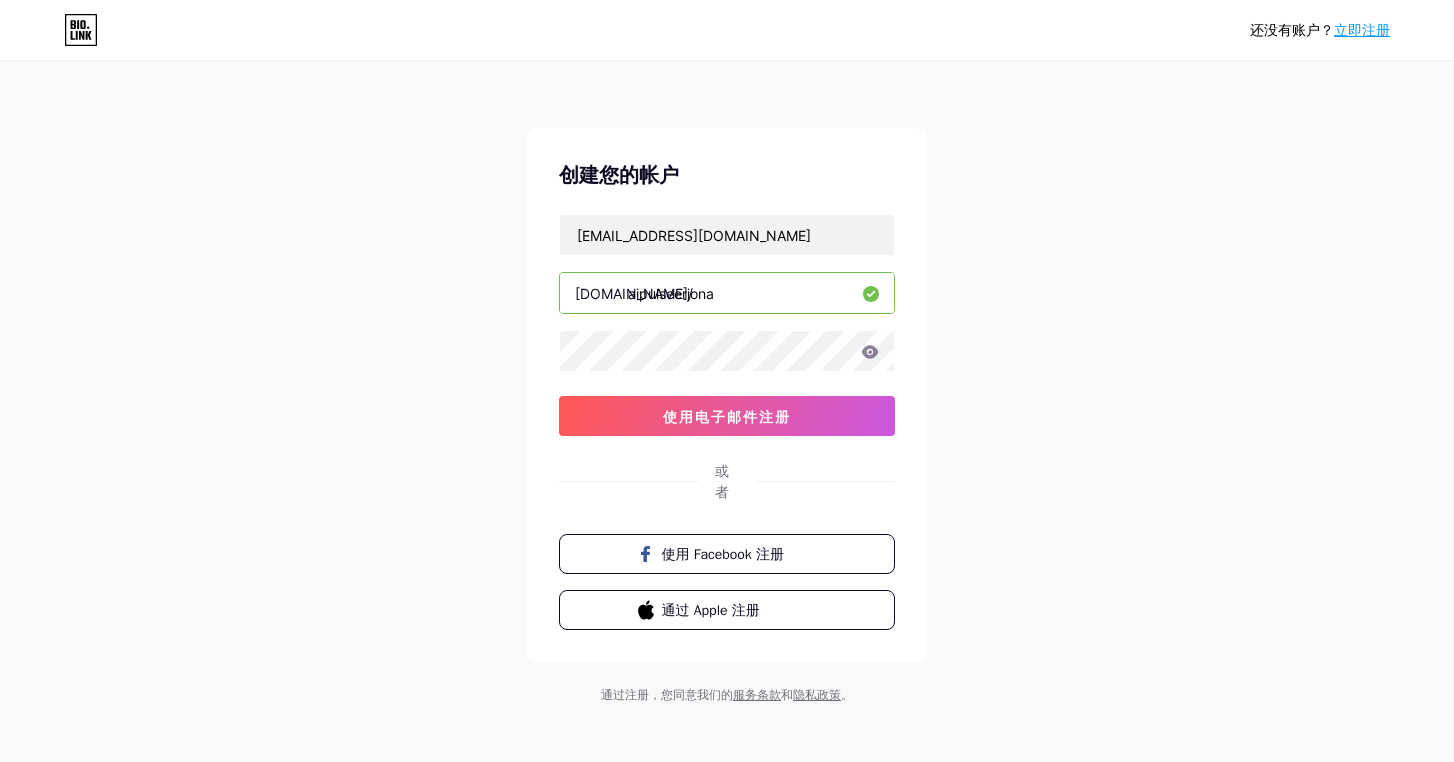 drag, startPoint x: 769, startPoint y: 295, endPoint x: 661, endPoint y: 294, distance: 108.00463 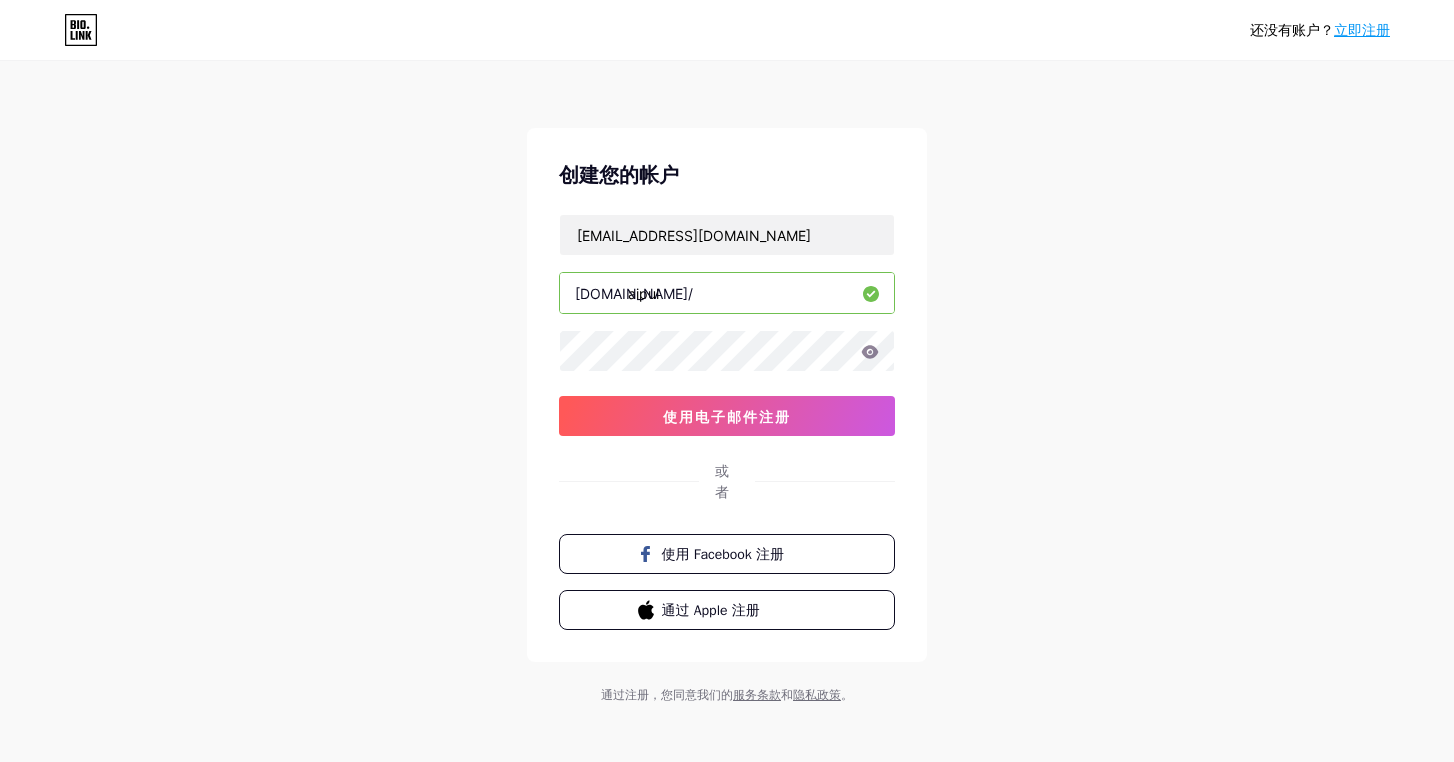 paste on "erjona" 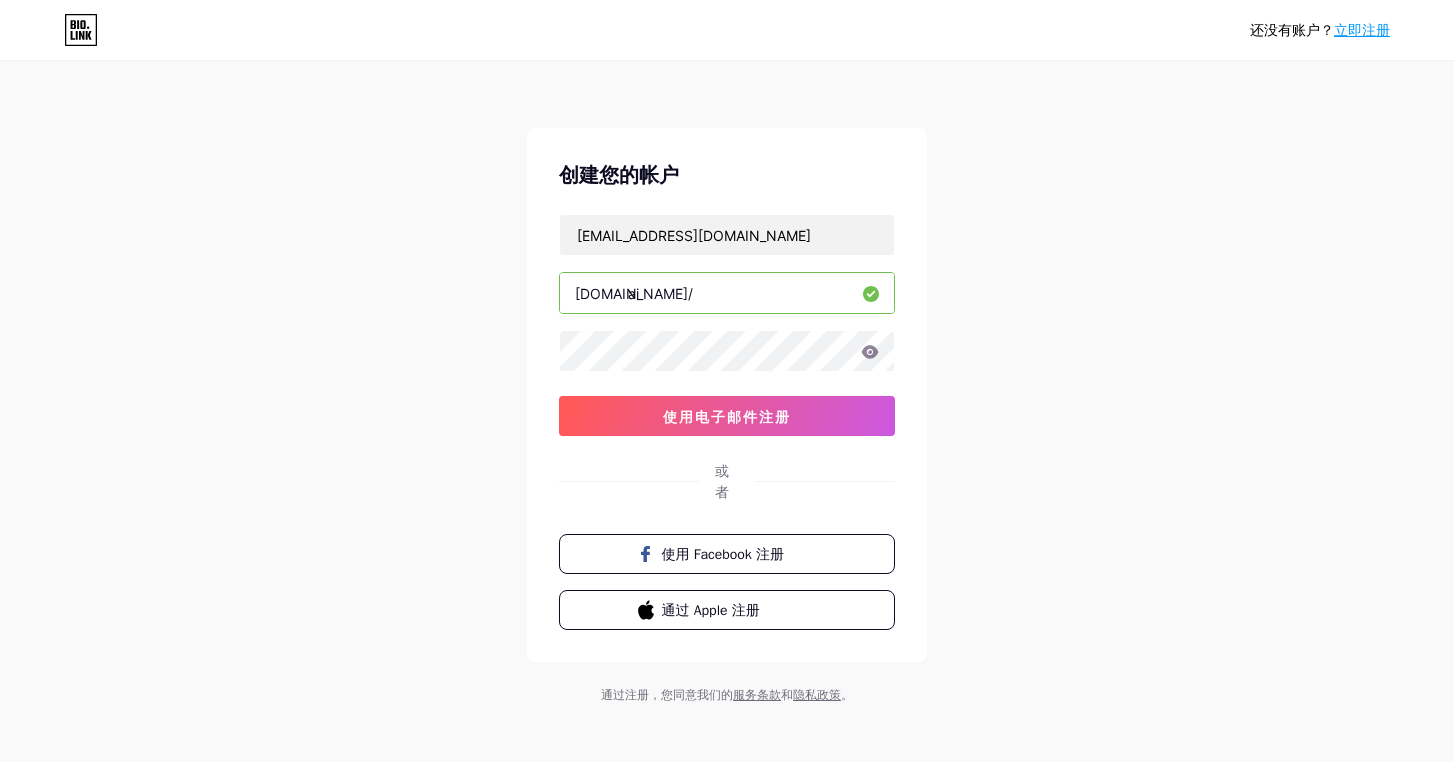 type on "a" 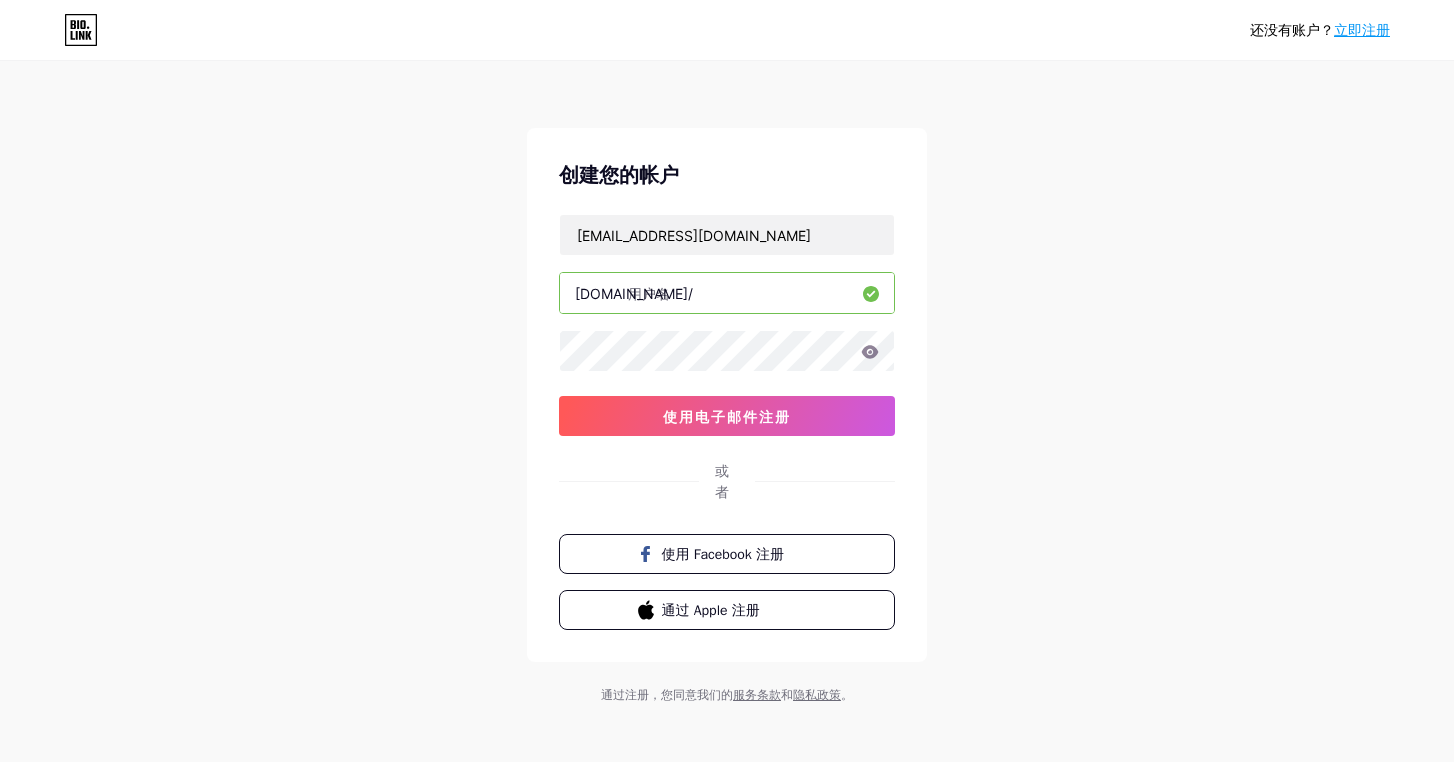 paste on "erjona" 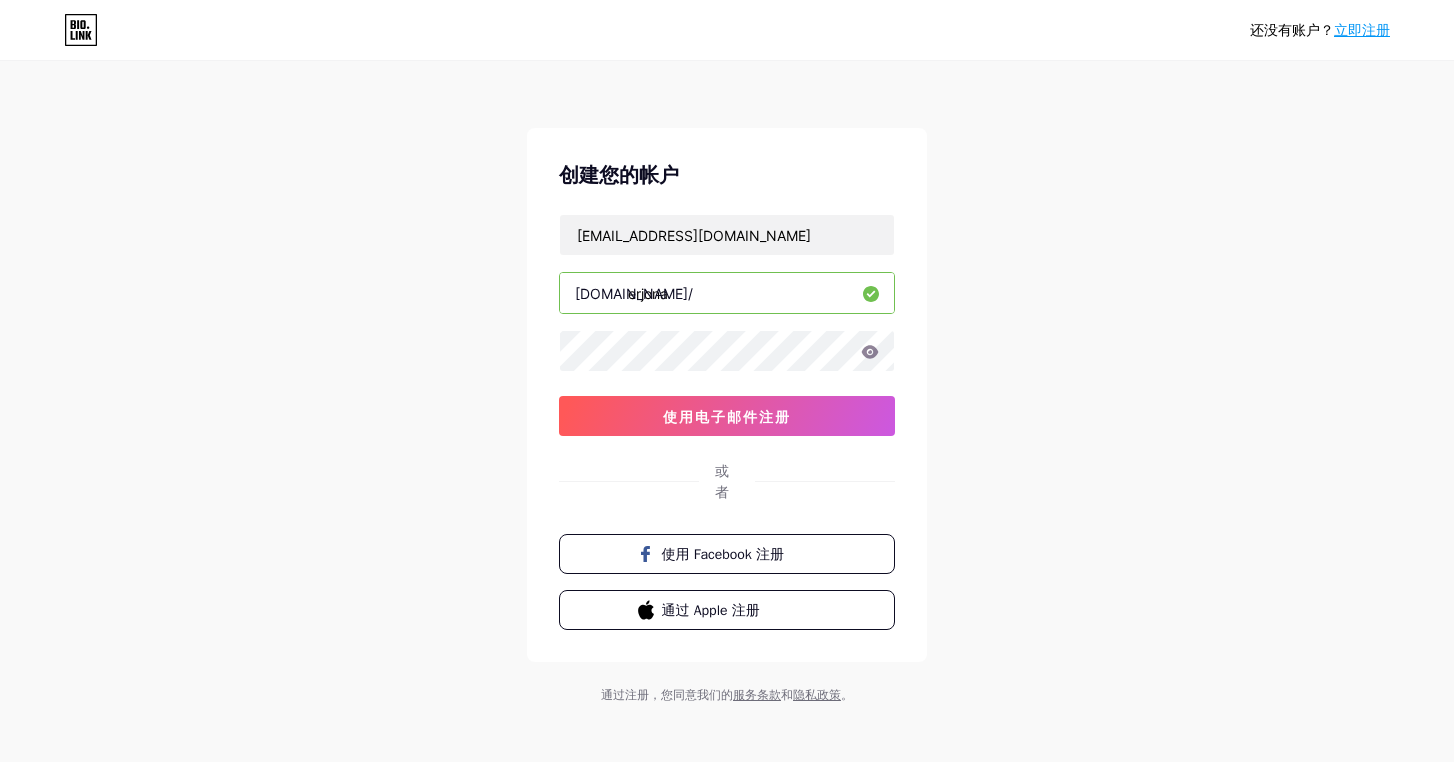 click on "erjona" at bounding box center (727, 293) 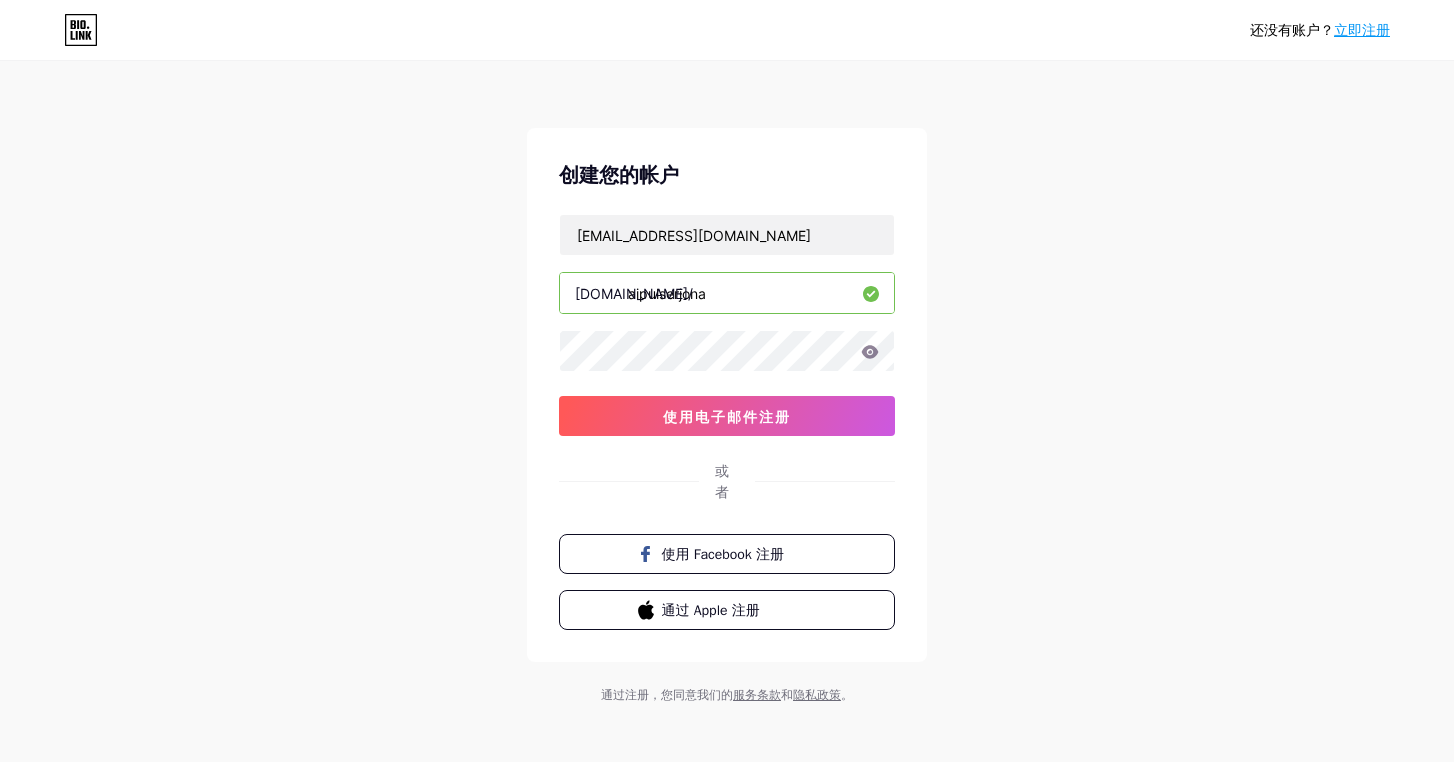 type on "aipulseerjona" 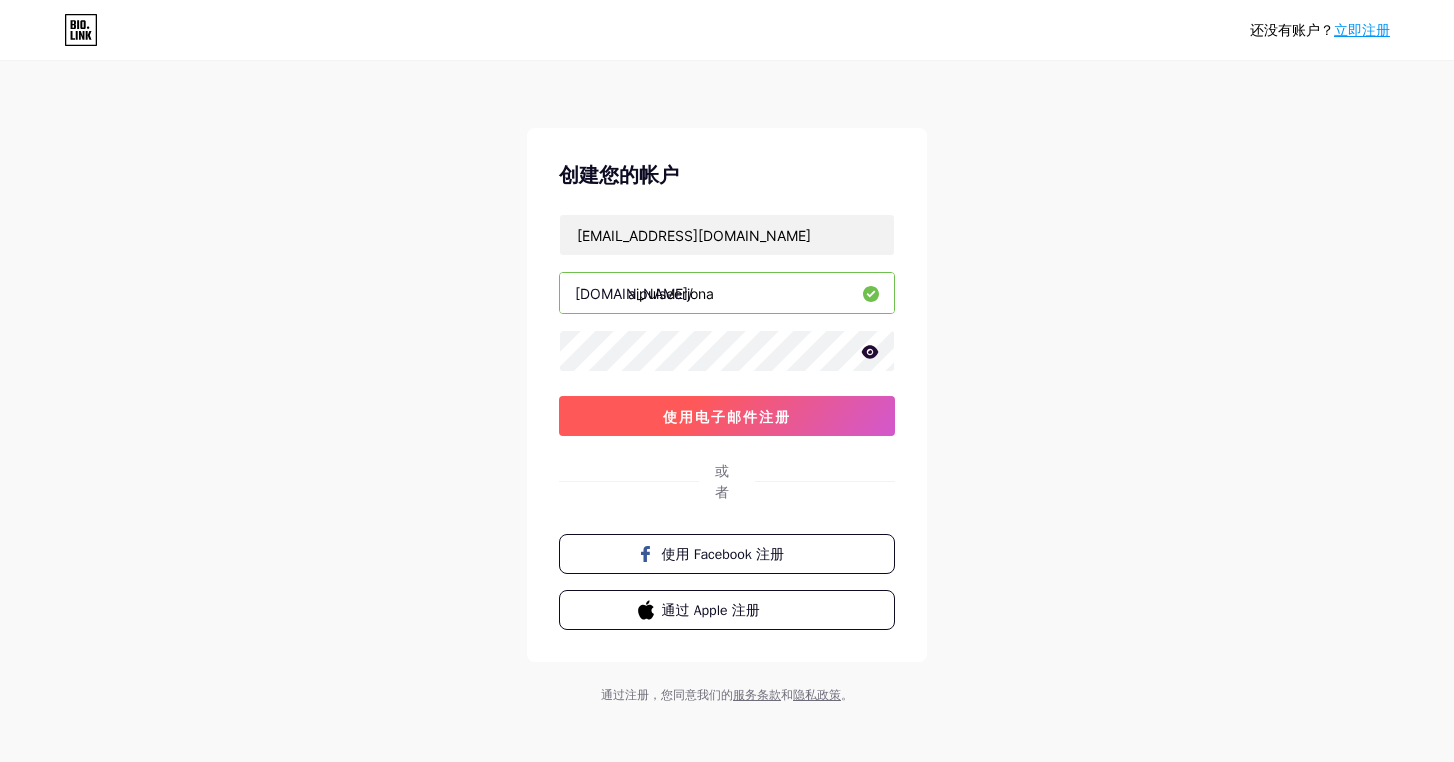 click on "使用电子邮件注册" at bounding box center (727, 416) 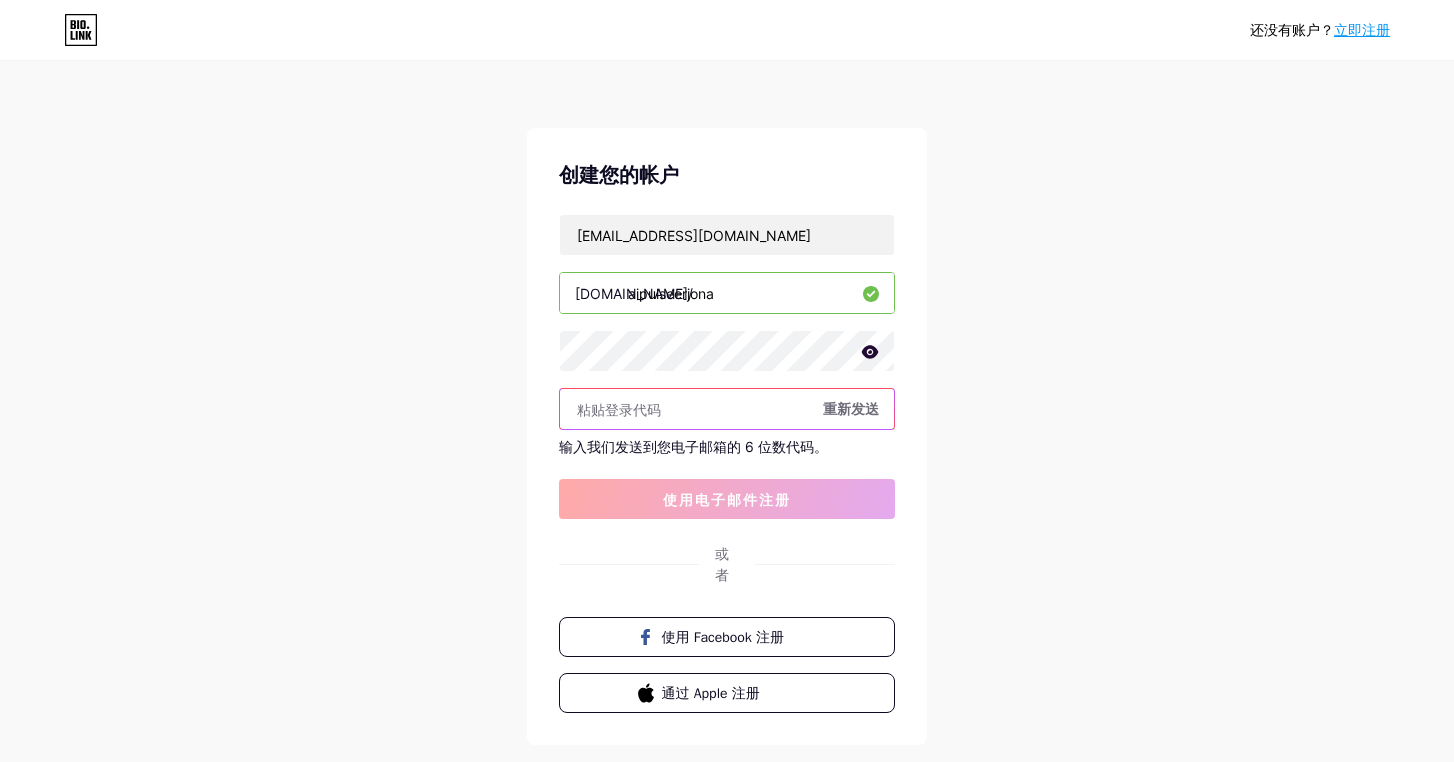 click at bounding box center (727, 409) 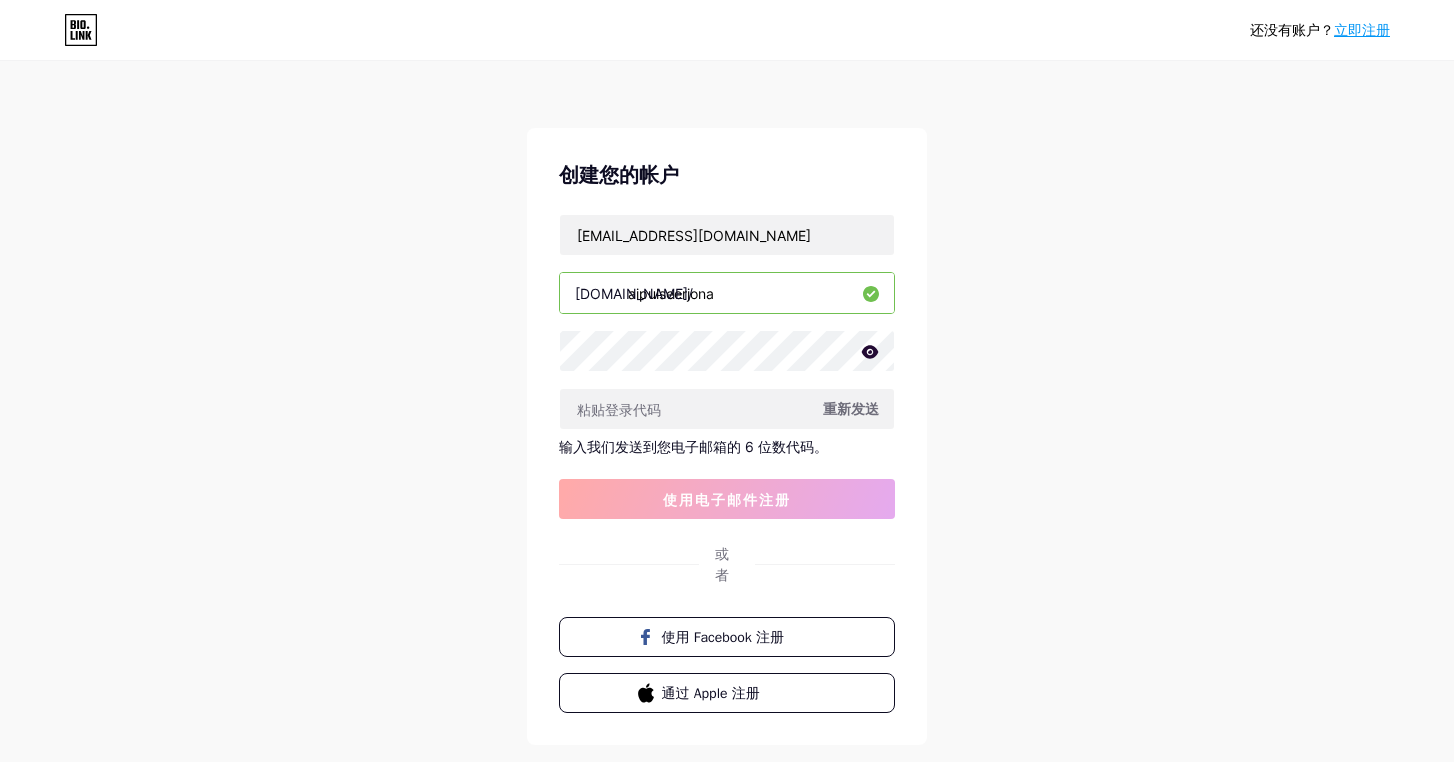 click on "还没有账户？ 立即注册   创建您的帐户     [EMAIL_ADDRESS][DOMAIN_NAME]     [DOMAIN_NAME]/   aipulseerjona                 重新发送     输入我们发送到您电子邮箱的 6 位数代码。         使用电子邮件注册         或者       使用 Facebook 注册
通过 Apple 注册
通过注册，您同意我们的 服务条款 和 隐私政策 。" at bounding box center (727, 425) 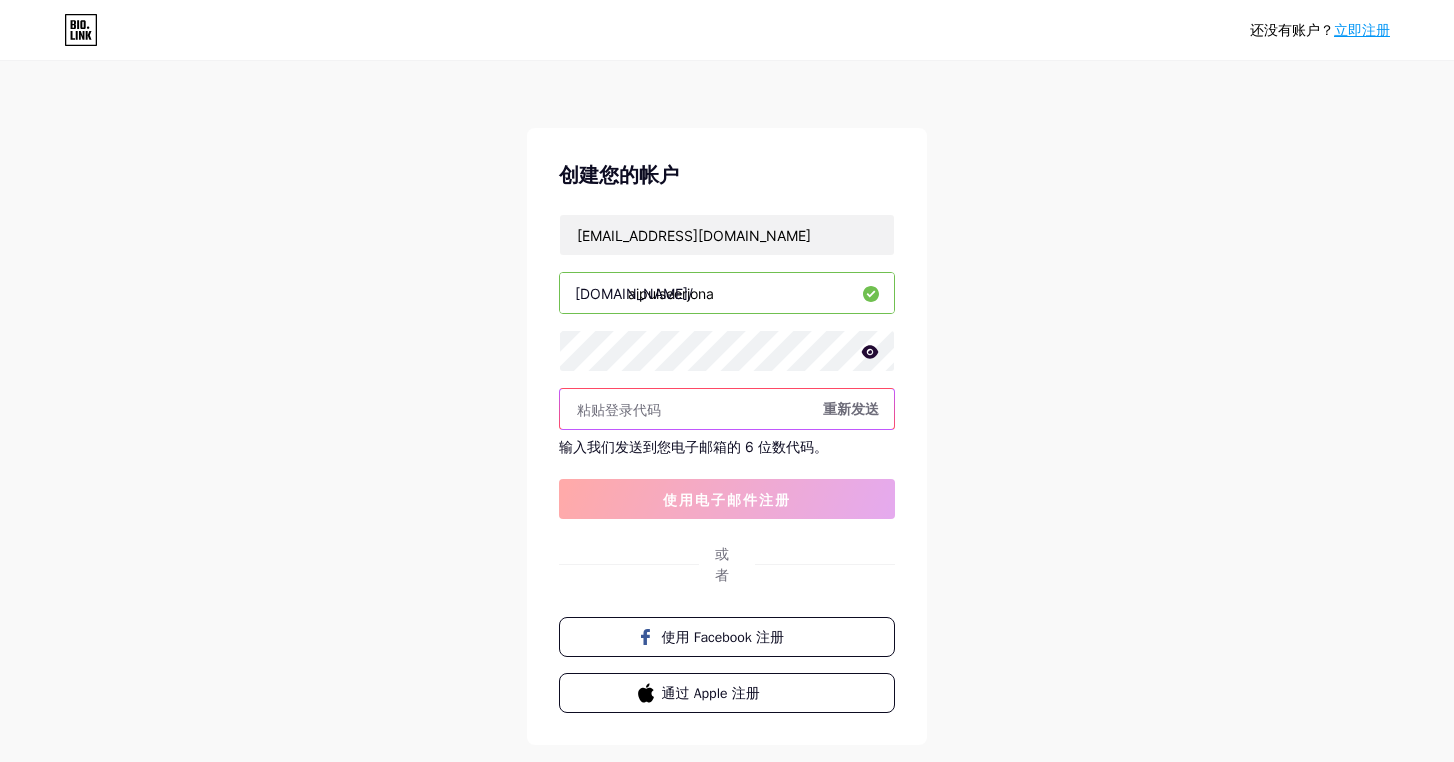 click at bounding box center (727, 409) 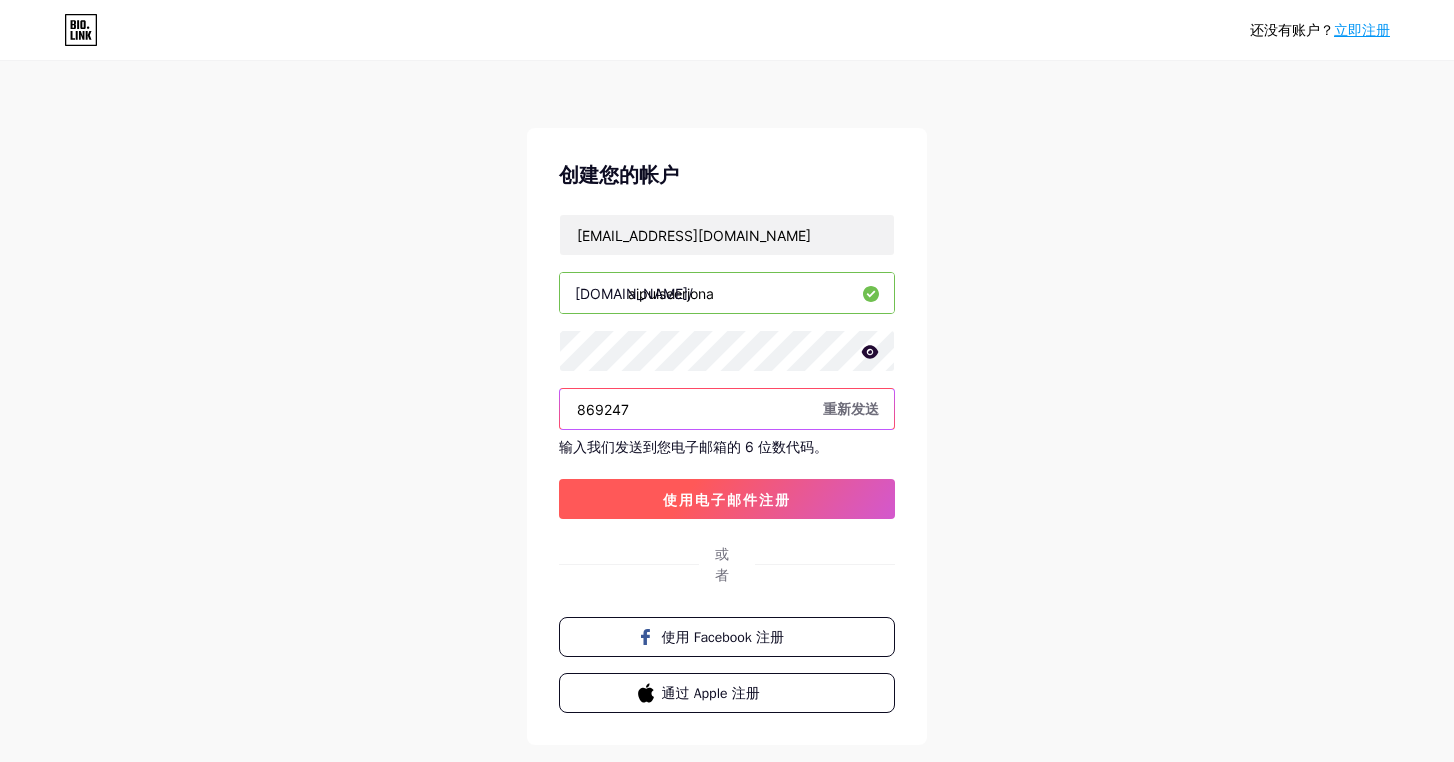 type on "869247" 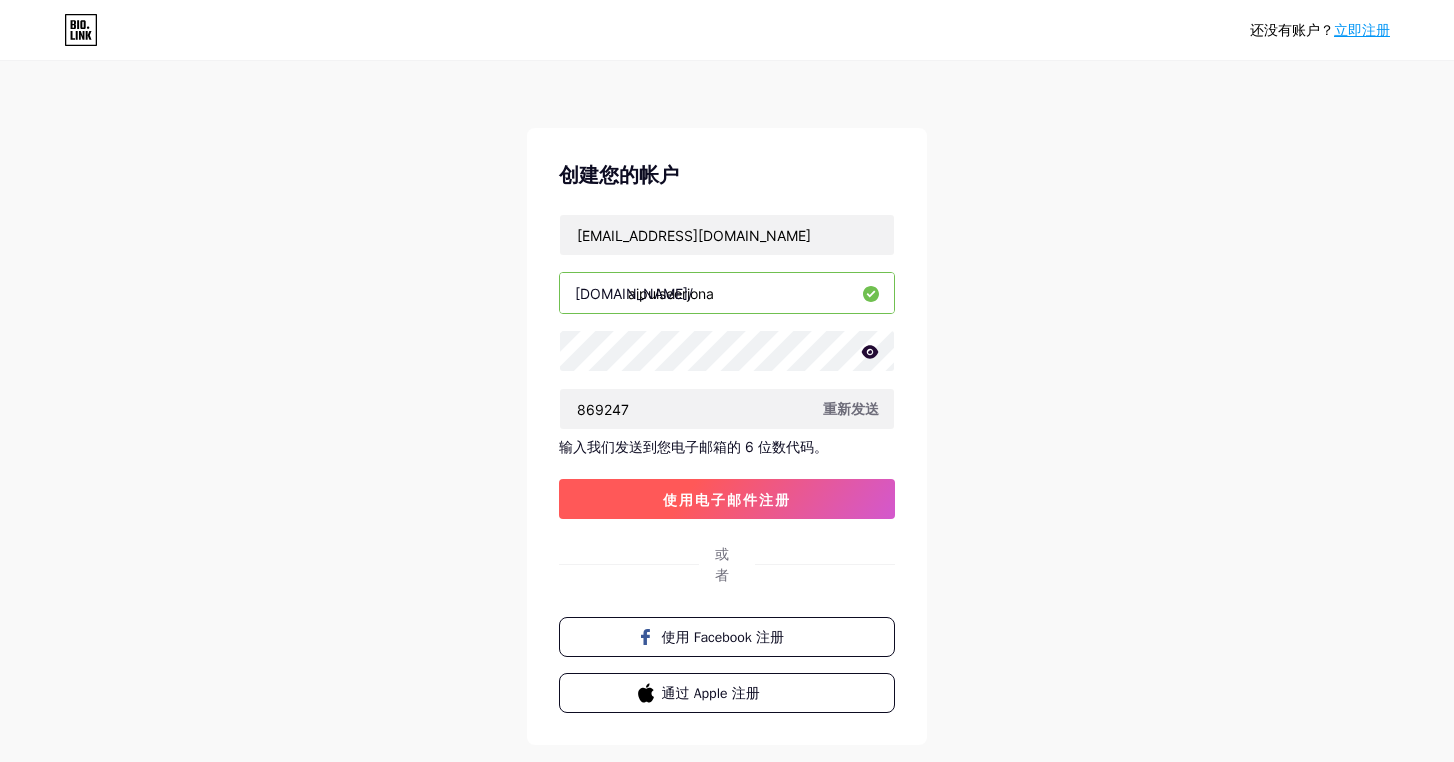 click on "使用电子邮件注册" at bounding box center (727, 499) 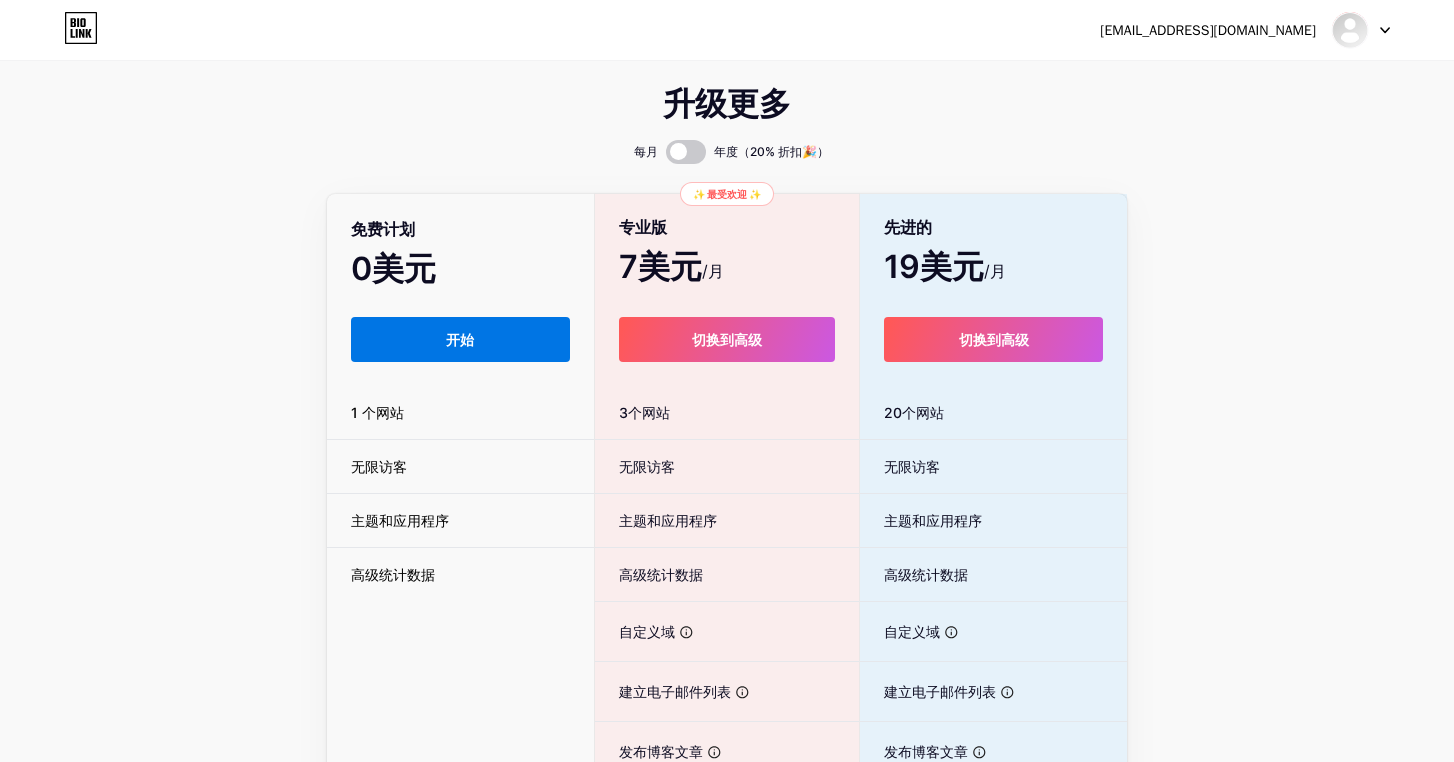 click on "开始" at bounding box center (460, 339) 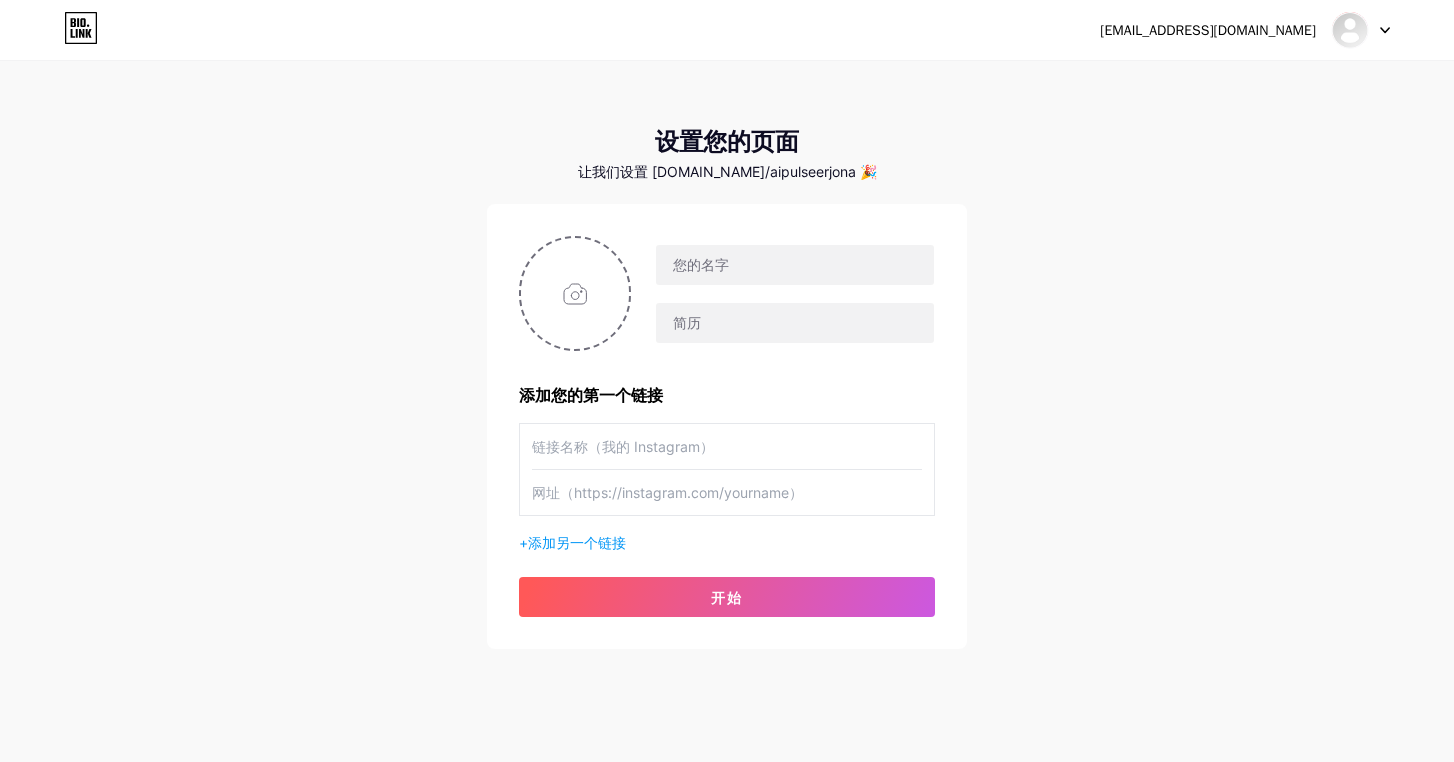 click at bounding box center [727, 446] 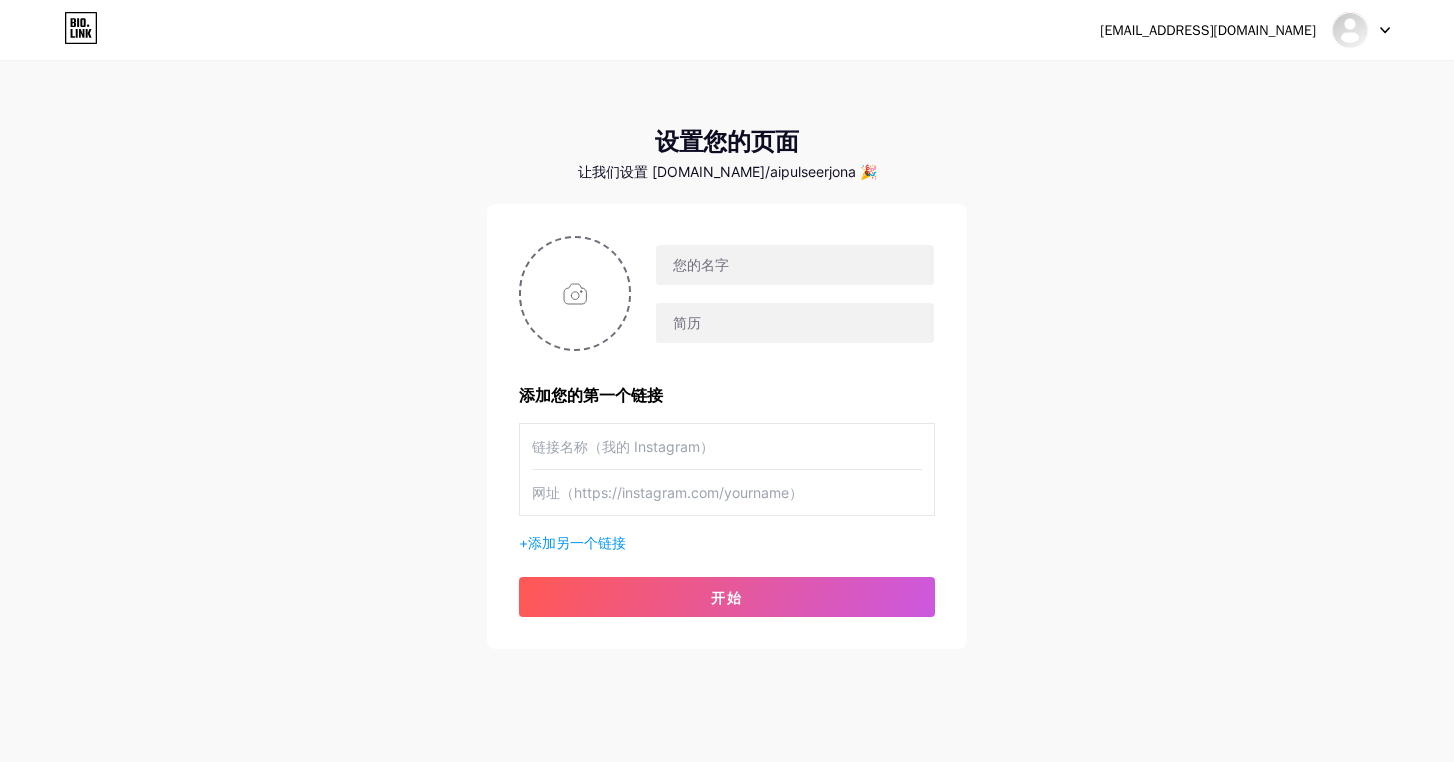 paste on "[URL][DOMAIN_NAME]" 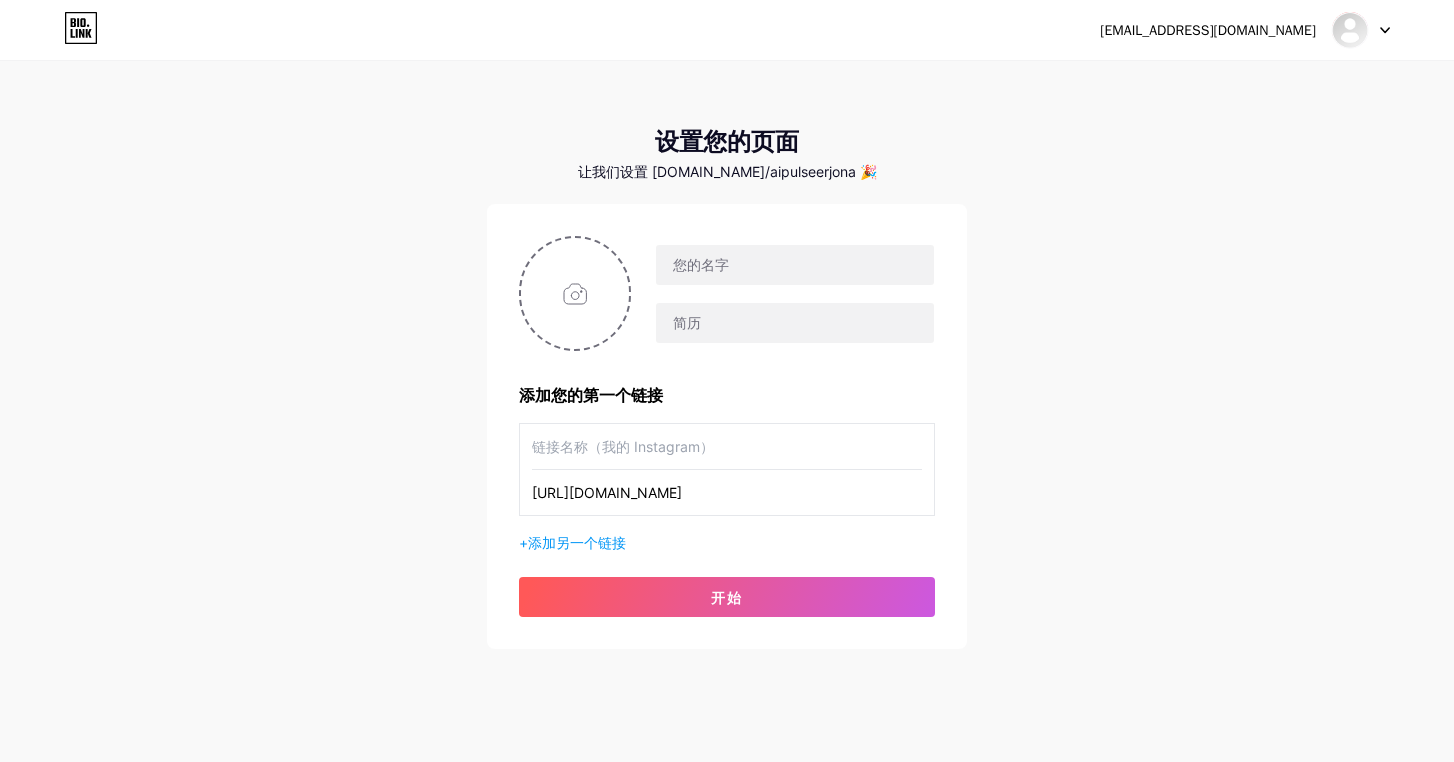 type on "[URL][DOMAIN_NAME]" 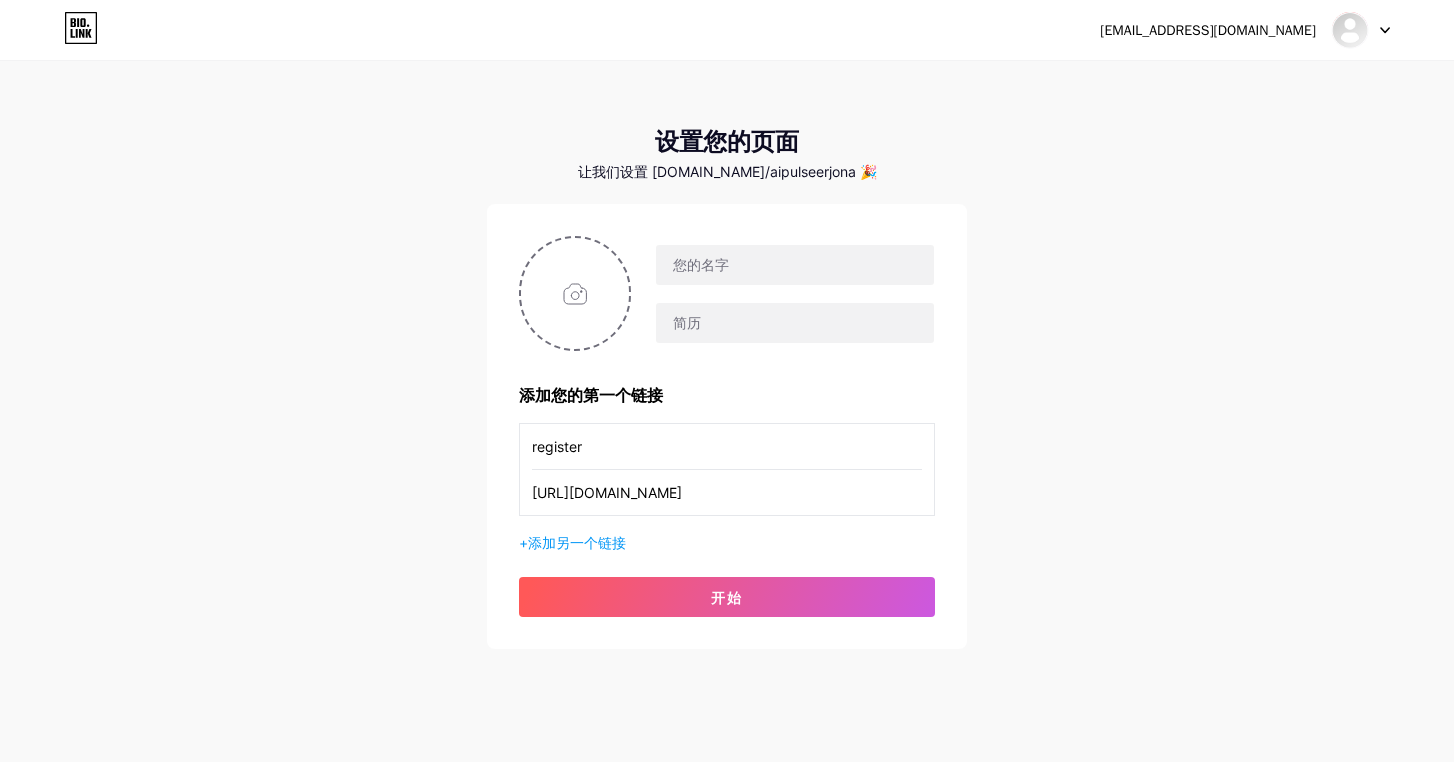 type on "register" 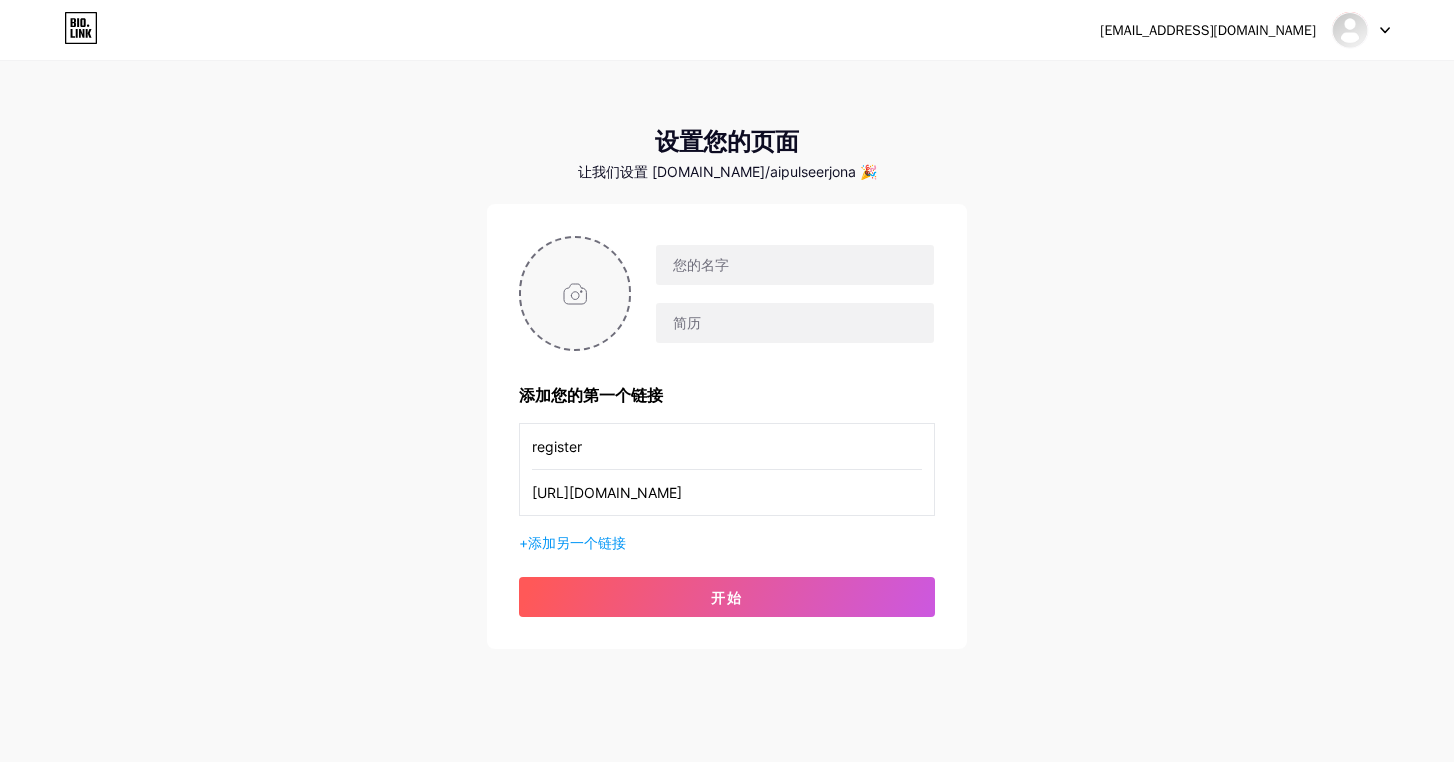 click at bounding box center (575, 293) 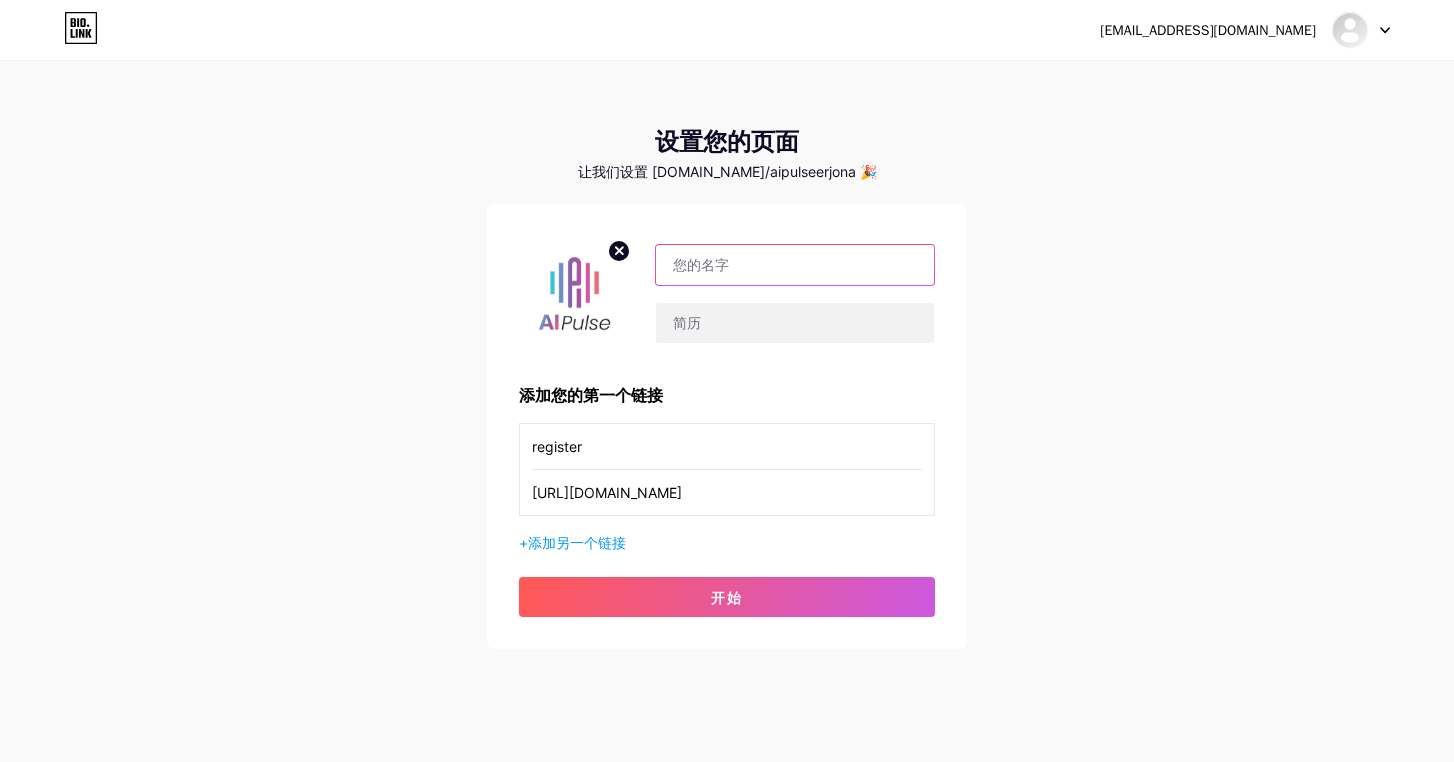 click at bounding box center [795, 265] 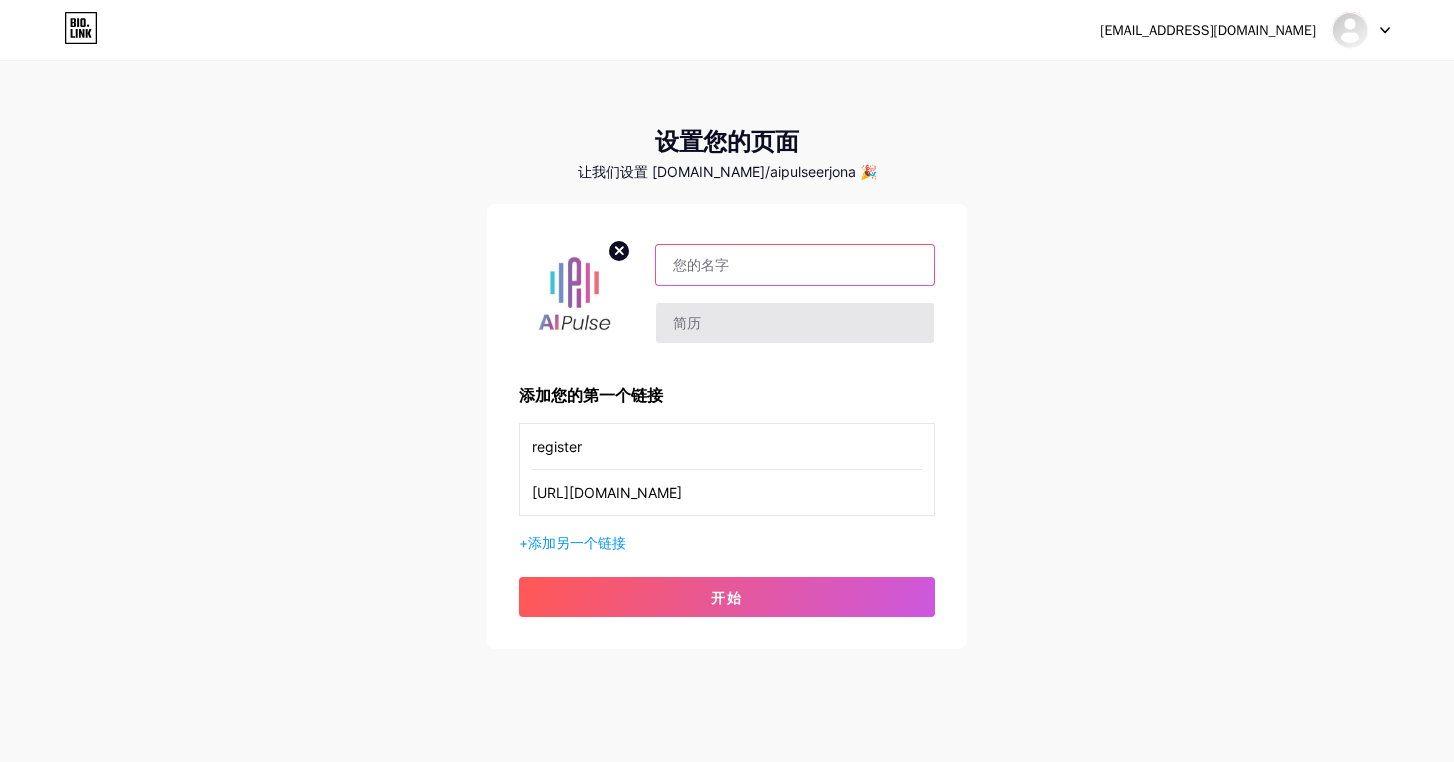 drag, startPoint x: 722, startPoint y: 274, endPoint x: 688, endPoint y: 327, distance: 62.968246 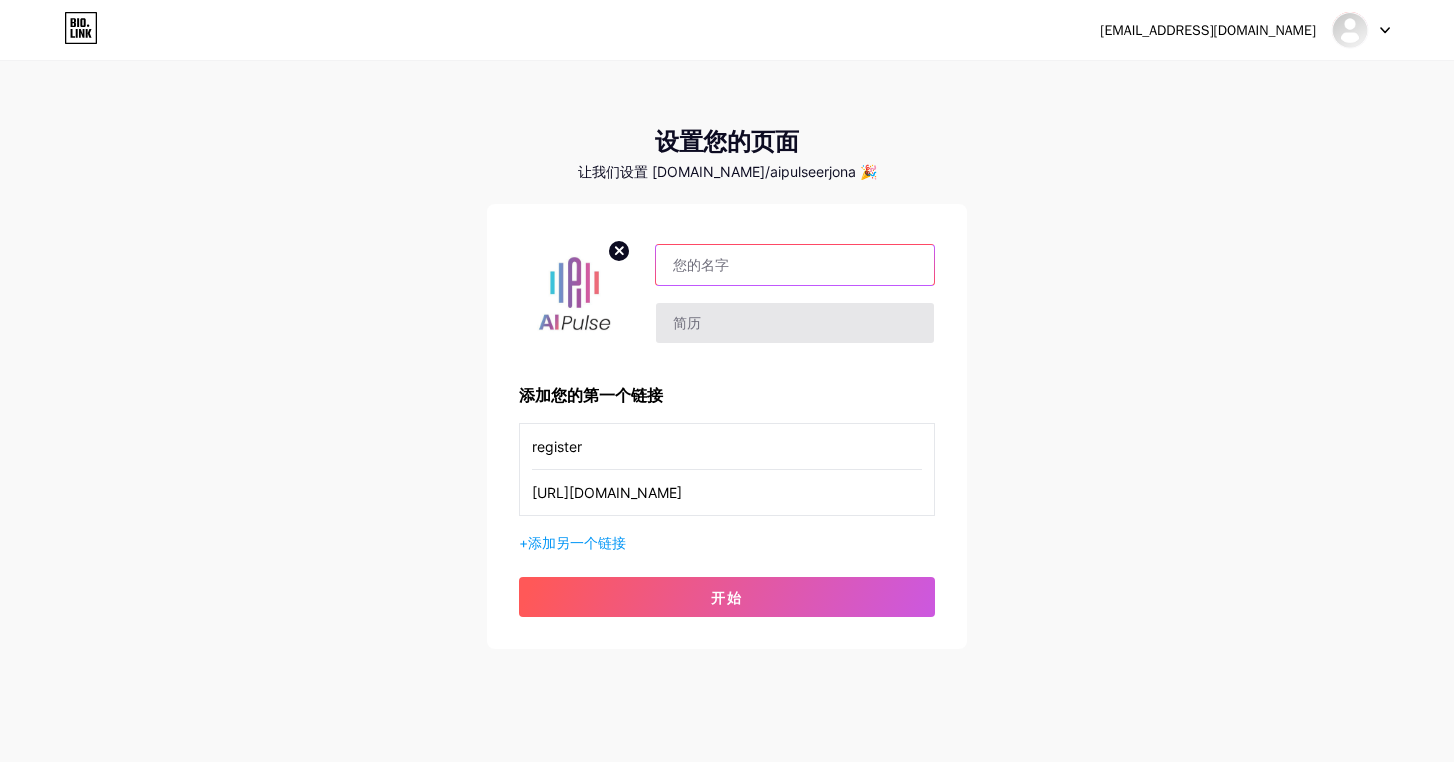 click at bounding box center [795, 265] 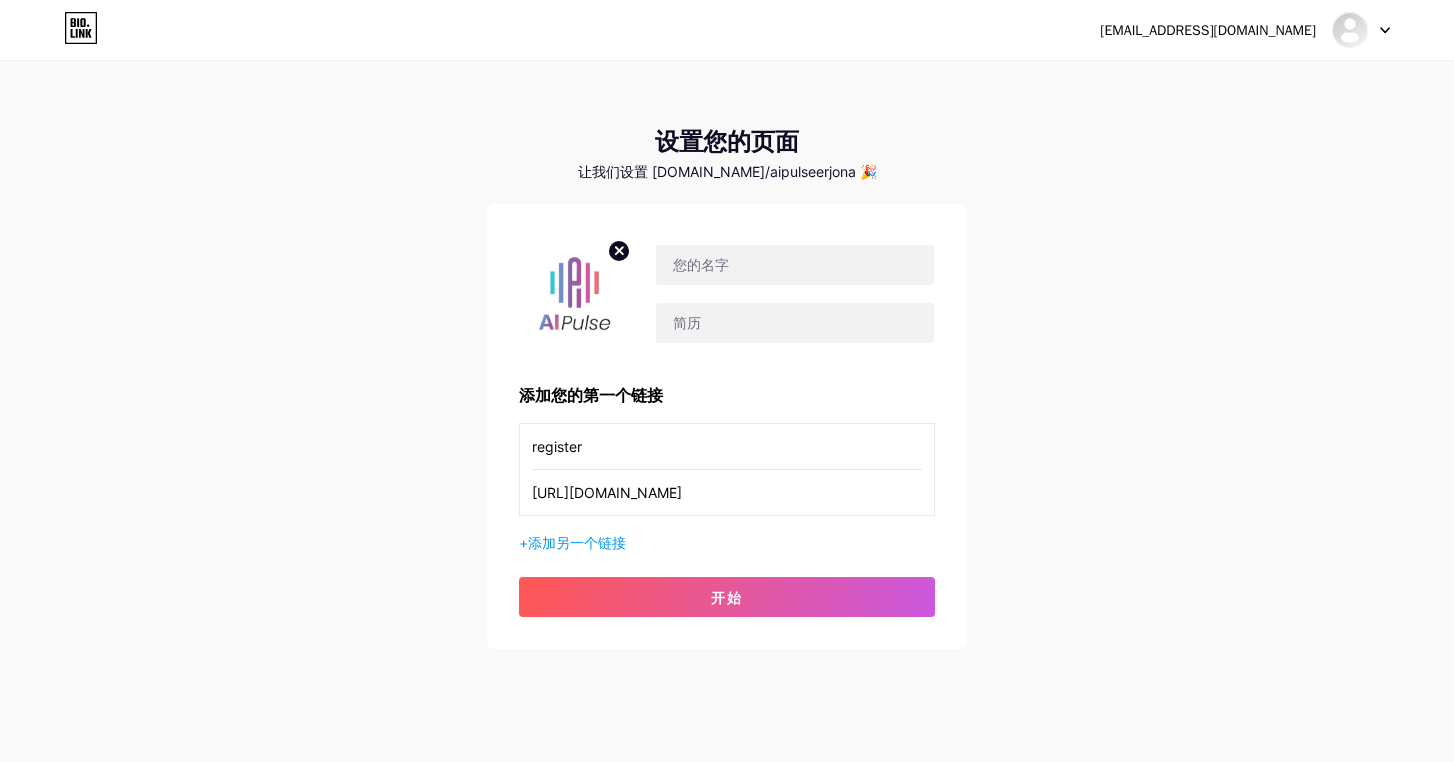 drag, startPoint x: 1269, startPoint y: 249, endPoint x: 929, endPoint y: 236, distance: 340.24844 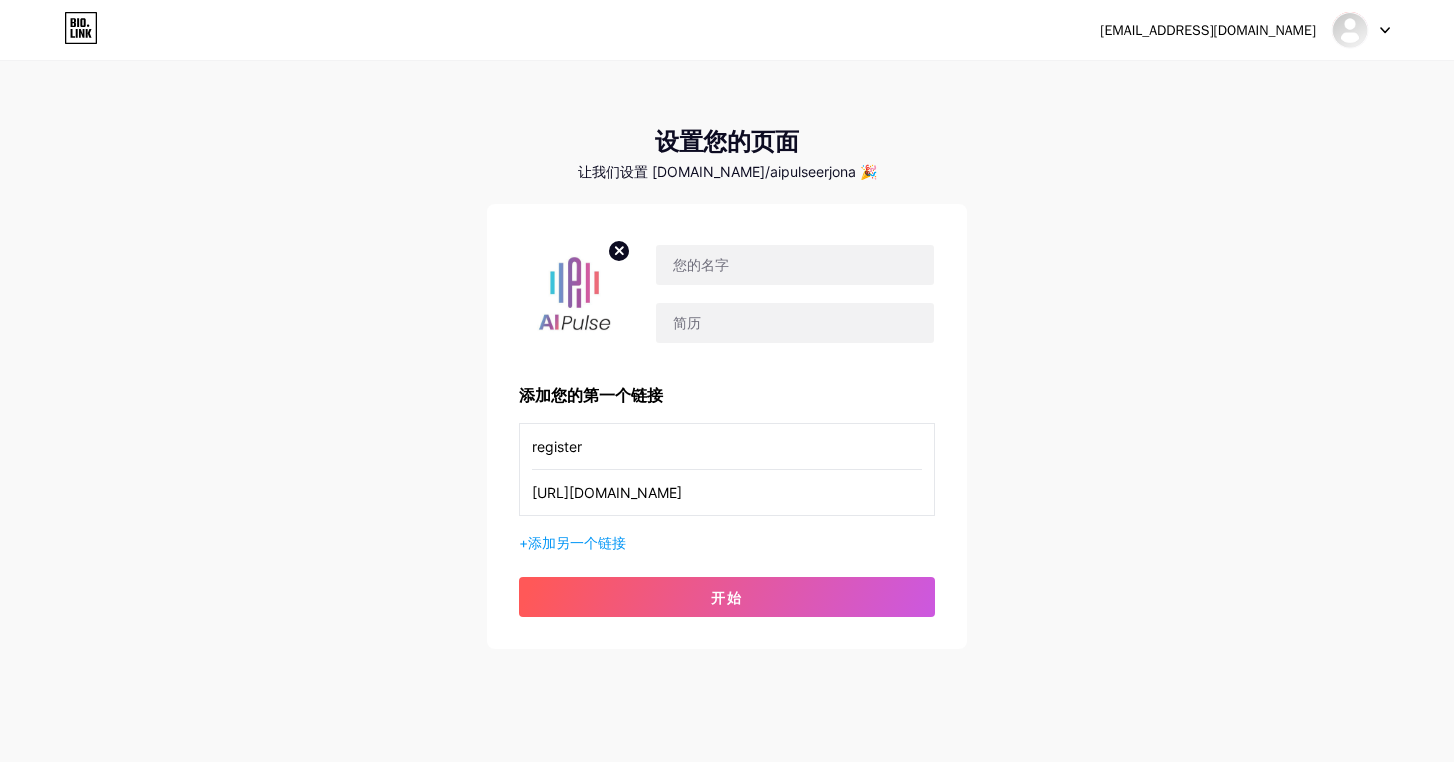 click on "[EMAIL_ADDRESS][DOMAIN_NAME]           仪表板     登出   设置您的页面   让我们设置 [DOMAIN_NAME]/aipulseerjona 🎉                       添加您的第一个链接   register   [URL][DOMAIN_NAME]
+ 添加另一个链接     开始" at bounding box center [727, 356] 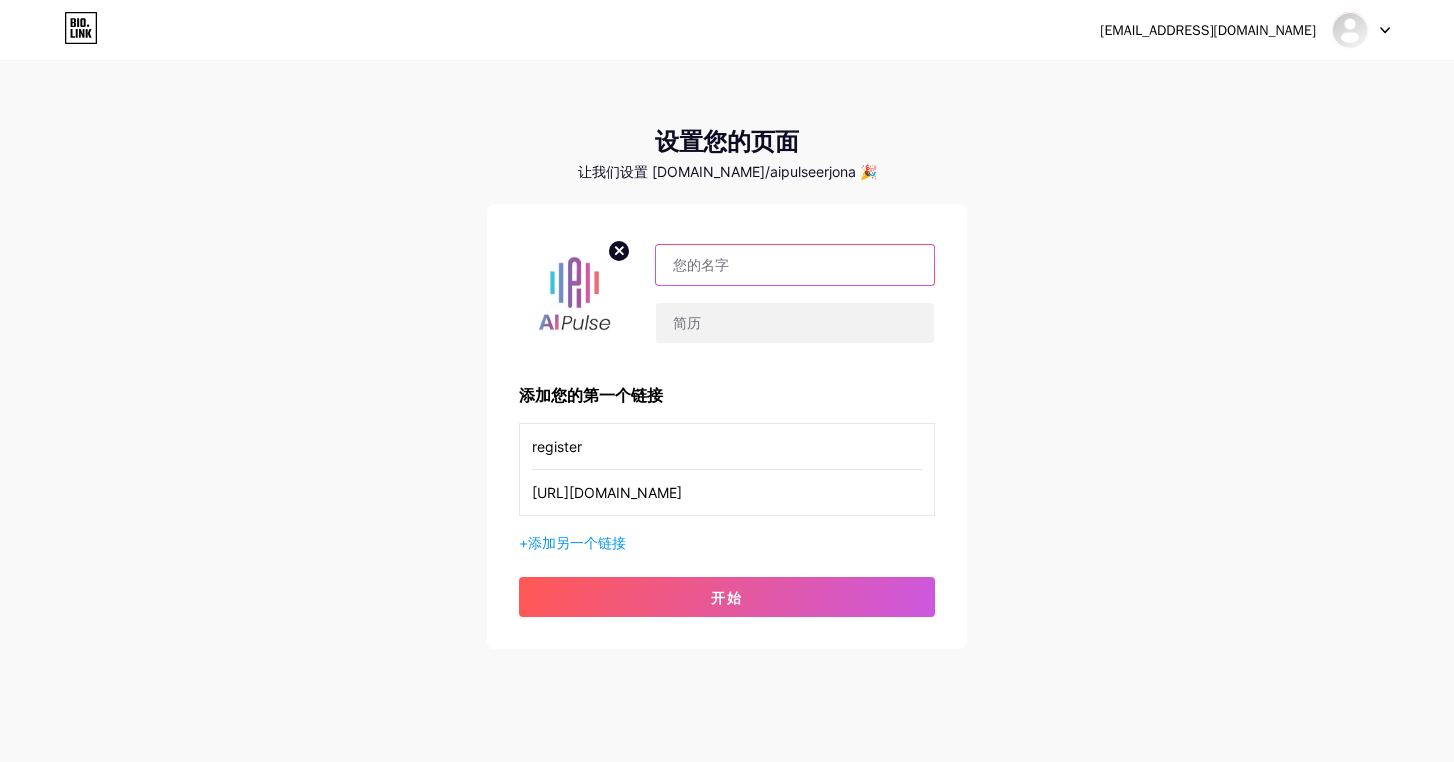 click at bounding box center (795, 265) 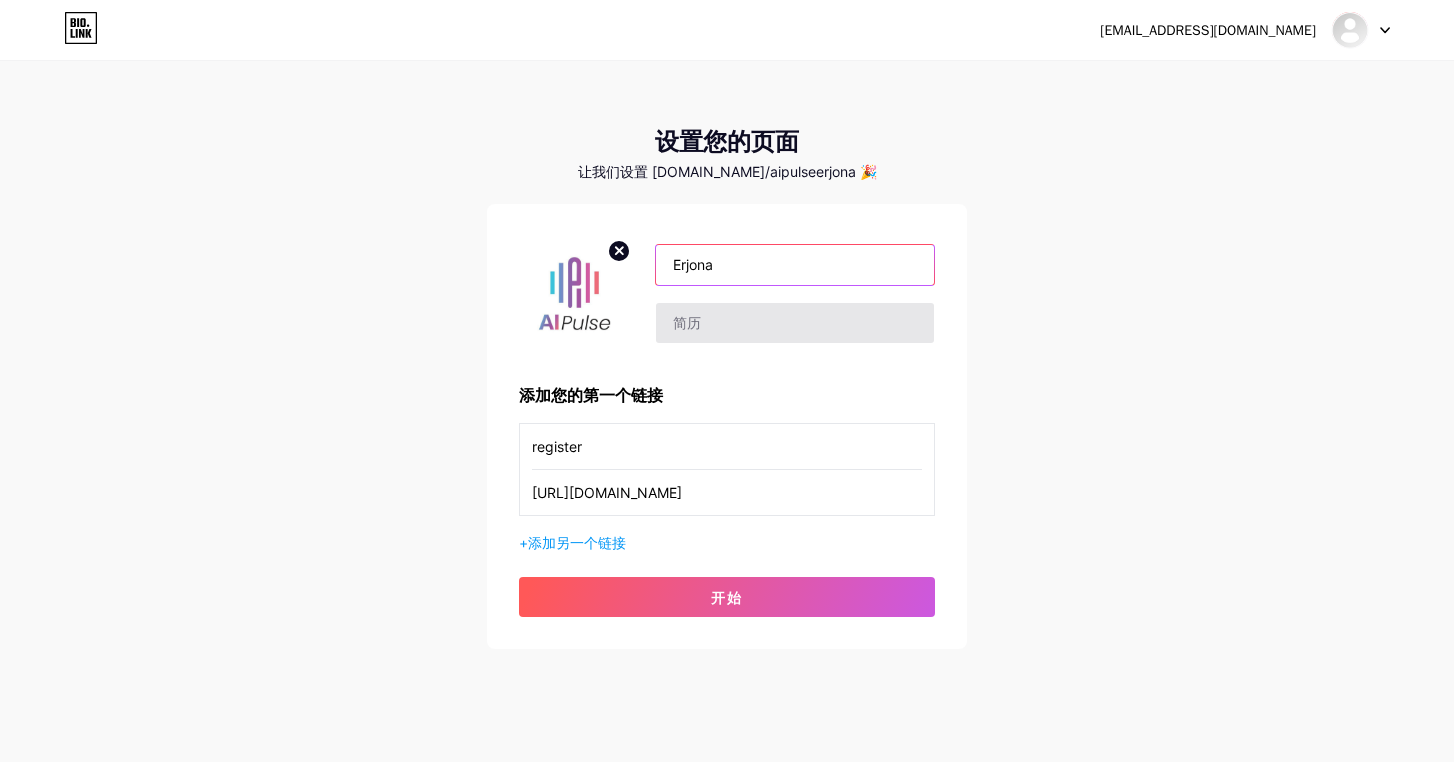 type on "Erjona" 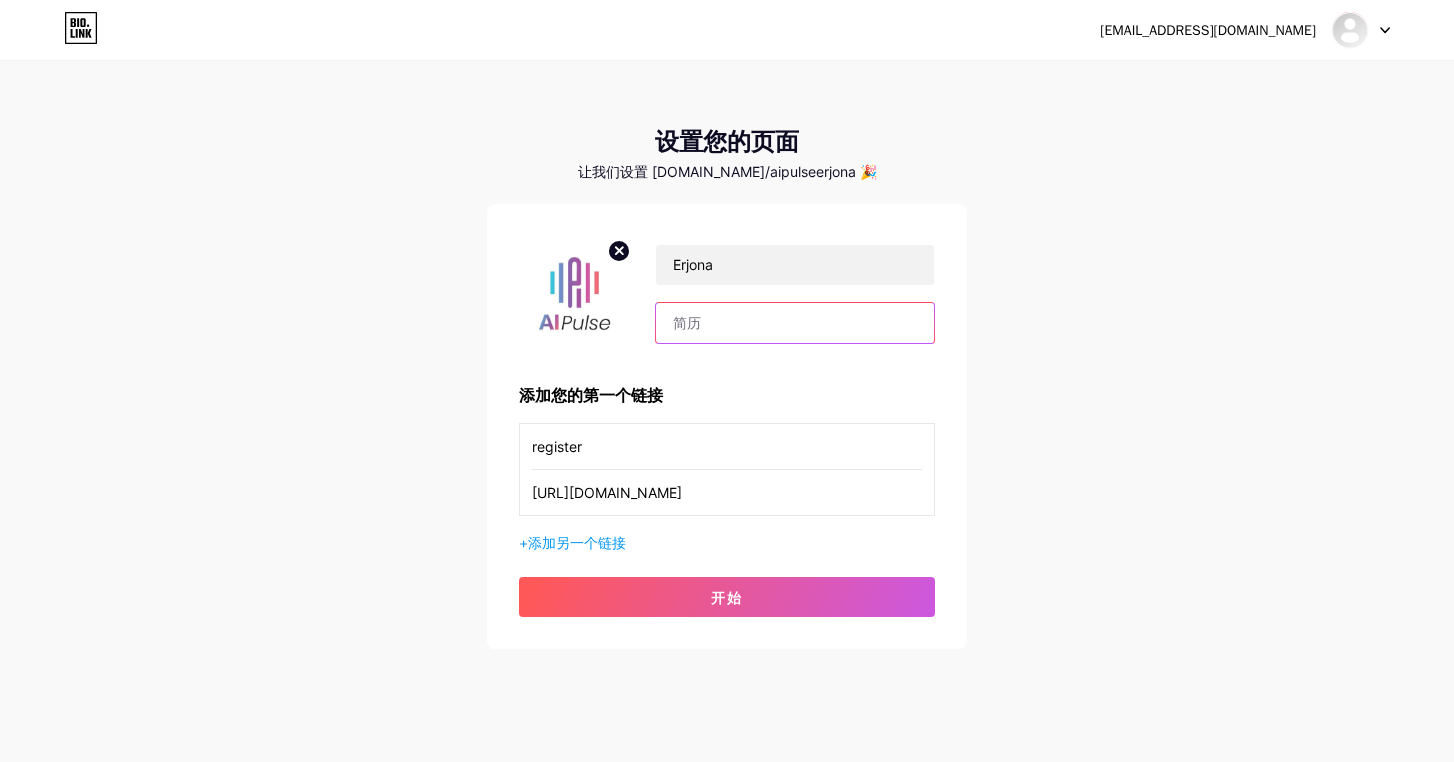 click at bounding box center [795, 323] 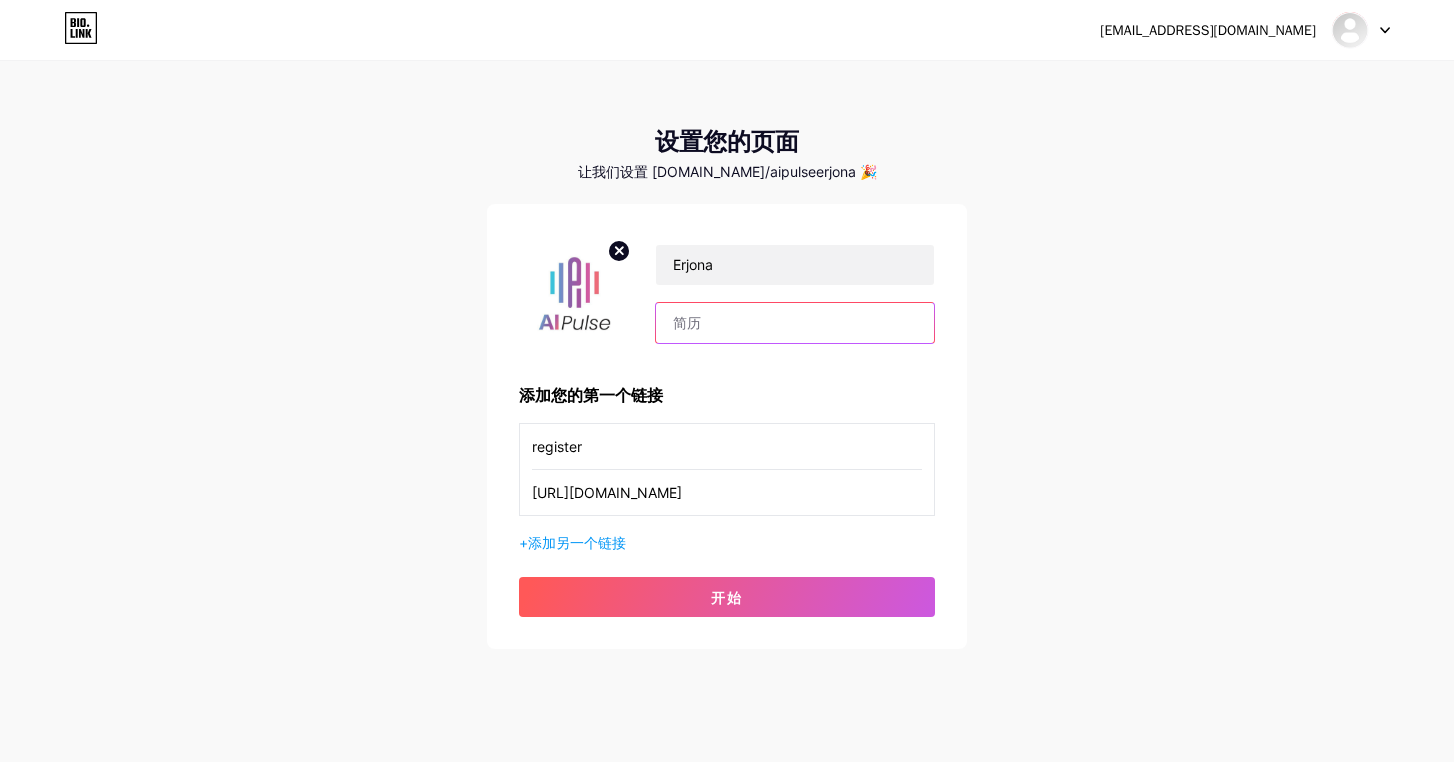 type on "AI PULSE Work Center" 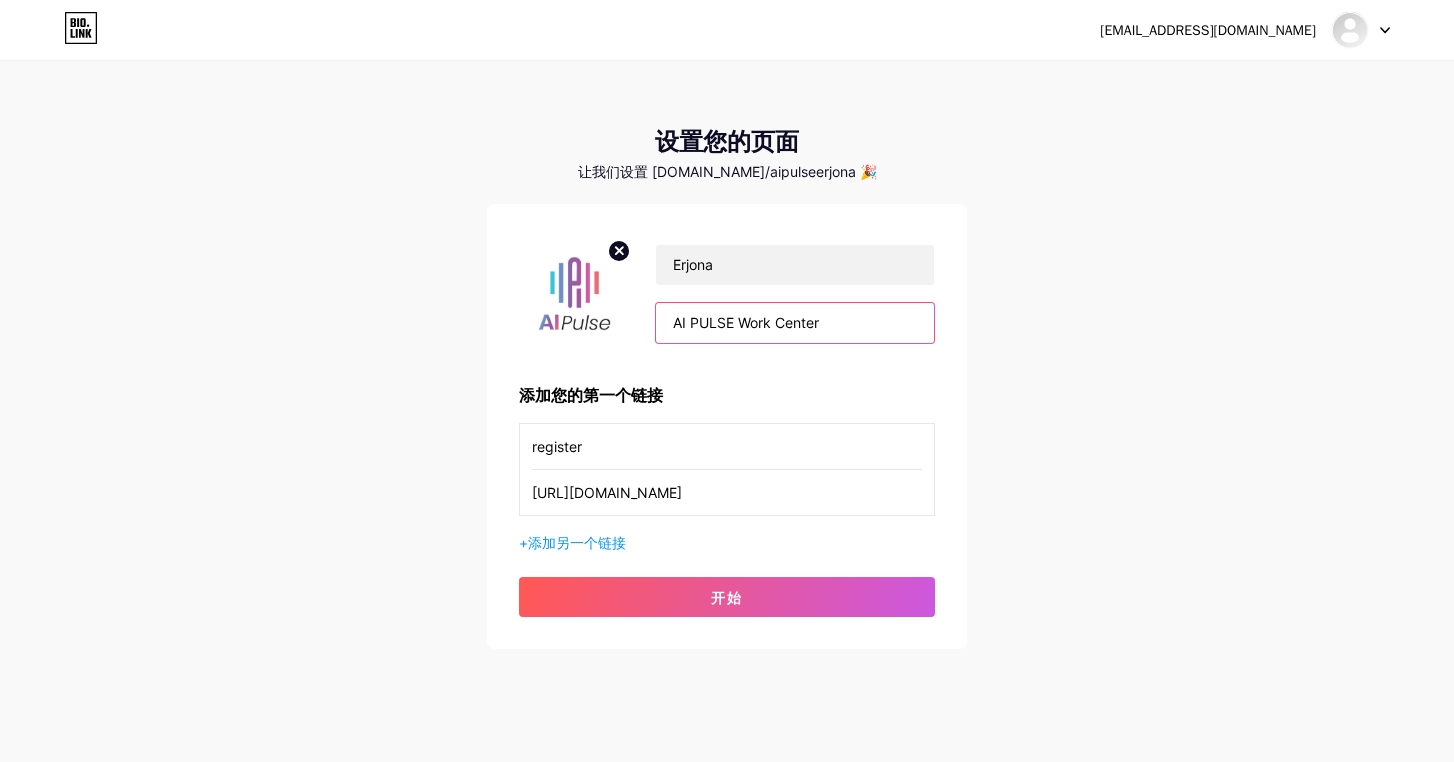 drag, startPoint x: 850, startPoint y: 322, endPoint x: 375, endPoint y: 264, distance: 478.52795 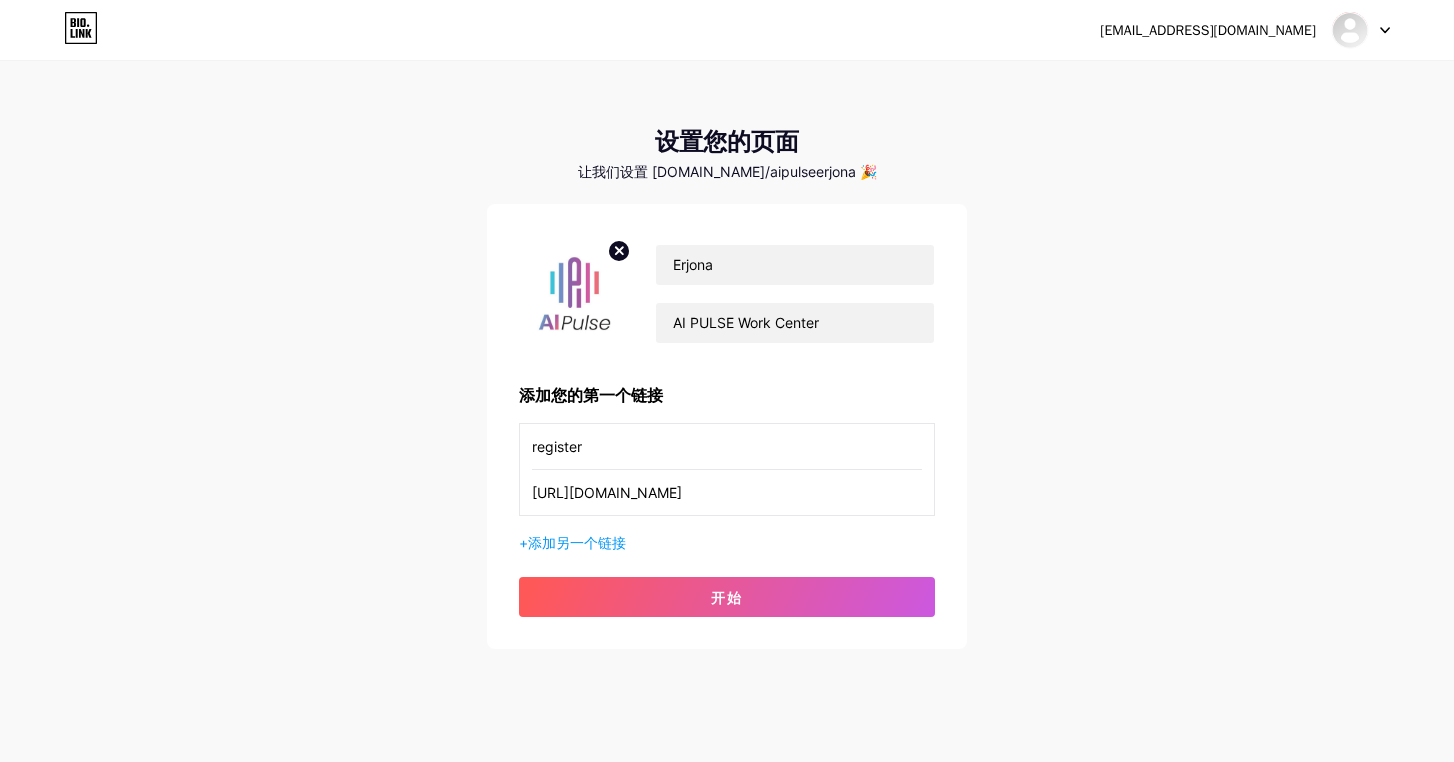 click on "[EMAIL_ADDRESS][DOMAIN_NAME]           仪表板     登出   设置您的页面   让我们设置 [DOMAIN_NAME]/aipulseerjona 🎉               Erjona     AI PULSE Work Center     添加您的第一个链接   register   [URL][DOMAIN_NAME]
+ 添加另一个链接     开始" at bounding box center (727, 356) 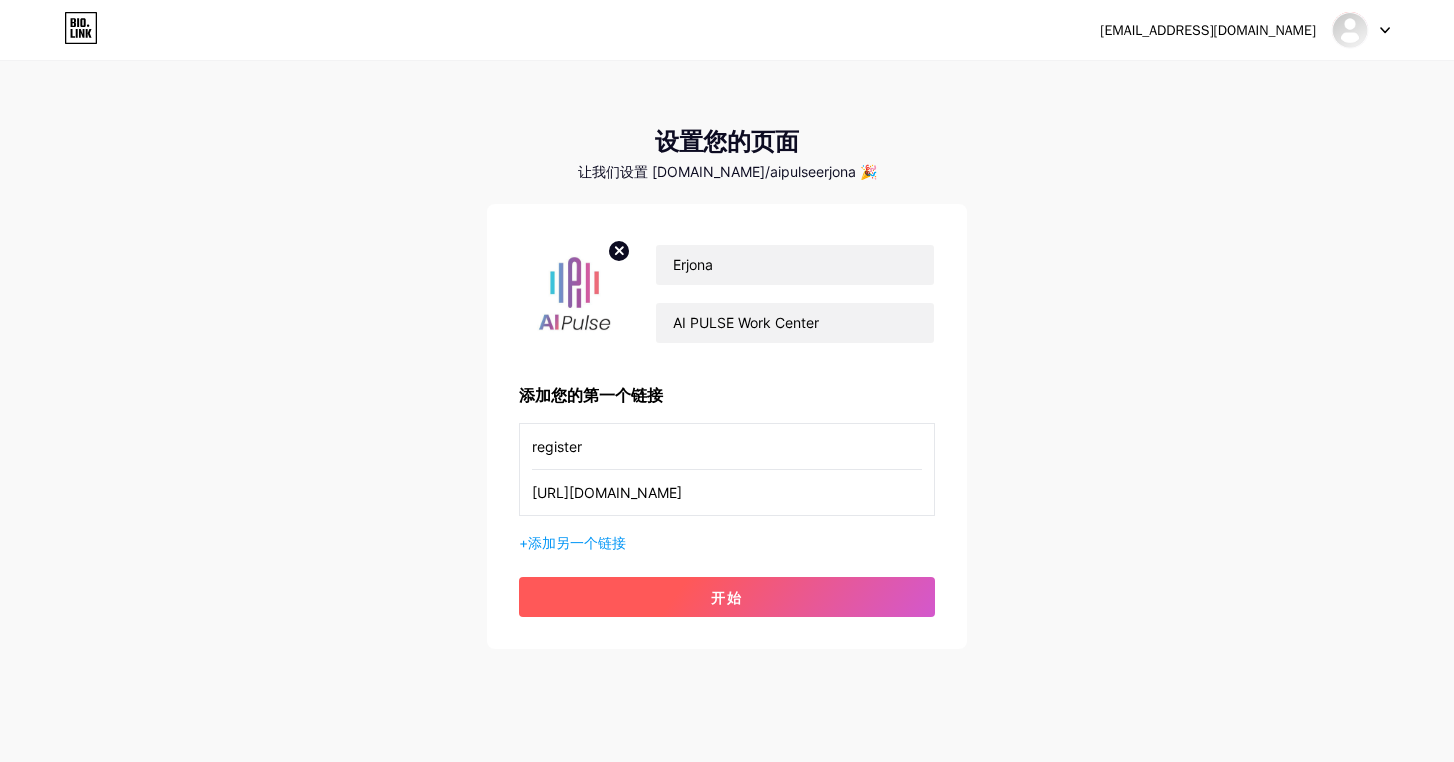 click on "开始" at bounding box center [727, 597] 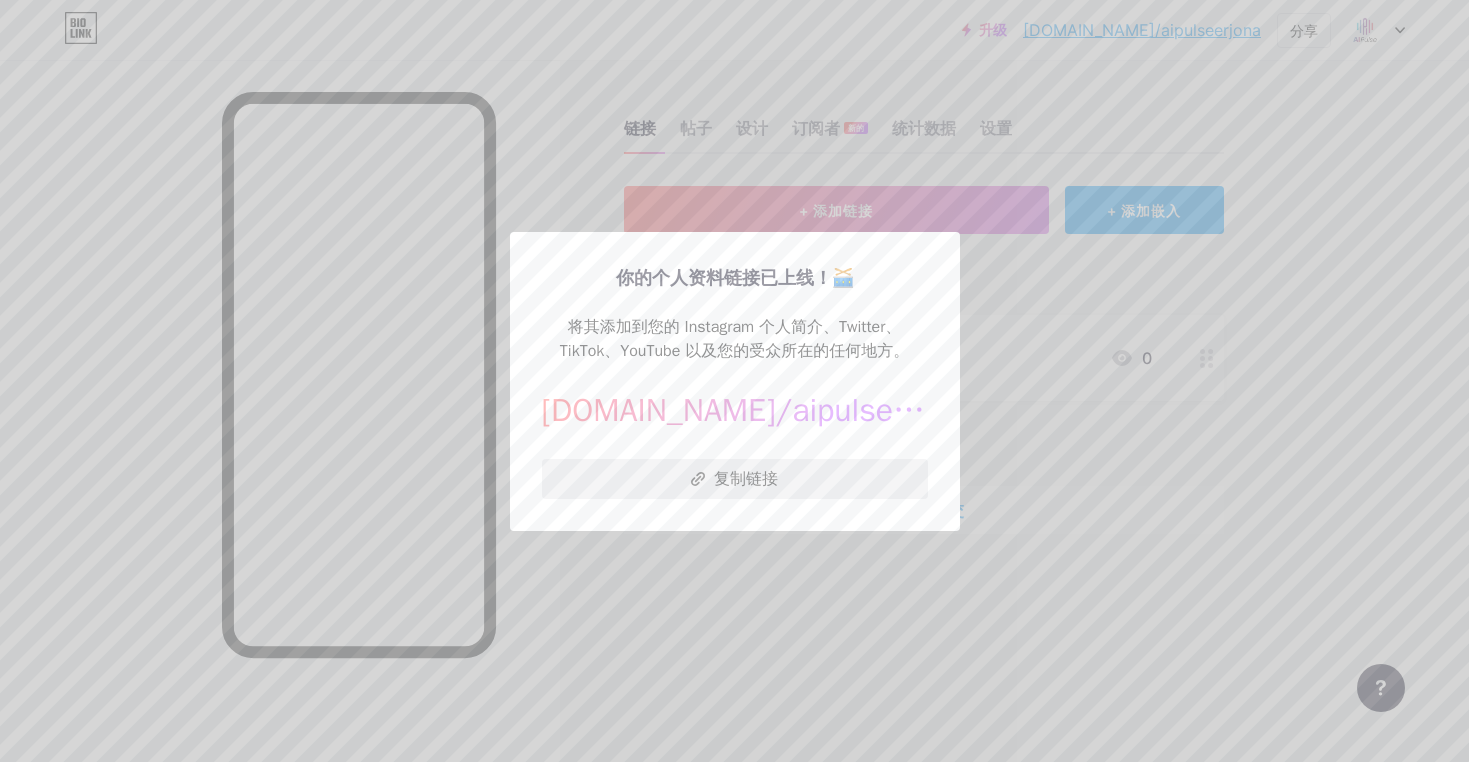 click on "复制链接" at bounding box center [735, 479] 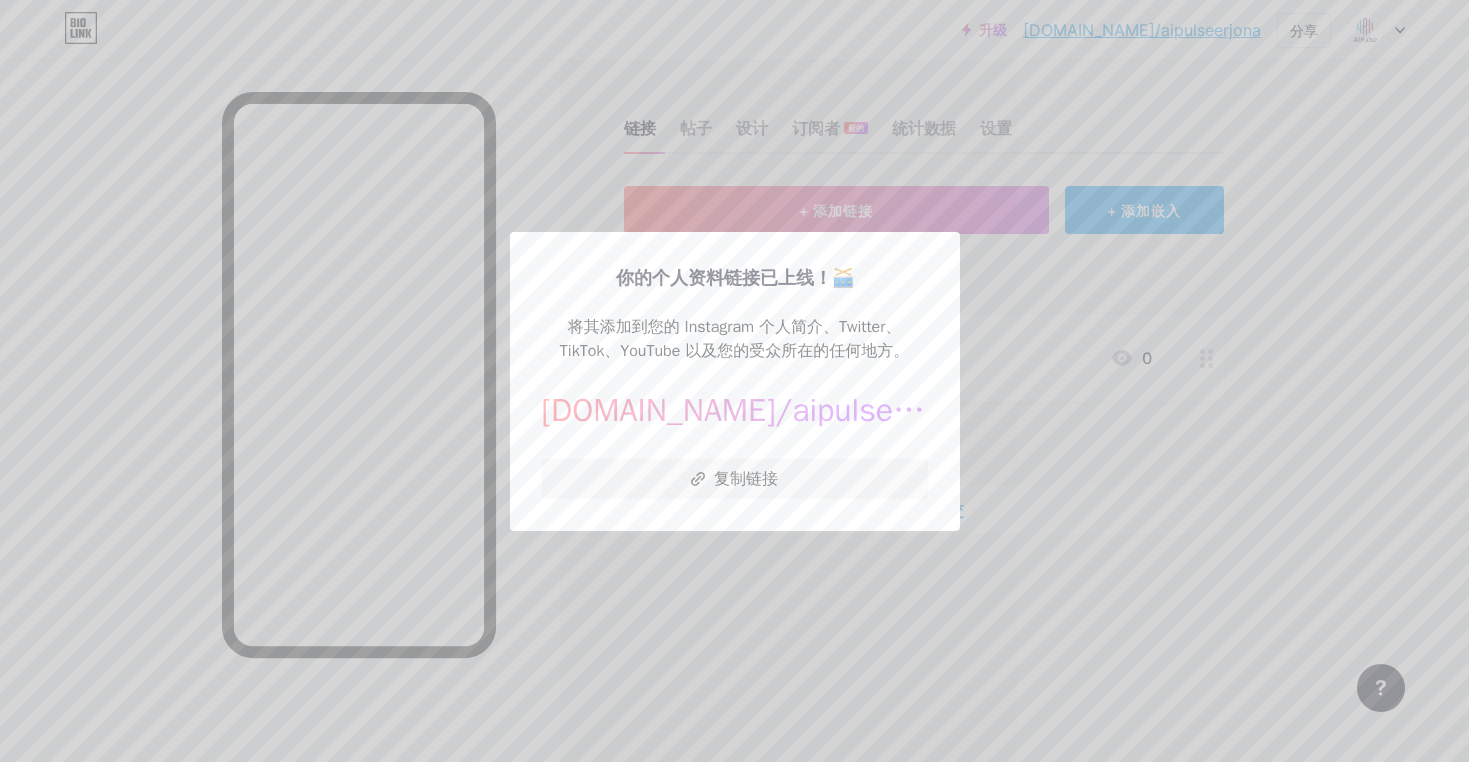 click at bounding box center (734, 381) 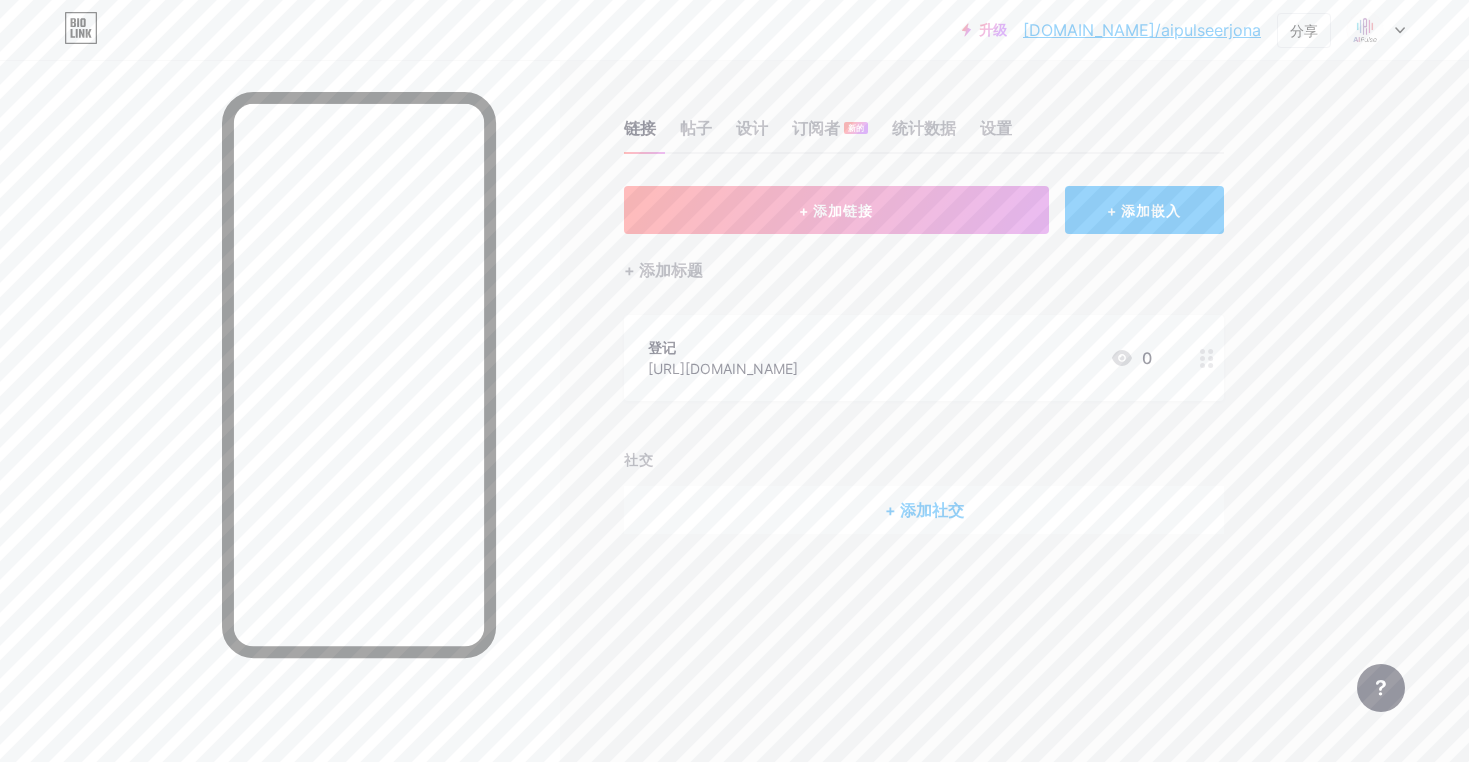 click on "+ 添加链接     + 添加嵌入
+ 添加标题
登记
[URL][DOMAIN_NAME]
0
社交     + 添加社交" at bounding box center [924, 360] 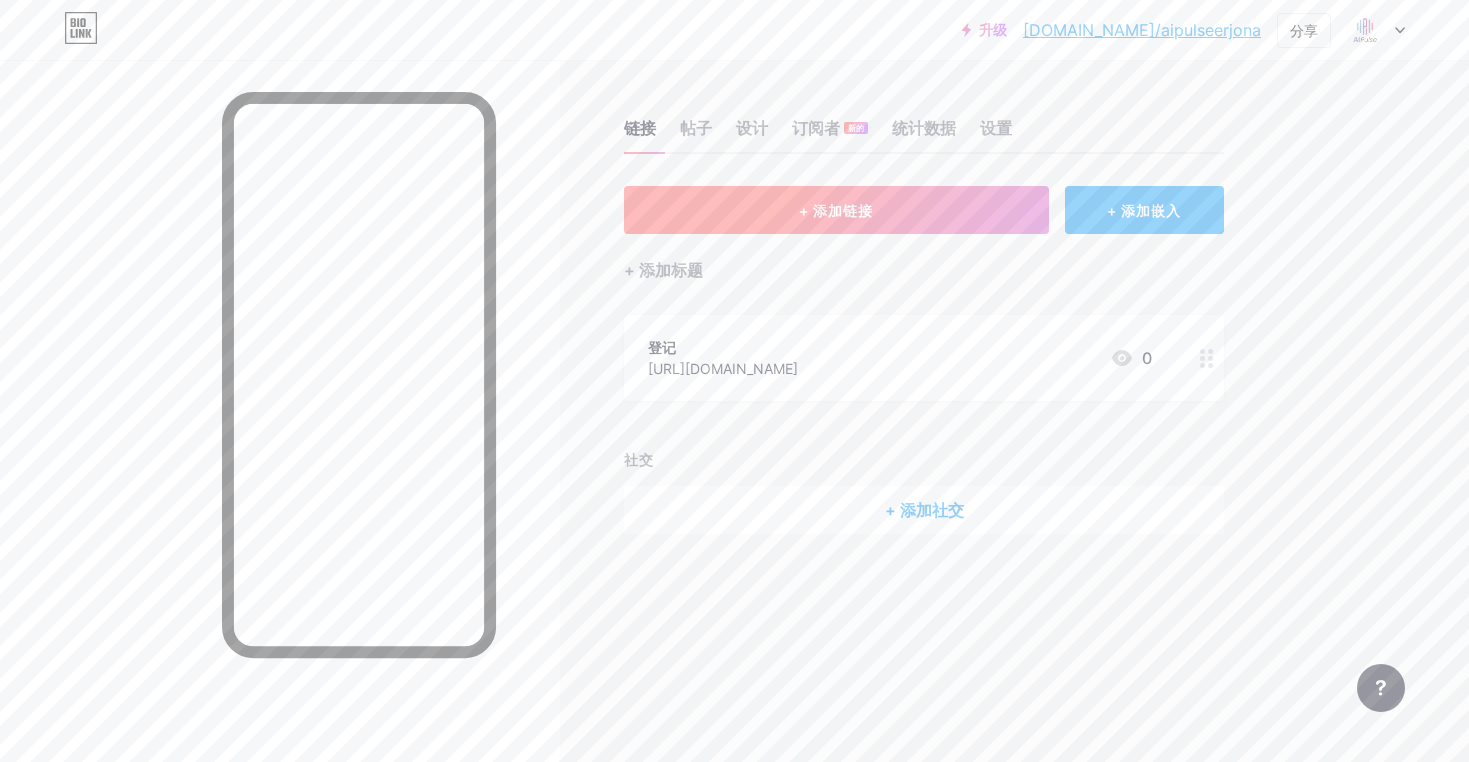 click on "+ 添加链接" at bounding box center (836, 210) 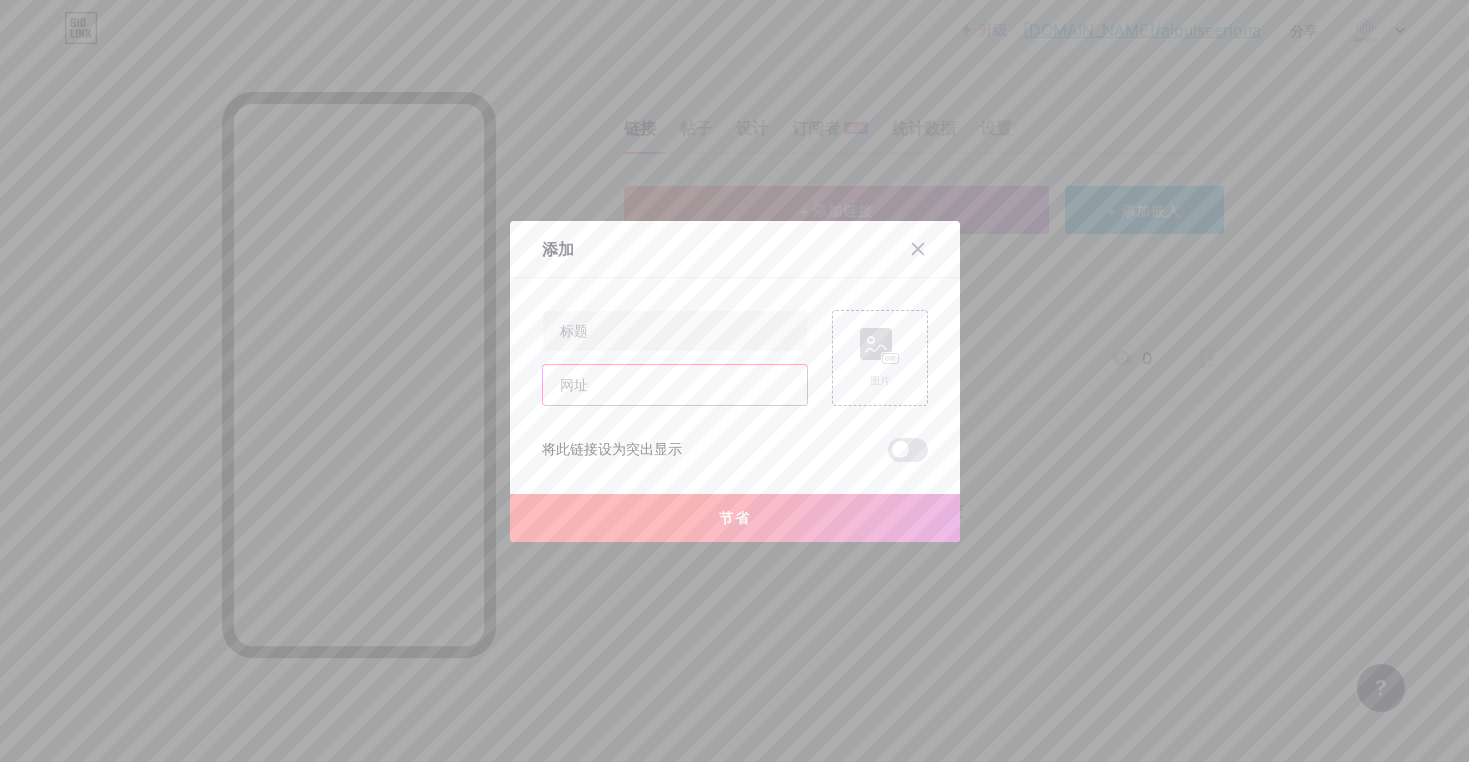 click at bounding box center [675, 385] 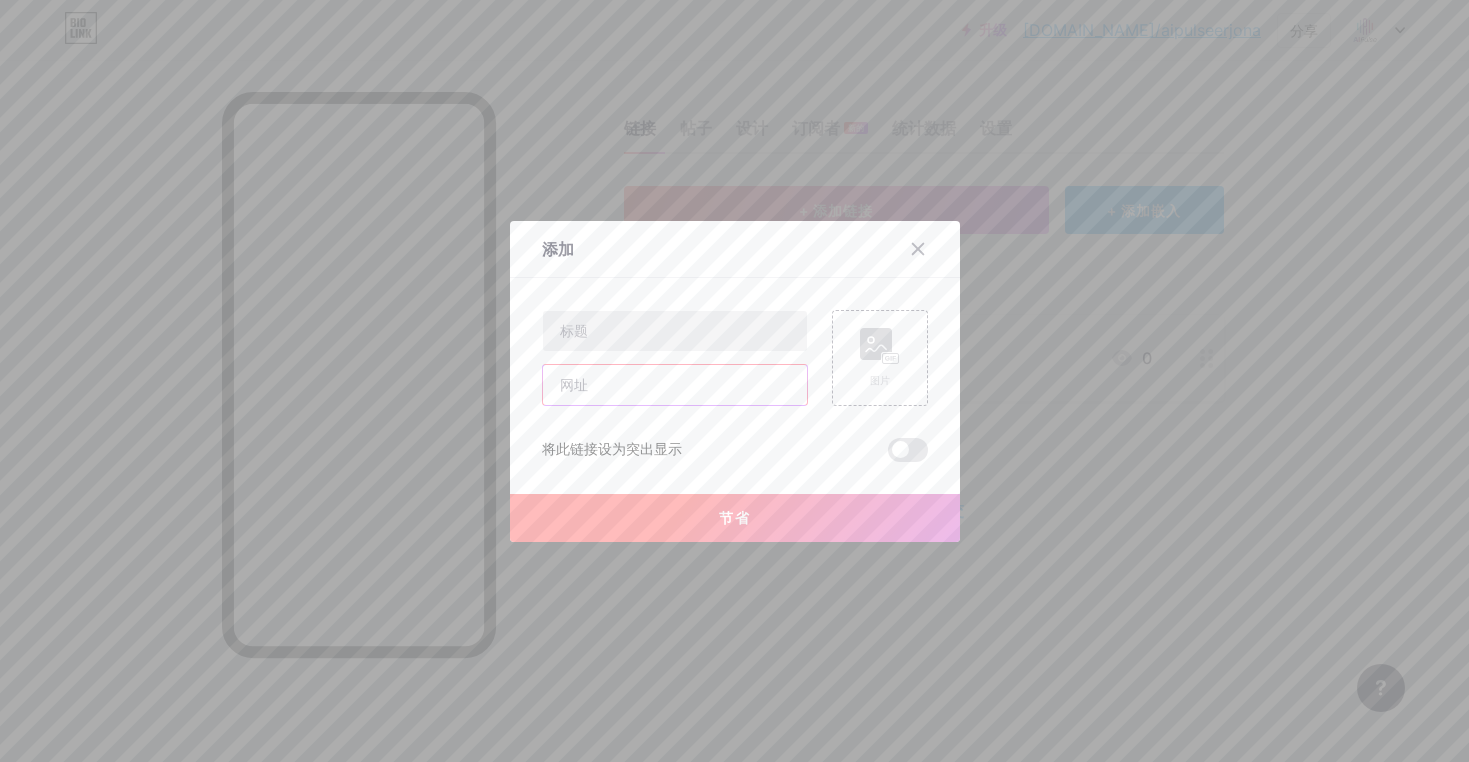 paste on "[URL][DOMAIN_NAME]" 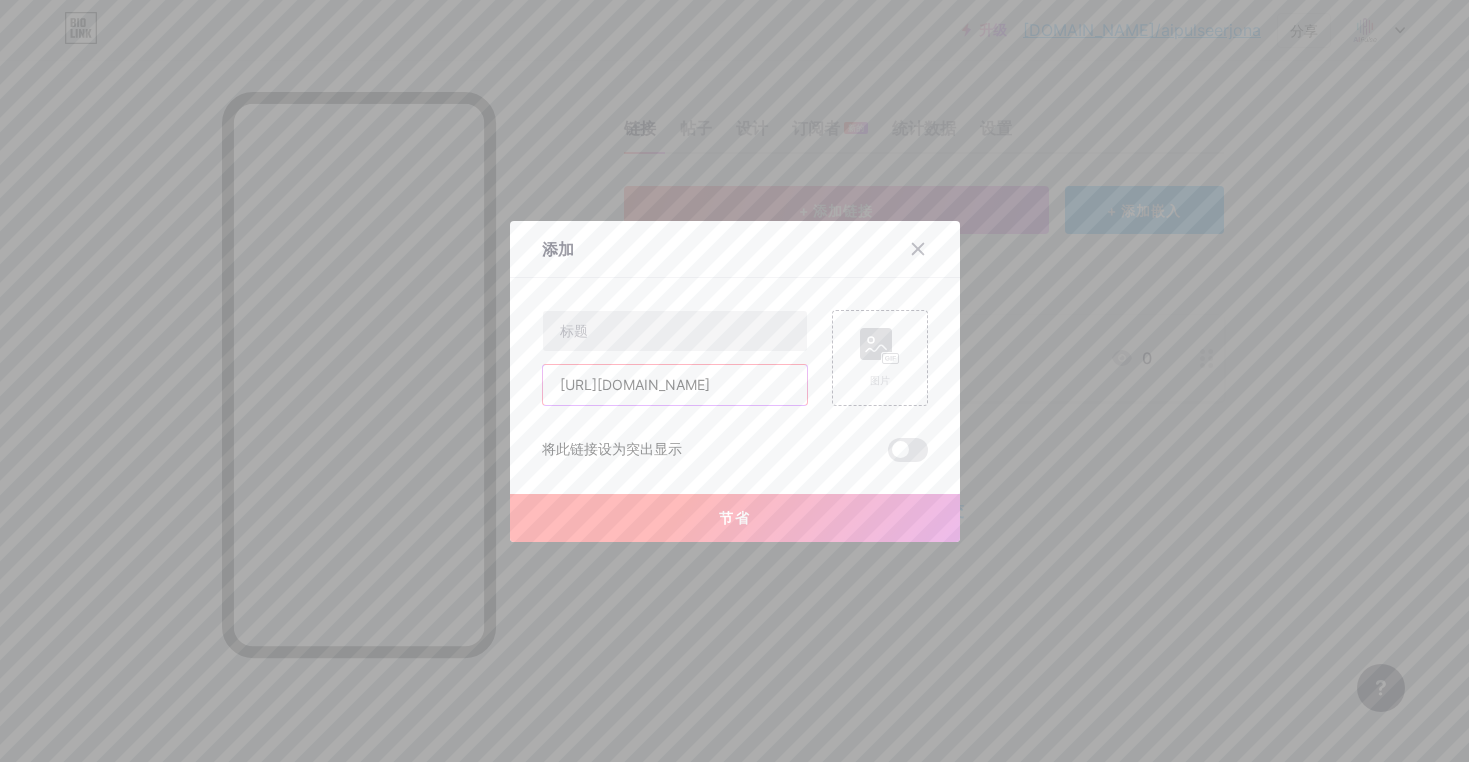 type on "[URL][DOMAIN_NAME]" 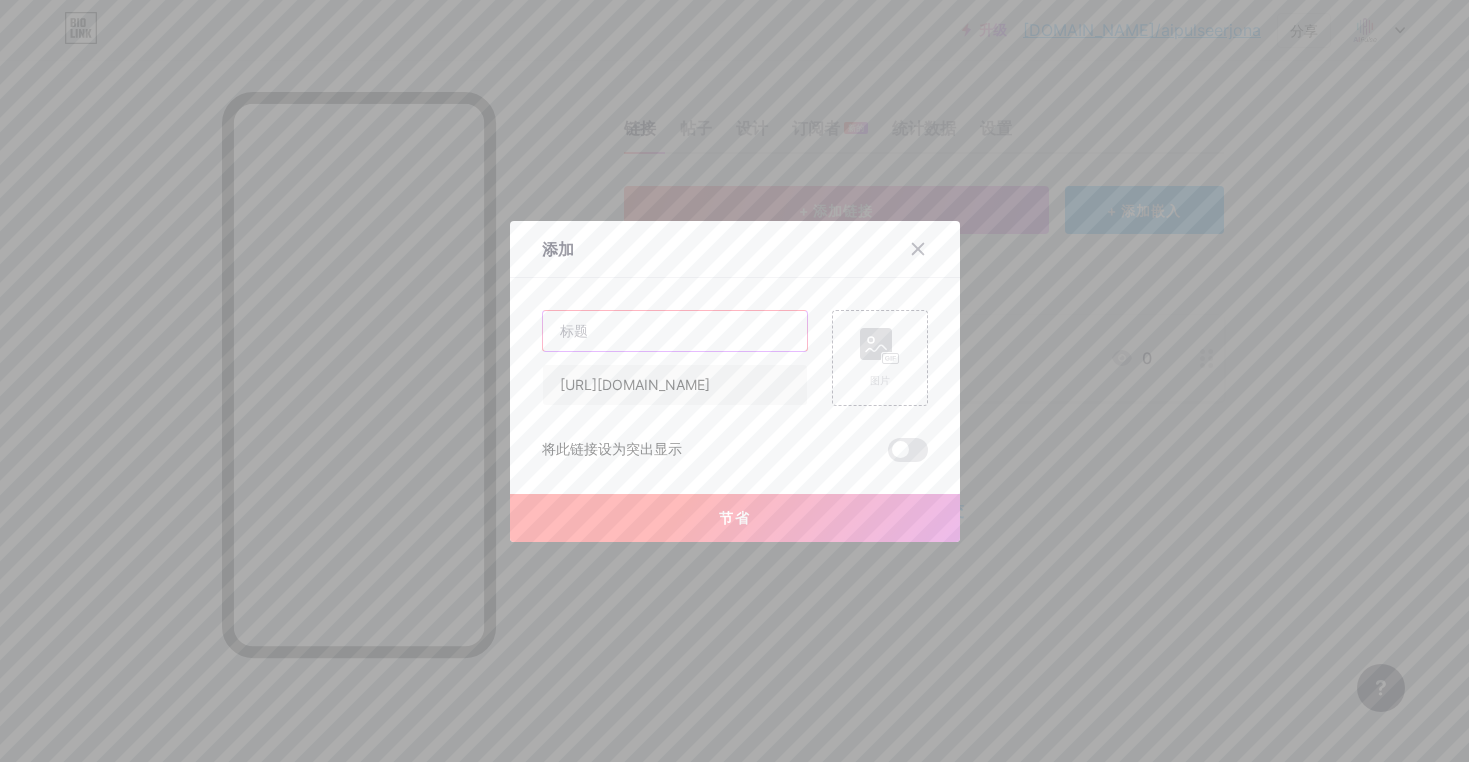 click at bounding box center (675, 331) 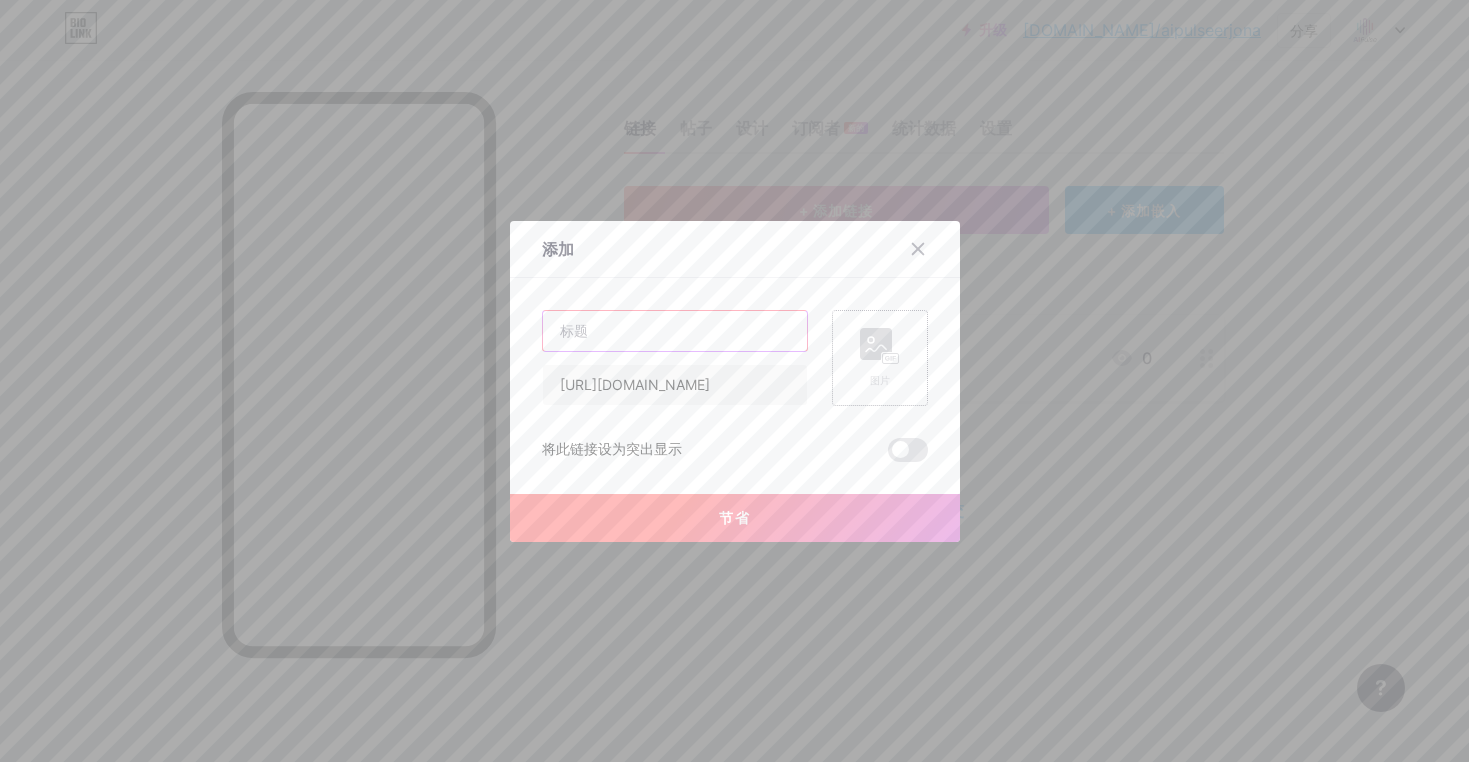 paste on "Official Website" 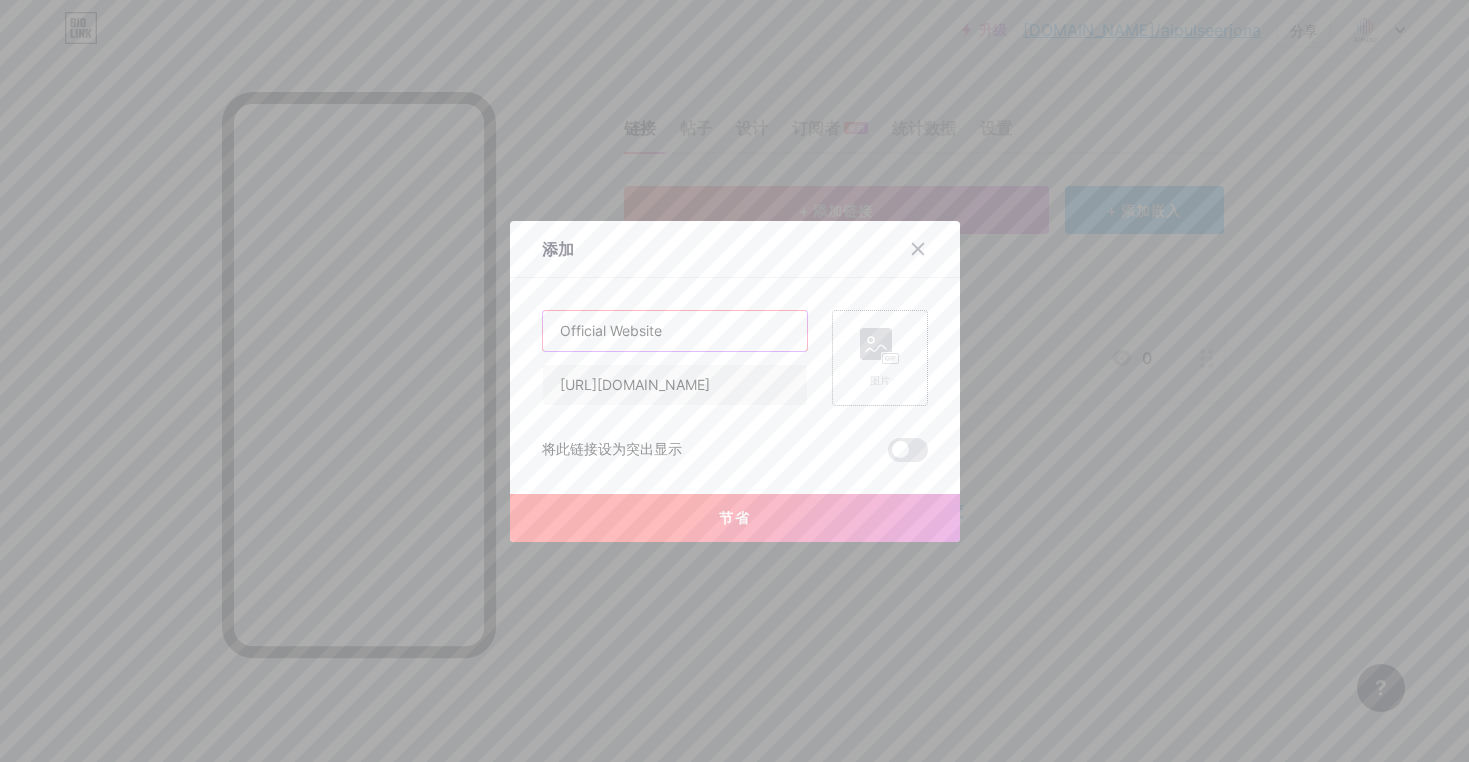 type on "Official Website" 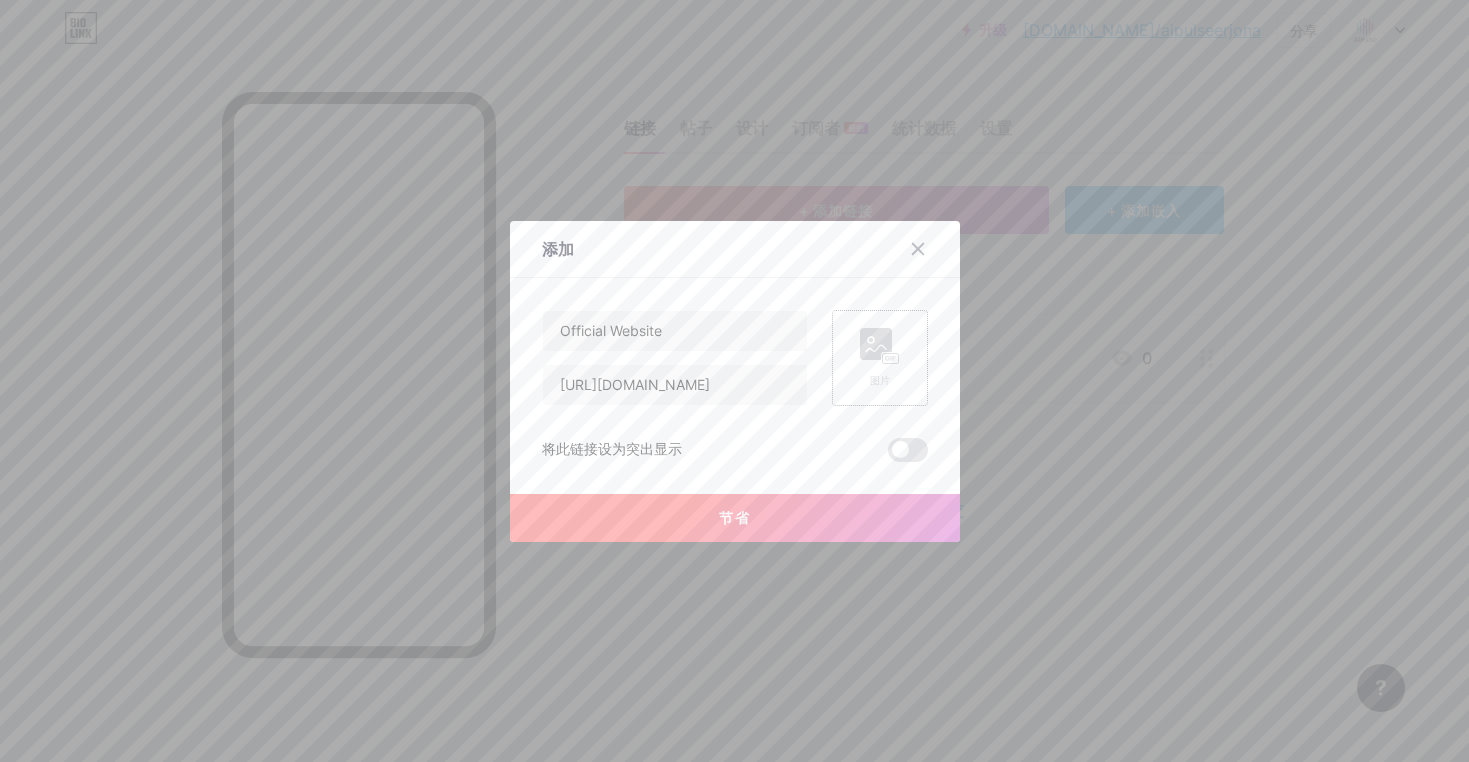click 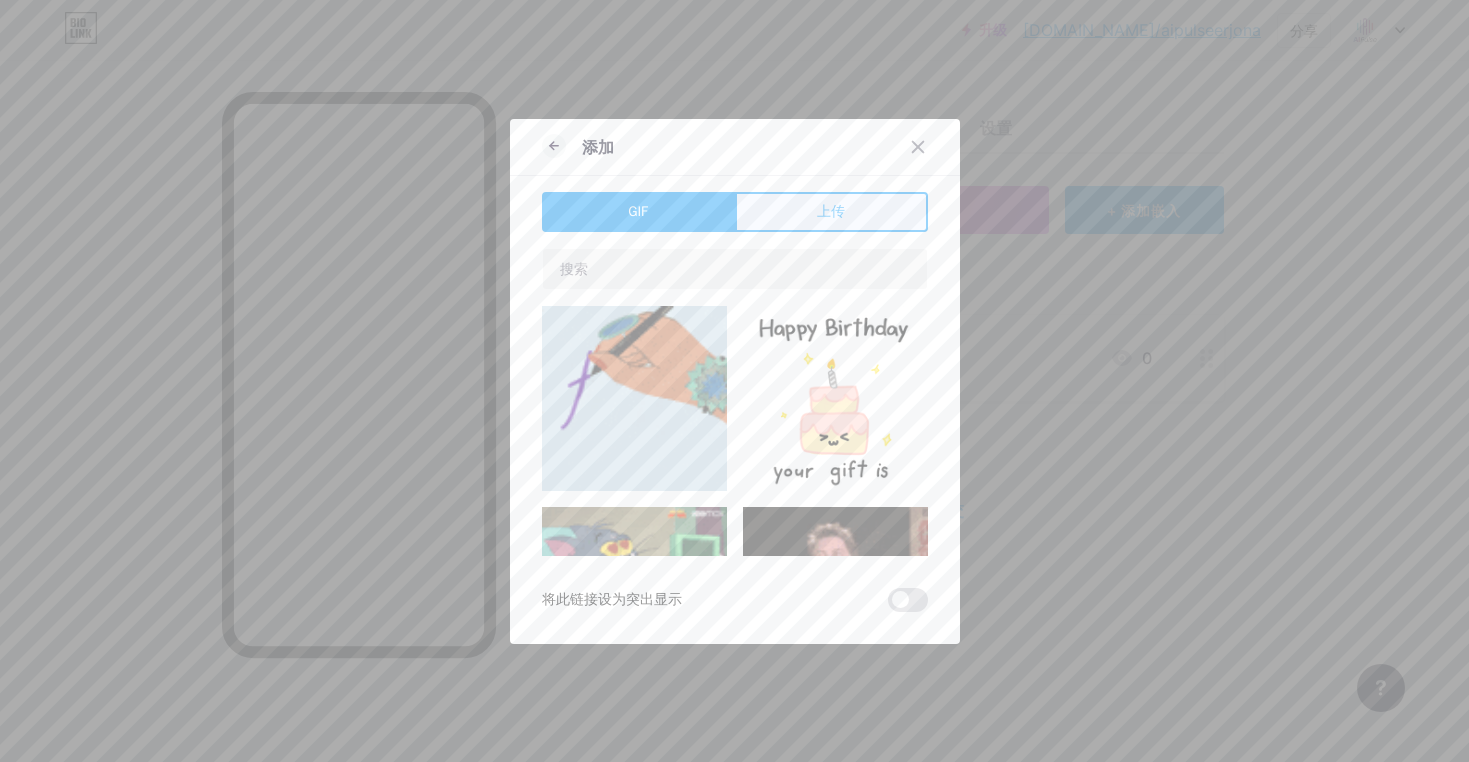 click on "上传" at bounding box center (831, 211) 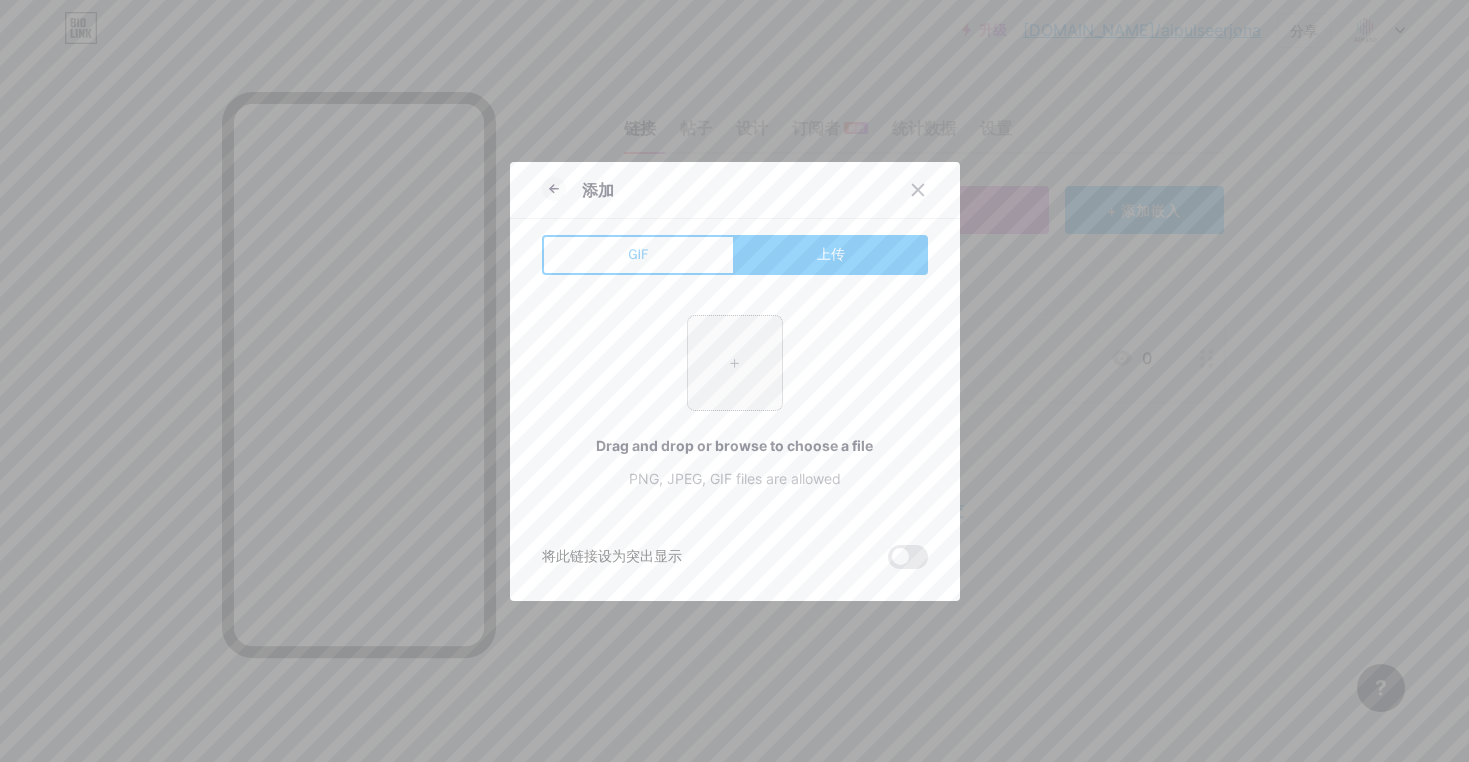 click at bounding box center [735, 363] 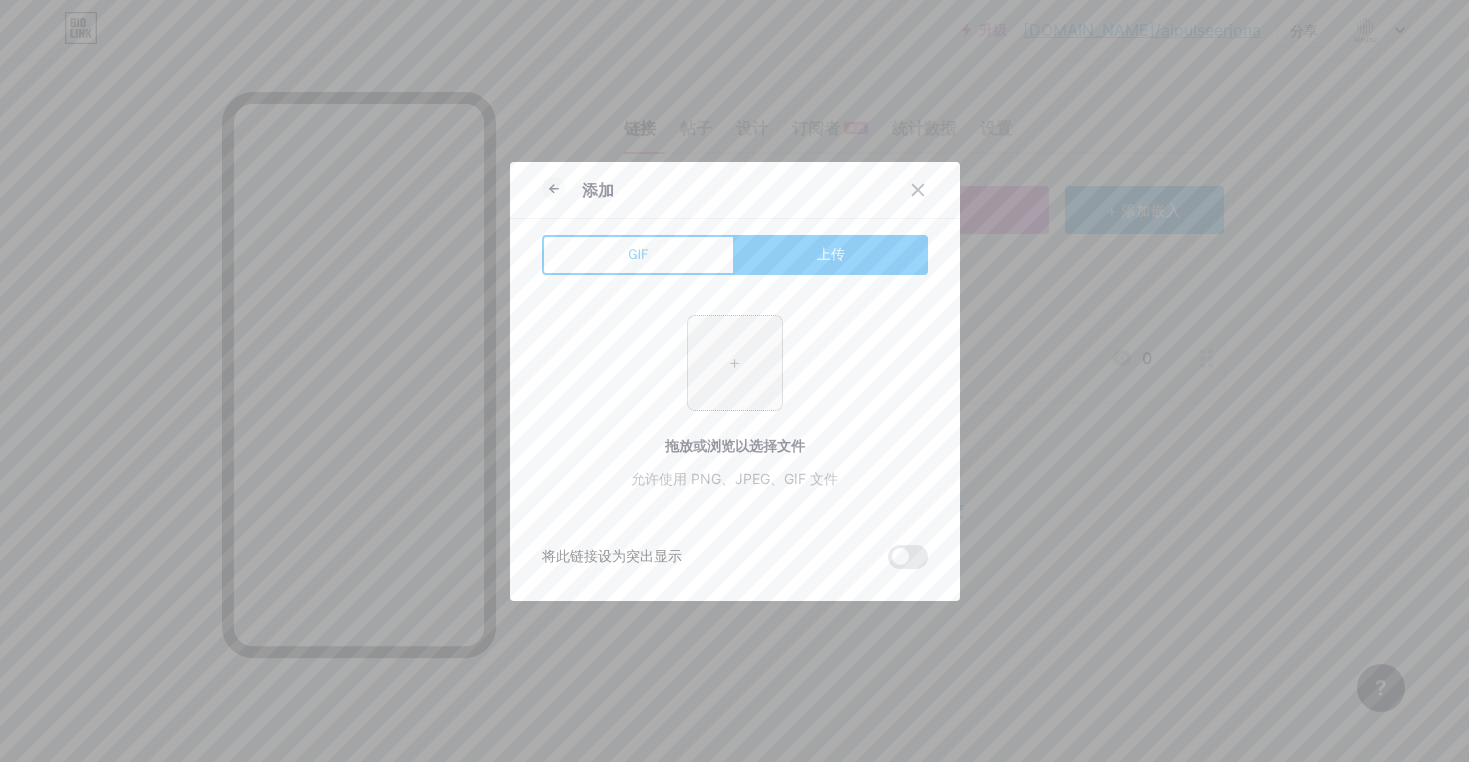 type on "C:\fakepath\官方网站.jpg" 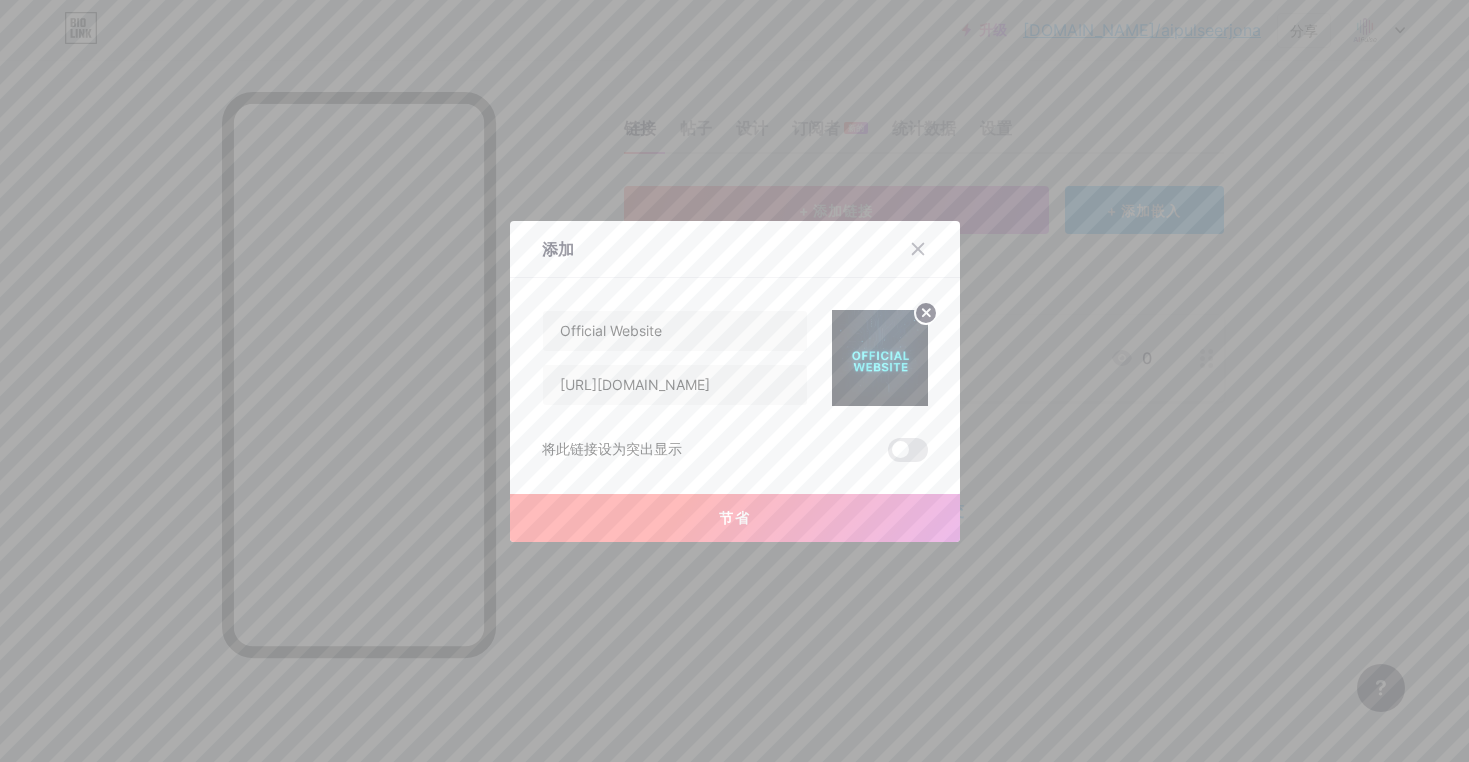 click on "节省" at bounding box center [735, 518] 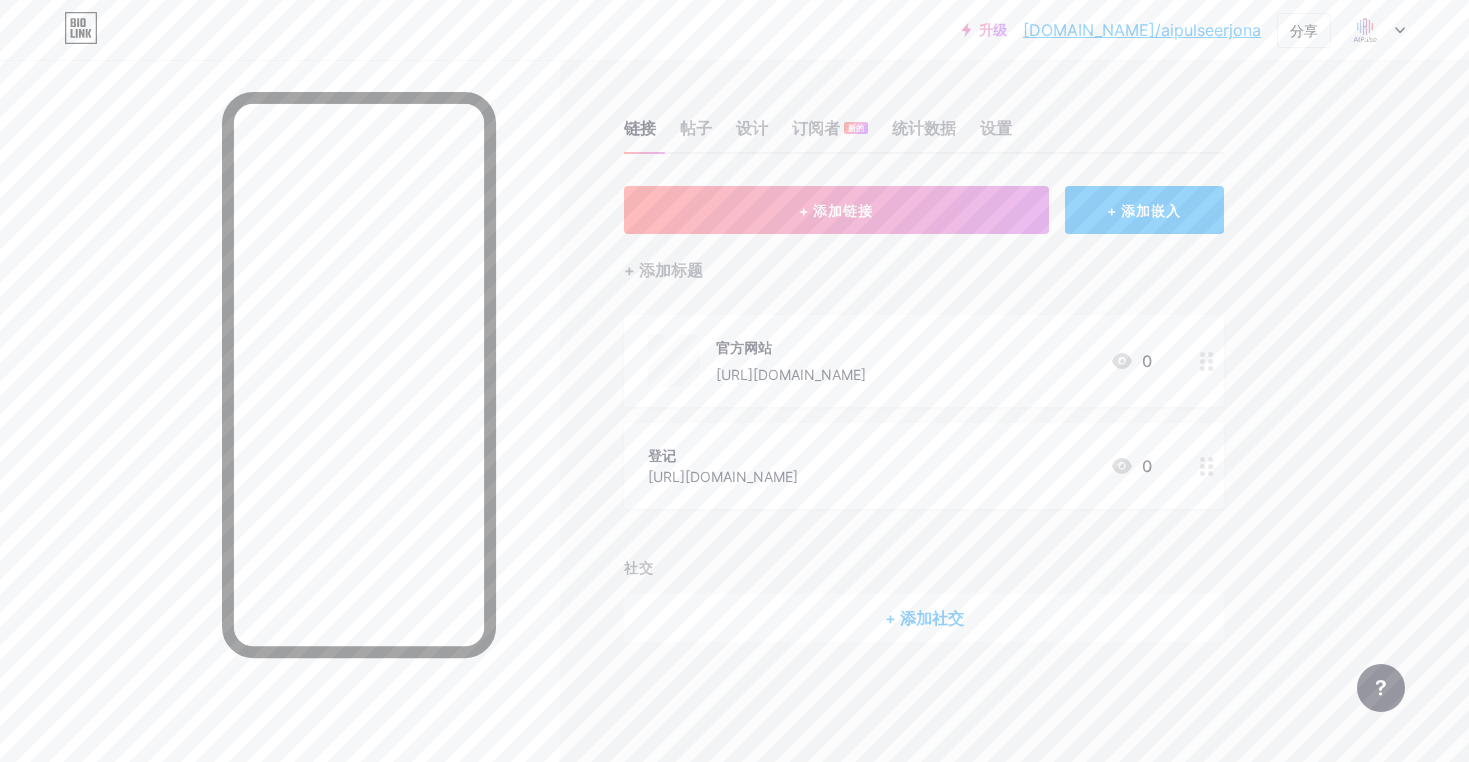 click 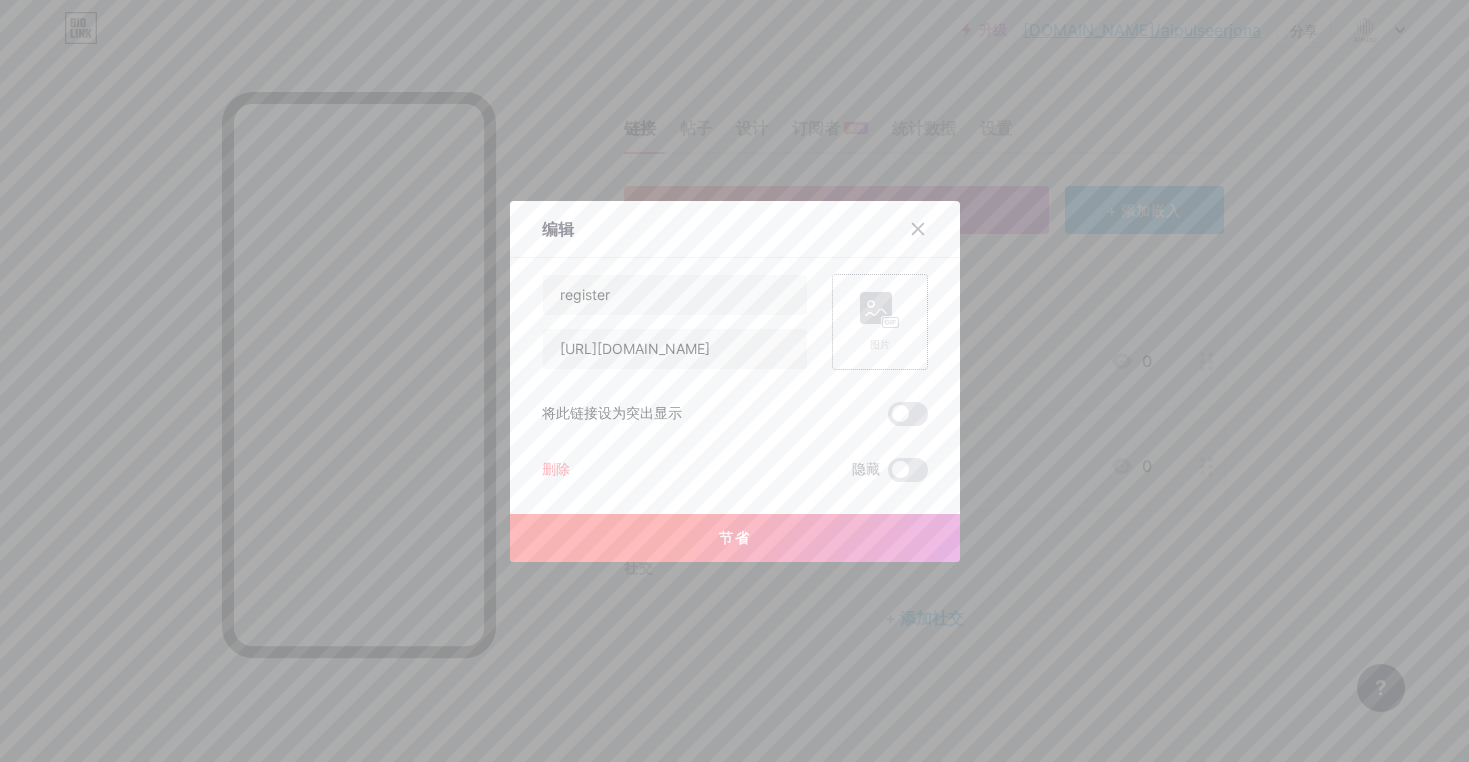 click 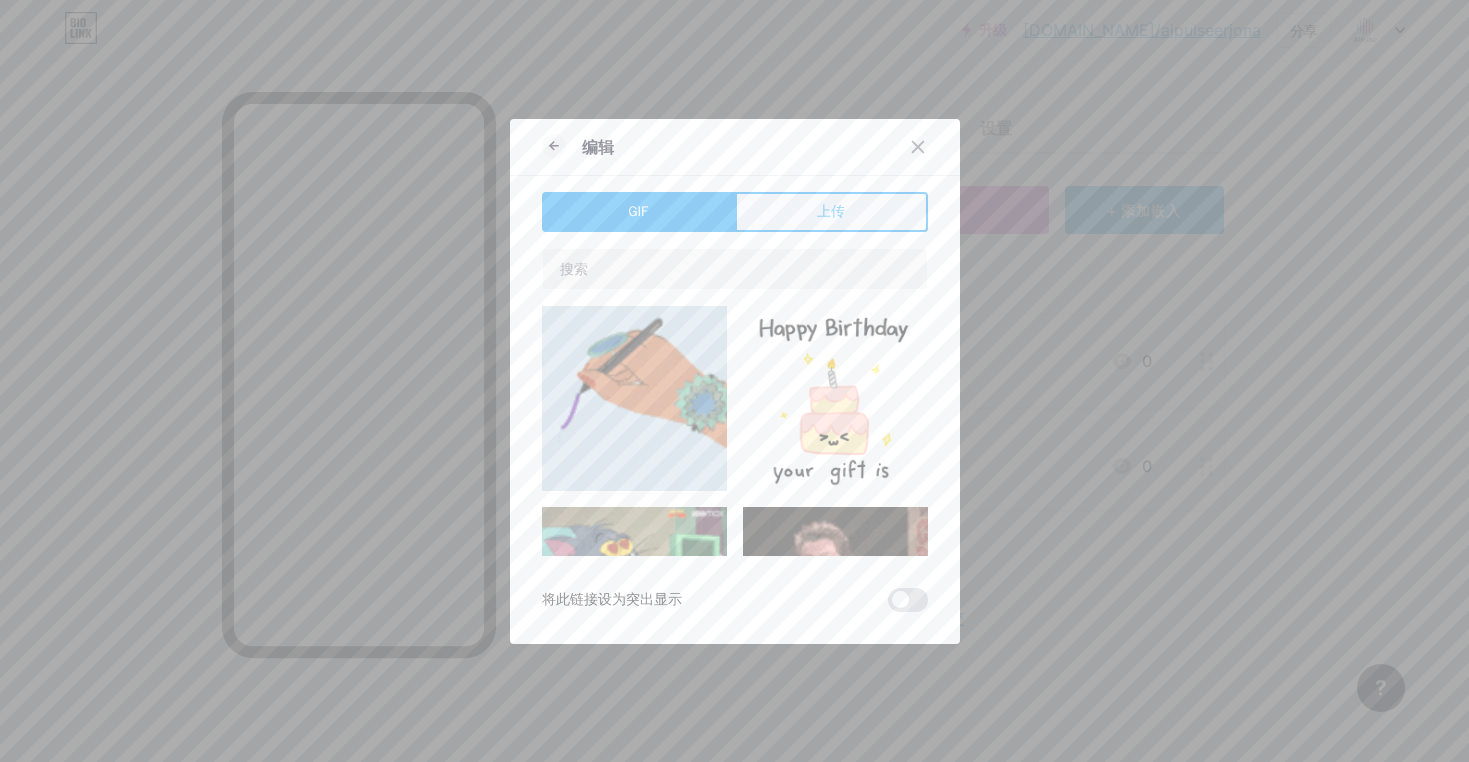 click on "上传" at bounding box center (831, 212) 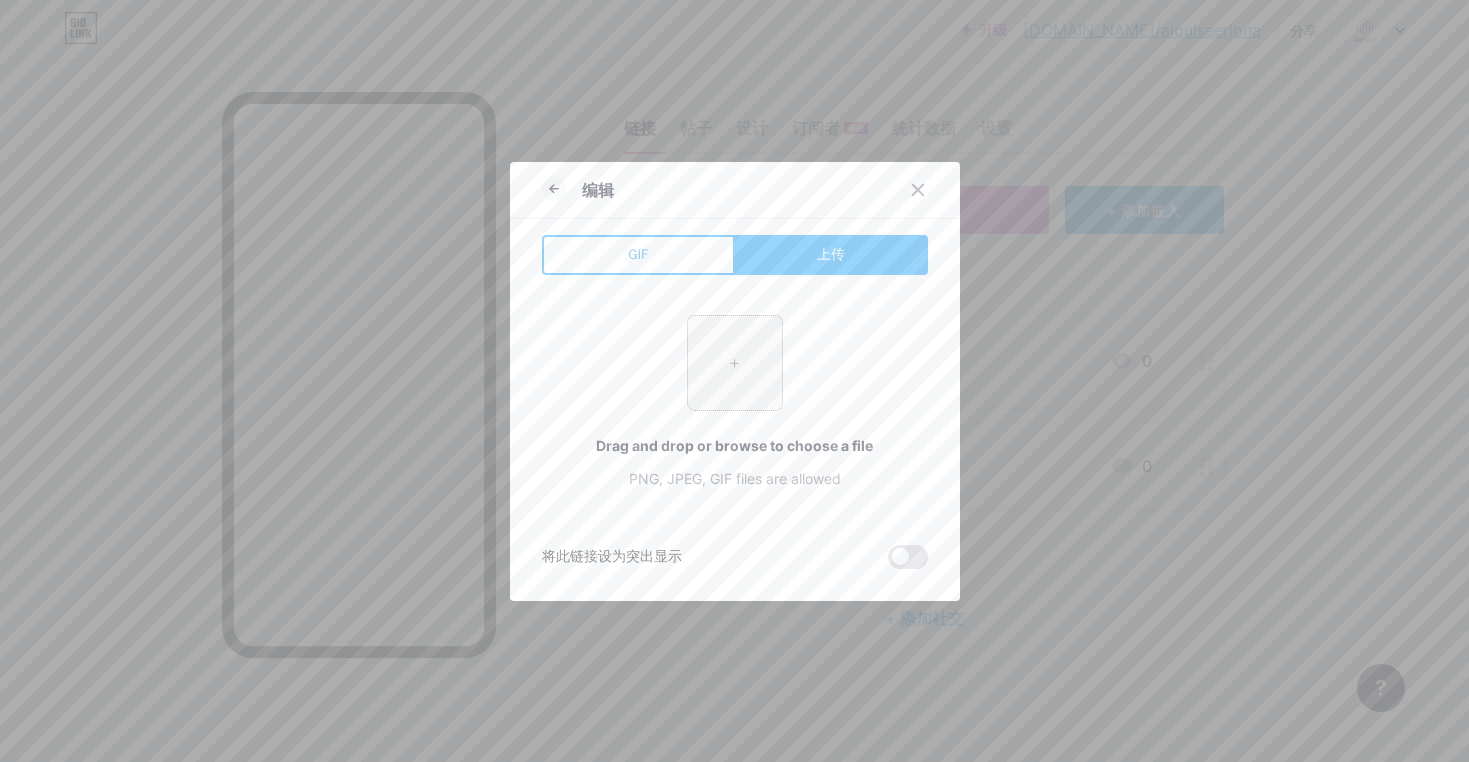 click at bounding box center (735, 363) 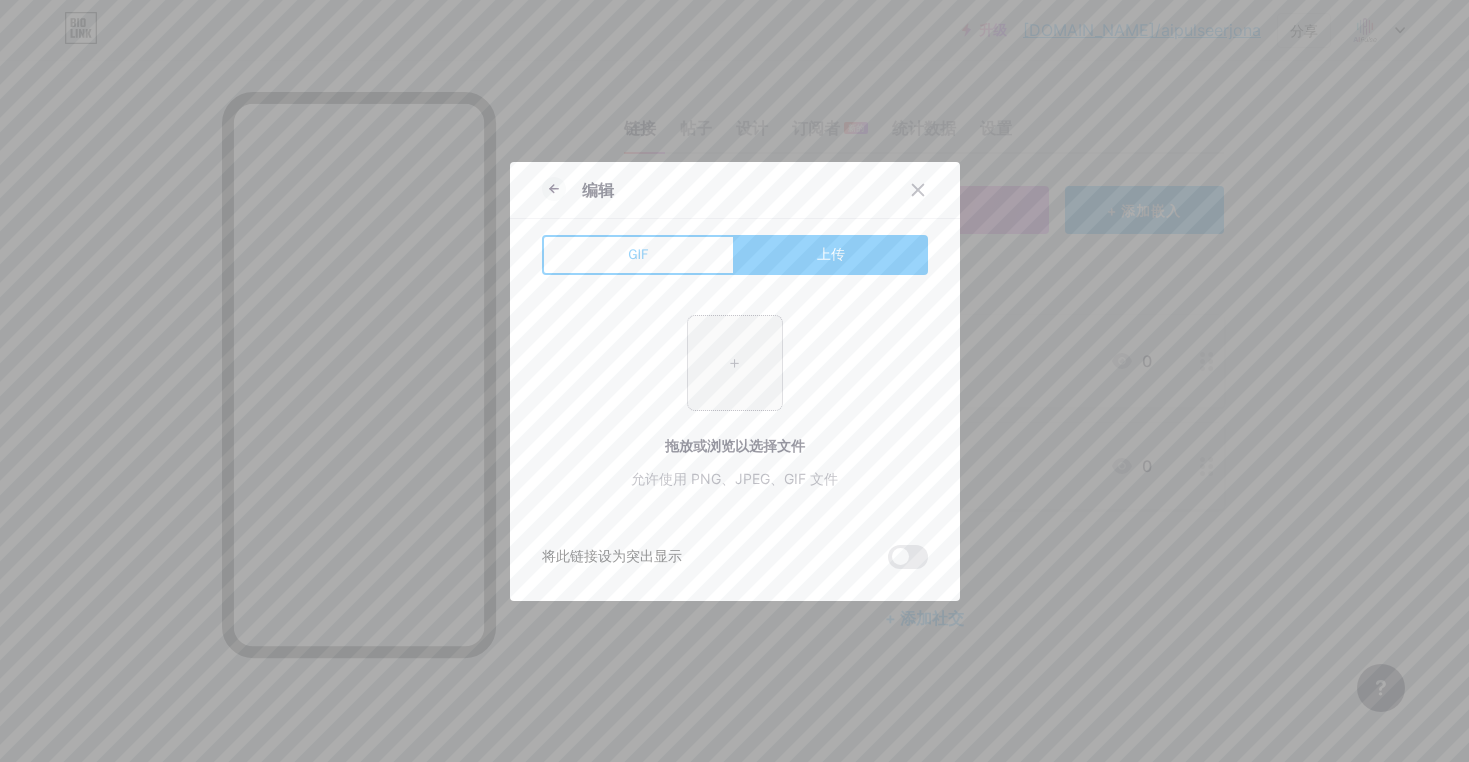 type on "C:\fakepath\账户注册.jpg" 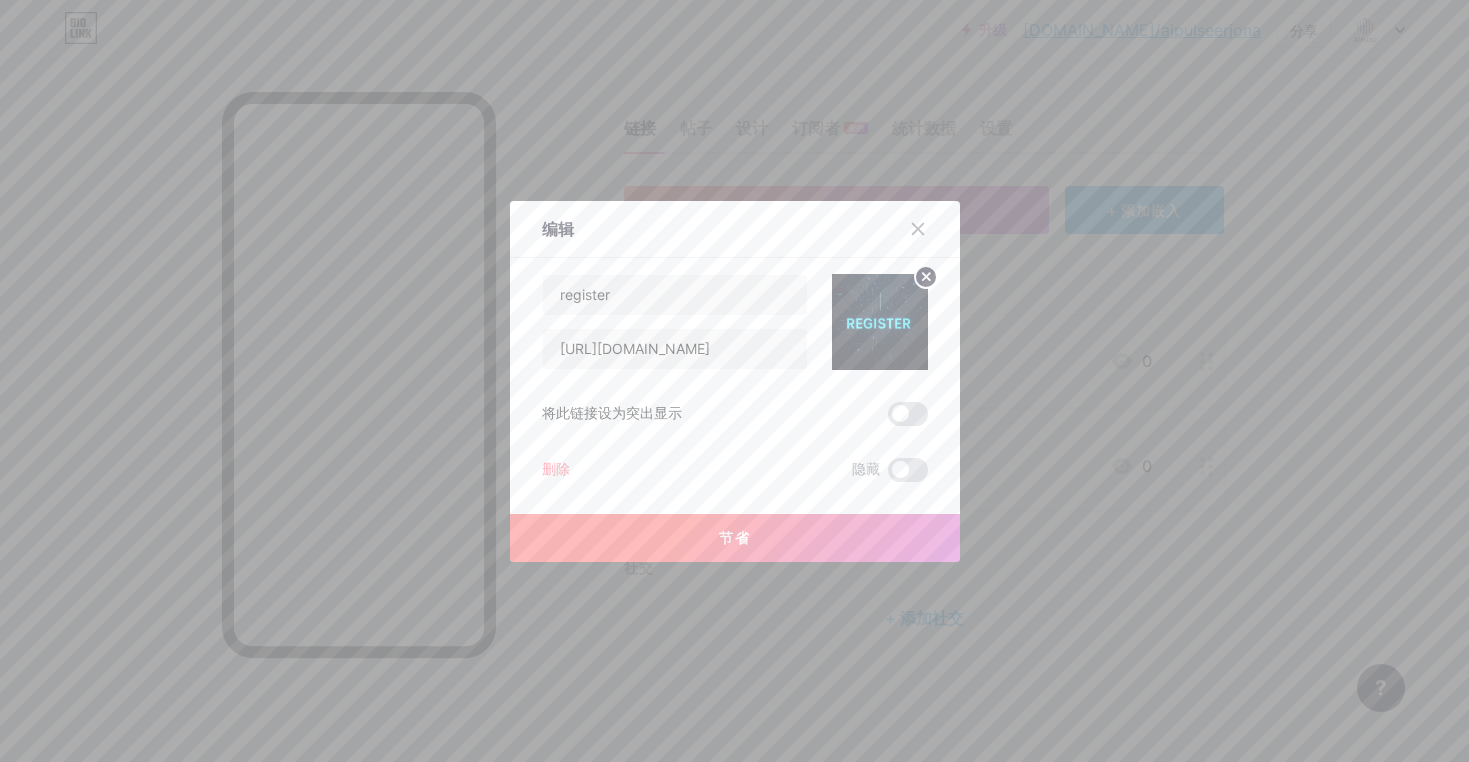 drag, startPoint x: 722, startPoint y: 534, endPoint x: 795, endPoint y: 409, distance: 144.75496 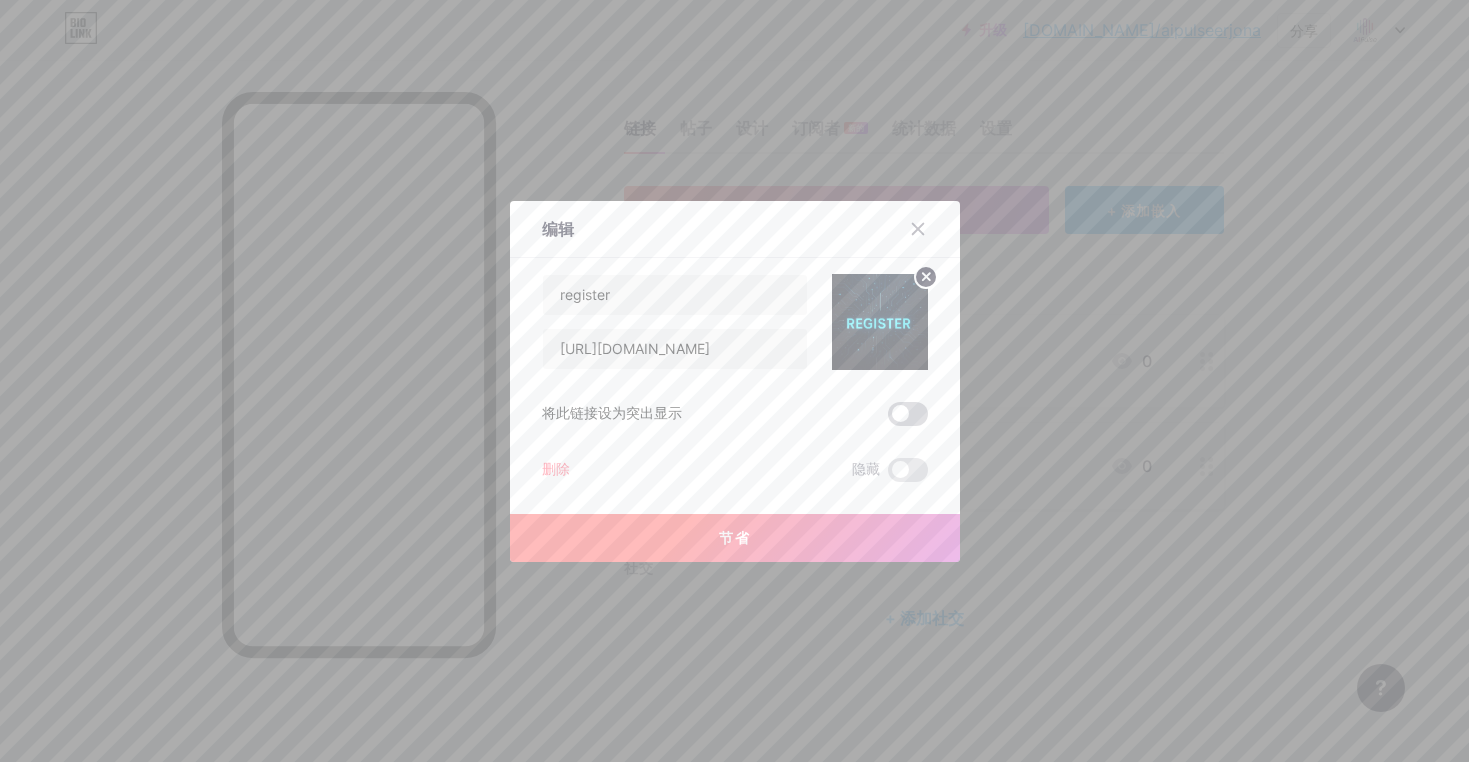 click at bounding box center [908, 414] 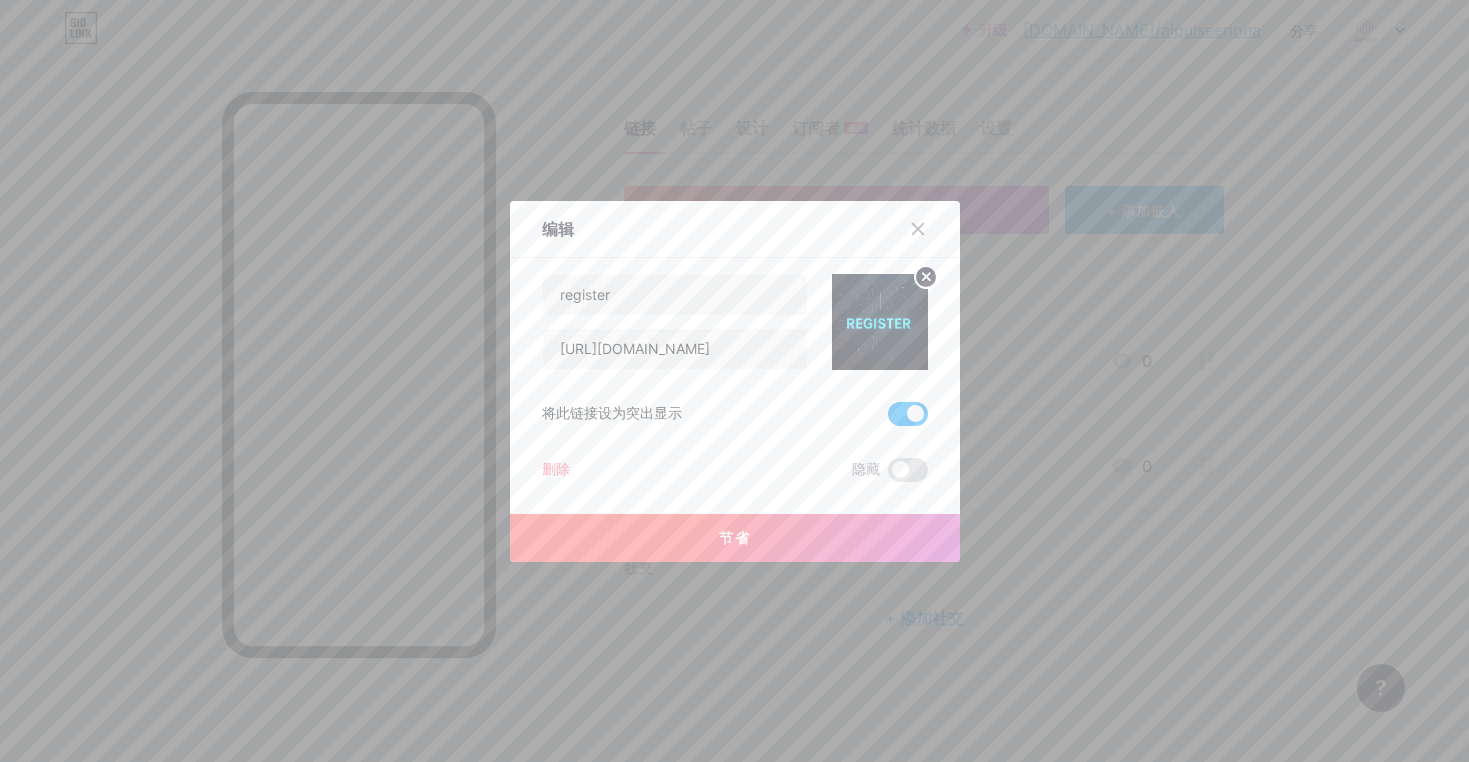 click on "节省" at bounding box center (735, 538) 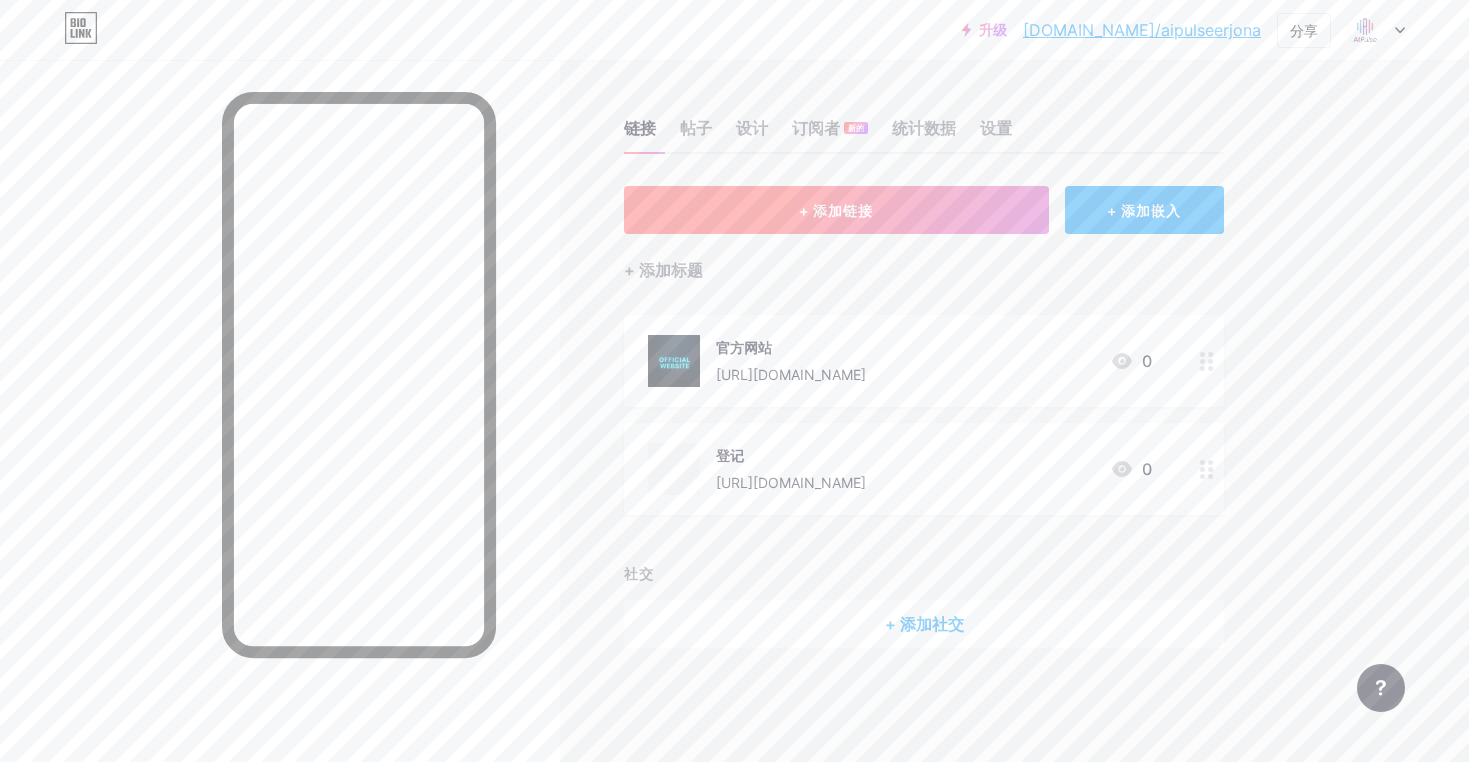 click on "+ 添加链接" at bounding box center [836, 210] 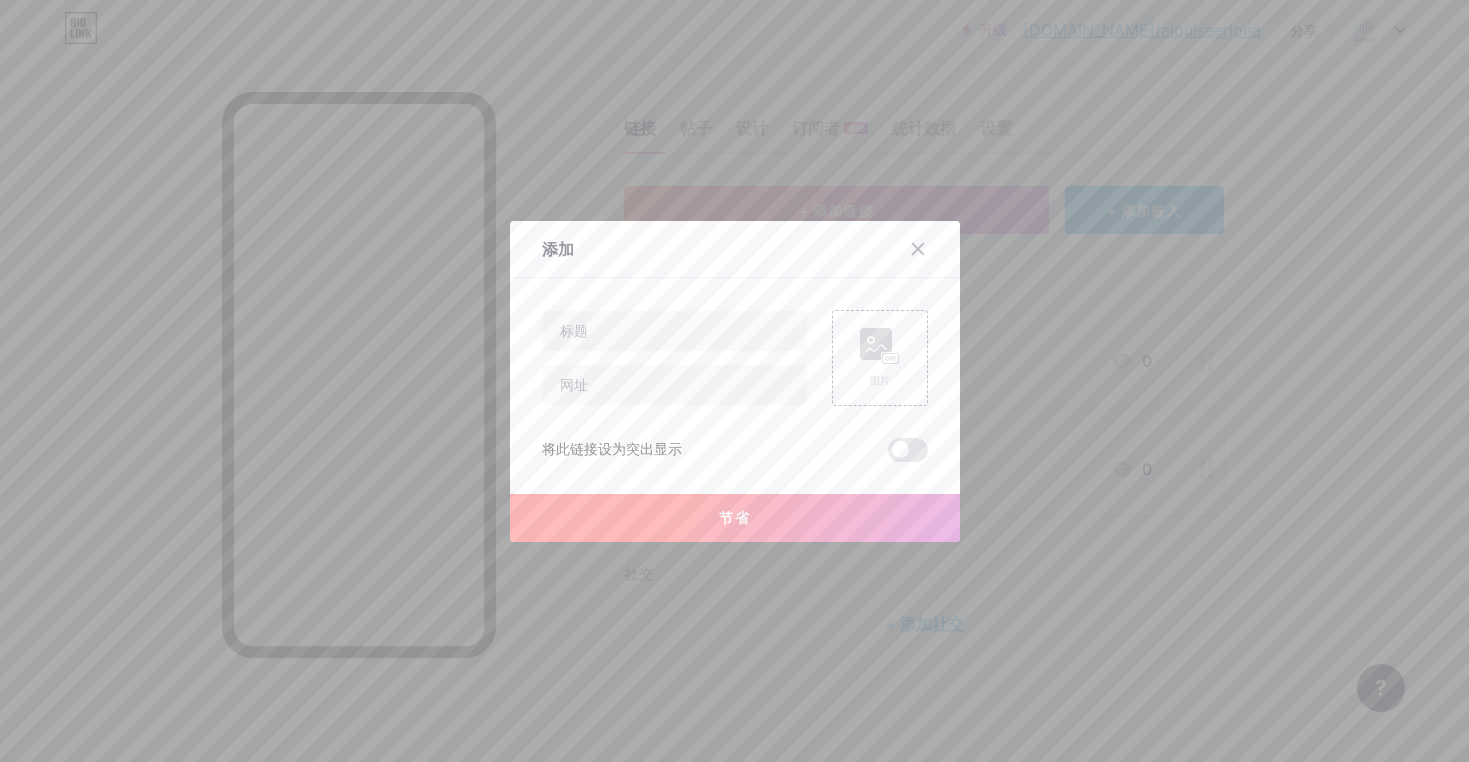 click at bounding box center (734, 381) 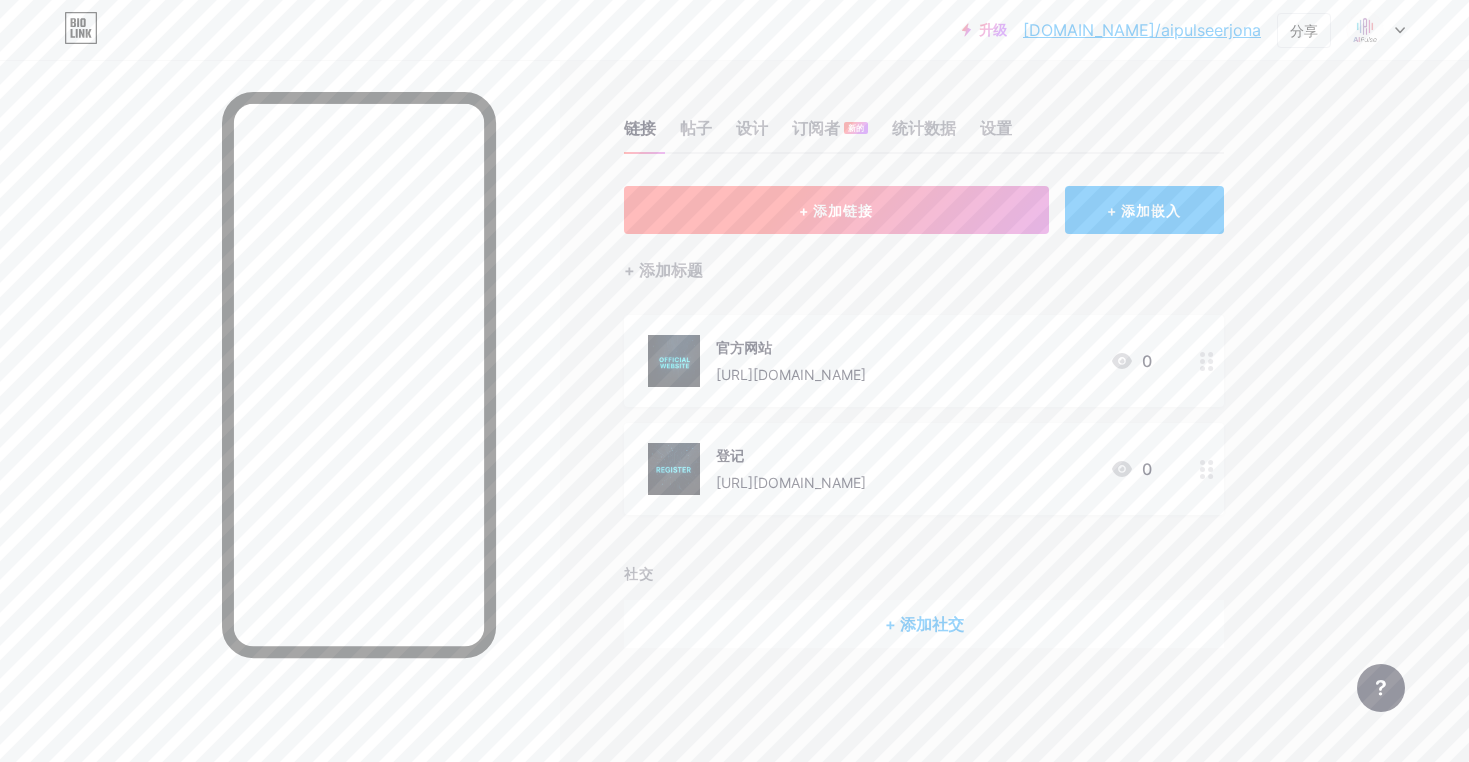 click on "+ 添加链接" at bounding box center [836, 210] 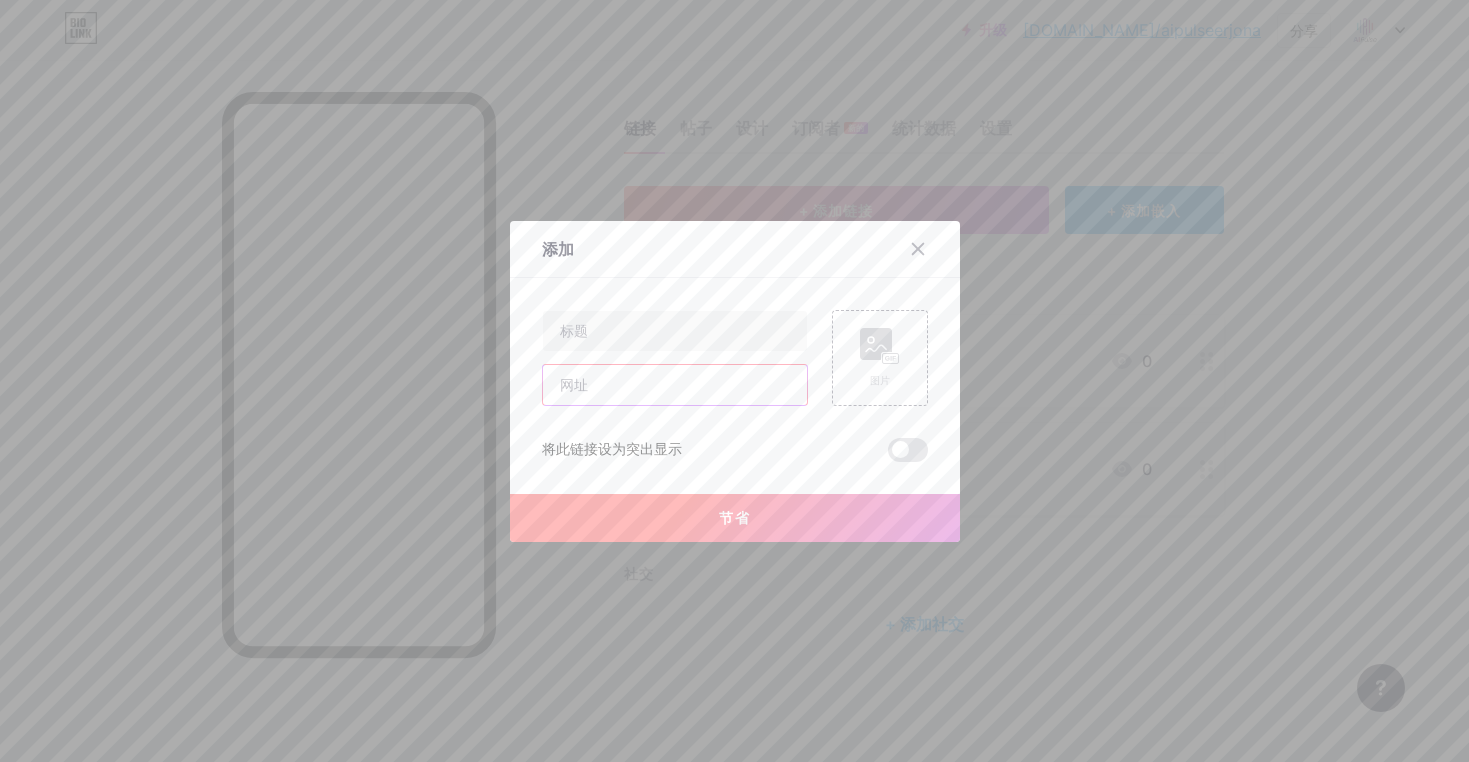 click at bounding box center (675, 385) 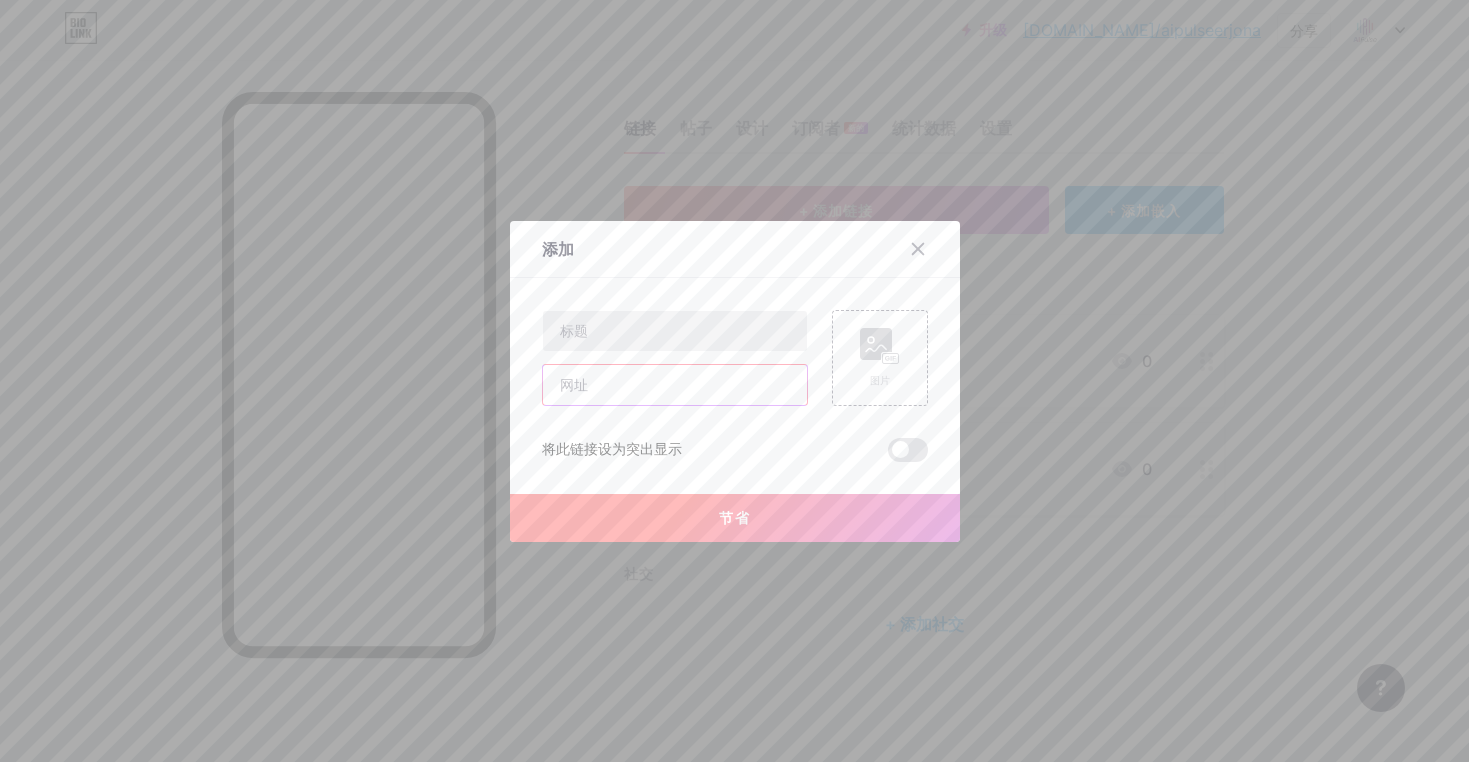 paste on "[URL][DOMAIN_NAME]" 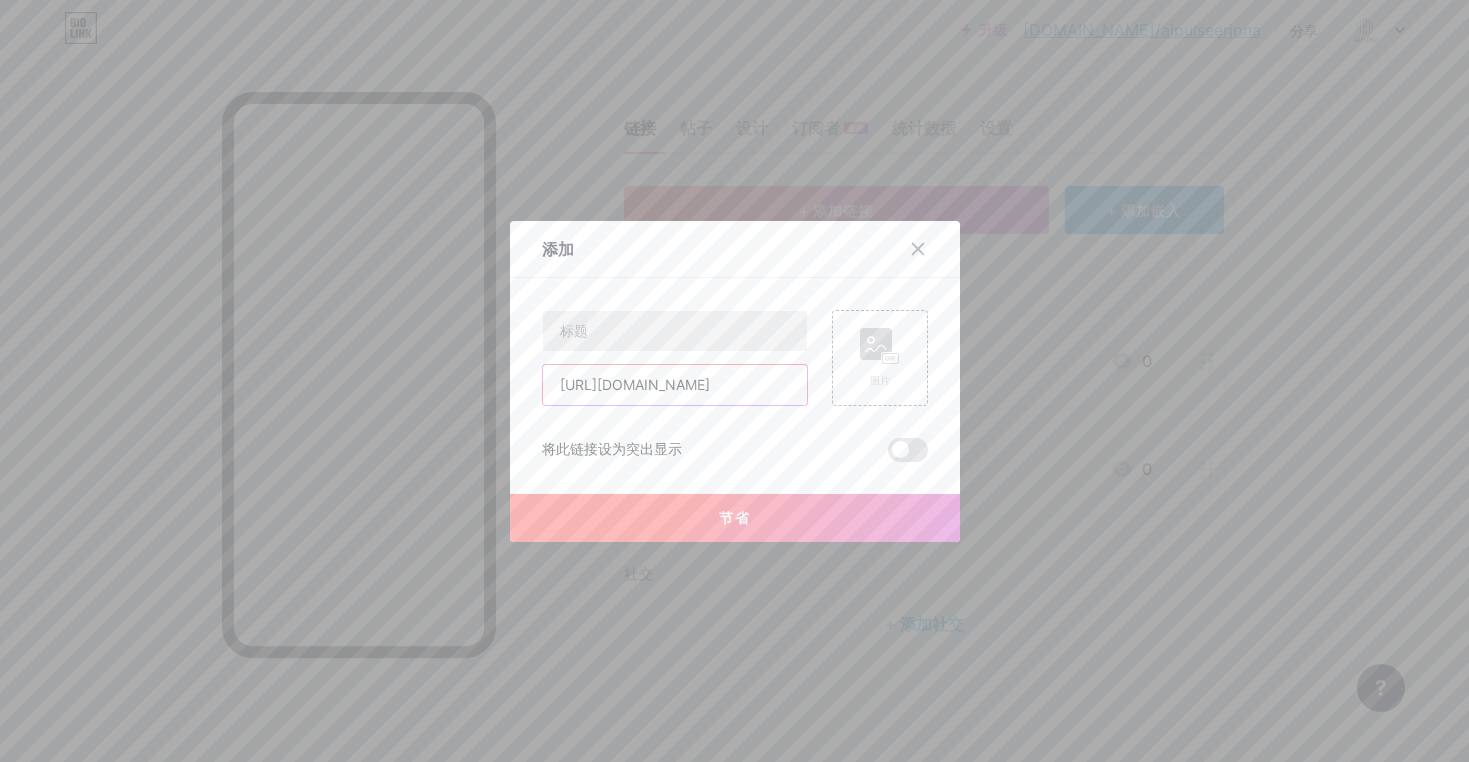 scroll, scrollTop: 0, scrollLeft: 323, axis: horizontal 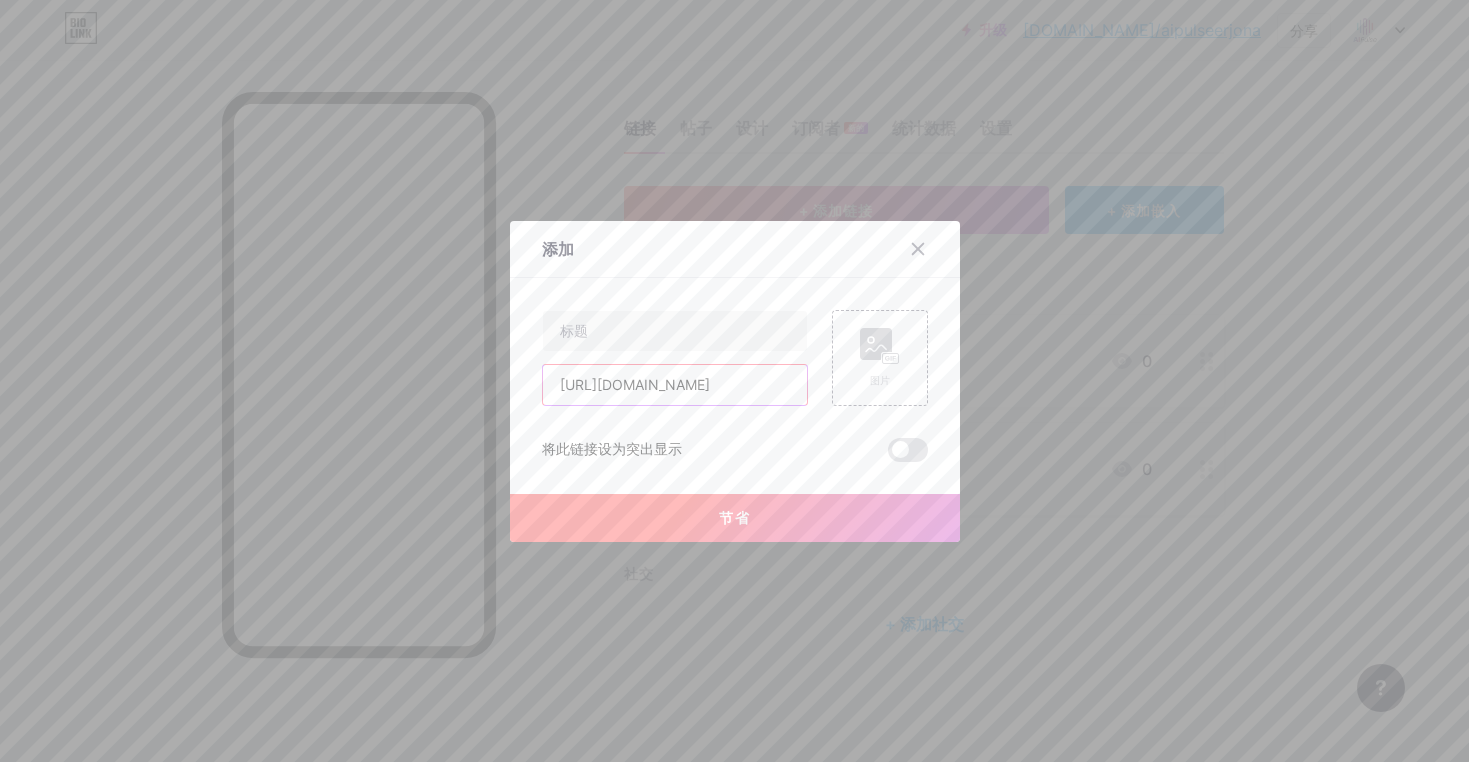 type on "[URL][DOMAIN_NAME]" 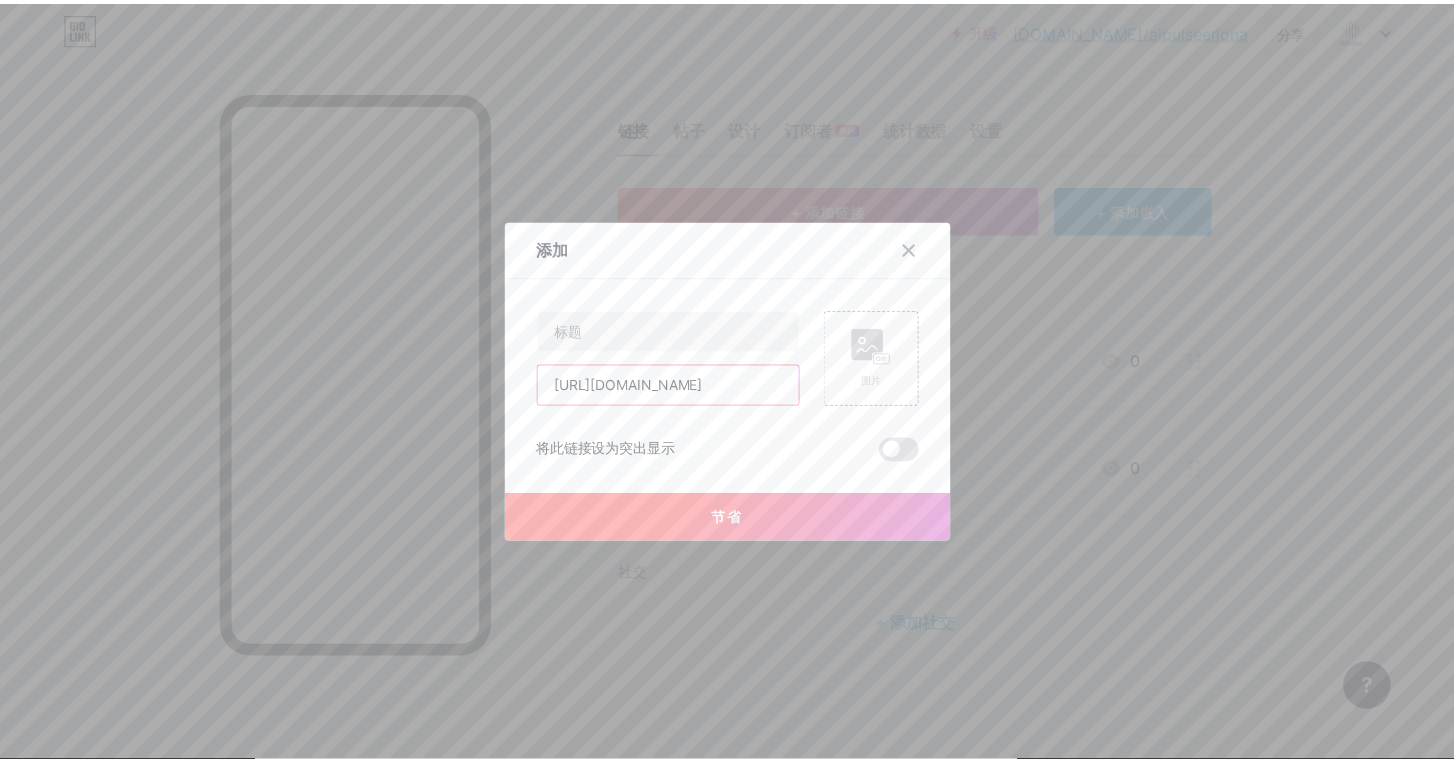 scroll, scrollTop: 0, scrollLeft: 0, axis: both 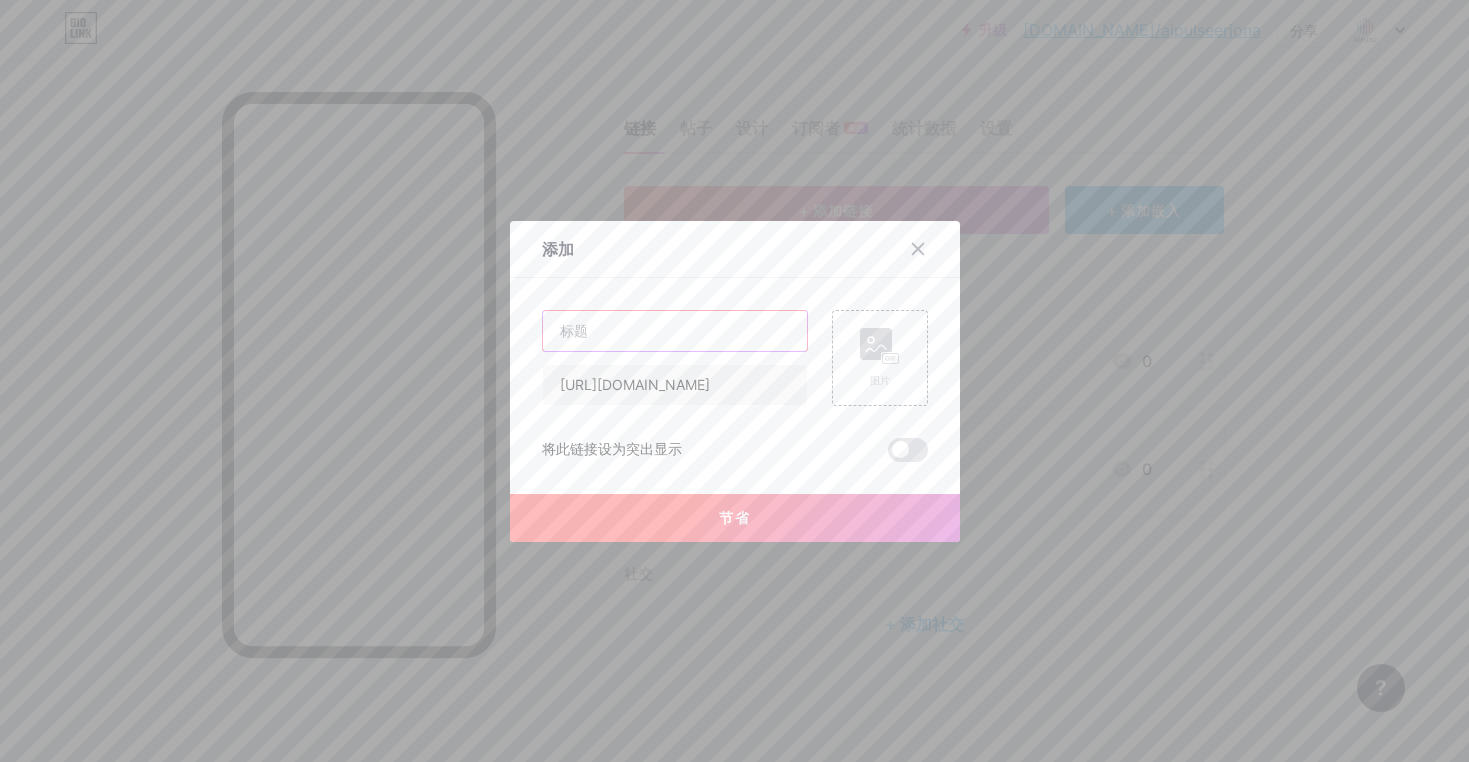click at bounding box center (675, 331) 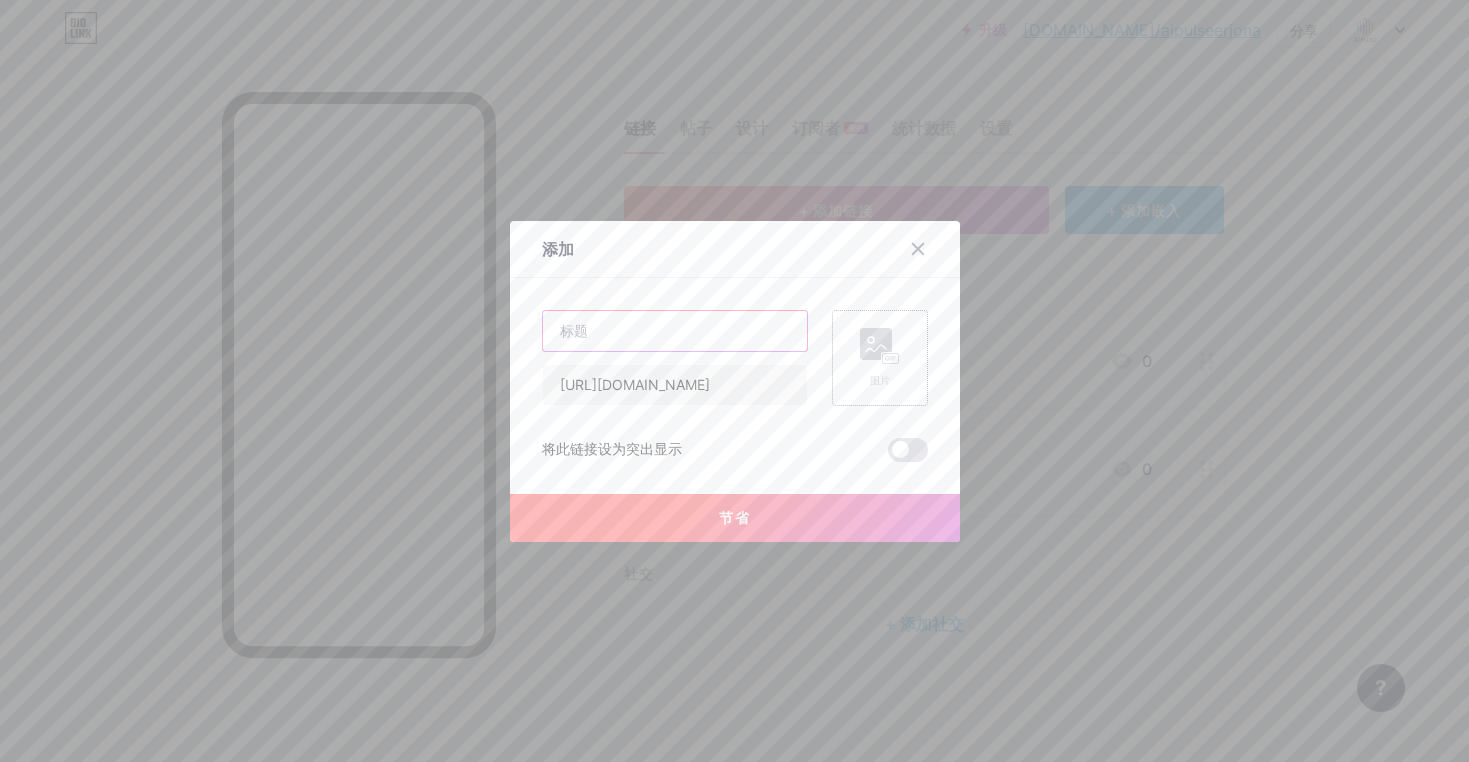 paste on "Virgin Islands License" 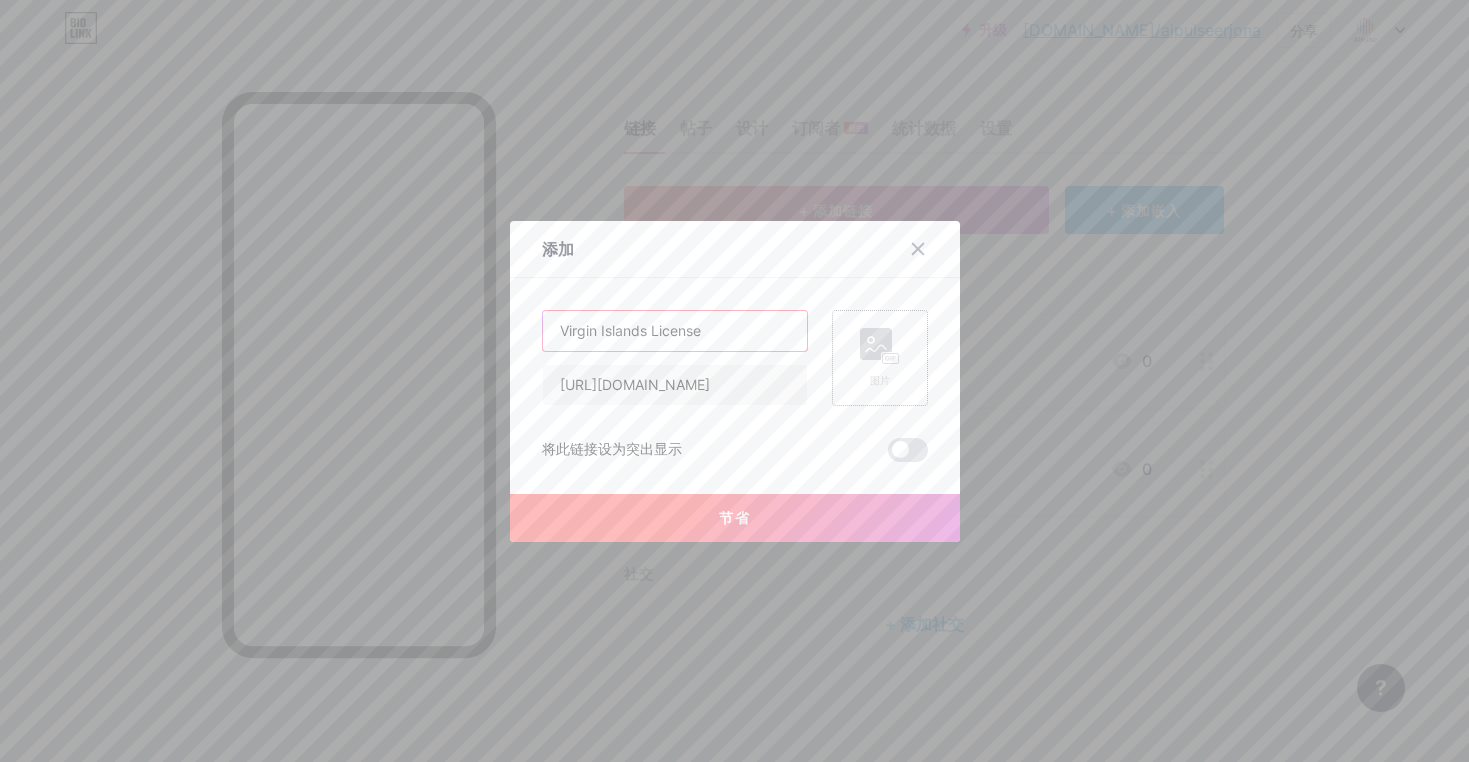 type on "Virgin Islands License" 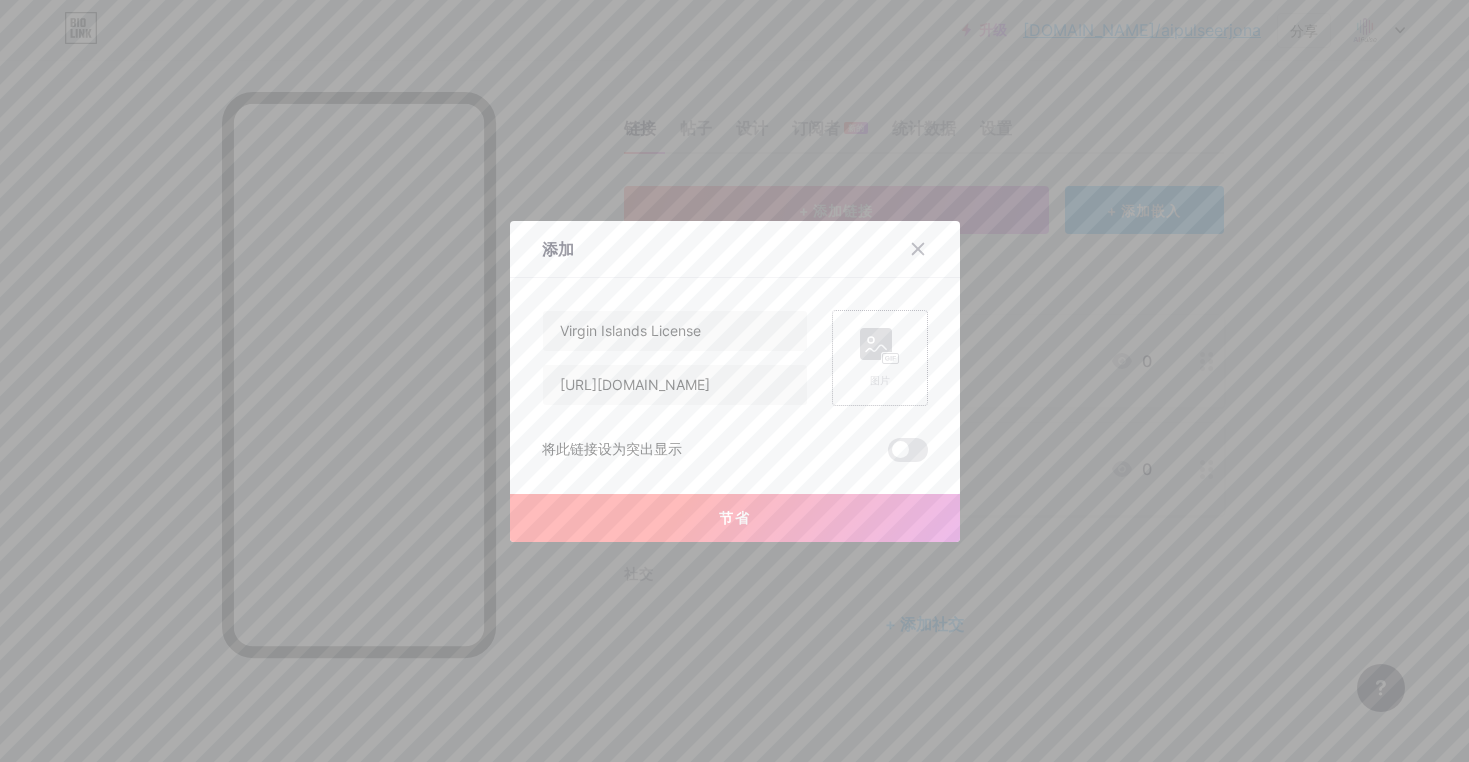 click 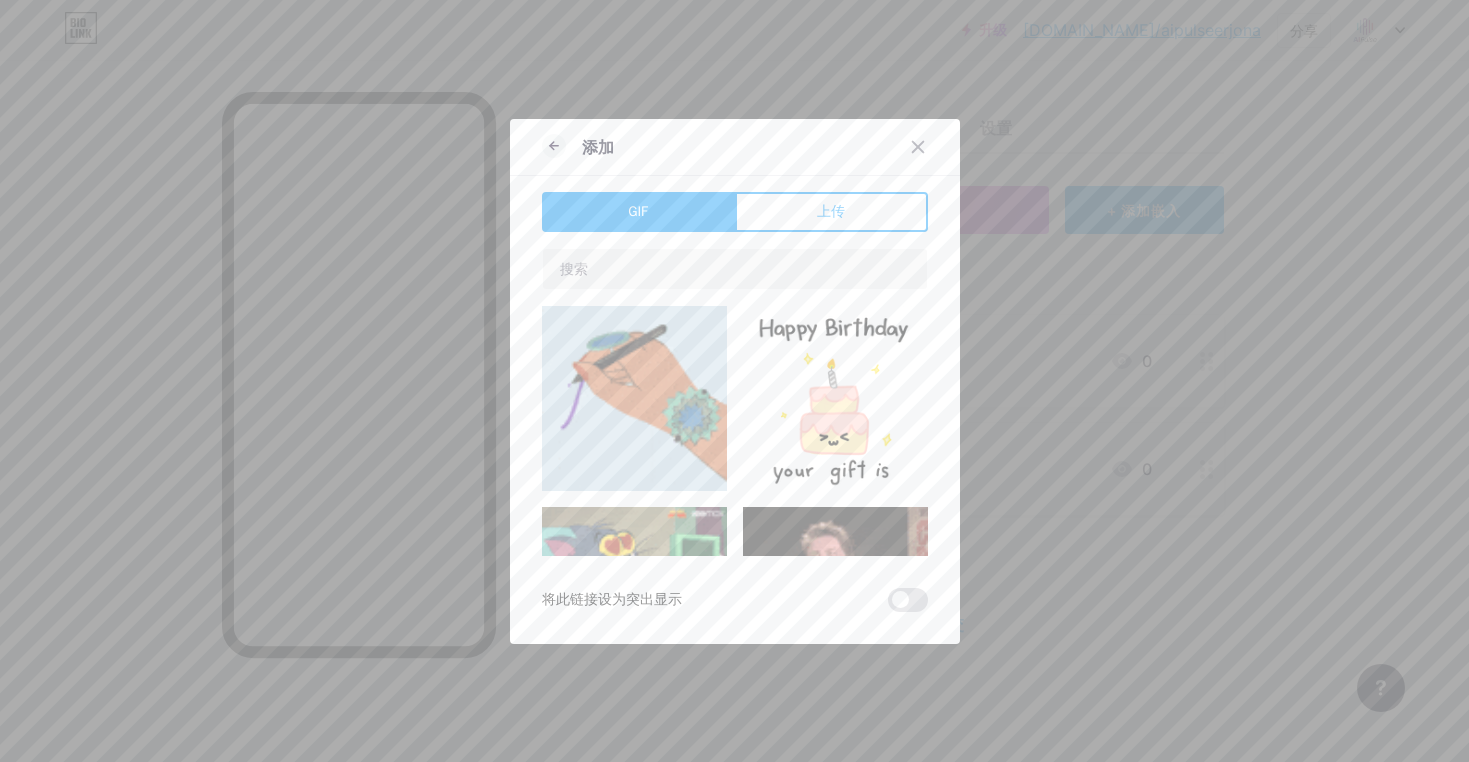 click on "添加       GIF     上传       内容
YouTube
无需离开您的页面即可播放 YouTube 视频。
添加
Vimeo
无需离开您的页面即可播放 Vimeo 视频。
添加
抖音
增加你的TikTok粉丝
添加
鸣叫
嵌入推文。
添加
Reddit
展示您的 Reddit 个人资料
添加
Spotify
嵌入 Spotify 来播放曲目的预览。
添加
抽搐
无需离开您的页面即可播放 Twitch 视频。" at bounding box center (735, 381) 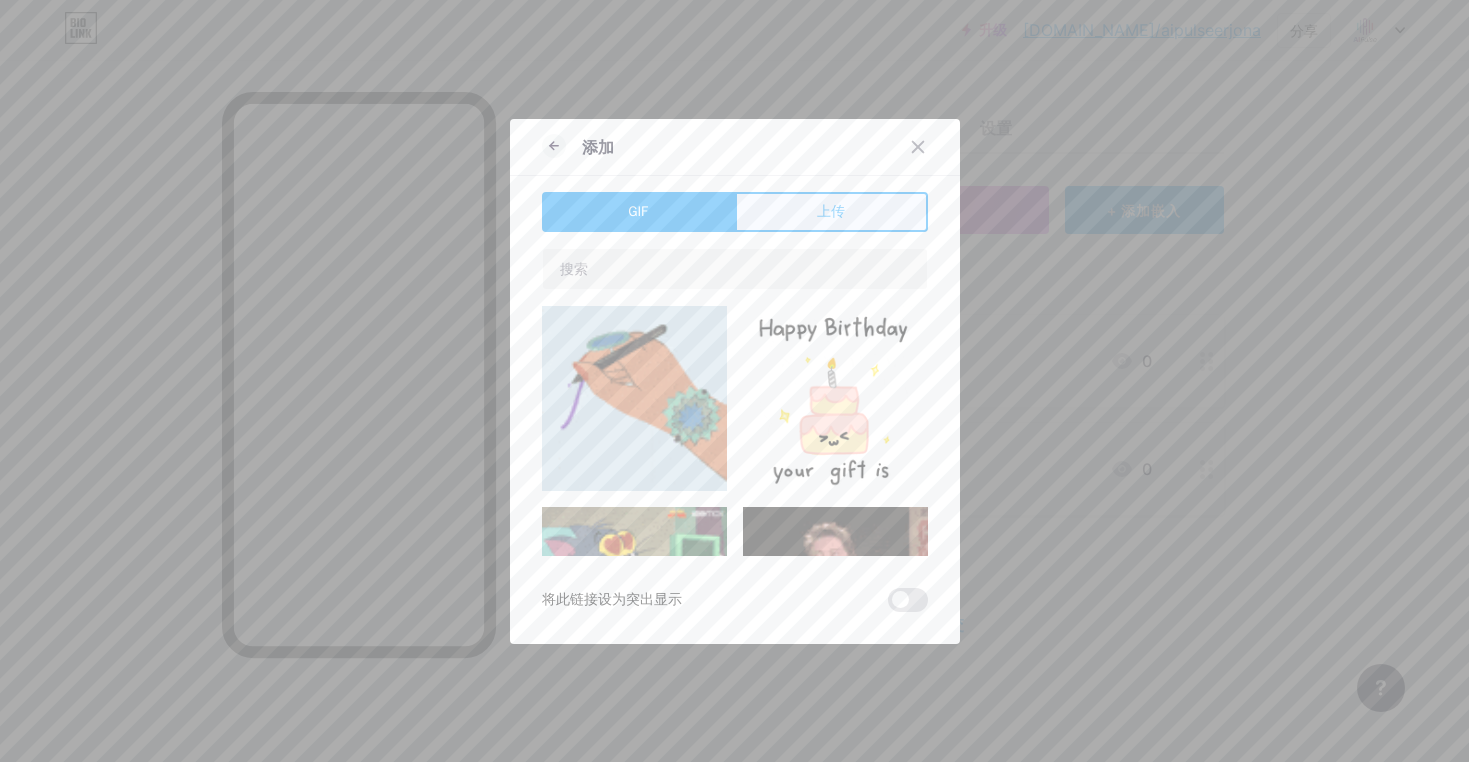 click on "上传" at bounding box center [831, 212] 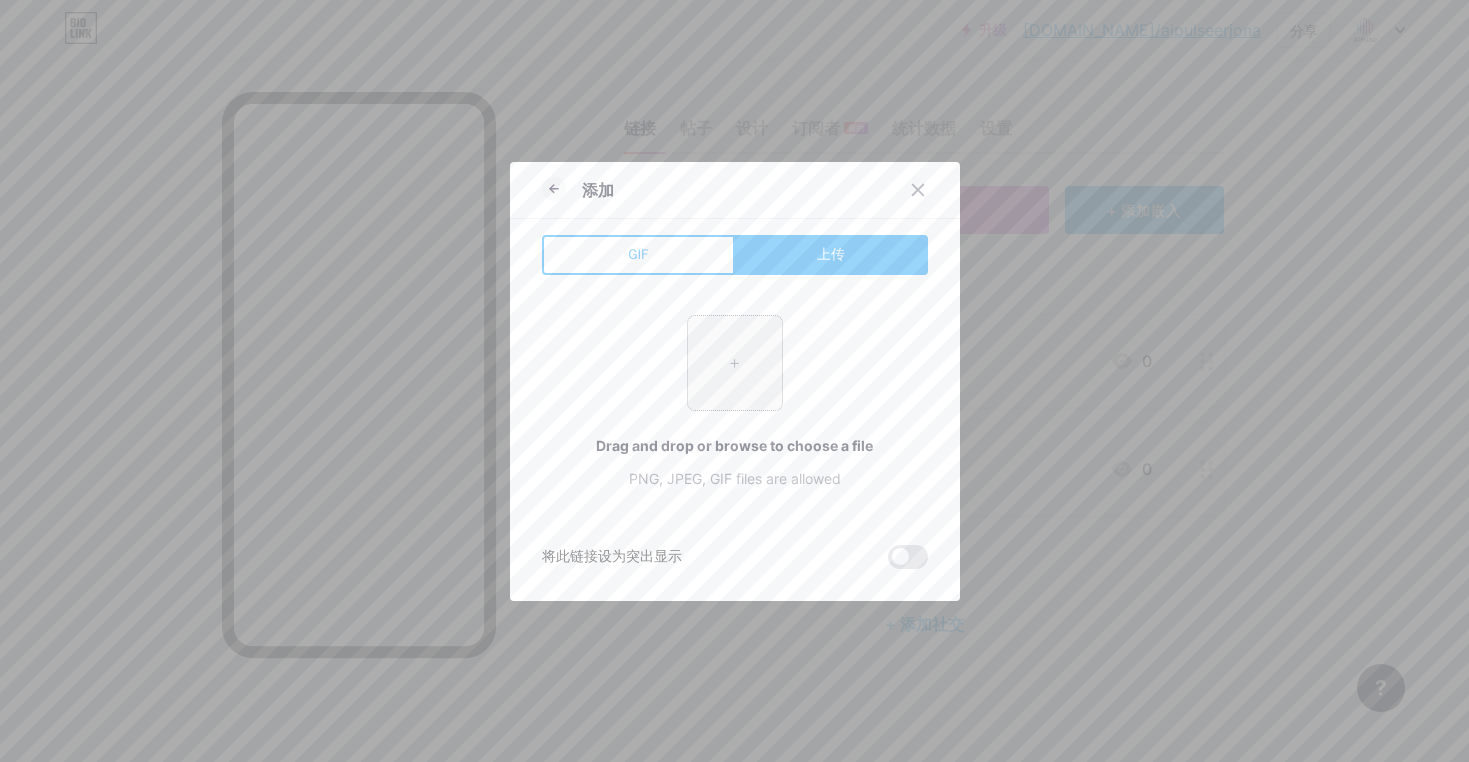 click at bounding box center (735, 363) 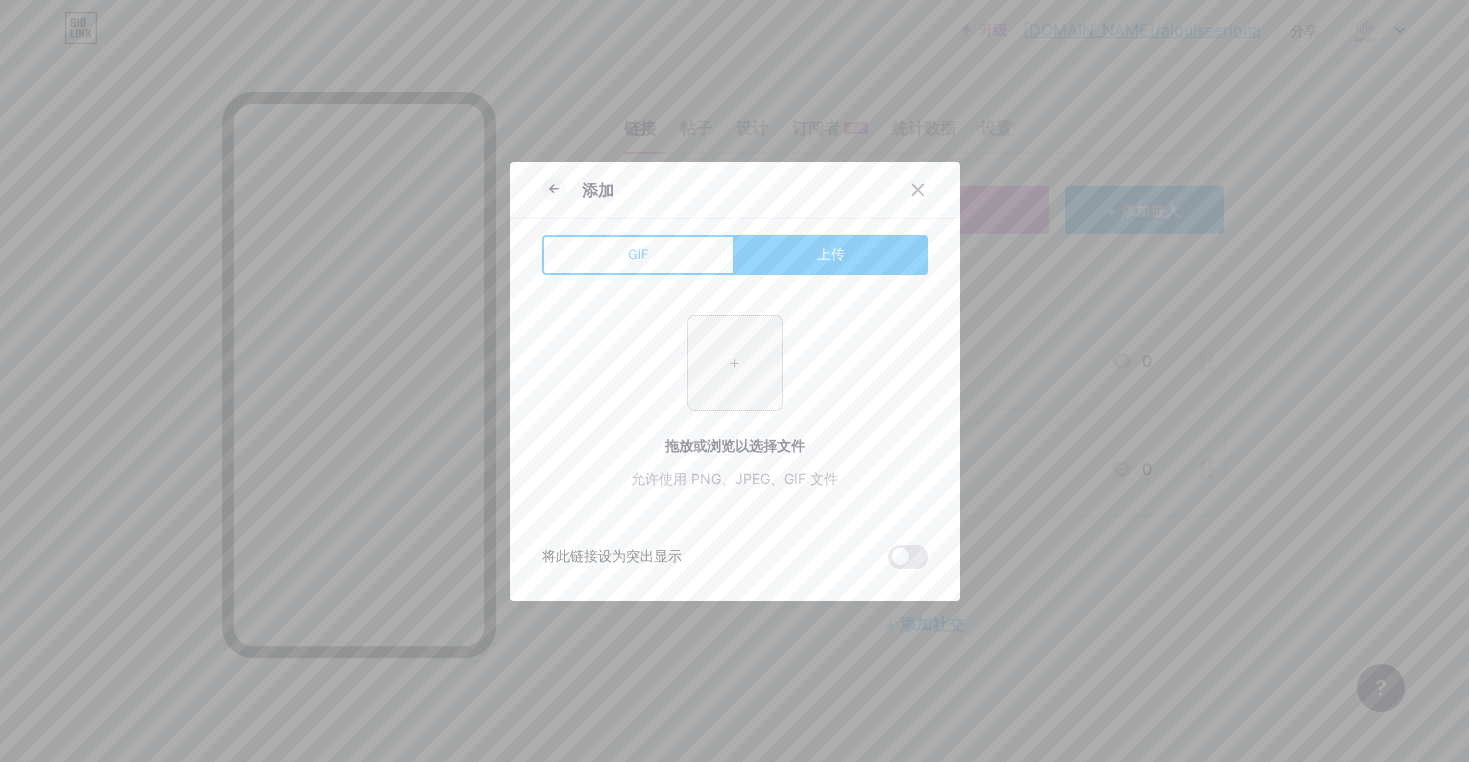 type on "C:\fakepath\执照查询.jpg" 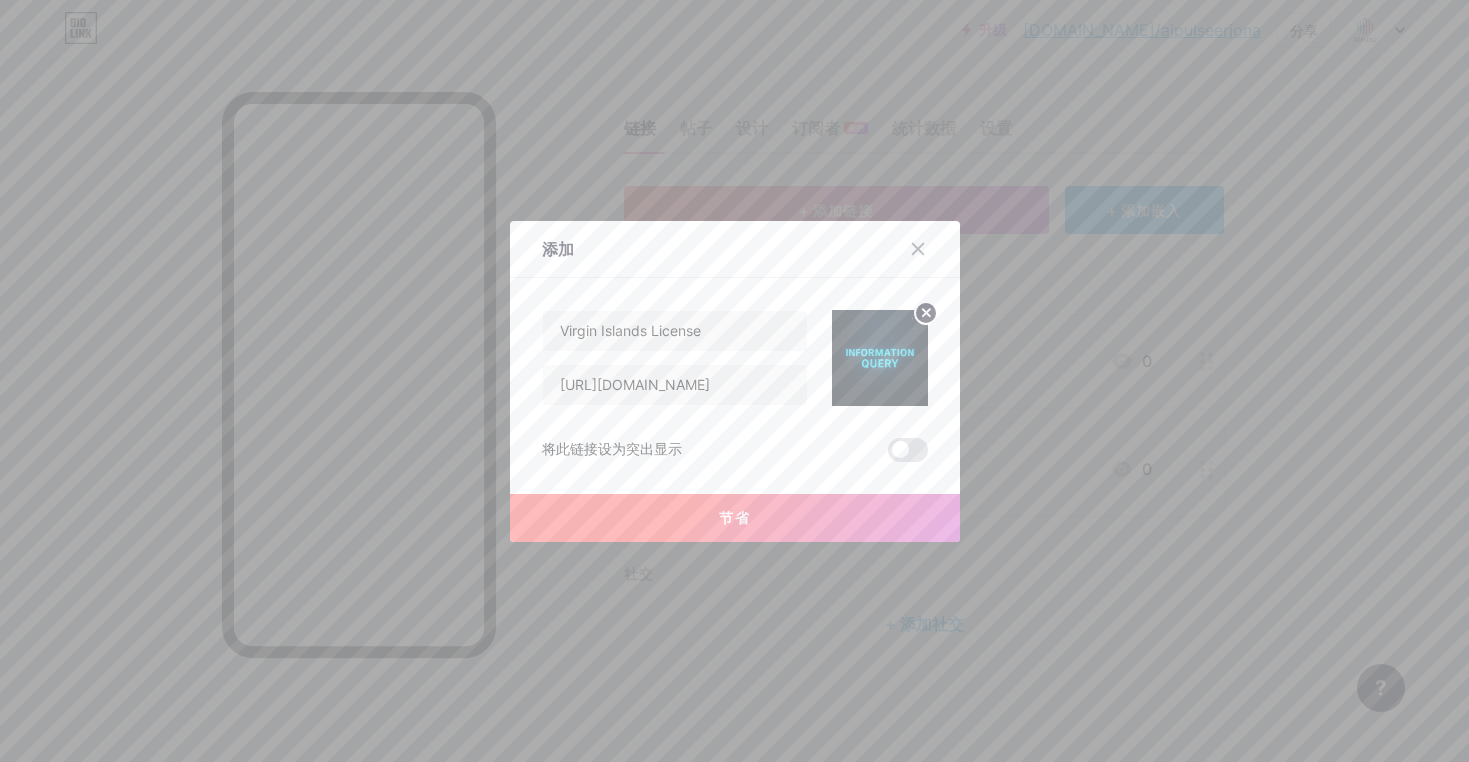 click on "节省" at bounding box center [735, 518] 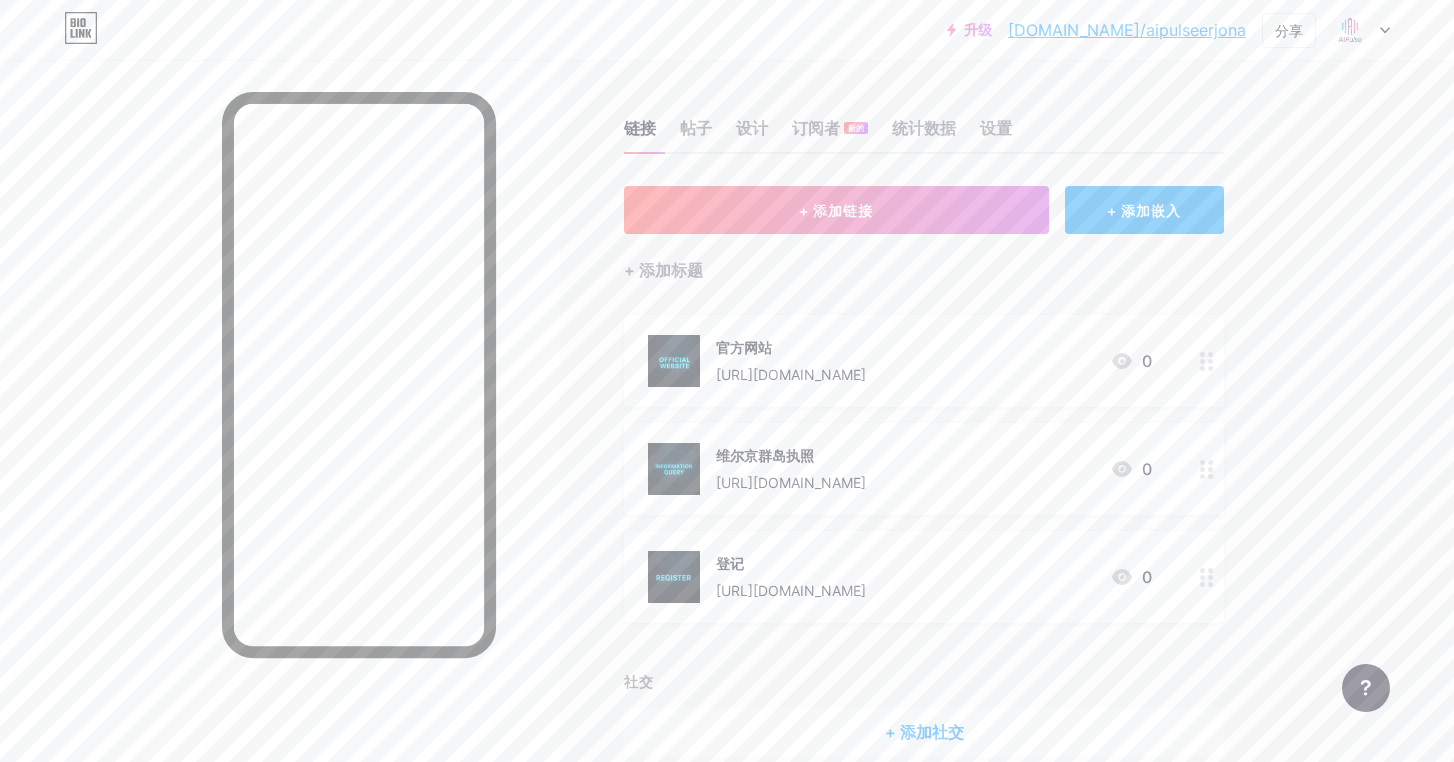 type 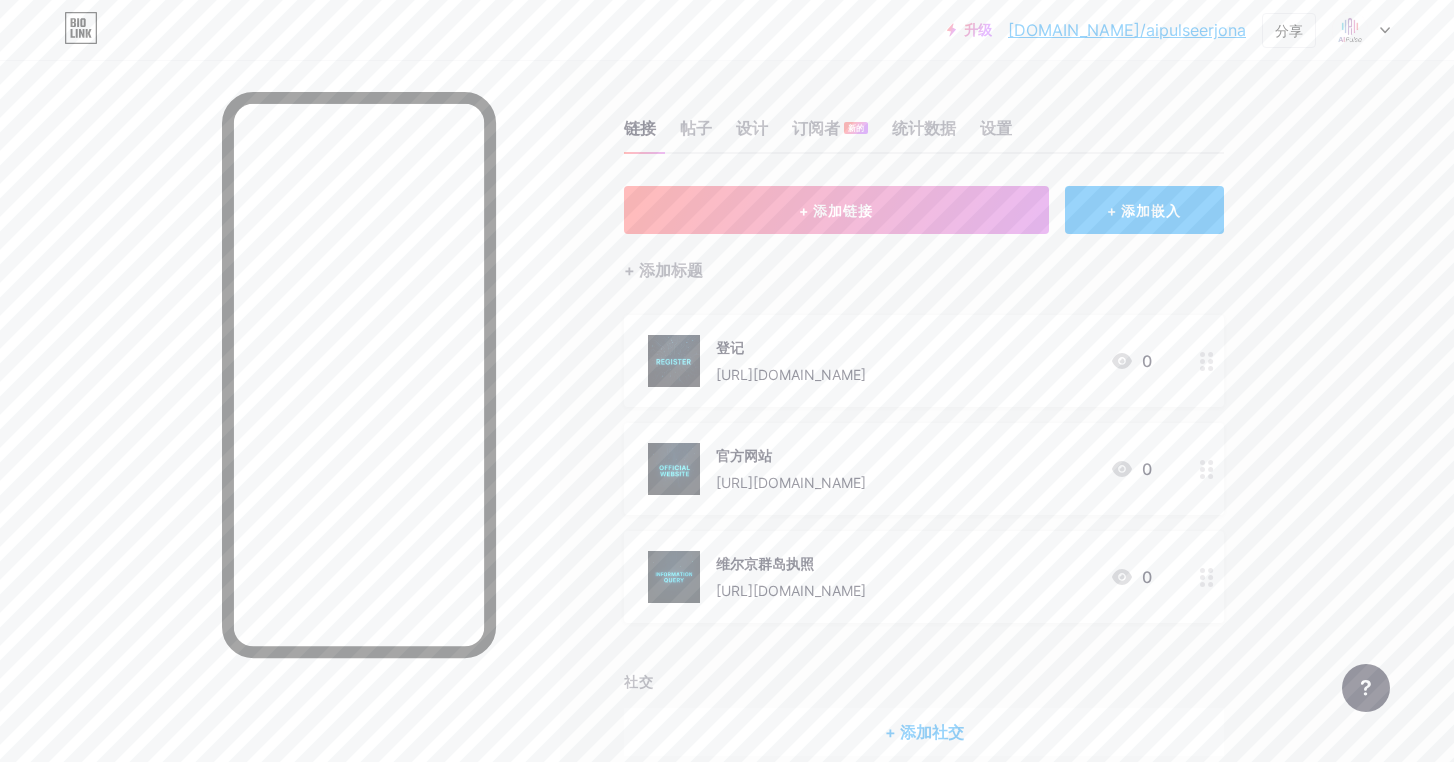 click on "+ 添加标题" at bounding box center (924, 258) 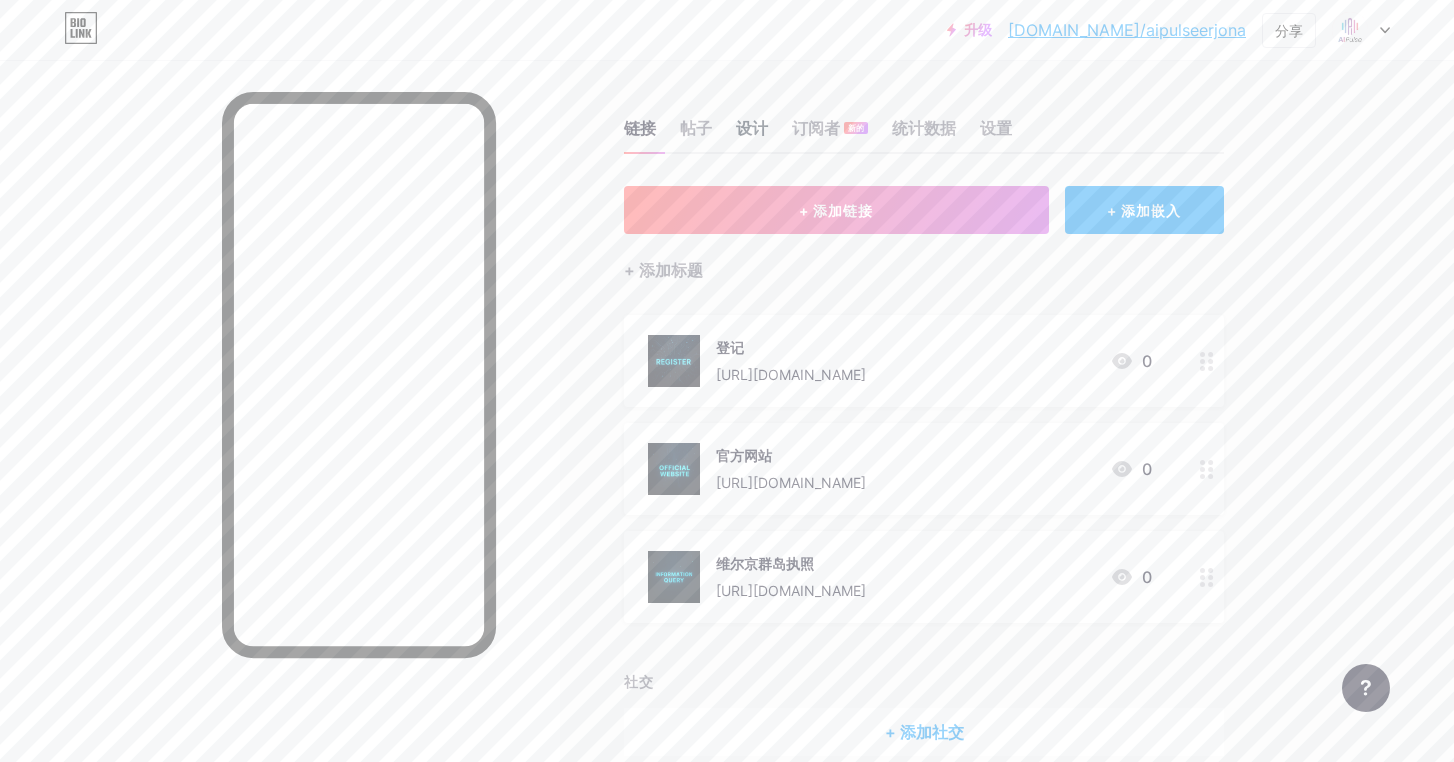 click on "设计" at bounding box center [752, 128] 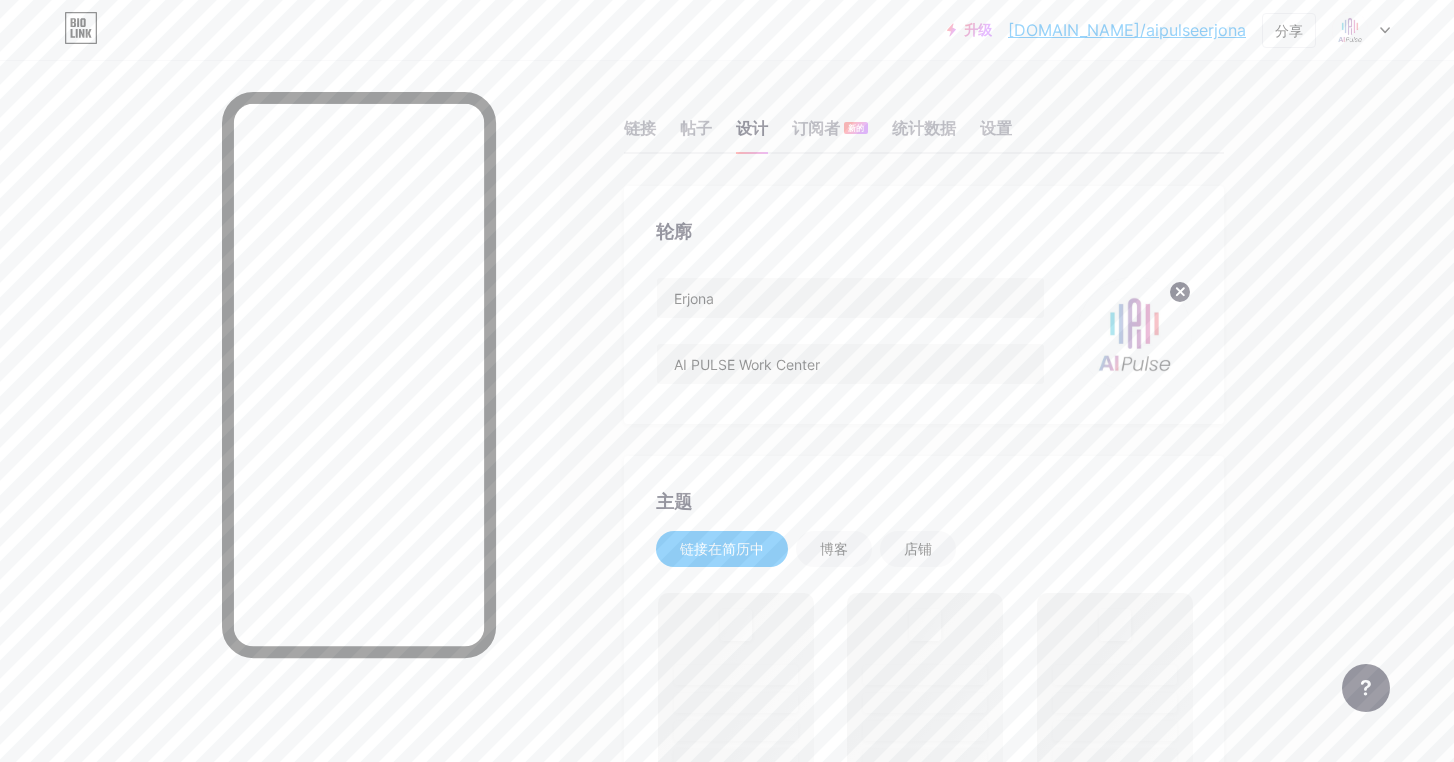 click on "主题   链接在简历中   博客   店铺                                       更改已保存" at bounding box center (924, 1097) 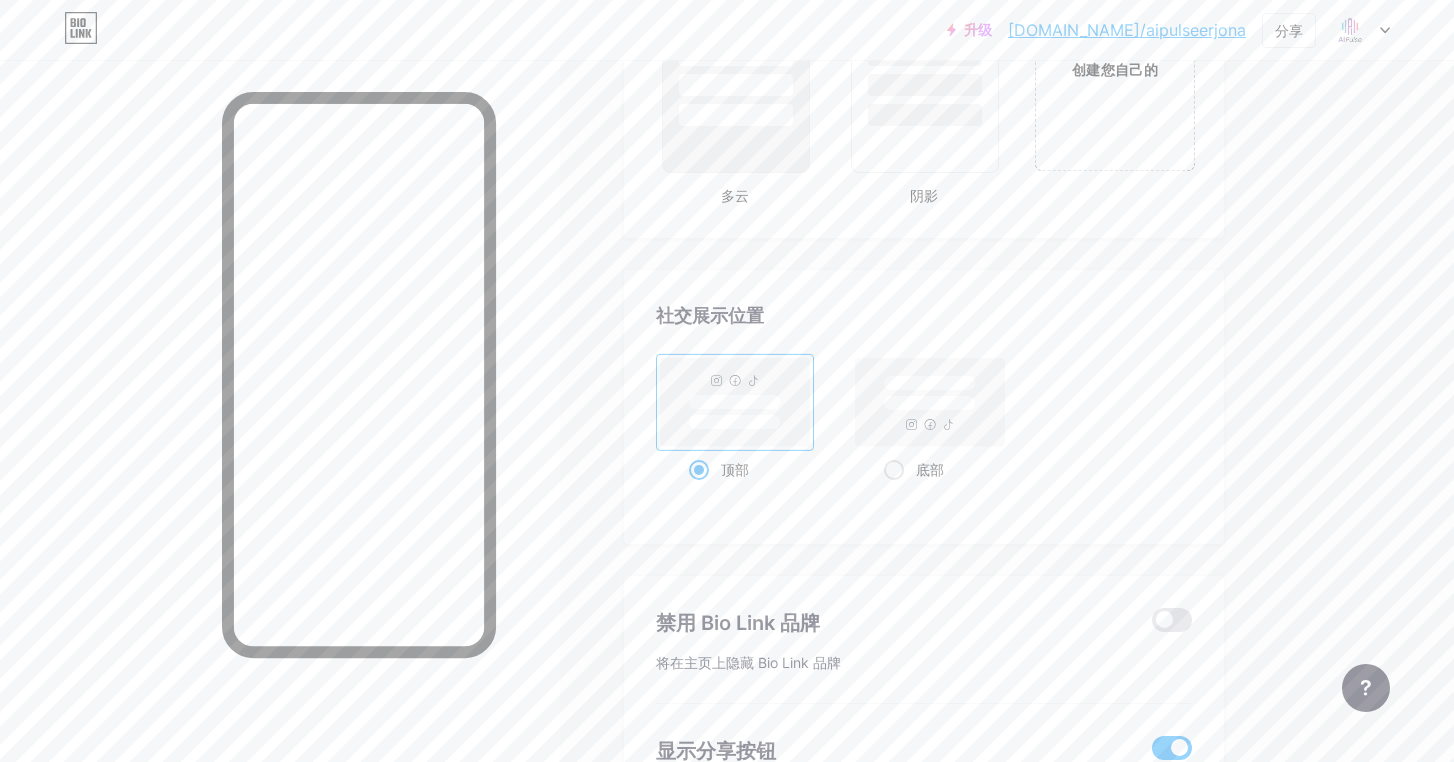 scroll, scrollTop: 2200, scrollLeft: 0, axis: vertical 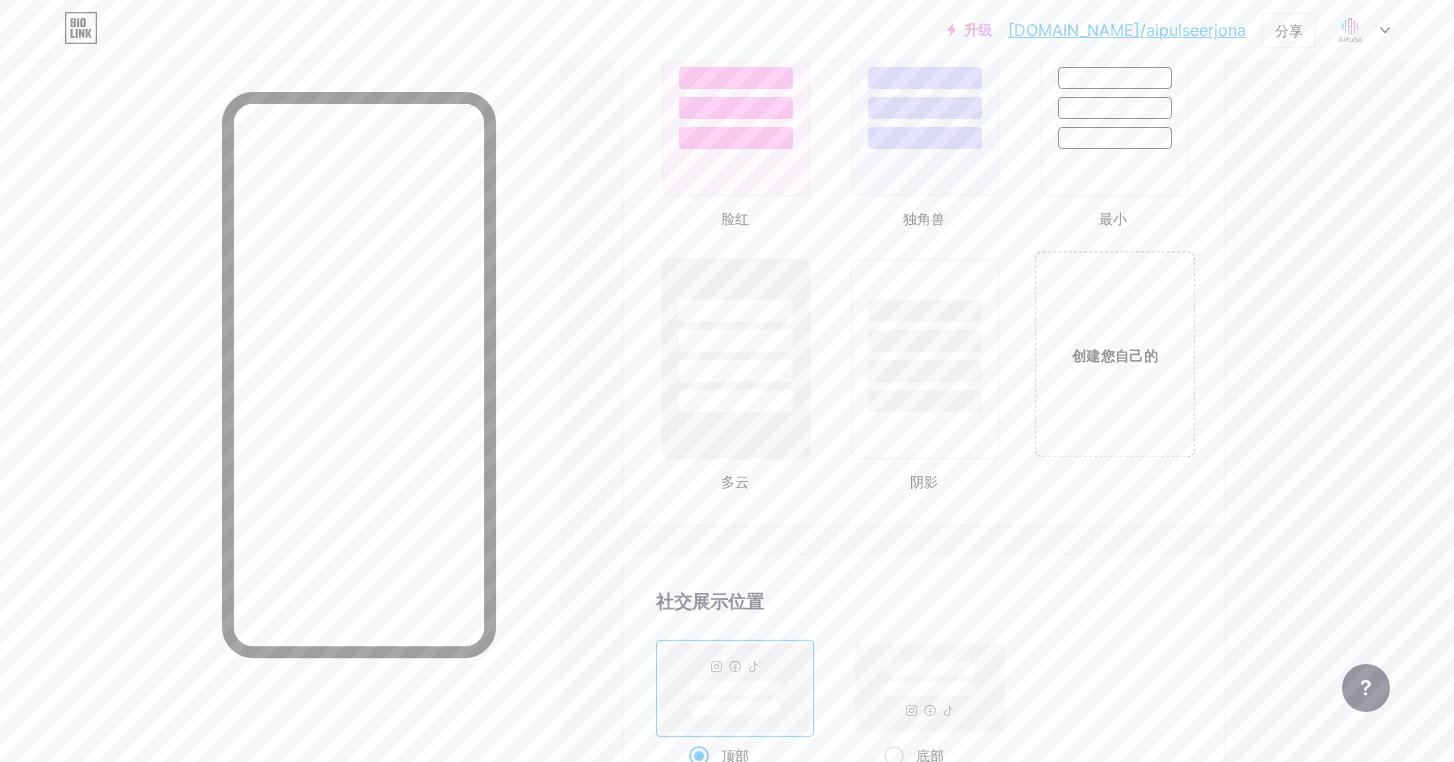 click on "创建您自己的" at bounding box center (1114, 355) 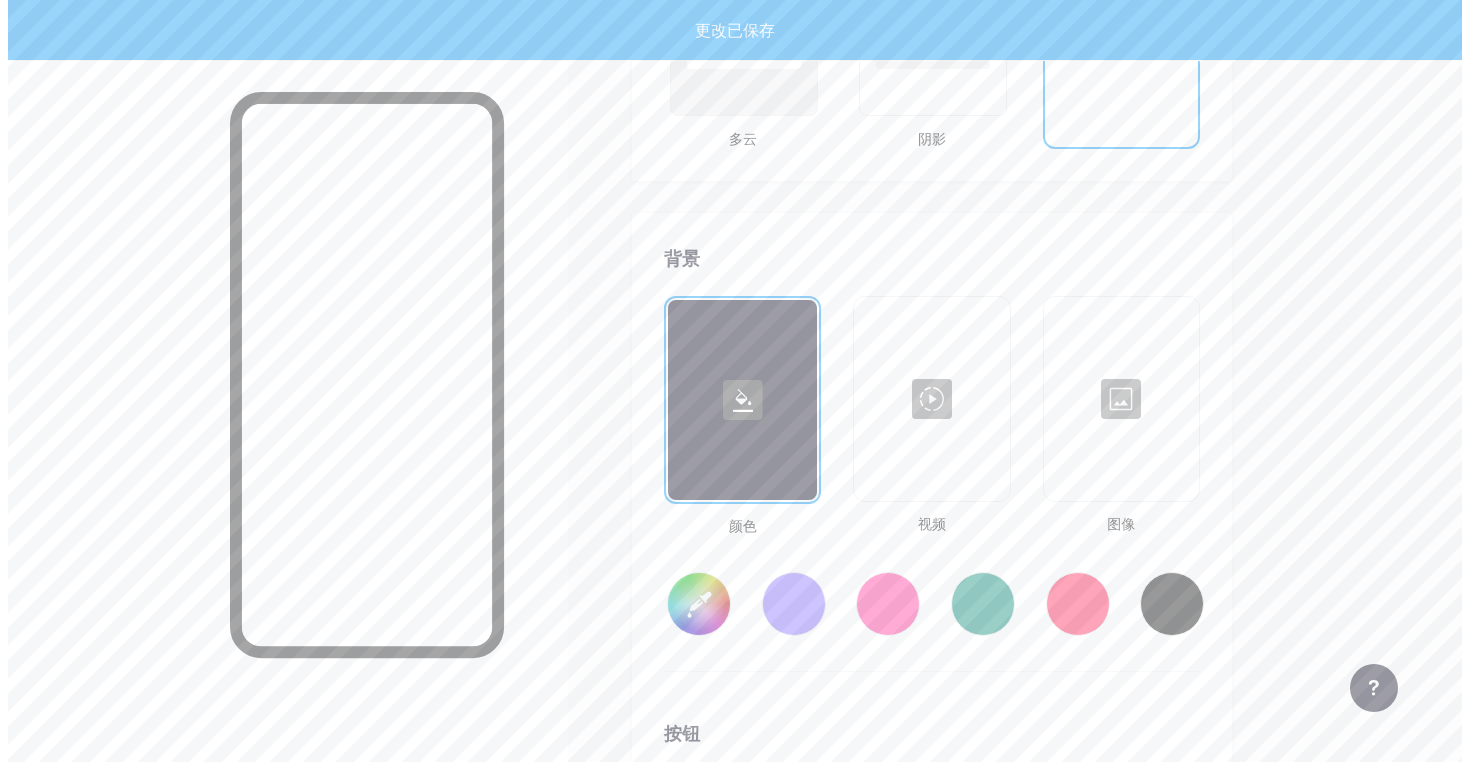 scroll, scrollTop: 2655, scrollLeft: 0, axis: vertical 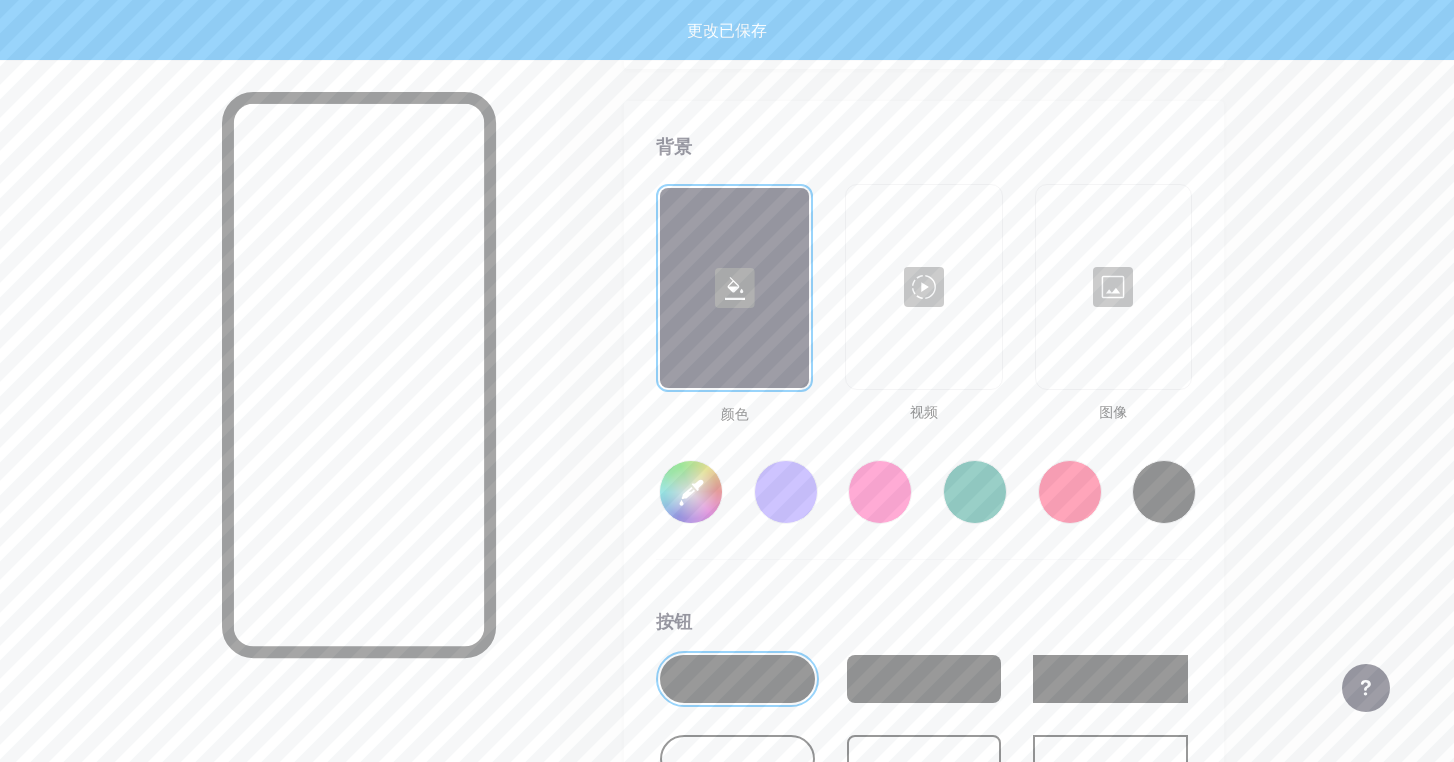 type on "#ffffff" 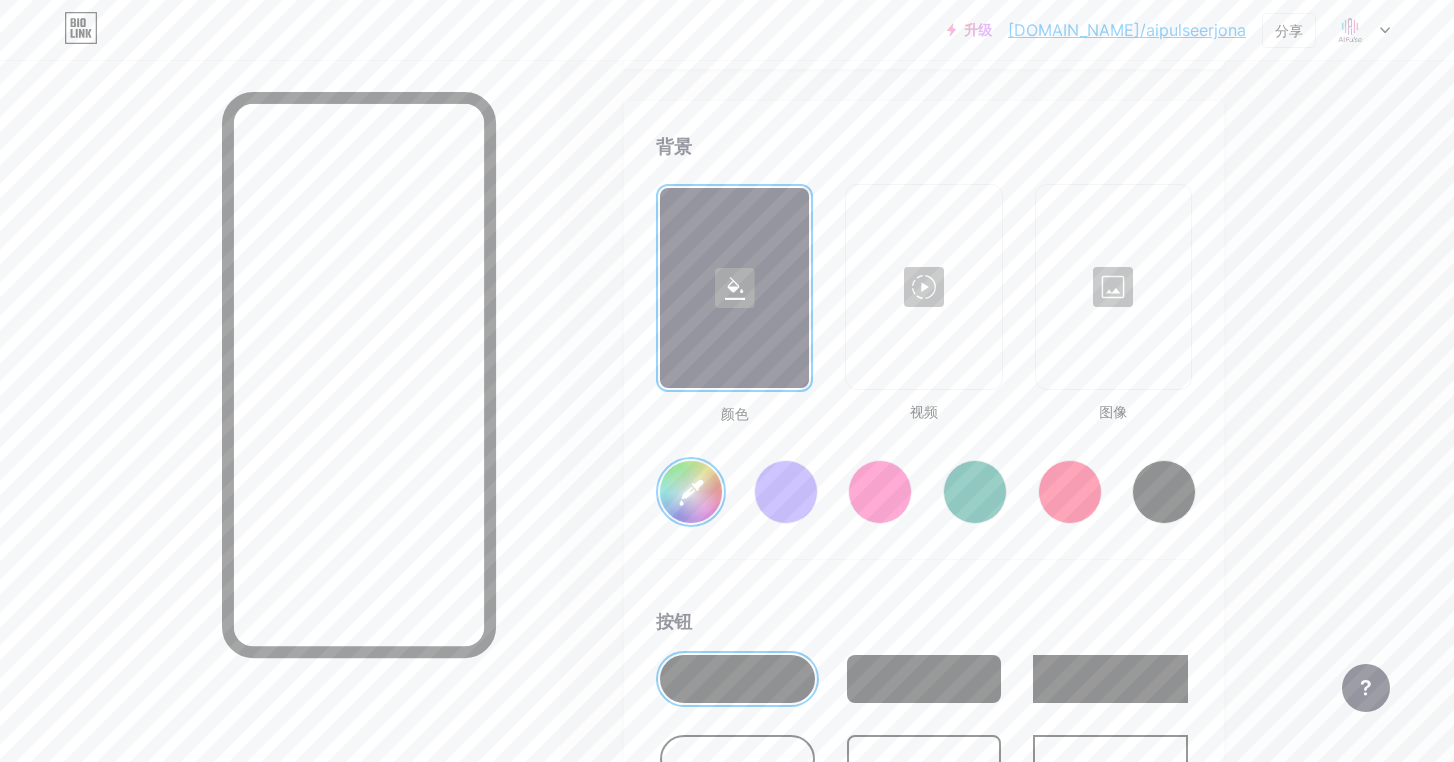 click at bounding box center [923, 287] 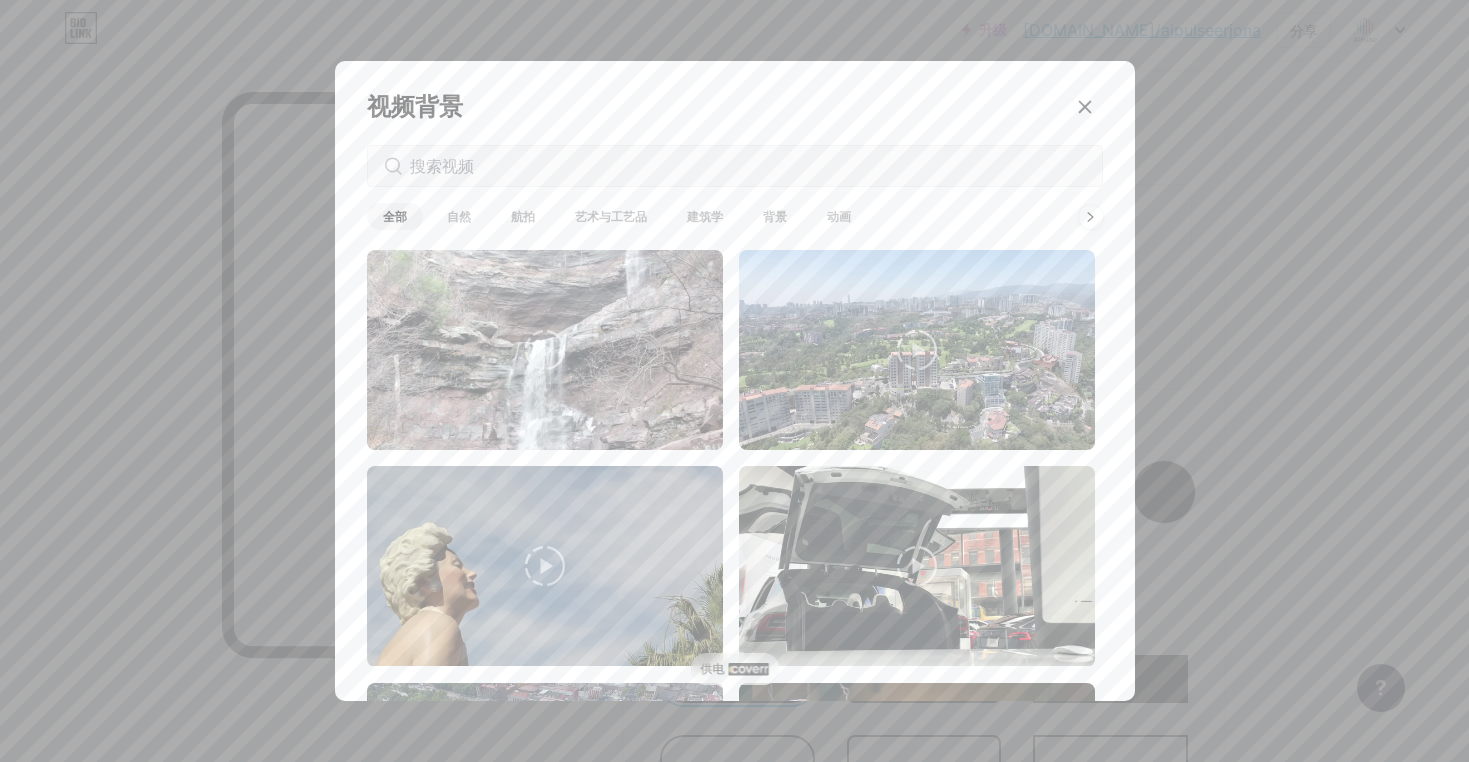 click at bounding box center (735, 166) 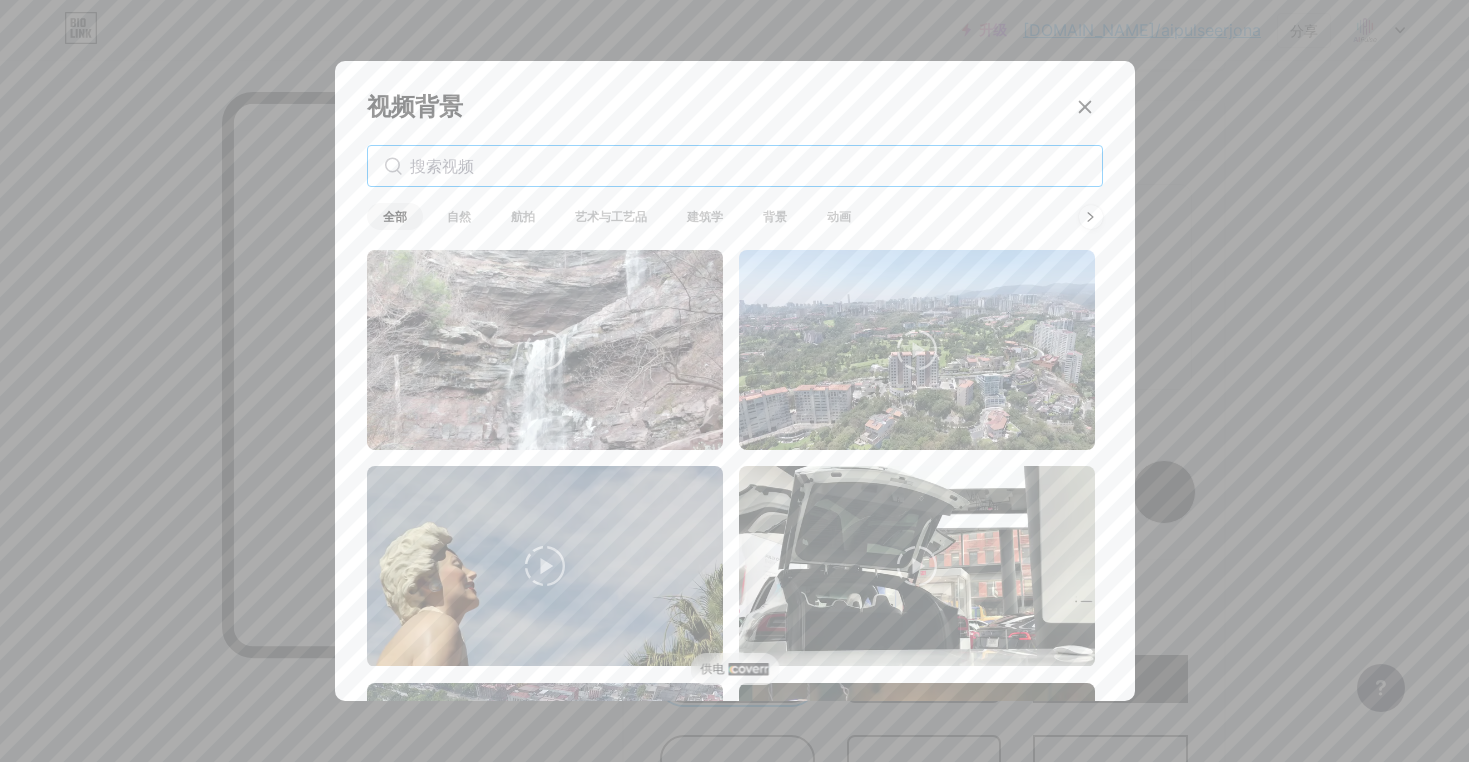 click at bounding box center (748, 166) 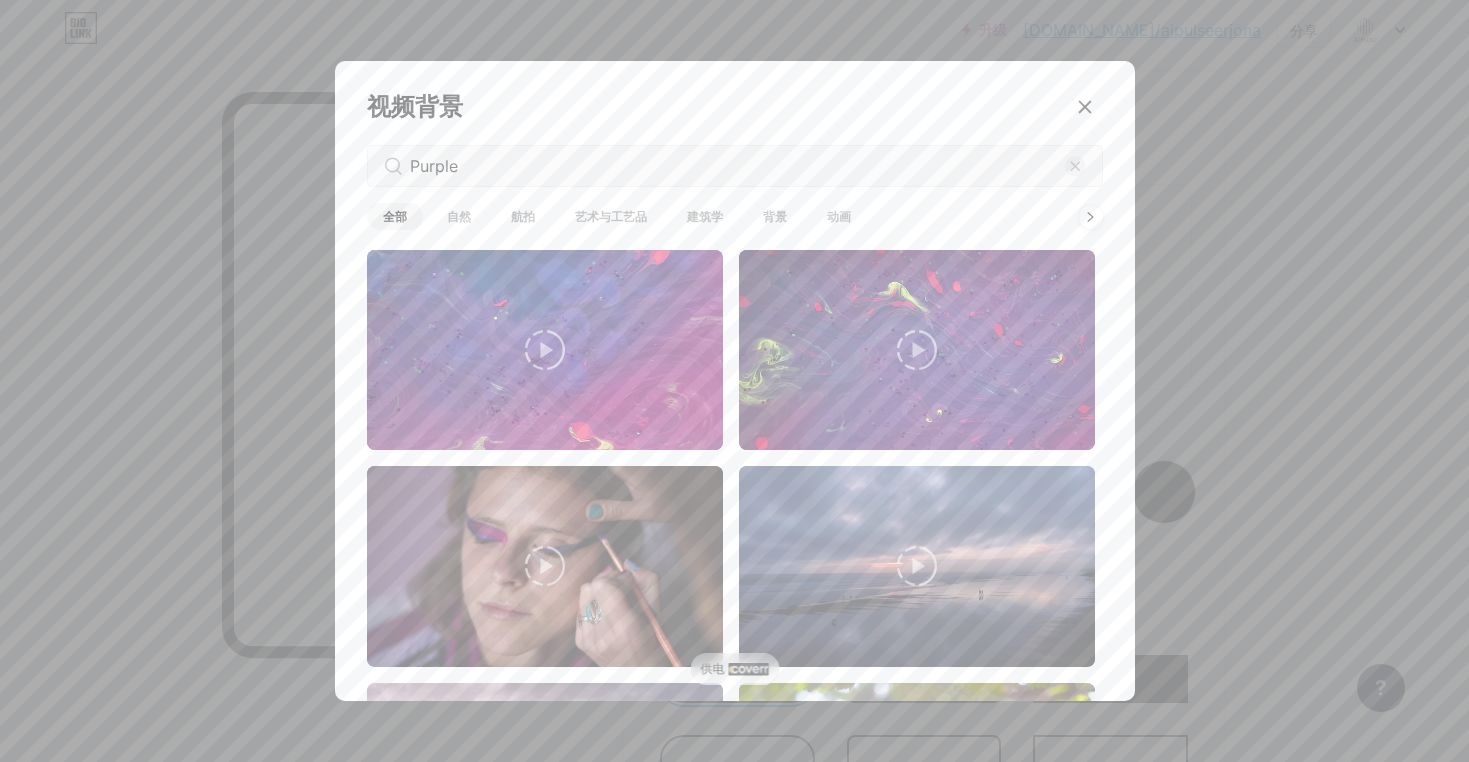 click on "视频背景       Purple
全部
自然
航拍
艺术与工艺品
建筑学
背景
动画" at bounding box center (735, 385) 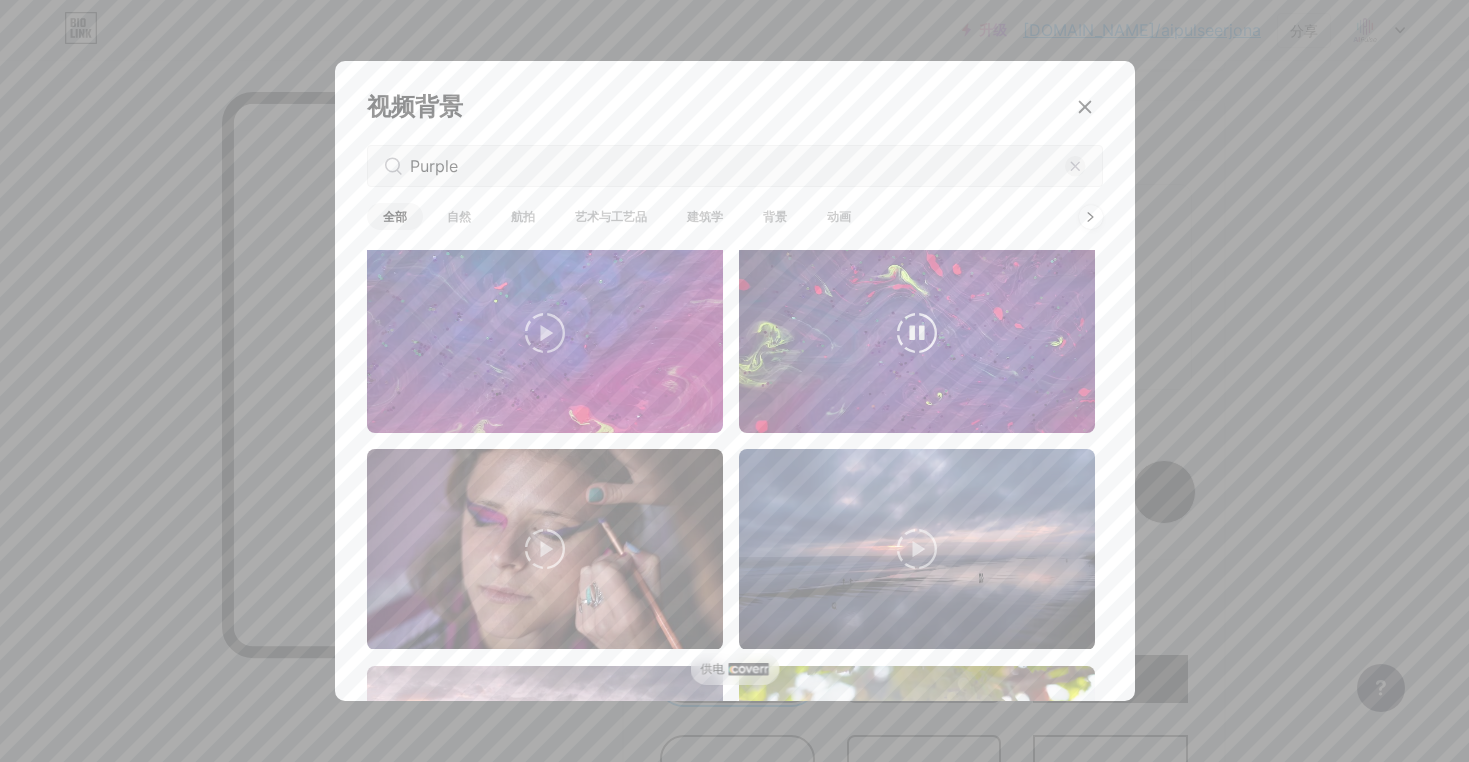 scroll, scrollTop: 0, scrollLeft: 0, axis: both 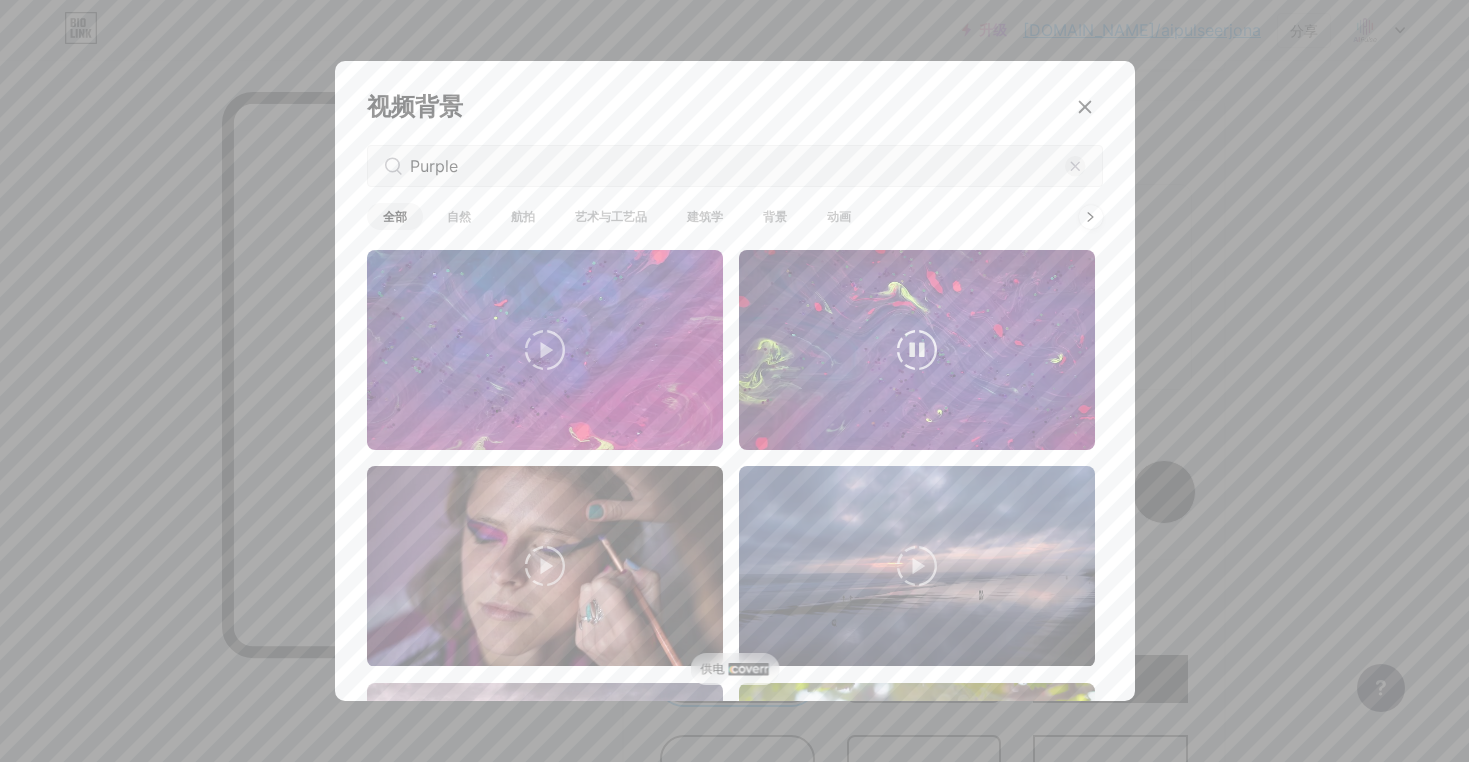 click at bounding box center [917, 350] 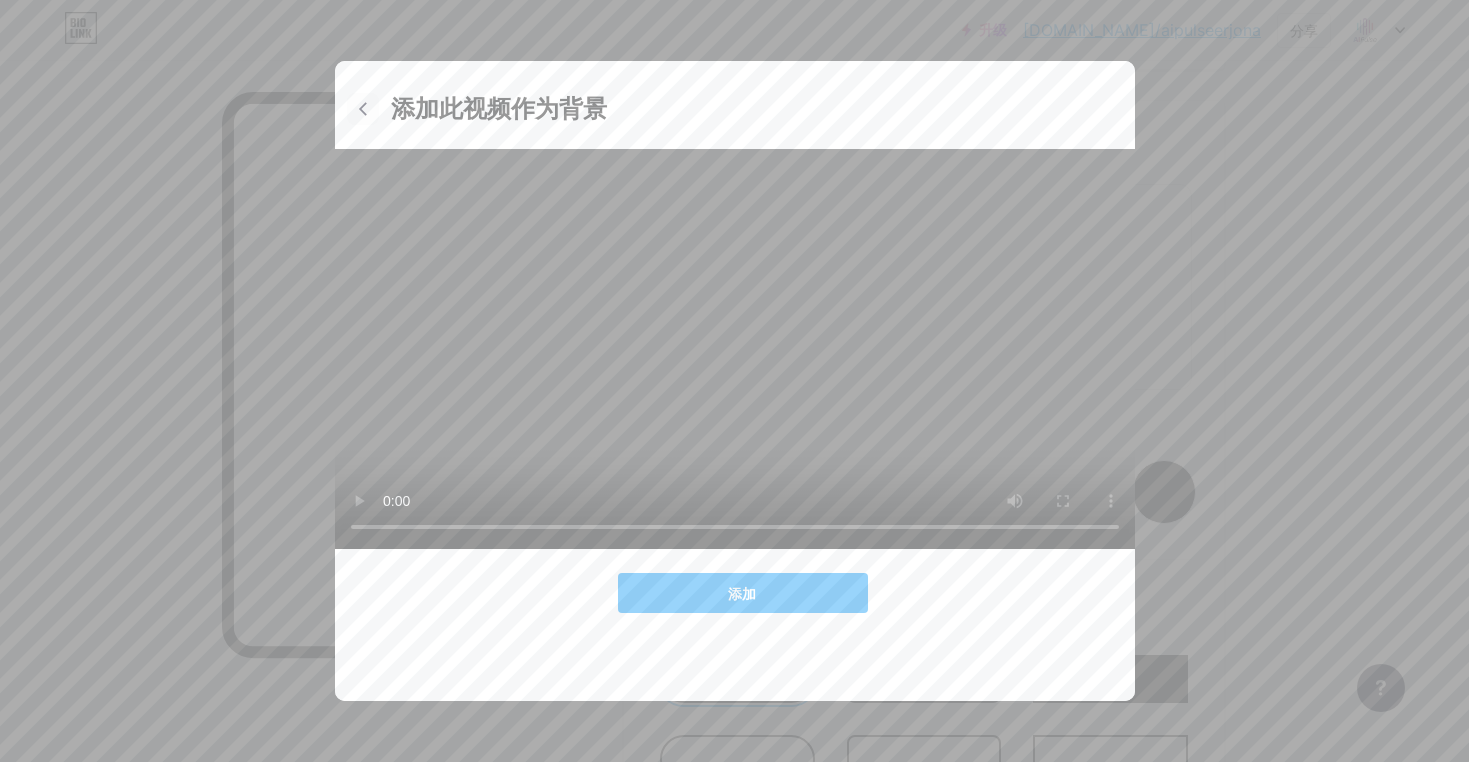 click at bounding box center [363, 109] 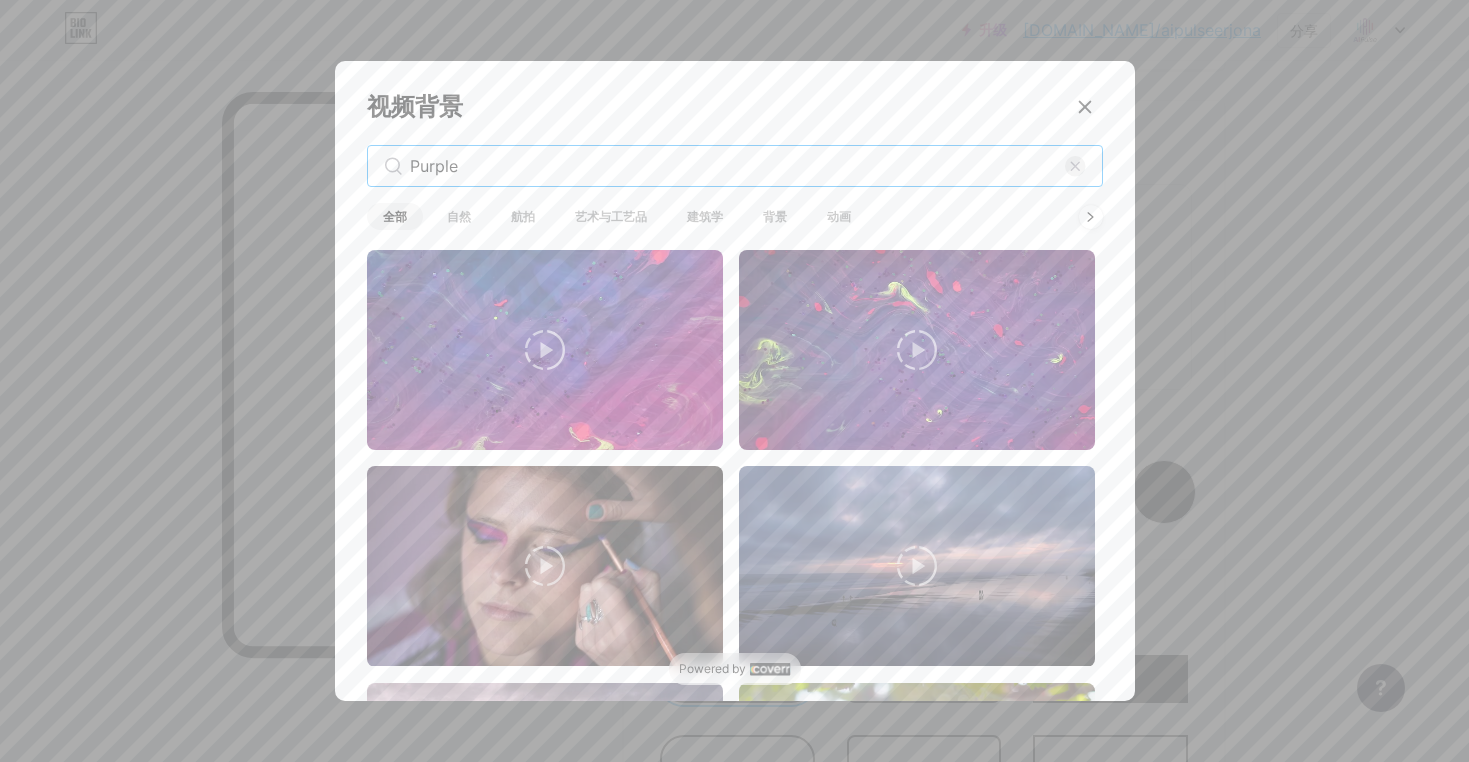 click on "视频背景       Purple
全部
自然
航拍
艺术与工艺品
建筑学
背景
动画
添加此视频作为背景     添加     Powered by" at bounding box center [734, 381] 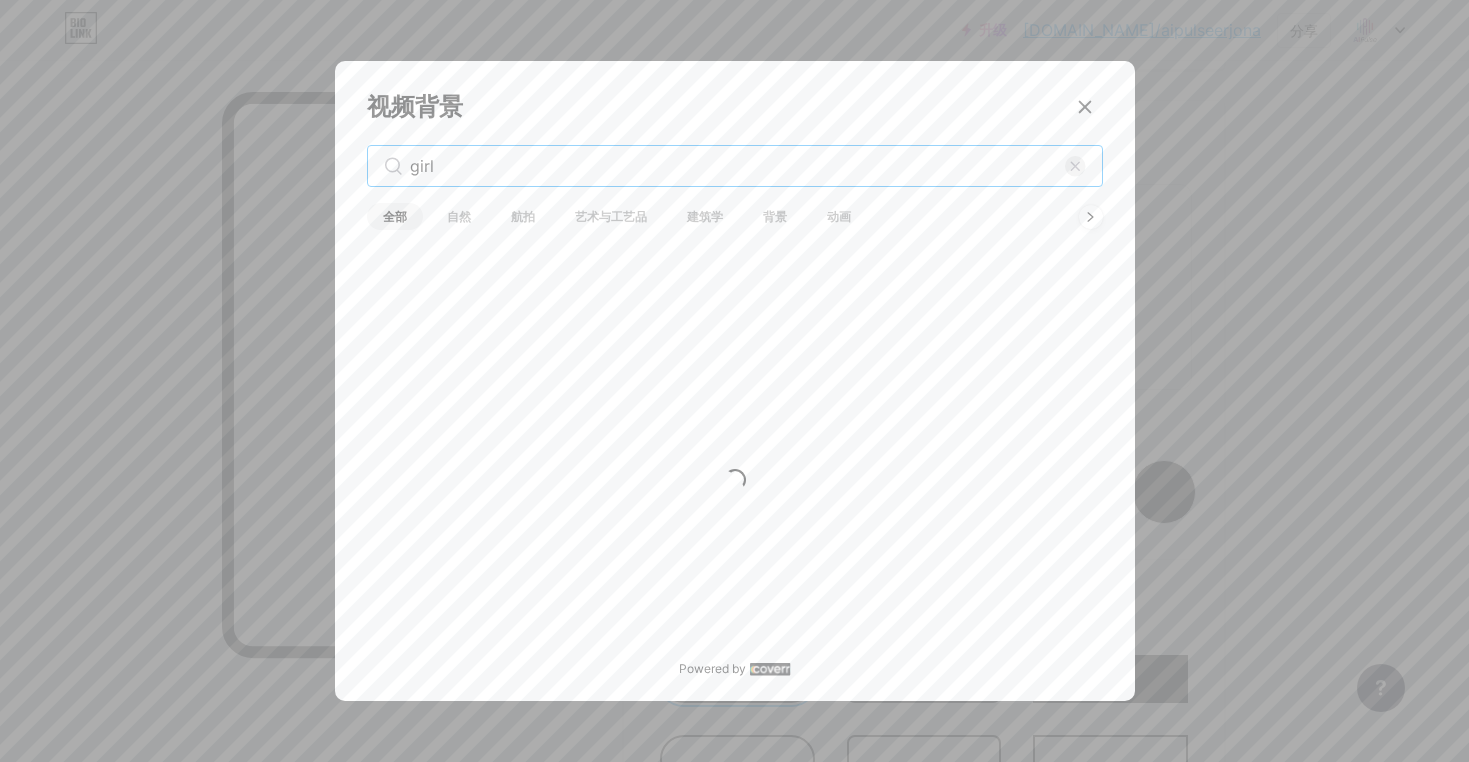 type on "girl" 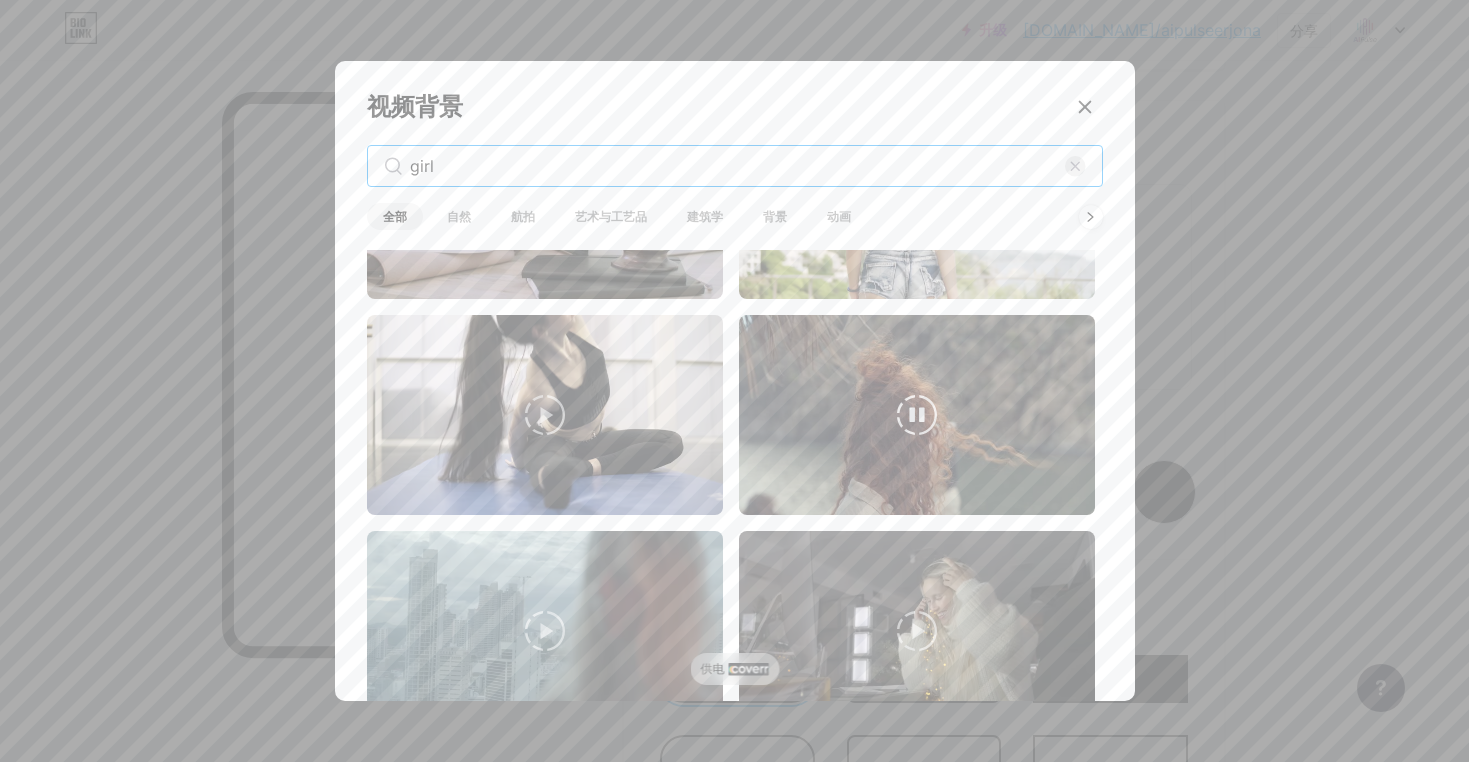 scroll, scrollTop: 900, scrollLeft: 0, axis: vertical 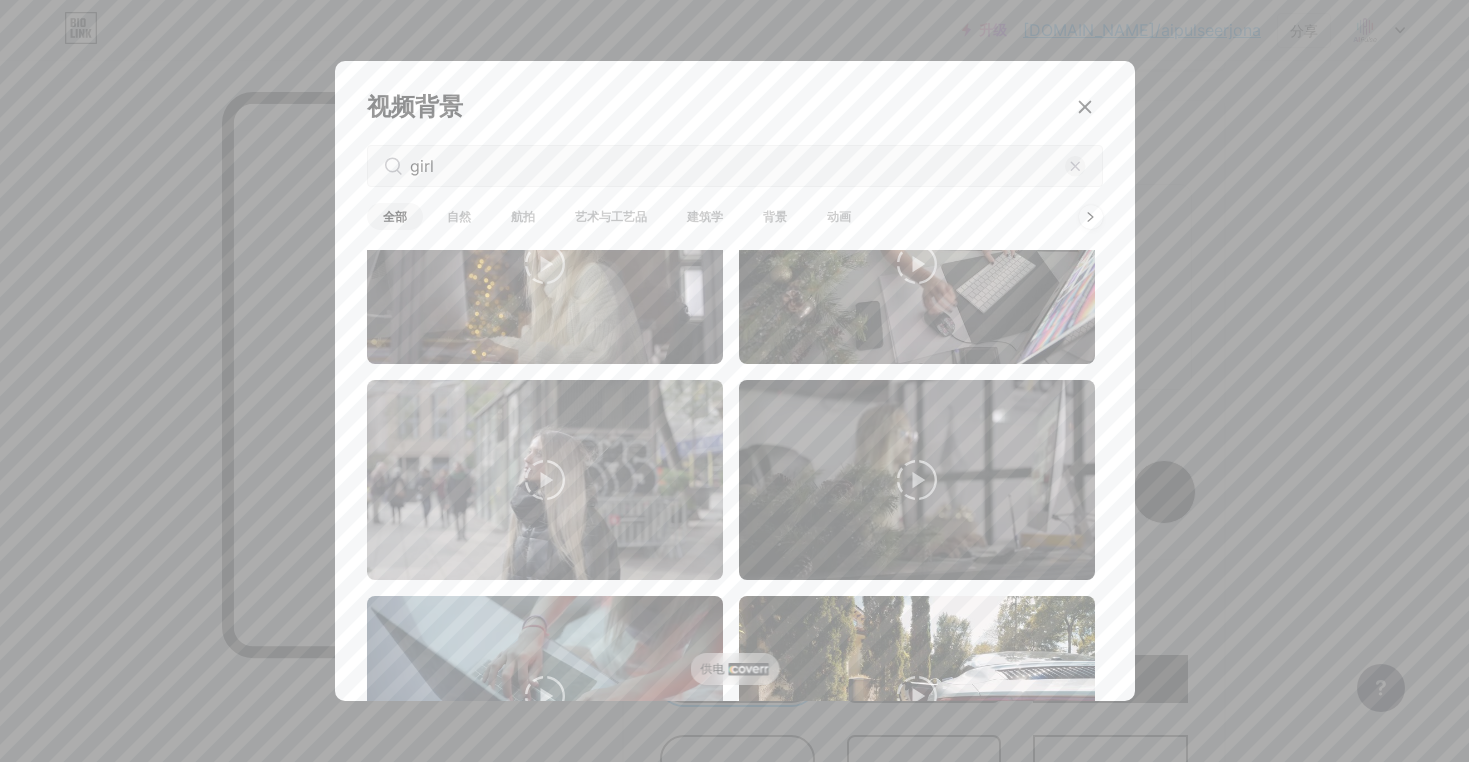 click at bounding box center (734, 381) 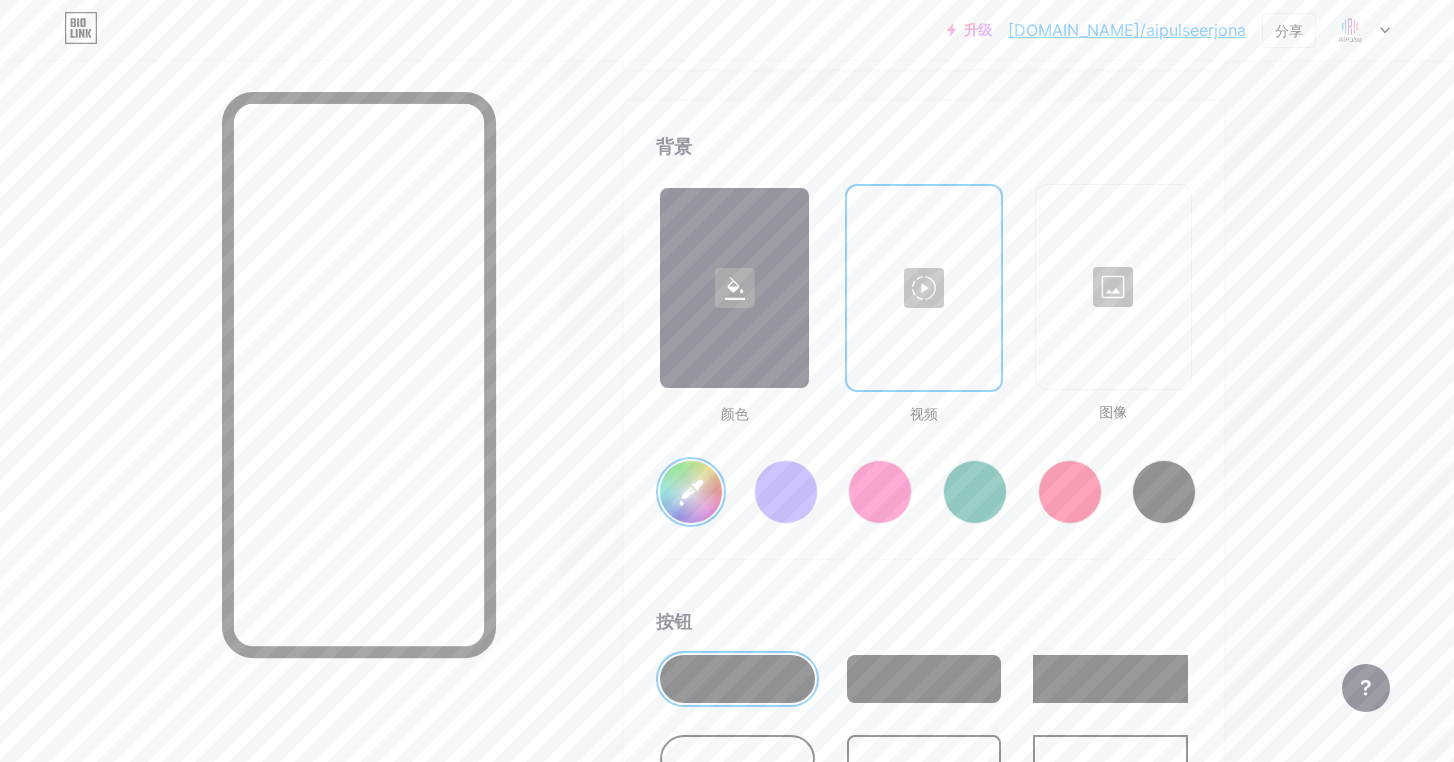click at bounding box center [1113, 287] 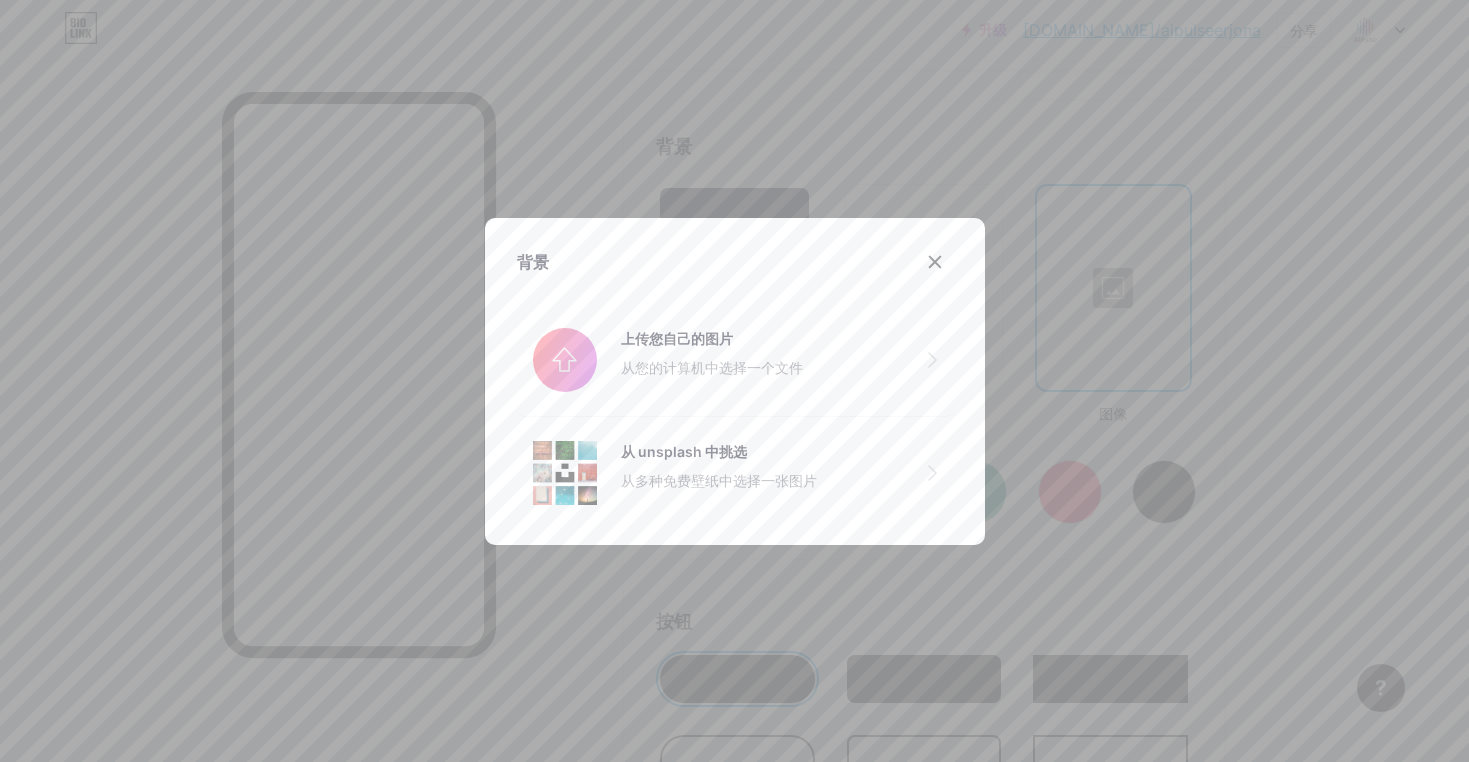 click at bounding box center [734, 381] 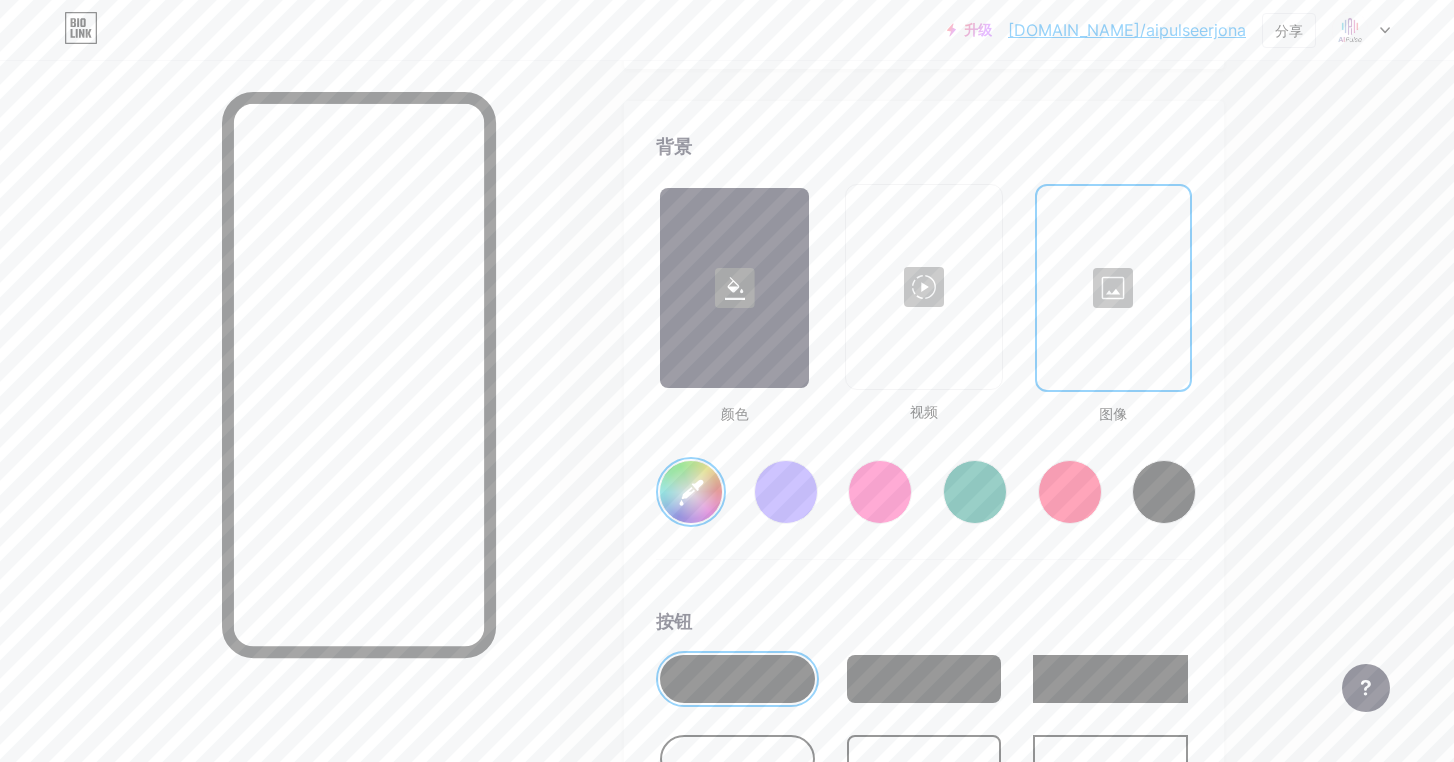 click at bounding box center [1113, 288] 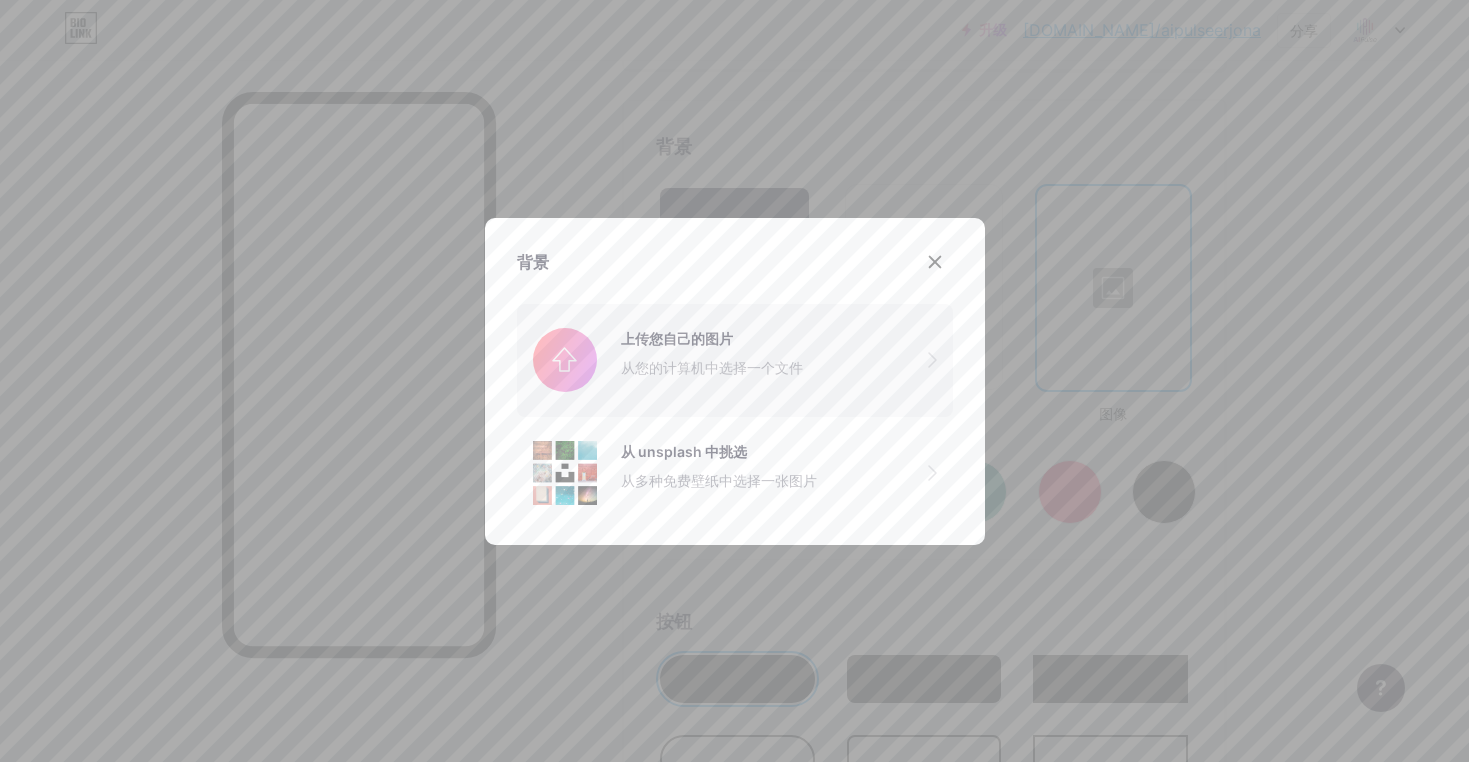 click at bounding box center [735, 360] 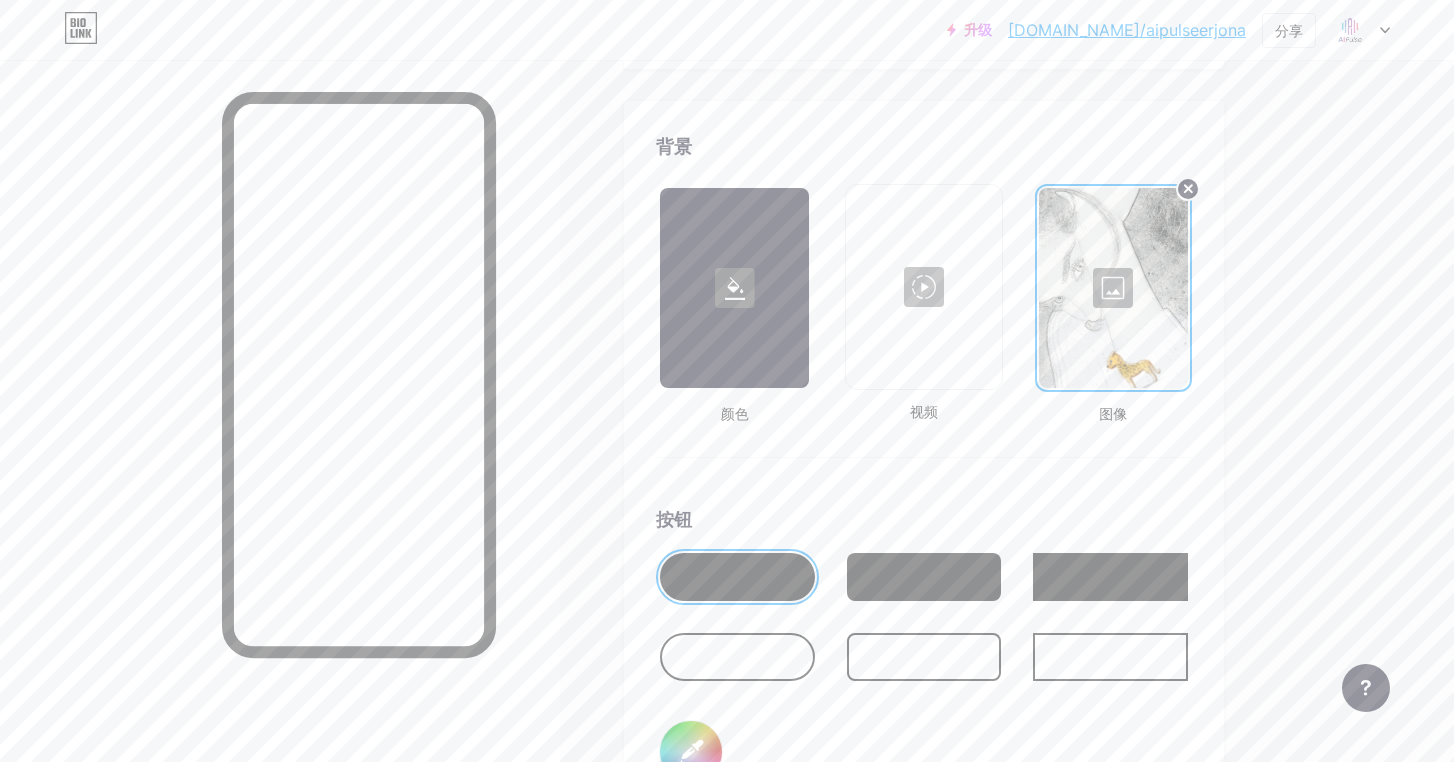 click on "链接
帖子
设计
订阅者
新的
统计数据
设置     轮廓   Erjona     AI PULSE Work Center                   主题   链接在简历中   博客   店铺       基础知识       碳       [DATE] 23       自豪       毛刺       冬季·现场       Glassy · 现场       变色龙·现场       雨夜·现场       霓虹灯·现场       夏天       复古的       草莓·现场       沙漠       阳光充足       秋天       叶子       晴空       脸红       独角兽       最小       多云       阴影     创建您自己的           更改已保存     背景         颜色           视频                   图像           按钮       #000000   字体   国际[PERSON_NAME] 波平斯 EB Garamond TEKO 香脂无糖 风筝一号 PT Sans 流沙 DM Sans     #000000   更改已保存     社交展示位置                 顶部                     底部
更改已保存" at bounding box center (654, -327) 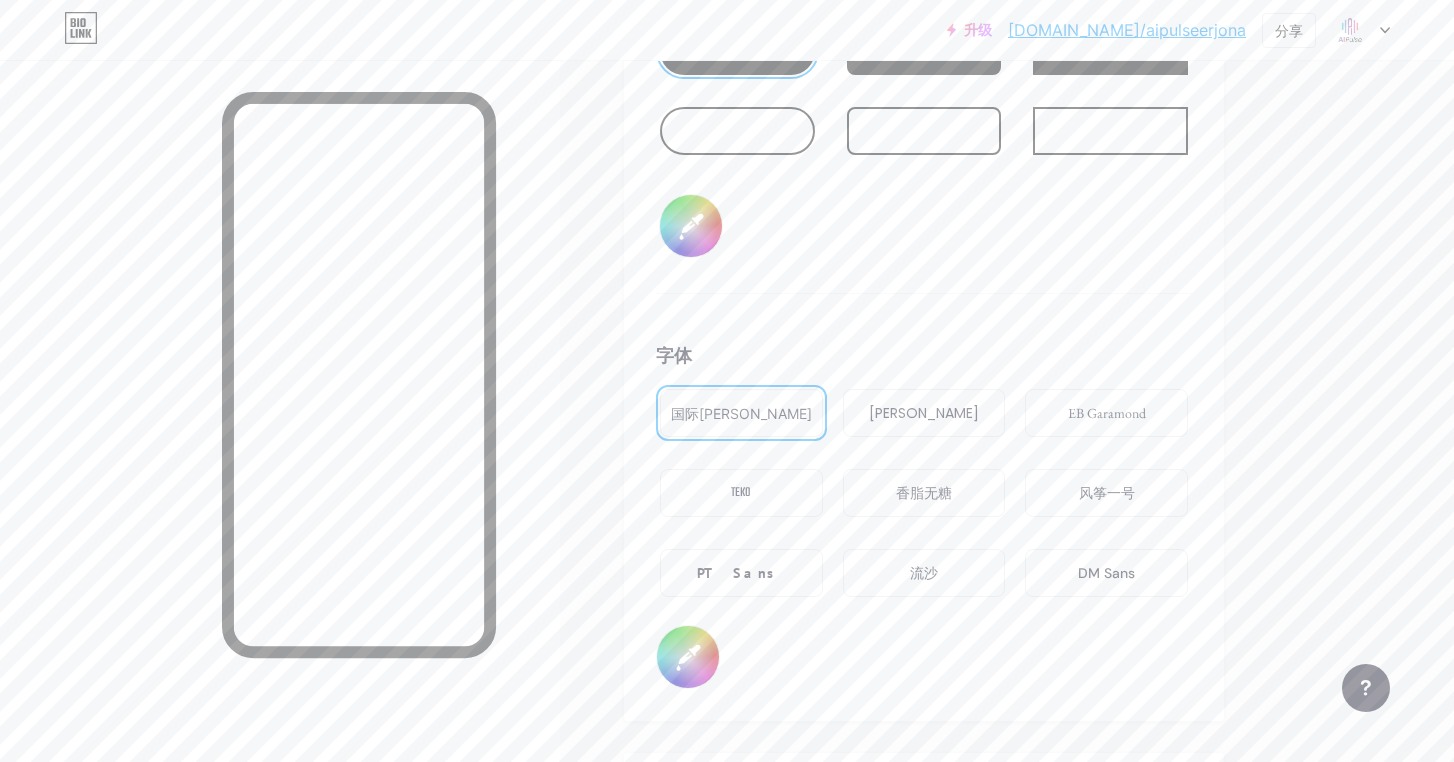 scroll, scrollTop: 3013, scrollLeft: 0, axis: vertical 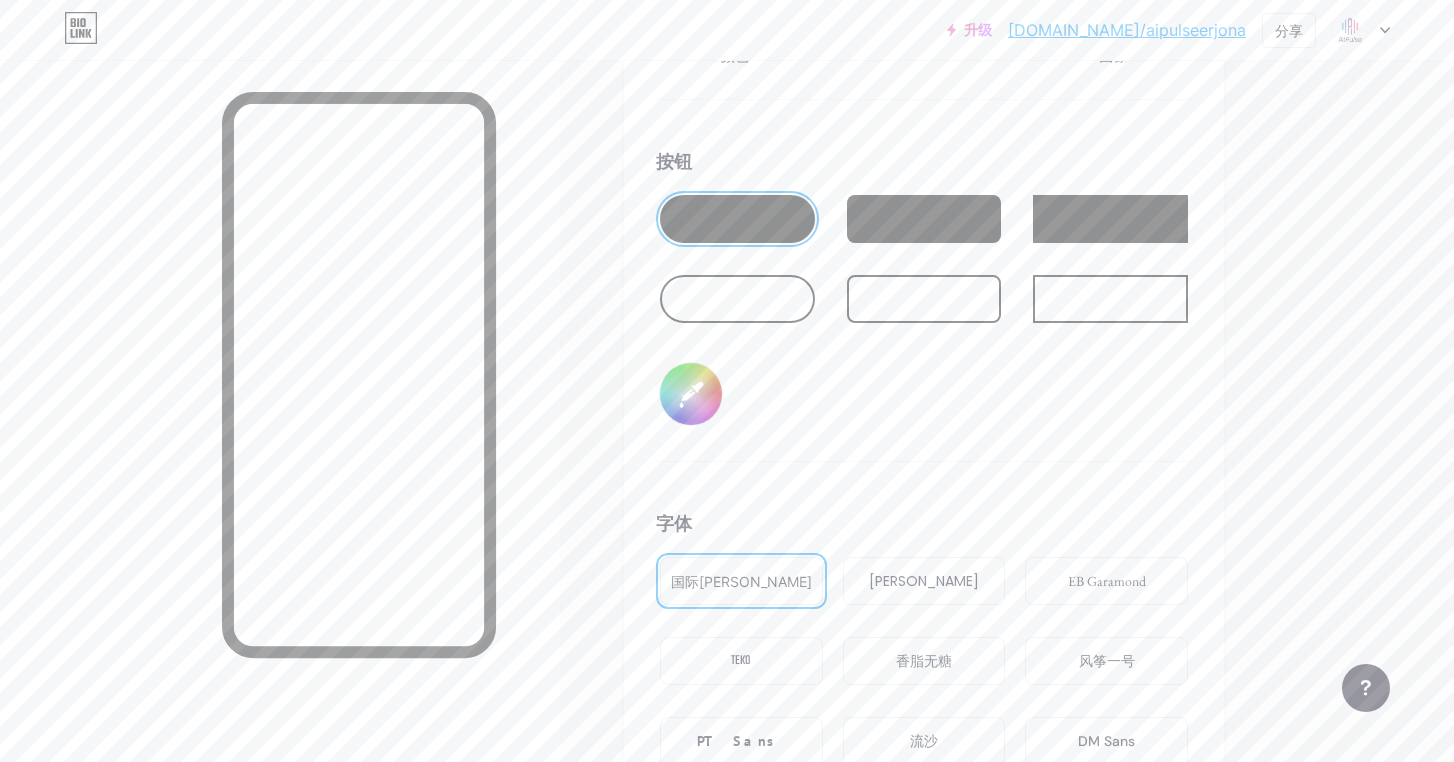 click at bounding box center [737, 299] 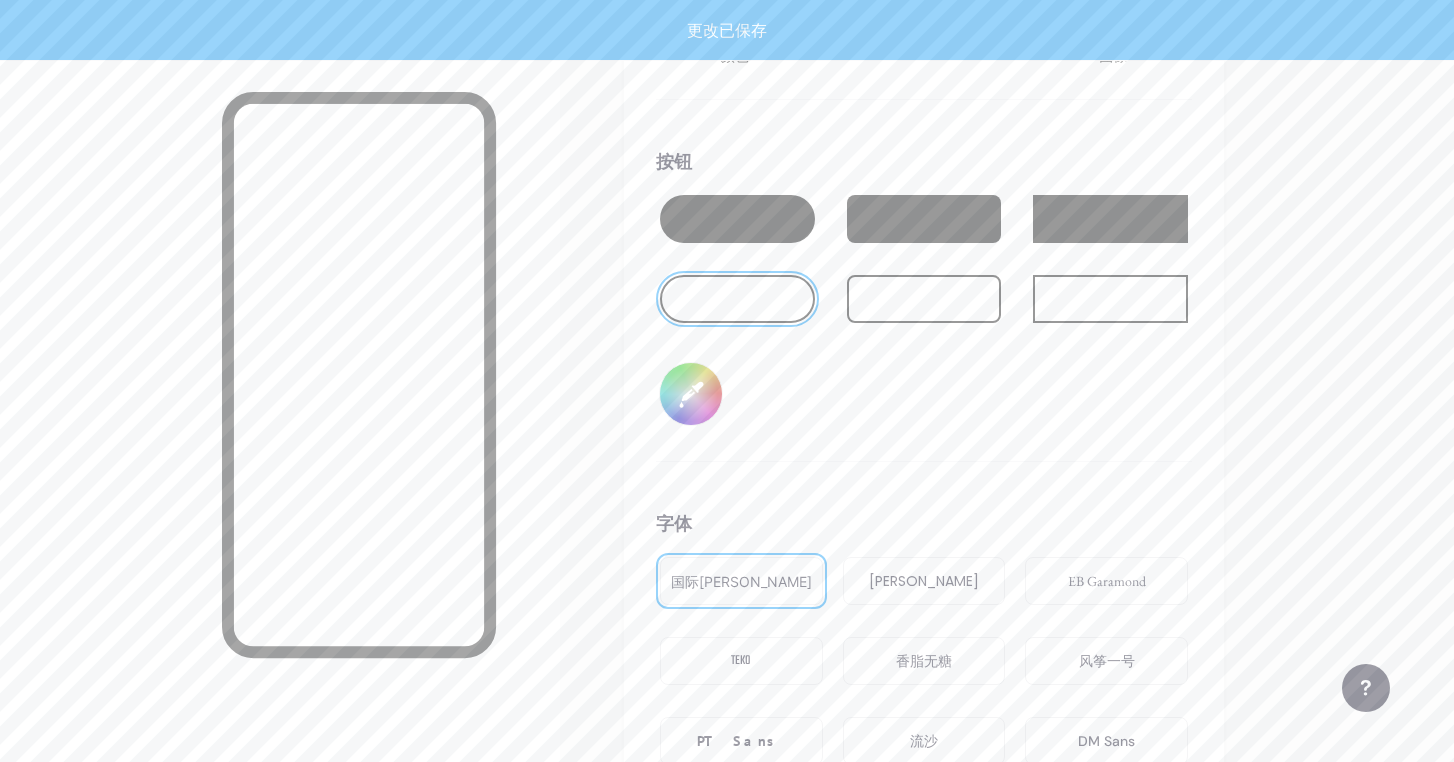 click on "按钮       #000000" at bounding box center (924, 305) 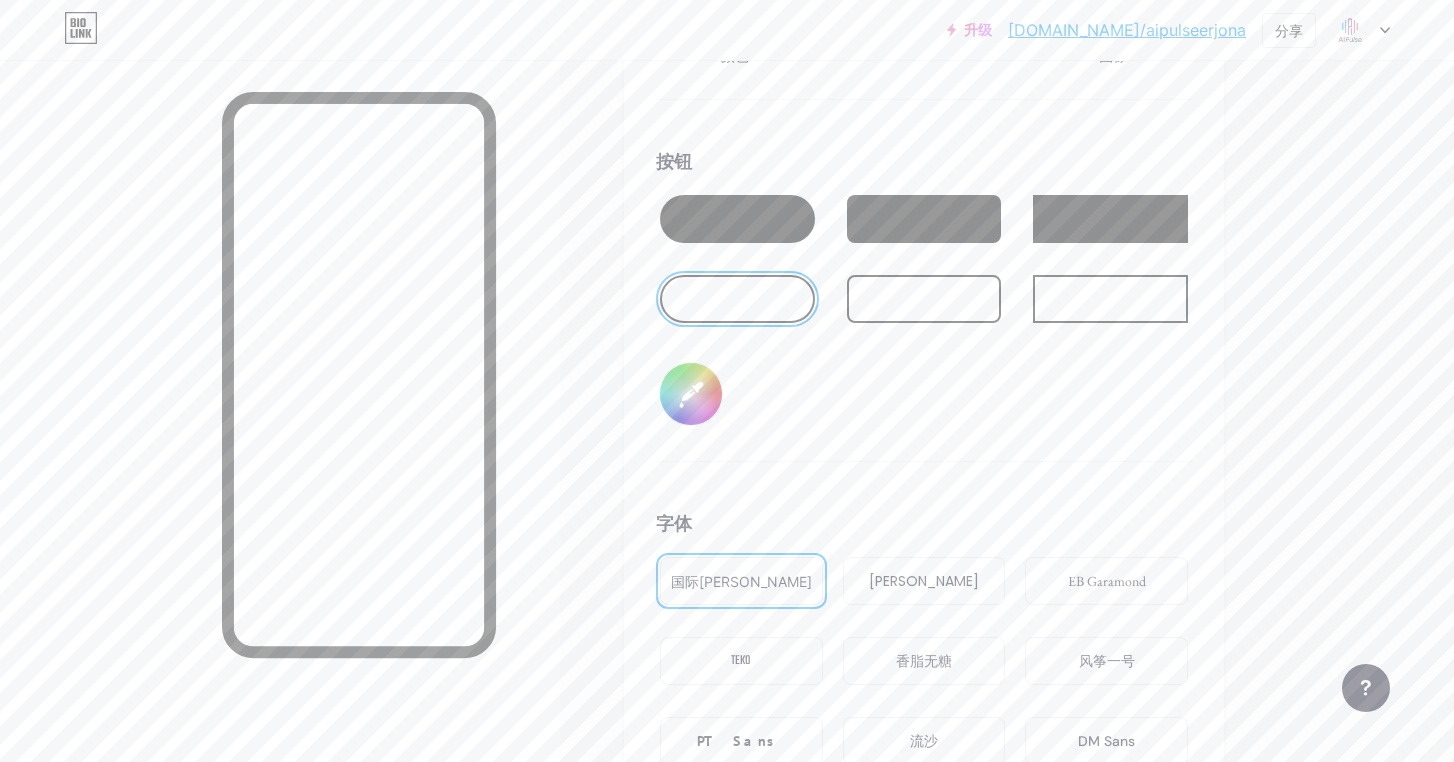 click on "按钮       #000000" at bounding box center (924, 305) 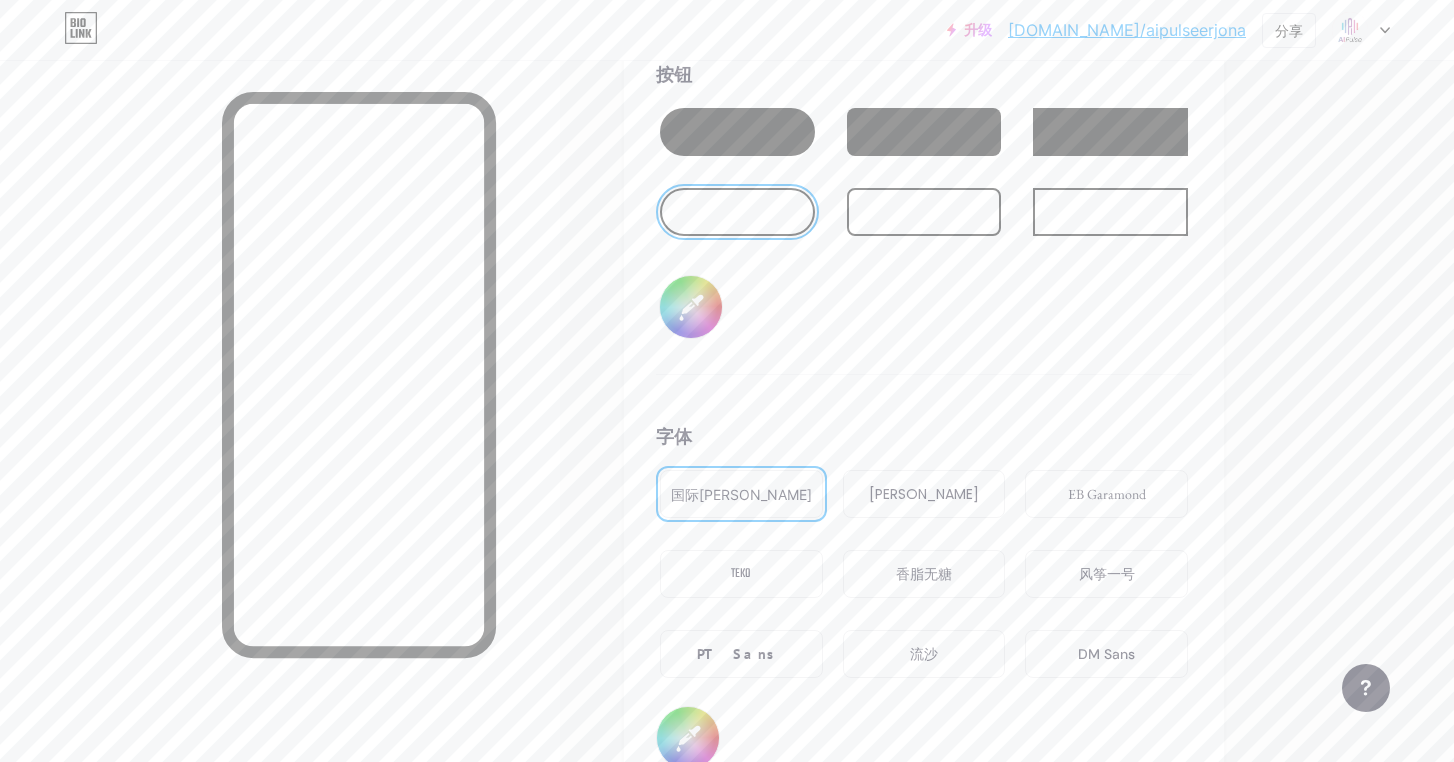 scroll, scrollTop: 3213, scrollLeft: 0, axis: vertical 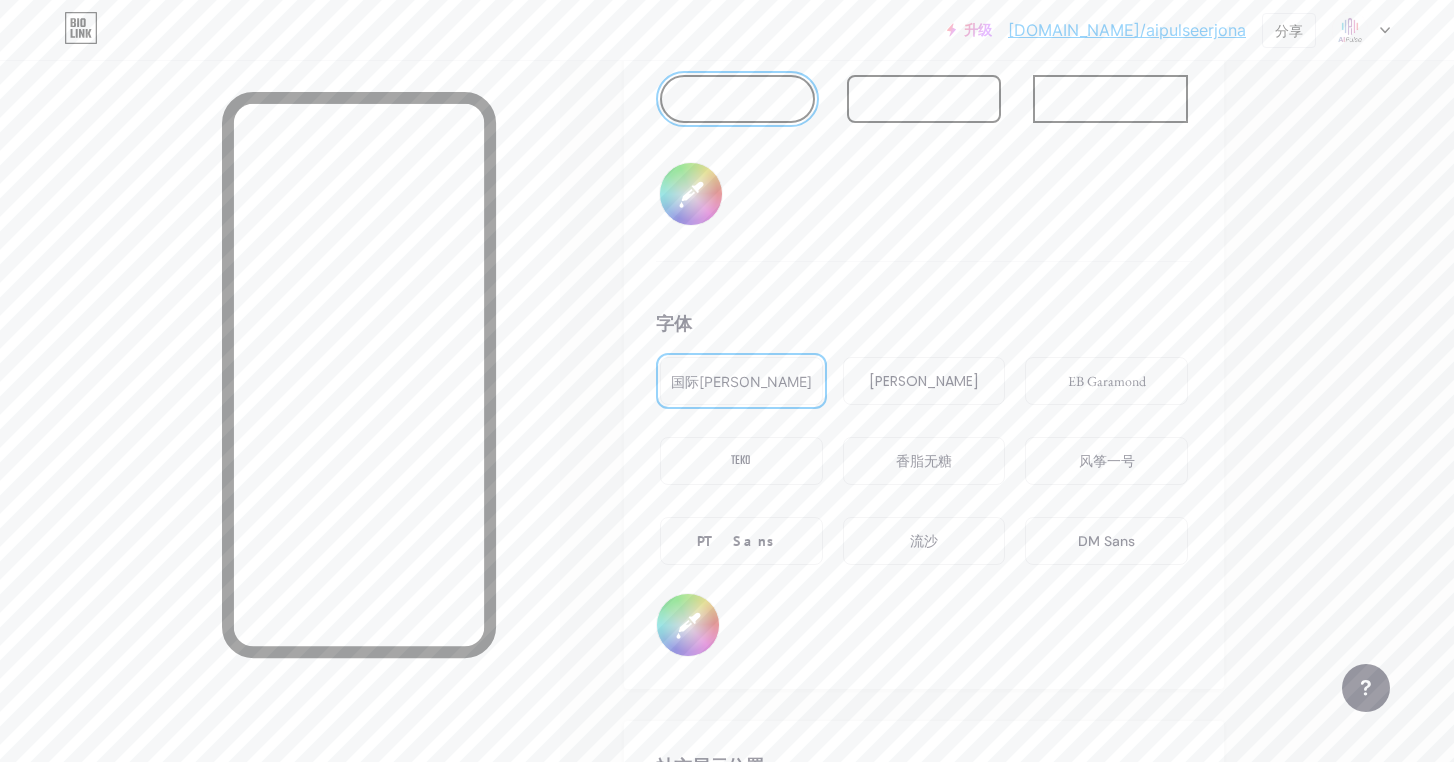 click on "#000000" at bounding box center [688, 625] 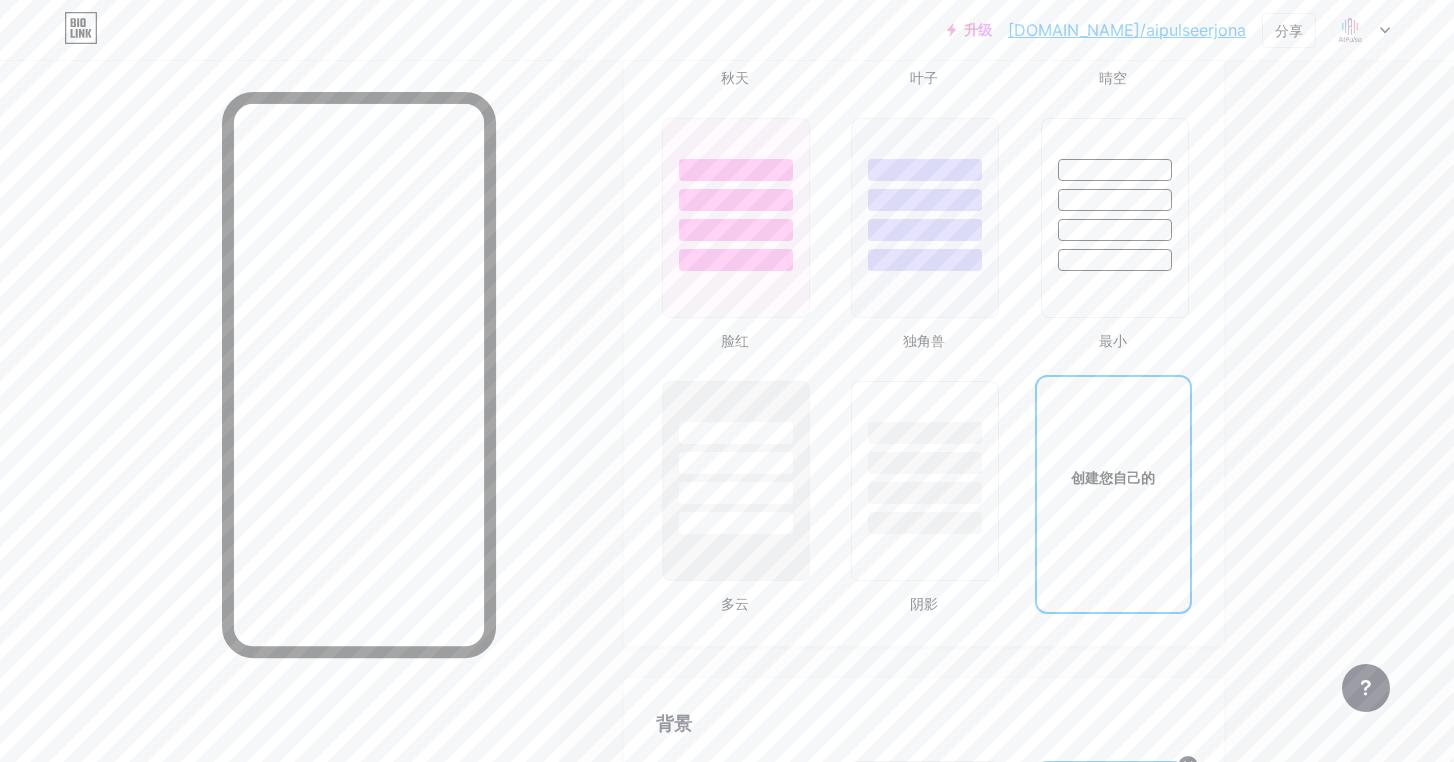 scroll, scrollTop: 2113, scrollLeft: 0, axis: vertical 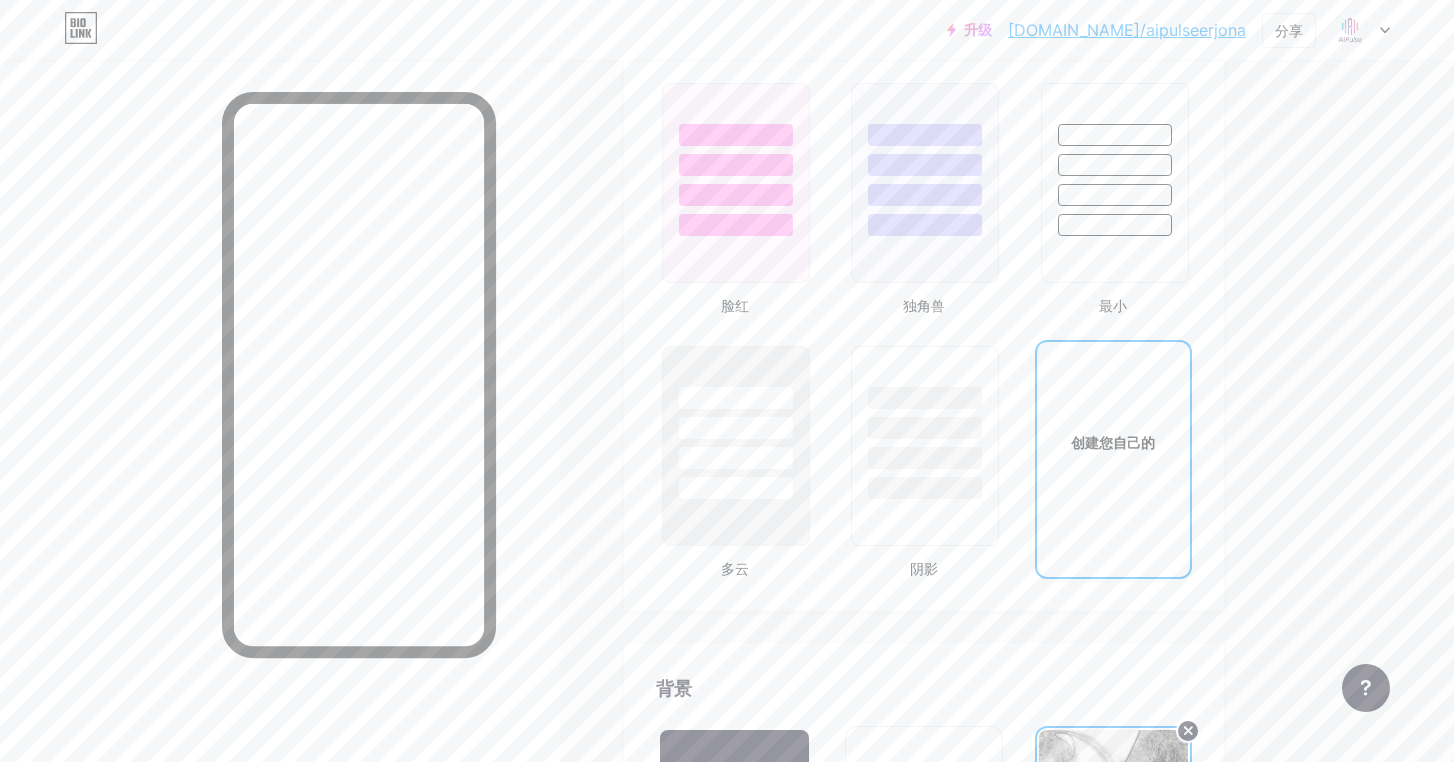 click on "[DOMAIN_NAME]/aipulseerjona" at bounding box center [1127, 30] 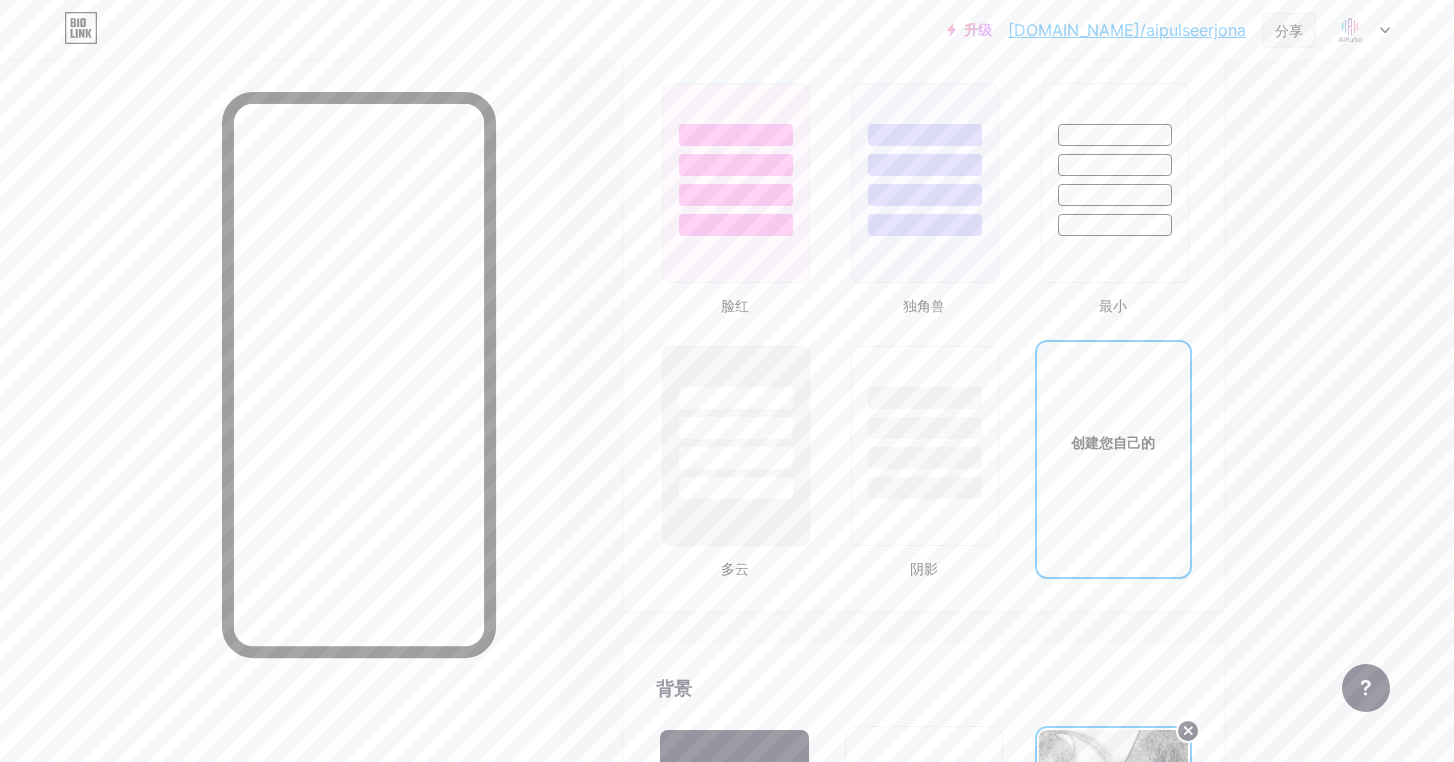 click on "分享" at bounding box center [1289, 30] 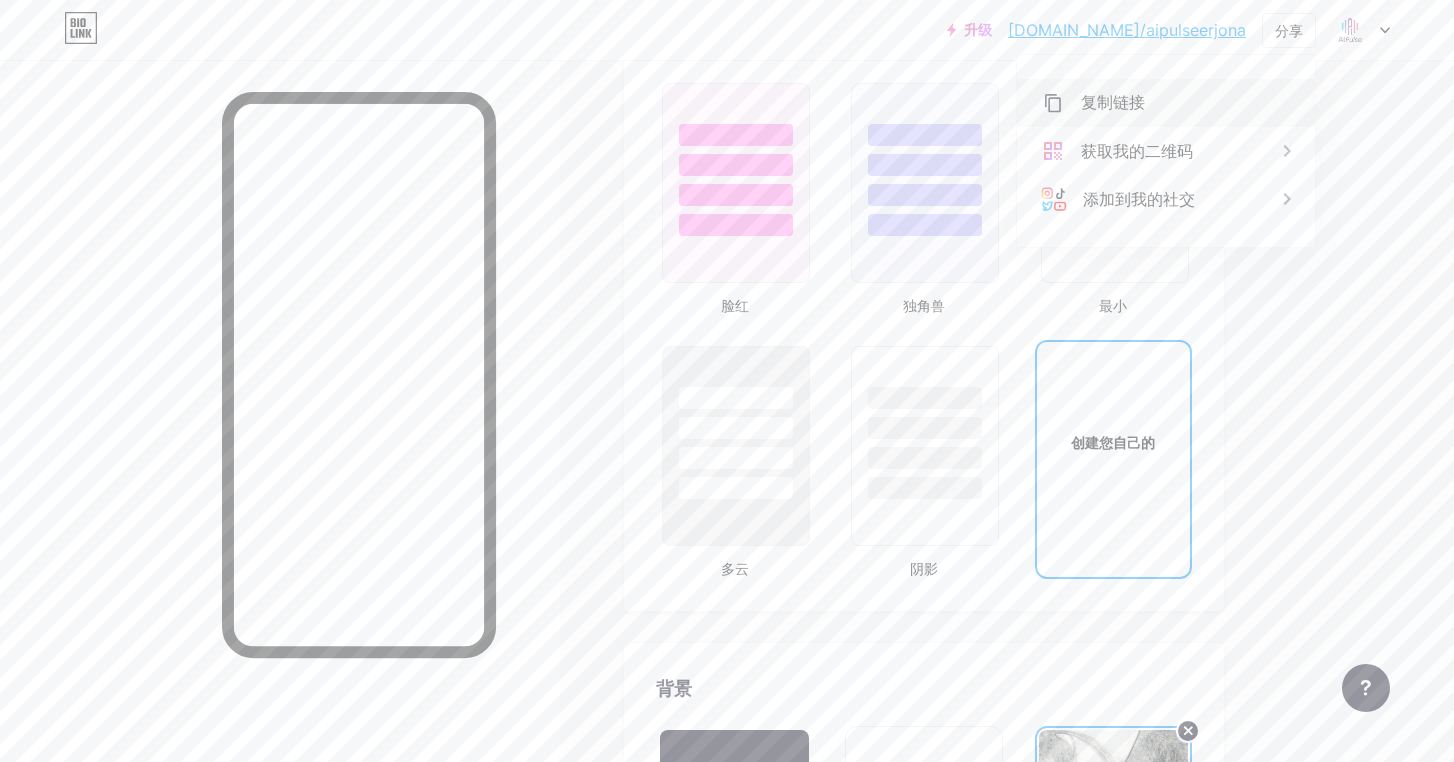 click on "复制链接" at bounding box center [1113, 103] 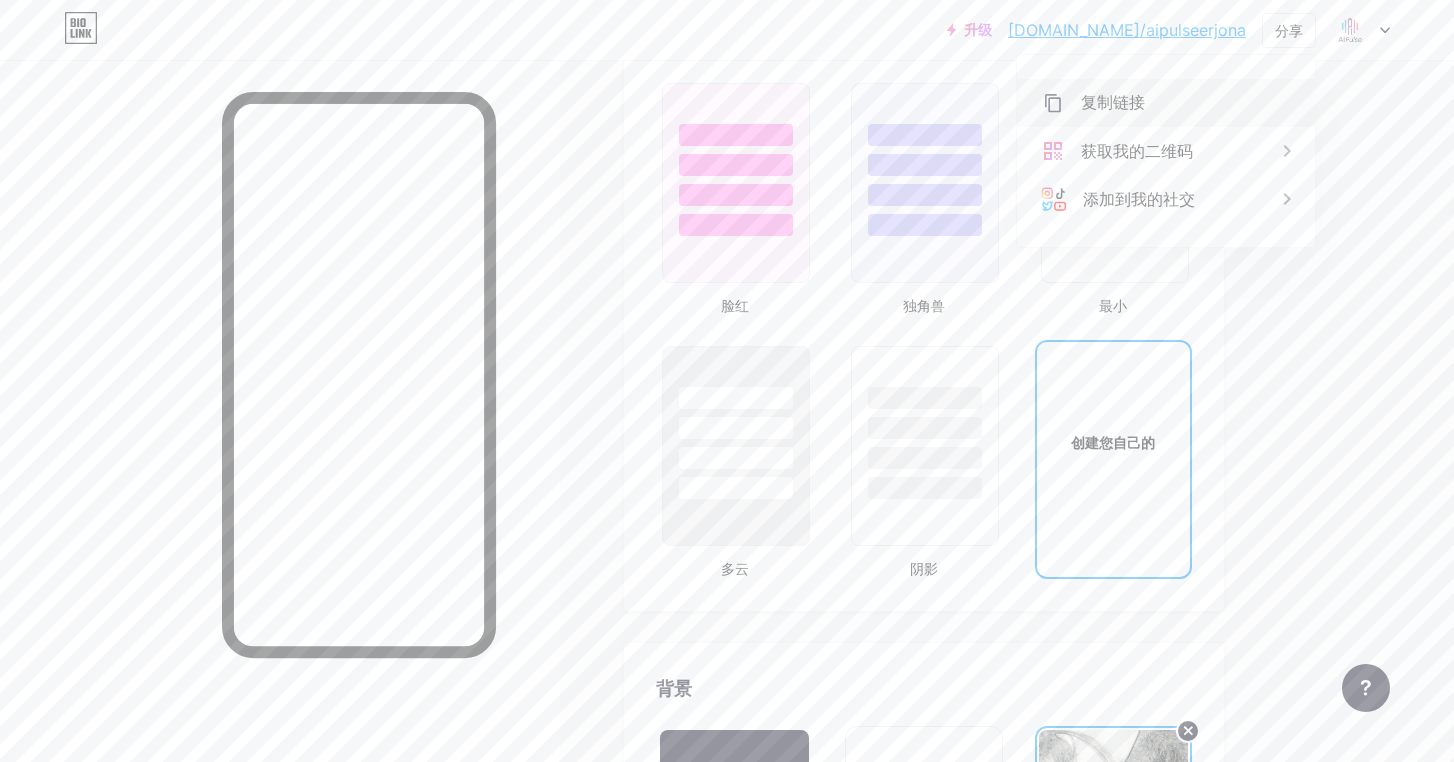 click on "复制链接" at bounding box center [1113, 103] 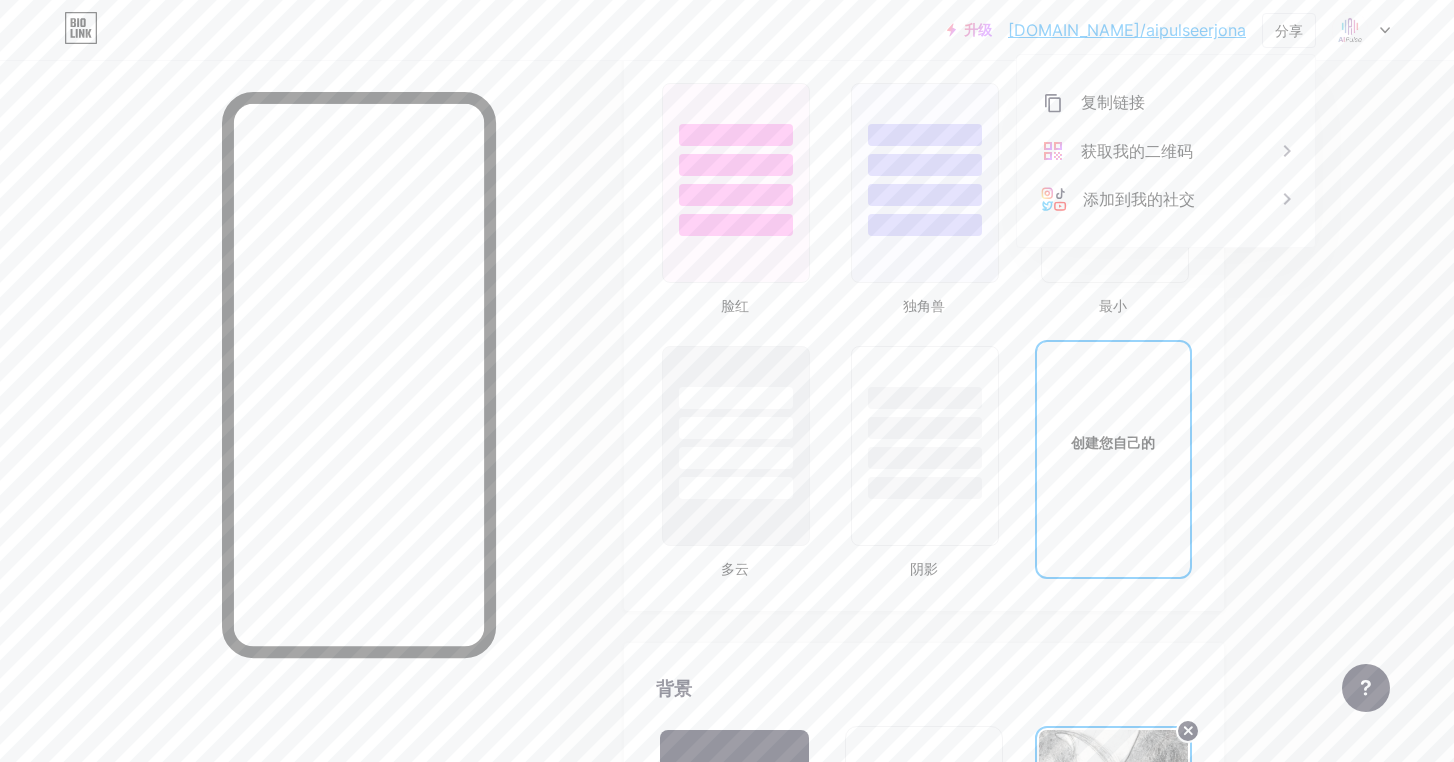 click on "升级   [DOMAIN_NAME]/aipuls...   [DOMAIN_NAME]/aipulseerjona   分享
复制链接   [URL][DOMAIN_NAME]
获取我的二维码
添加到我的社交                   切换账户     [PERSON_NAME]约纳   [DOMAIN_NAME]/aipulseerjona       + 添加新页面       帐户设置   登出   链接已复制
链接
帖子
设计
订阅者
新的
统计数据
设置     轮廓   Erjona     AI PULSE Work Center                   主题   链接在简历中   博客   店铺       基础知识       碳       [DATE] 23       自豪       毛刺       冬季·现场       Glassy · 现场       变色龙·现场       雨夜·现场       霓虹灯·现场       夏天       复古的       草莓·现场       沙漠       阳光充足       秋天       叶子" at bounding box center (727, 185) 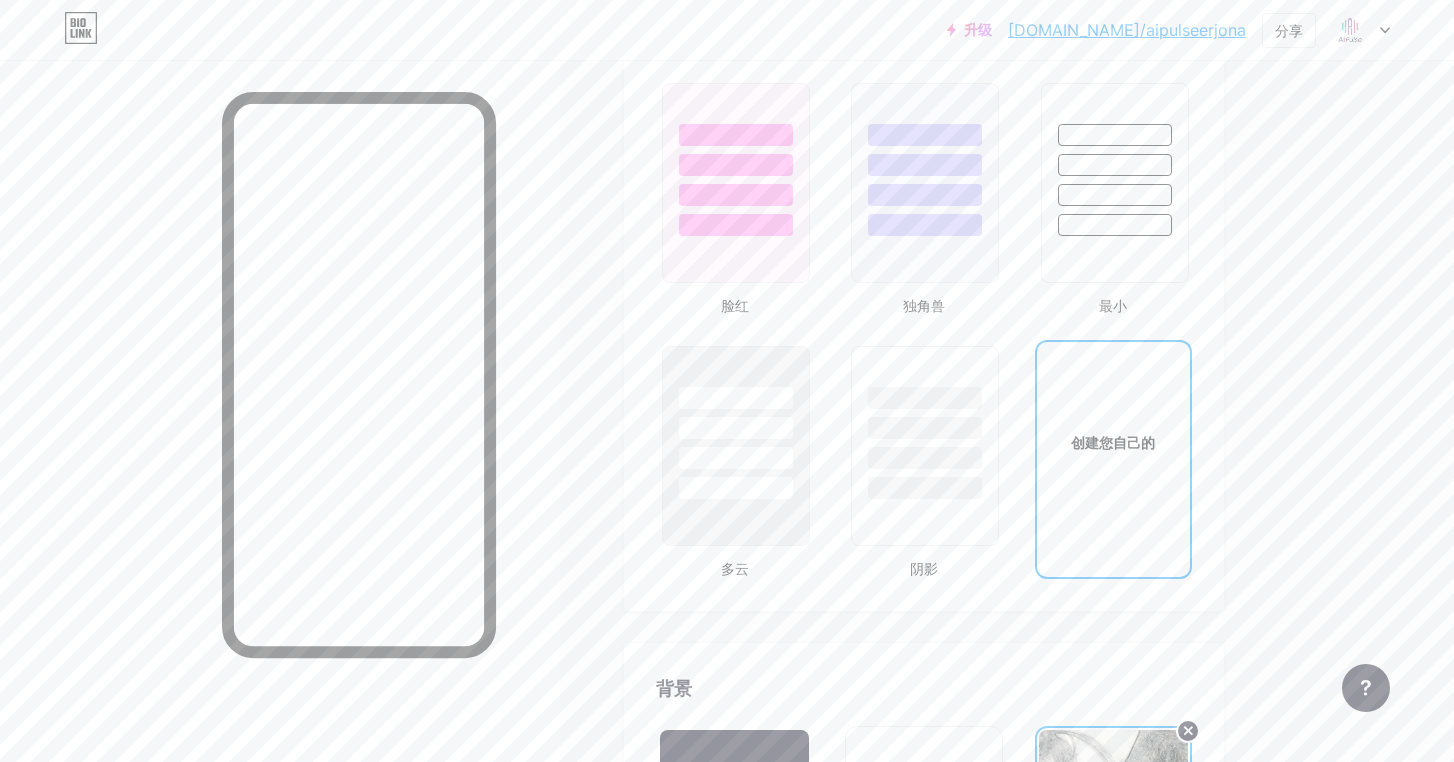 drag, startPoint x: 1336, startPoint y: 306, endPoint x: 1061, endPoint y: 402, distance: 291.27478 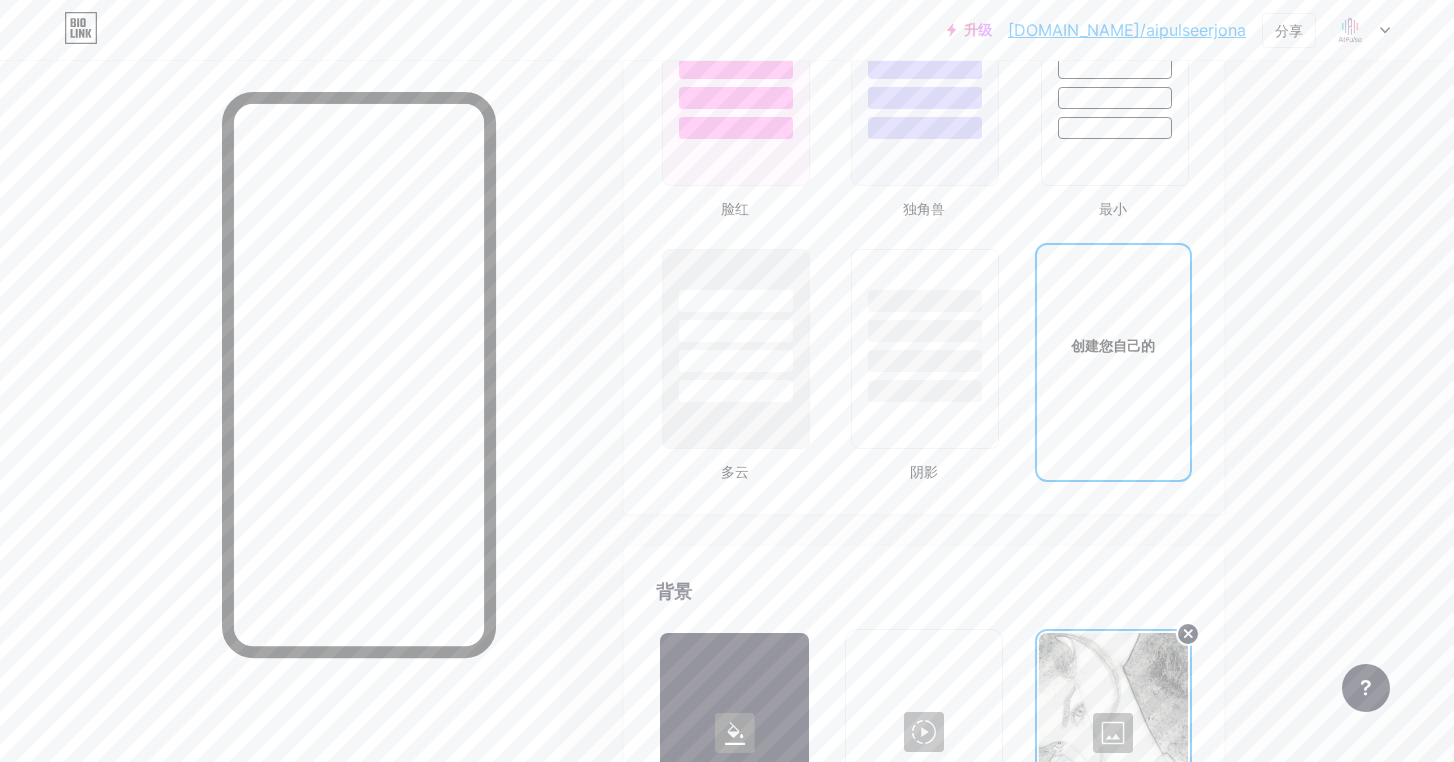 scroll, scrollTop: 2213, scrollLeft: 0, axis: vertical 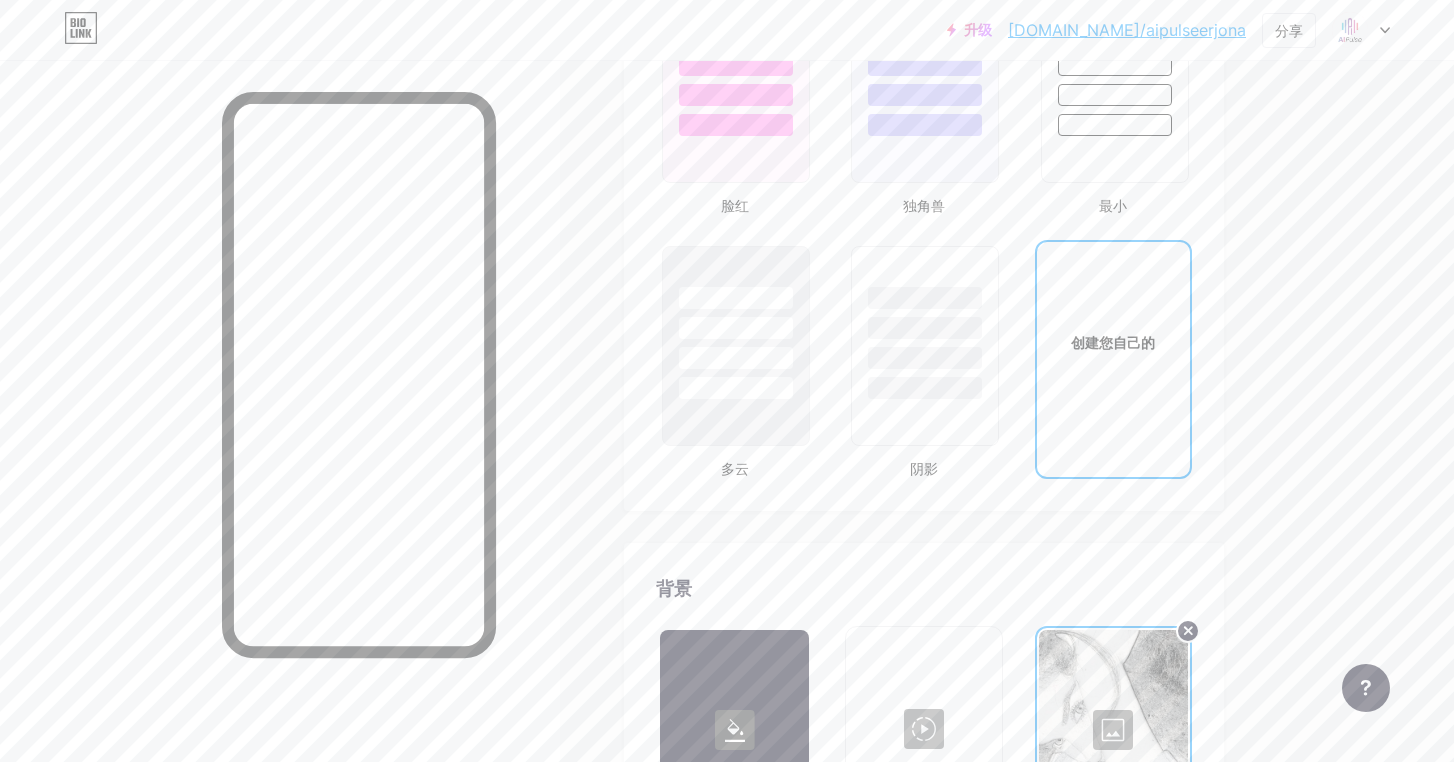 click on "创建您自己的" at bounding box center (1113, 342) 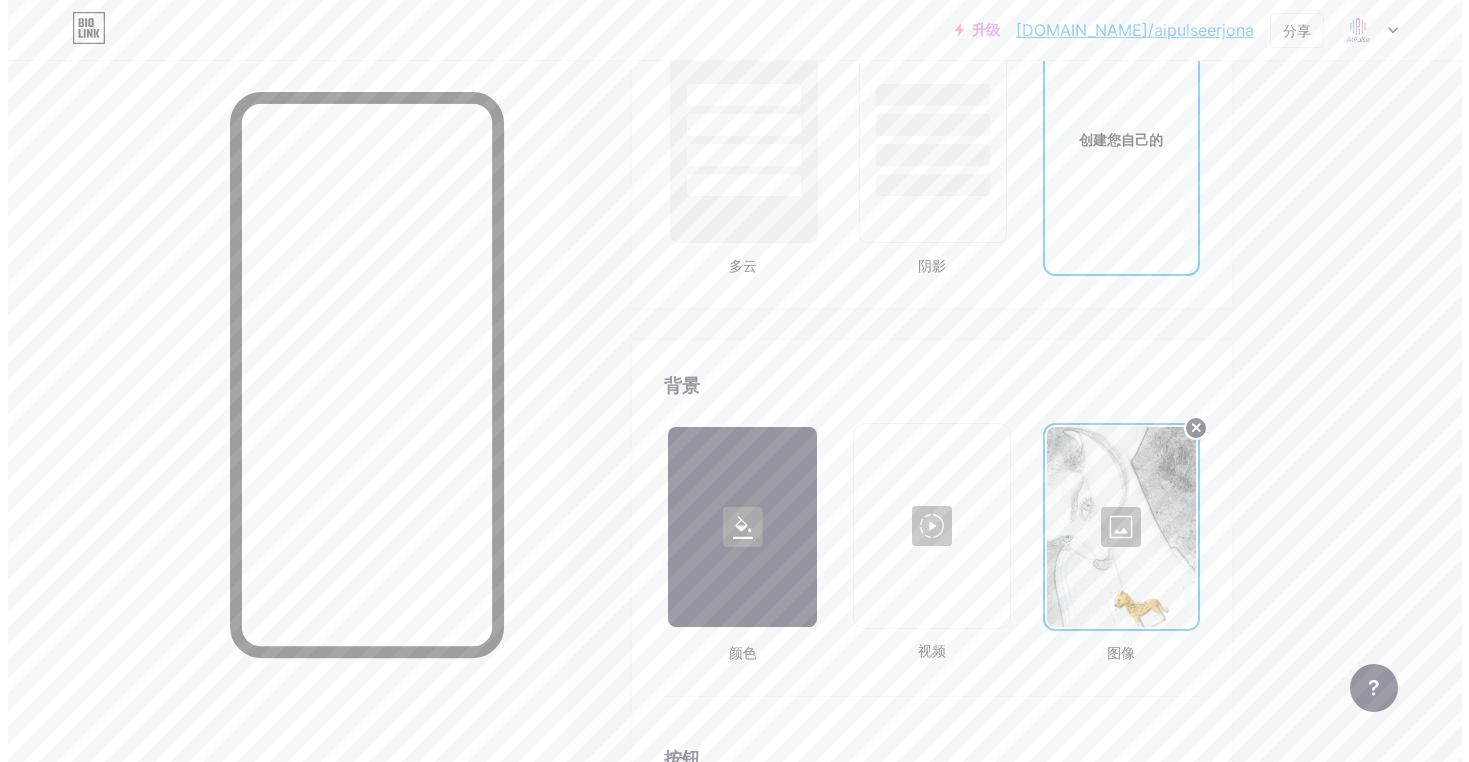scroll, scrollTop: 2613, scrollLeft: 0, axis: vertical 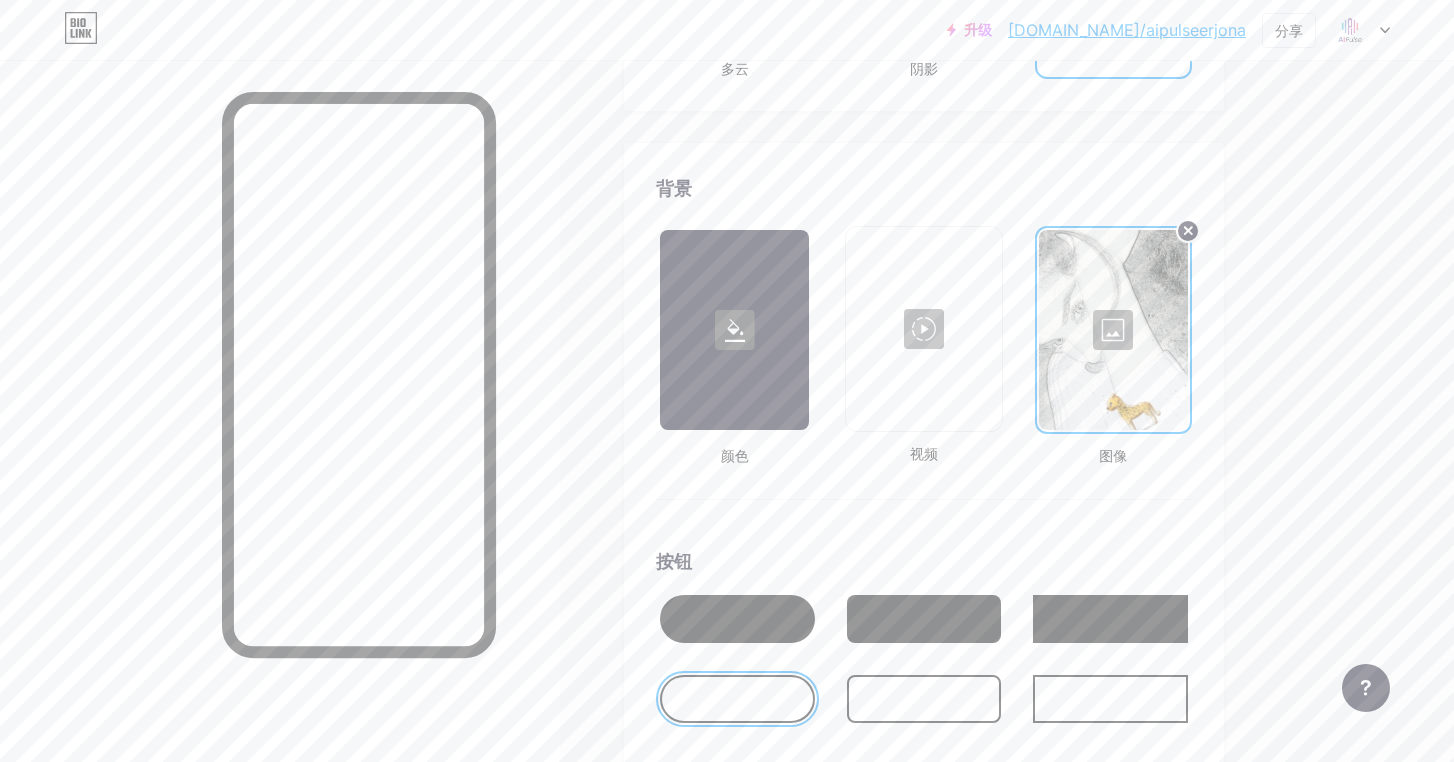 click at bounding box center [923, 329] 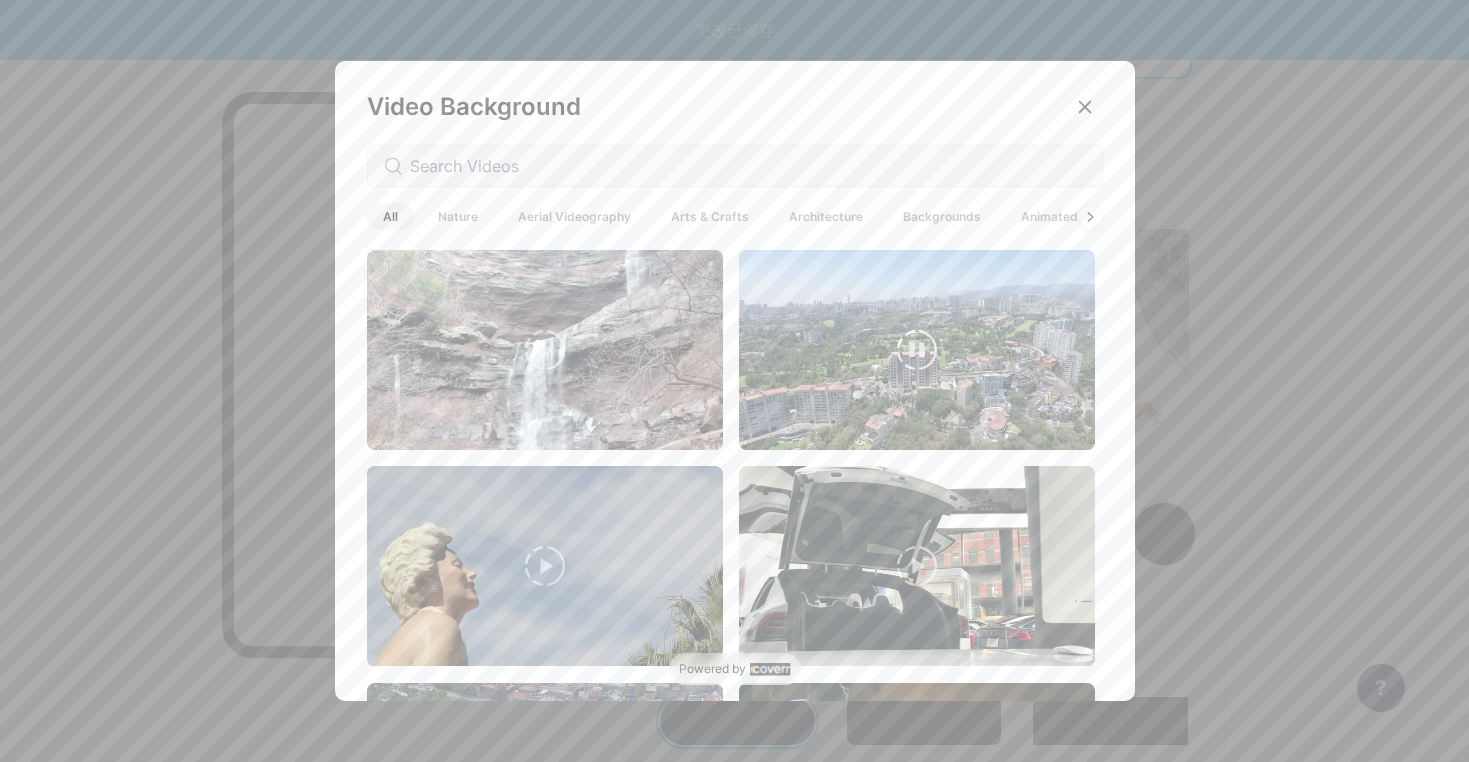 scroll, scrollTop: 2655, scrollLeft: 0, axis: vertical 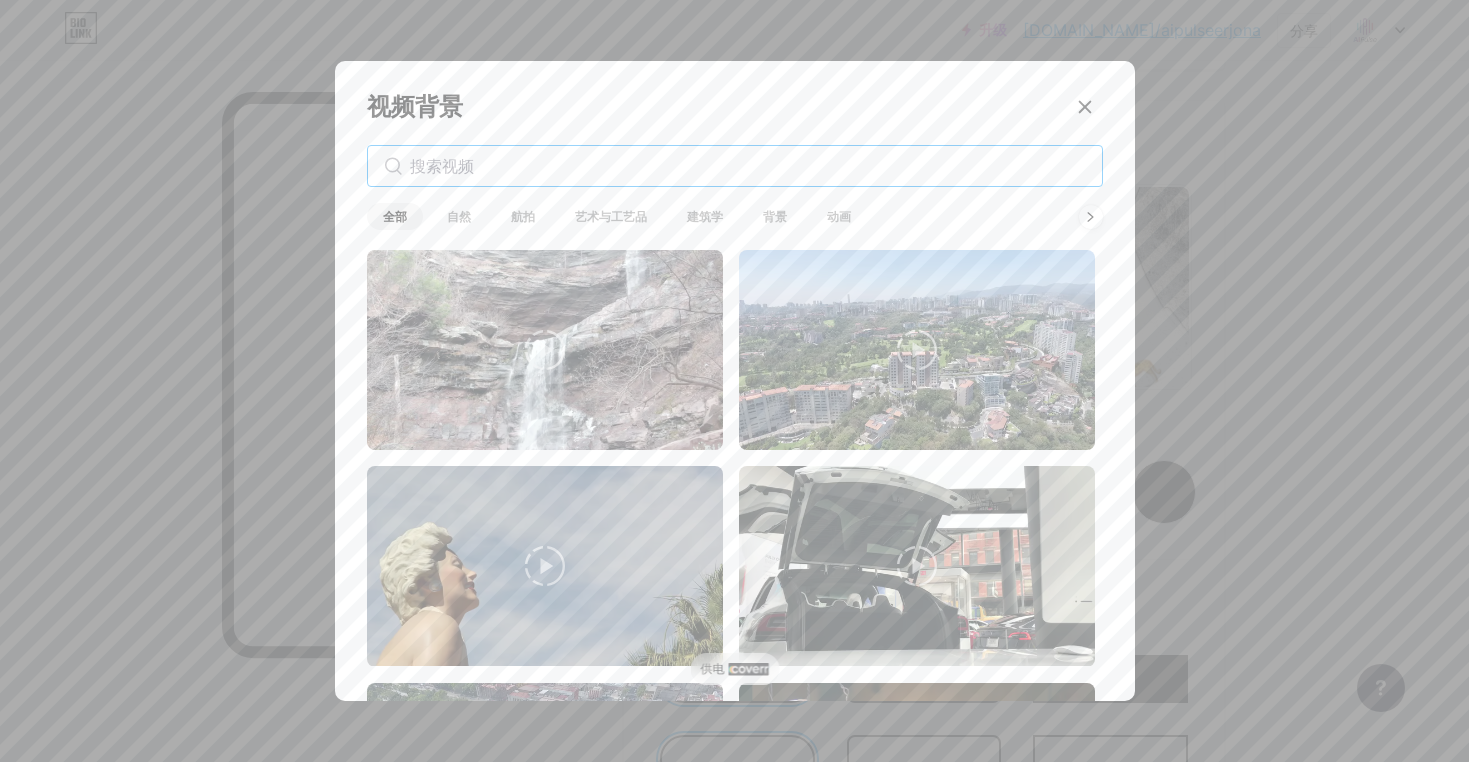 click at bounding box center (748, 166) 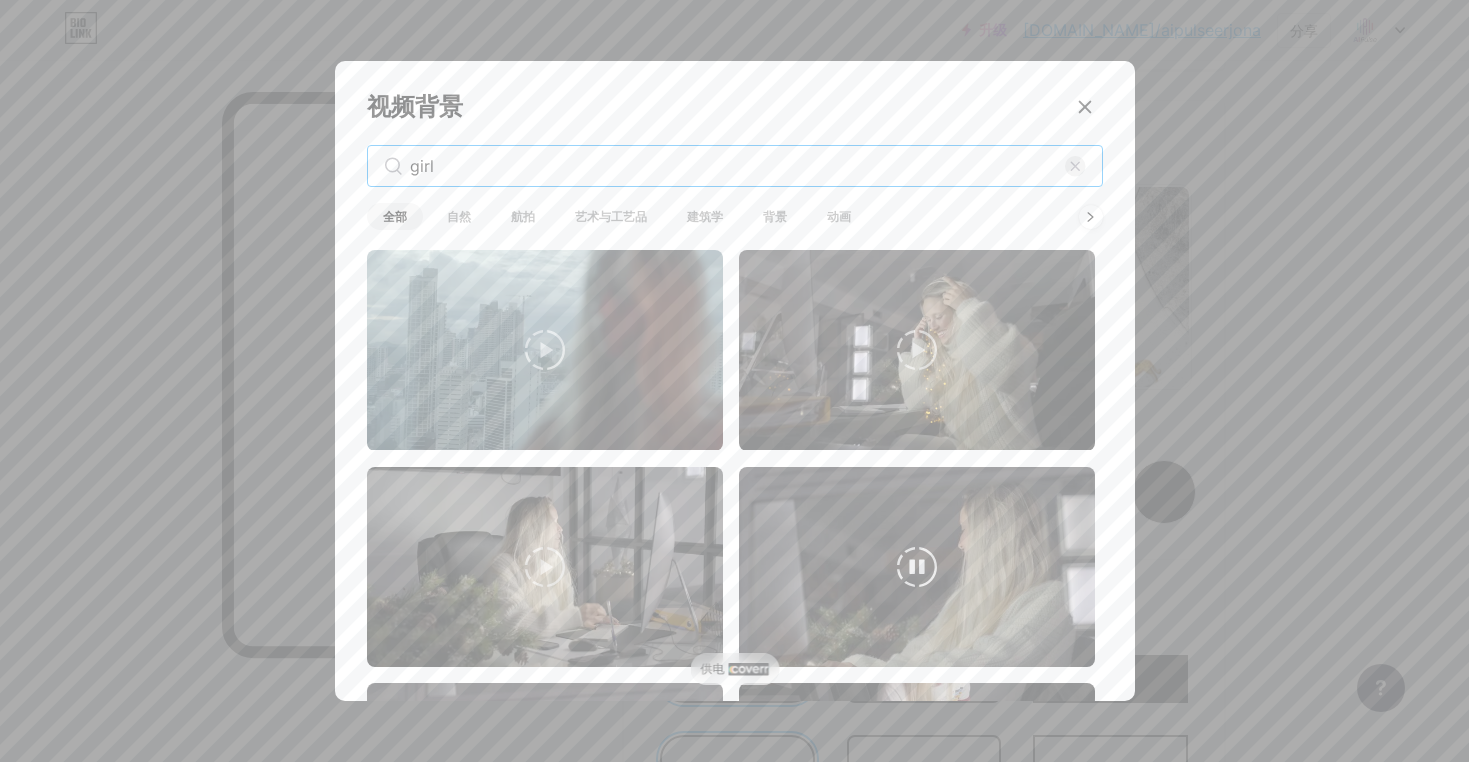 scroll, scrollTop: 1100, scrollLeft: 0, axis: vertical 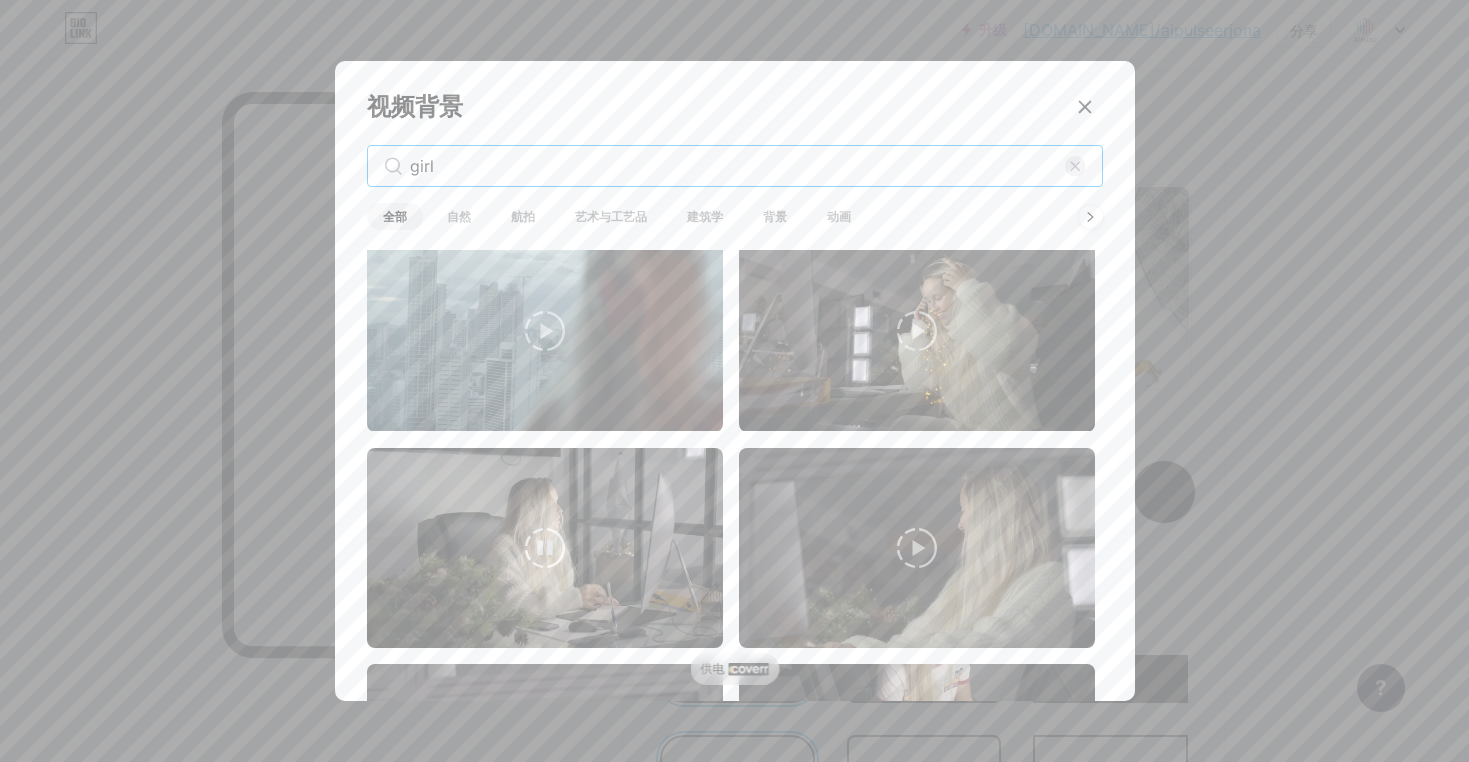 type on "girl" 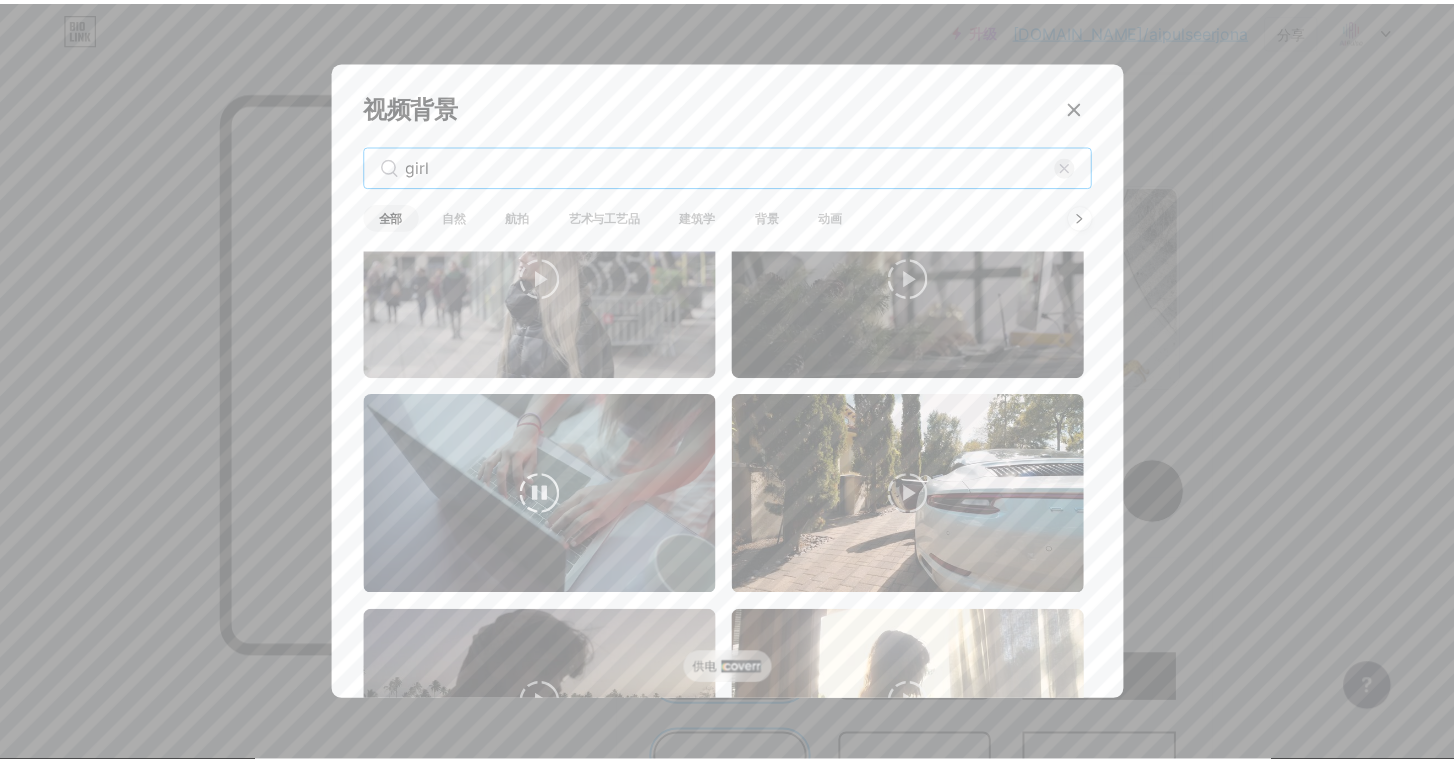 scroll, scrollTop: 1800, scrollLeft: 0, axis: vertical 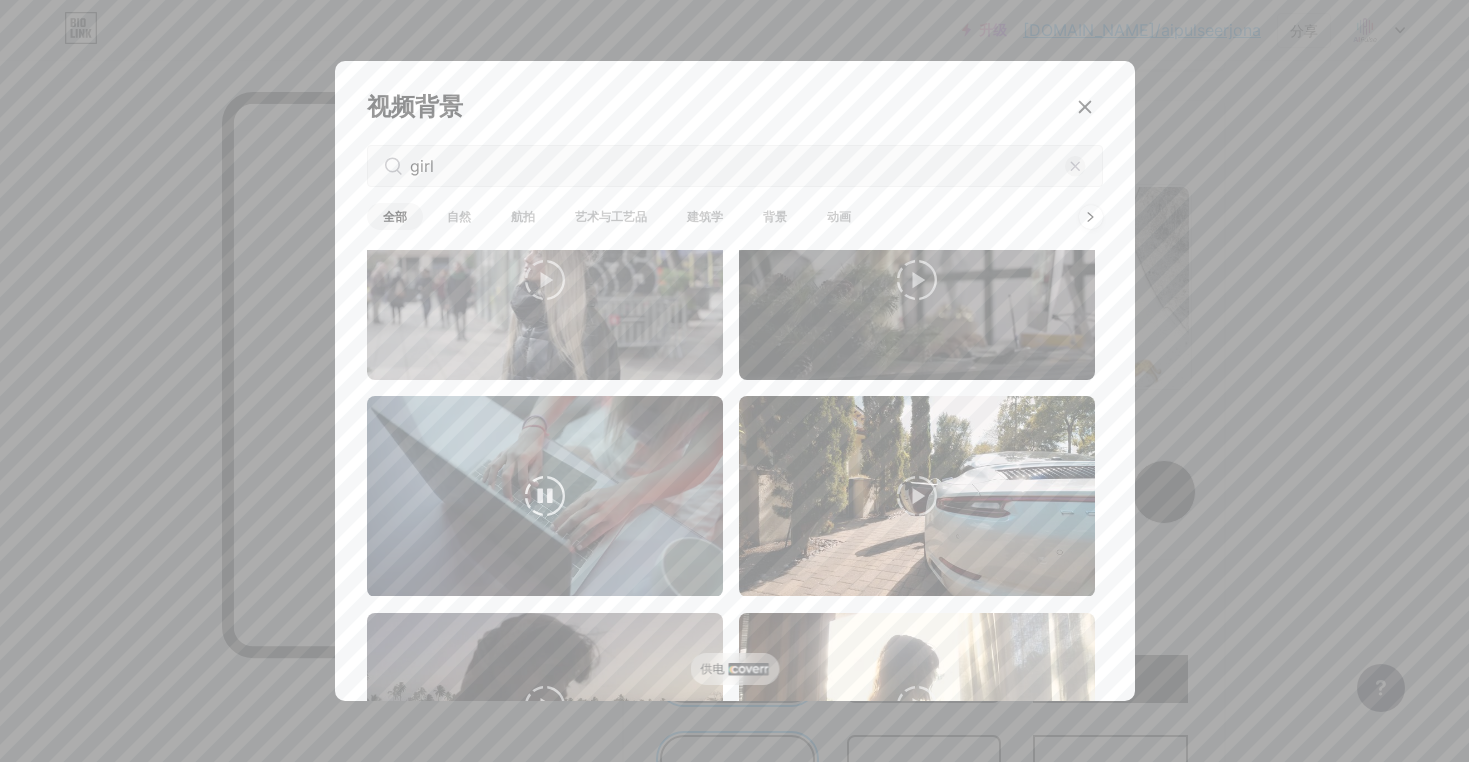 click at bounding box center (545, 496) 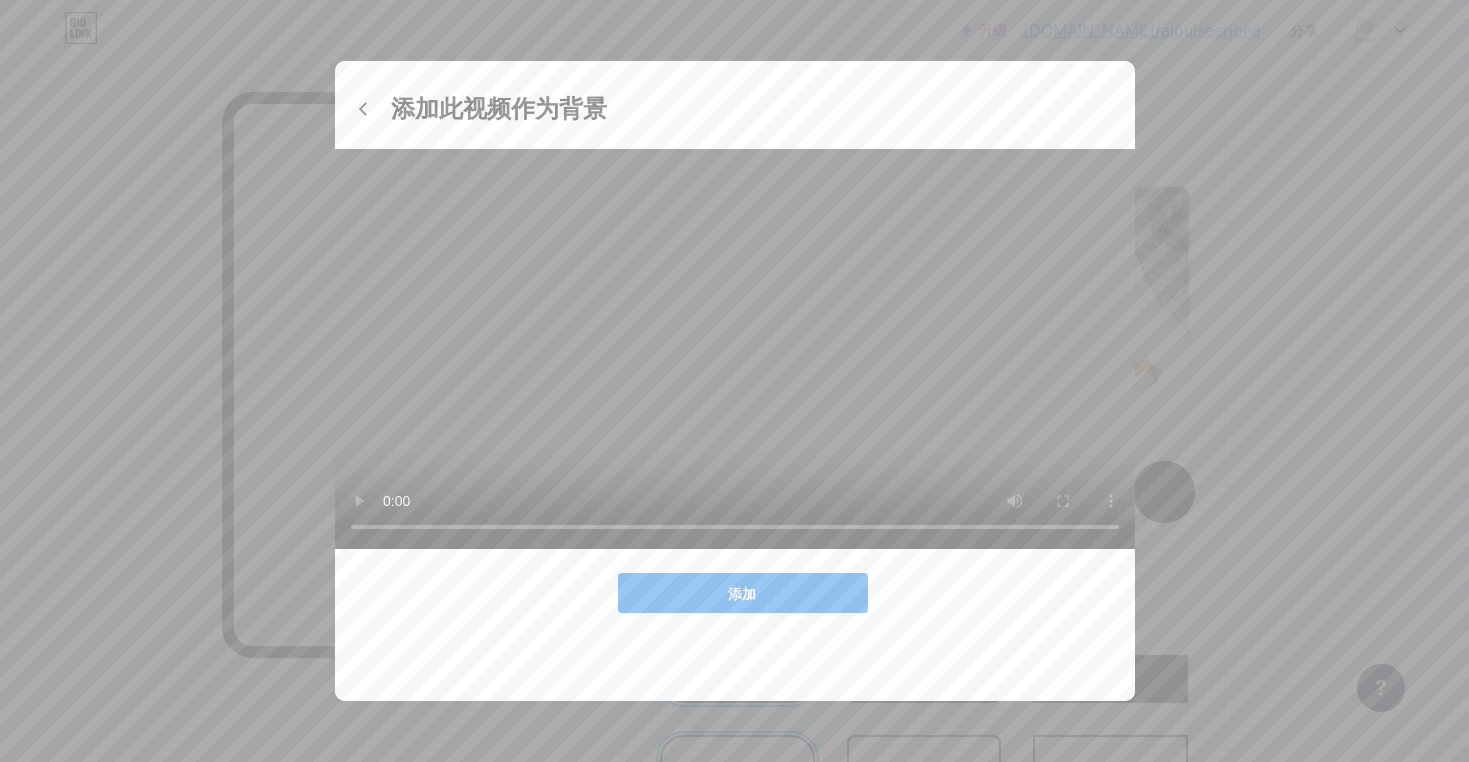 click on "添加" at bounding box center (742, 593) 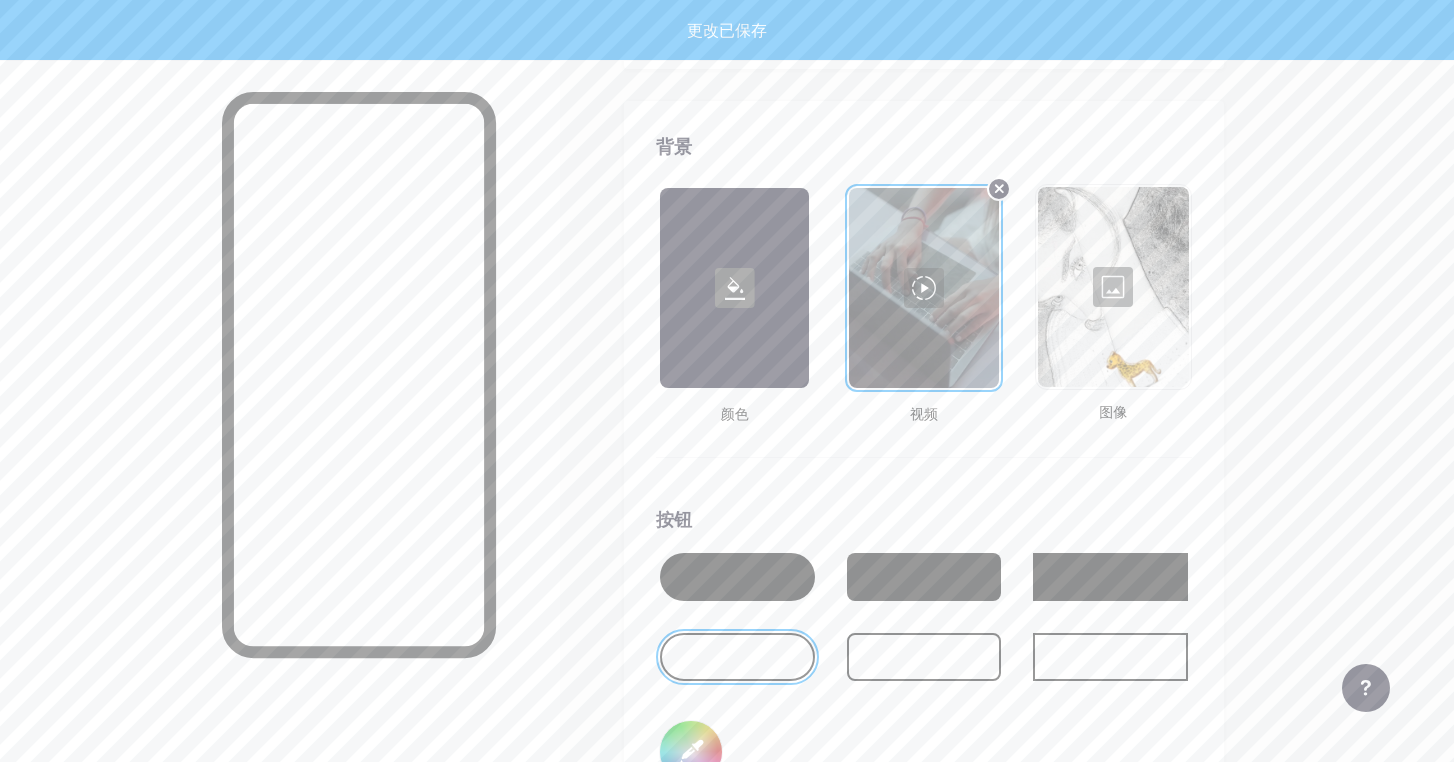 click on "链接
帖子
设计
订阅者
新的
统计数据
设置     轮廓   Erjona     AI PULSE Work Center                   主题   链接在简历中   博客   店铺       基础知识       碳       [DATE] 23       自豪       毛刺       冬季·现场       Glassy · 现场       变色龙·现场       雨夜·现场       霓虹灯·现场       夏天       复古的       草莓·现场       沙漠       阳光充足       秋天       叶子       晴空       脸红       独角兽       最小       多云       阴影     创建您自己的           更改已保存     背景         颜色                 视频             图像           按钮       #000000   字体   国际[PERSON_NAME] 波平斯 EB Garamond TEKO 香脂无糖 风筝一号 PT Sans 流沙 DM Sans     #0d0c0c   更改已保存     社交展示位置                 顶部                     底部
更改已保存" at bounding box center [654, -327] 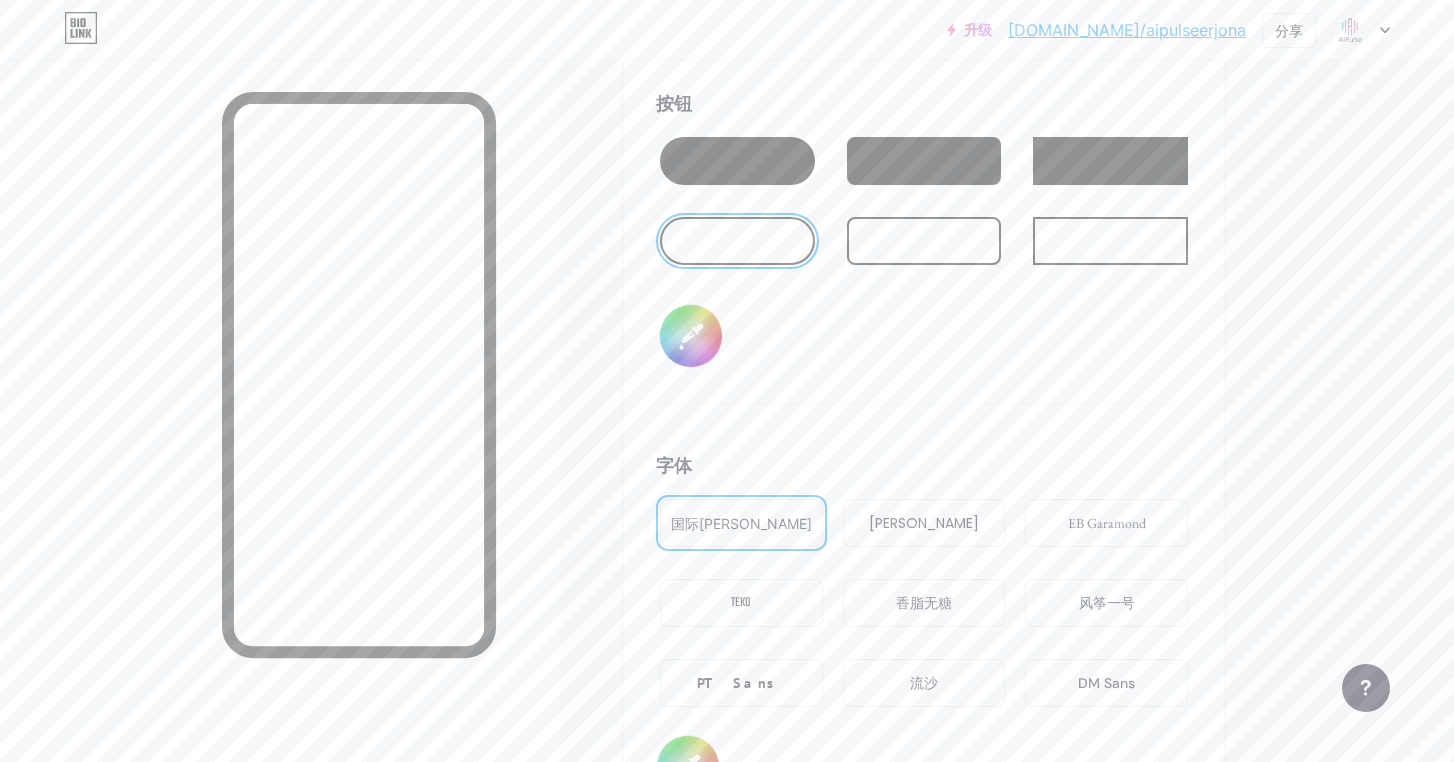 scroll, scrollTop: 3255, scrollLeft: 0, axis: vertical 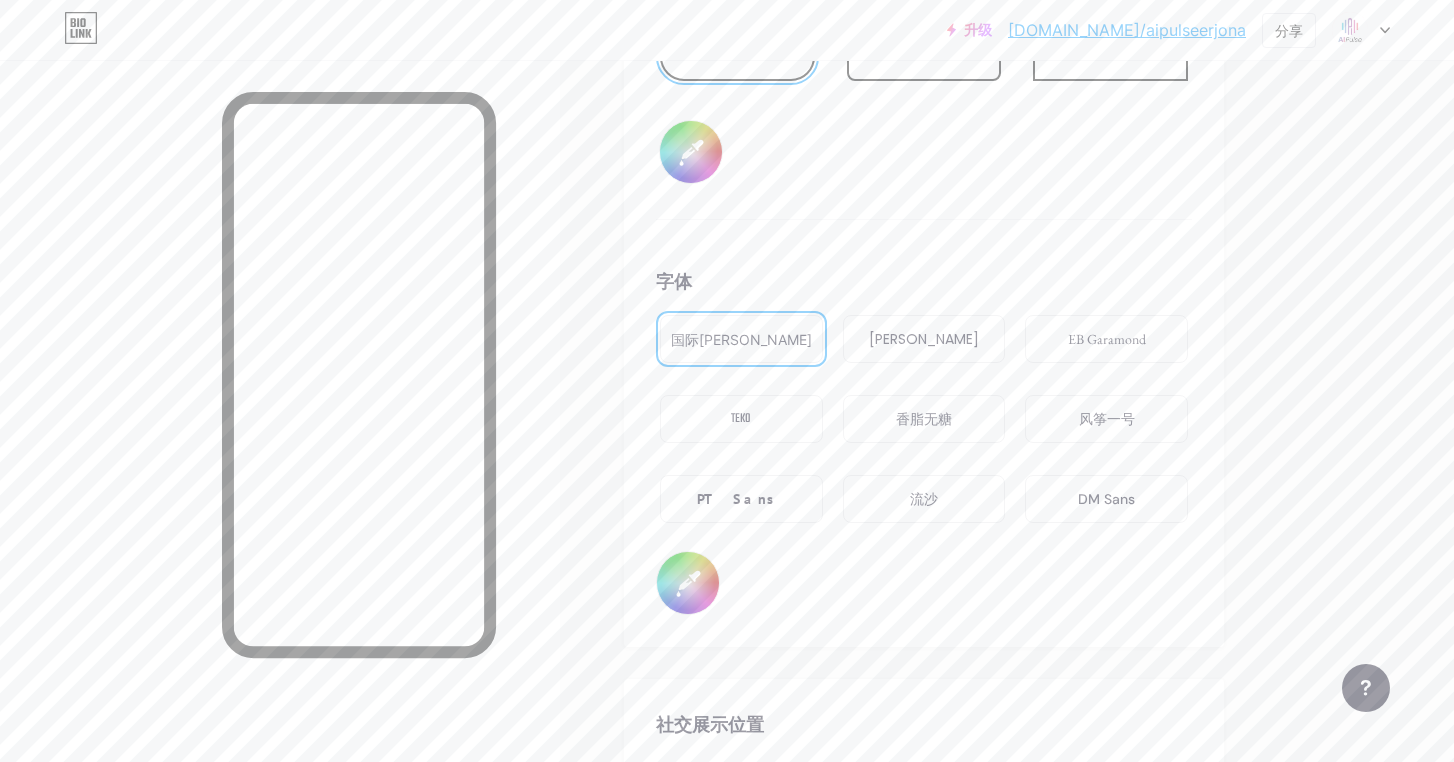 click on "#0d0c0c" at bounding box center [688, 583] 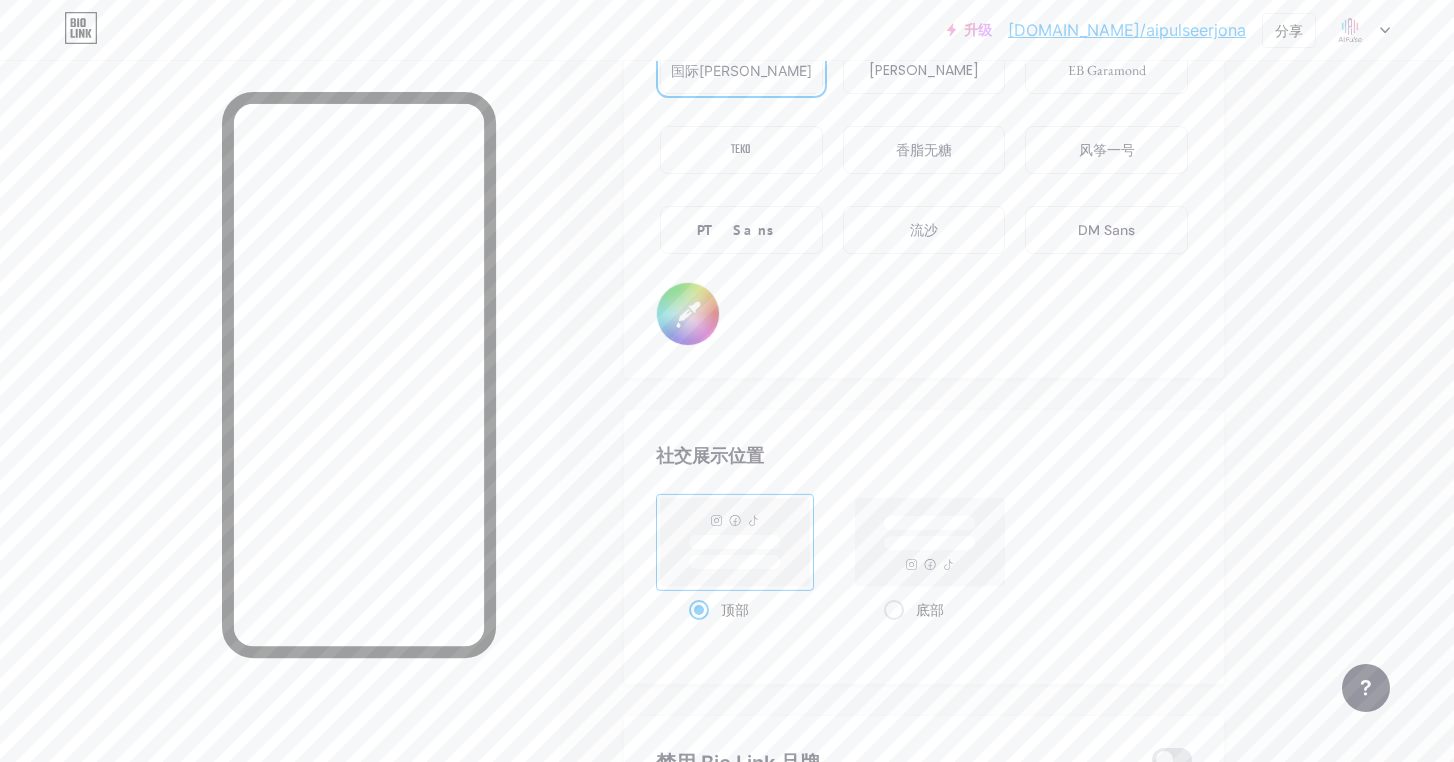scroll, scrollTop: 3813, scrollLeft: 0, axis: vertical 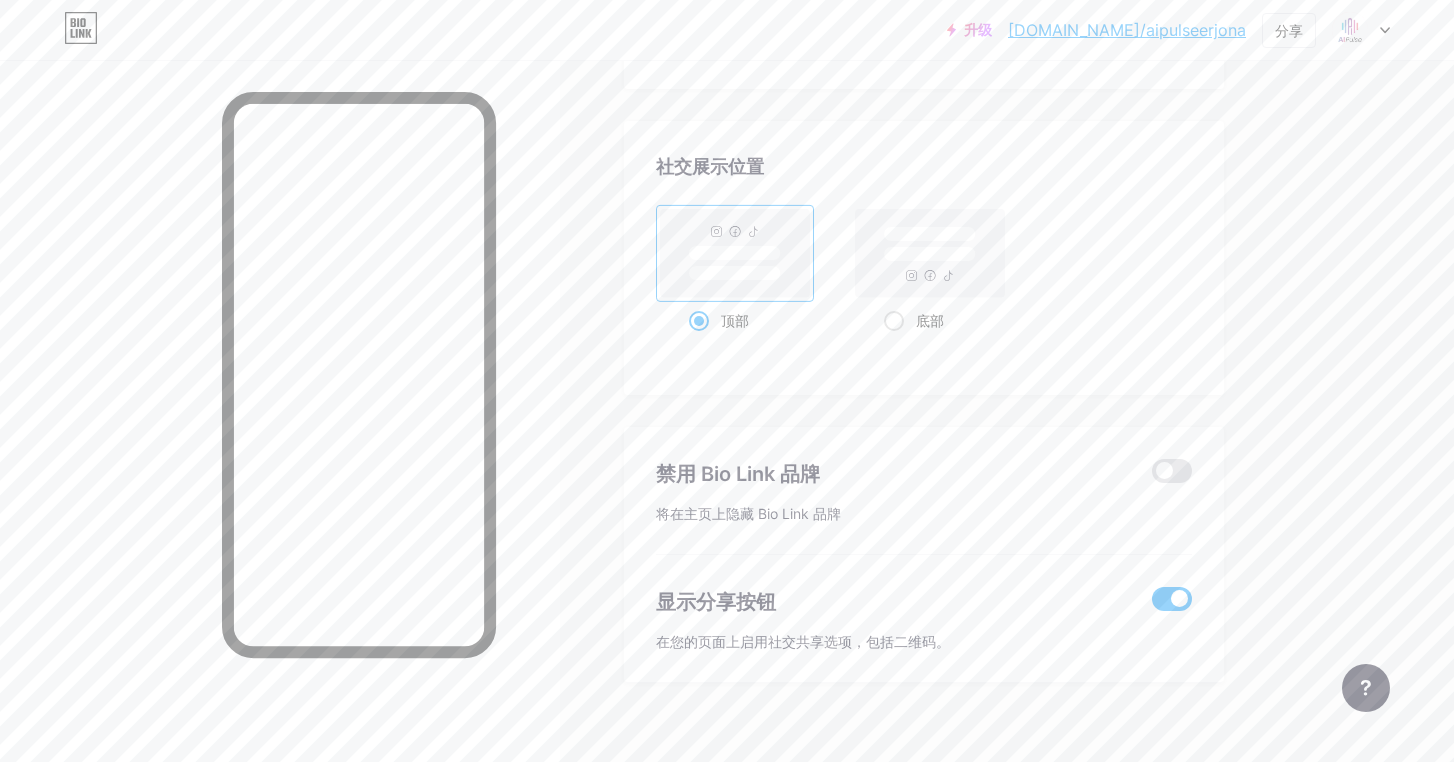 click on "顶部                     底部" at bounding box center [924, 271] 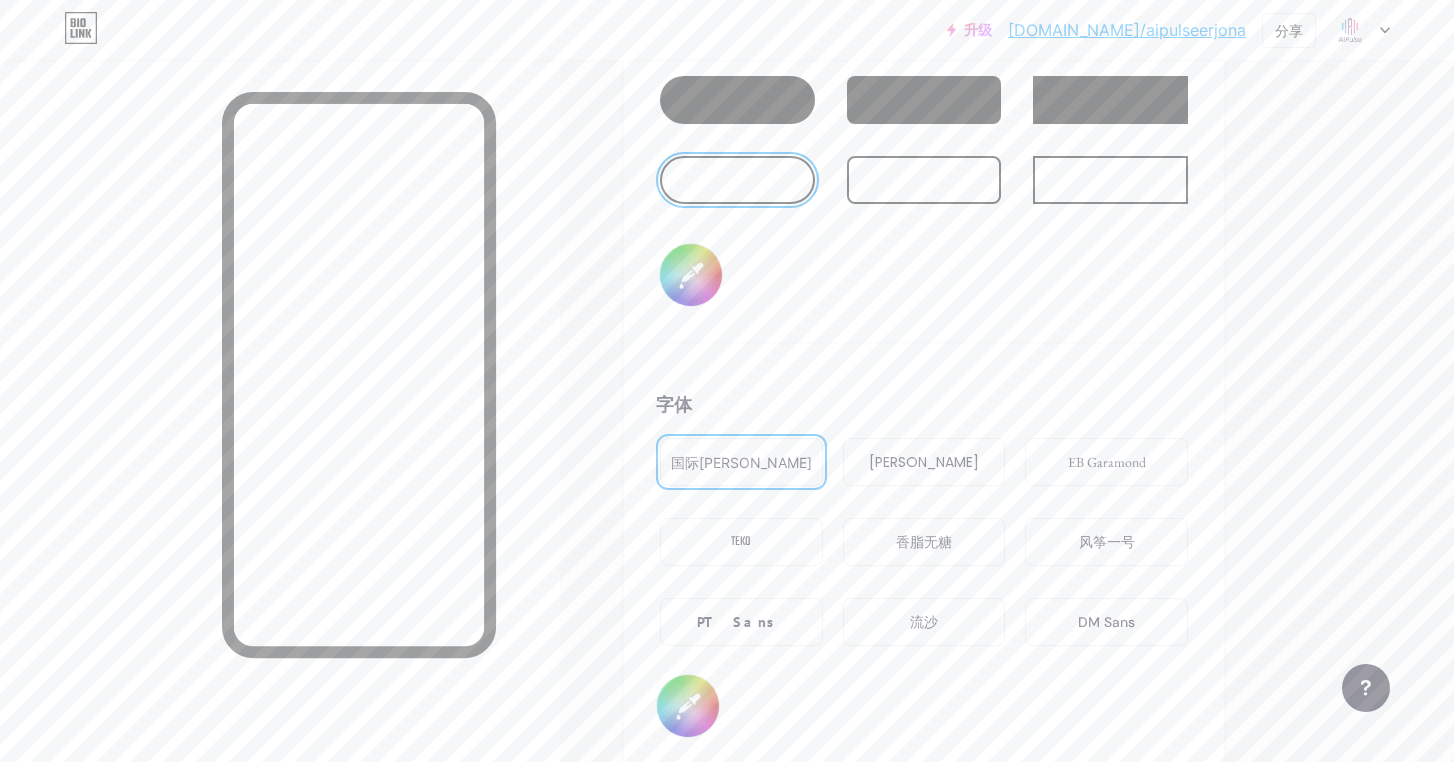 scroll, scrollTop: 2813, scrollLeft: 0, axis: vertical 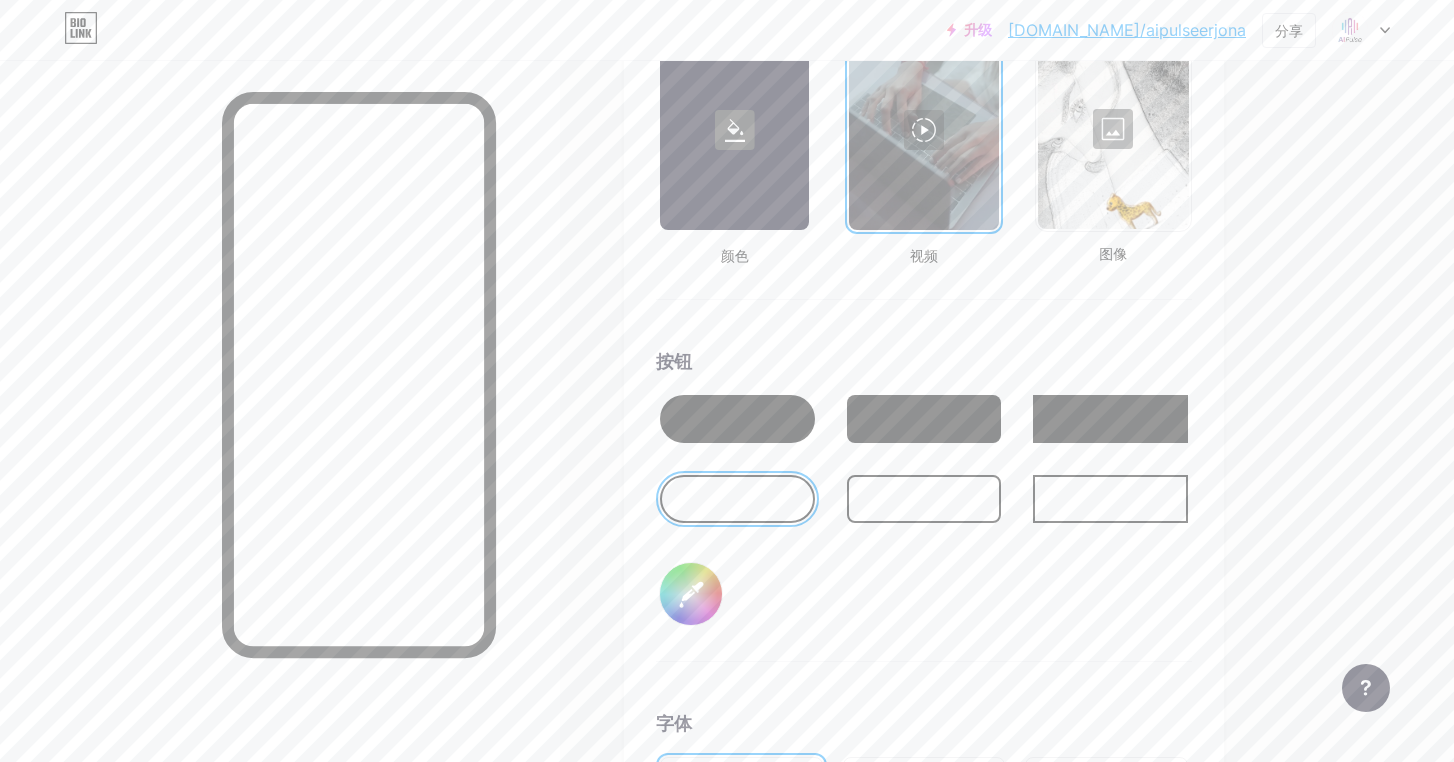 click on "升级   [DOMAIN_NAME]/aipuls...   [DOMAIN_NAME]/aipulseerjona   分享               切换账户     [PERSON_NAME]约纳   [DOMAIN_NAME]/aipulseerjona       + 添加新页面       帐户设置   登出   链接已复制
链接
帖子
设计
订阅者
新的
统计数据
设置     轮廓   Erjona     AI PULSE Work Center                   主题   链接在简历中   博客   店铺       基础知识       碳       [DATE] 23       自豪       毛刺       冬季·现场       Glassy · 现场       变色龙·现场       雨夜·现场       霓虹灯·现场       夏天       复古的       草莓·现场       沙漠       阳光充足       秋天       叶子       晴空       脸红       独角兽       最小       多云       阴影     创建您自己的           更改已保存     背景         颜色                 视频             图像           按钮       #000000   字体   国际[PERSON_NAME] 波平斯" at bounding box center (727, -515) 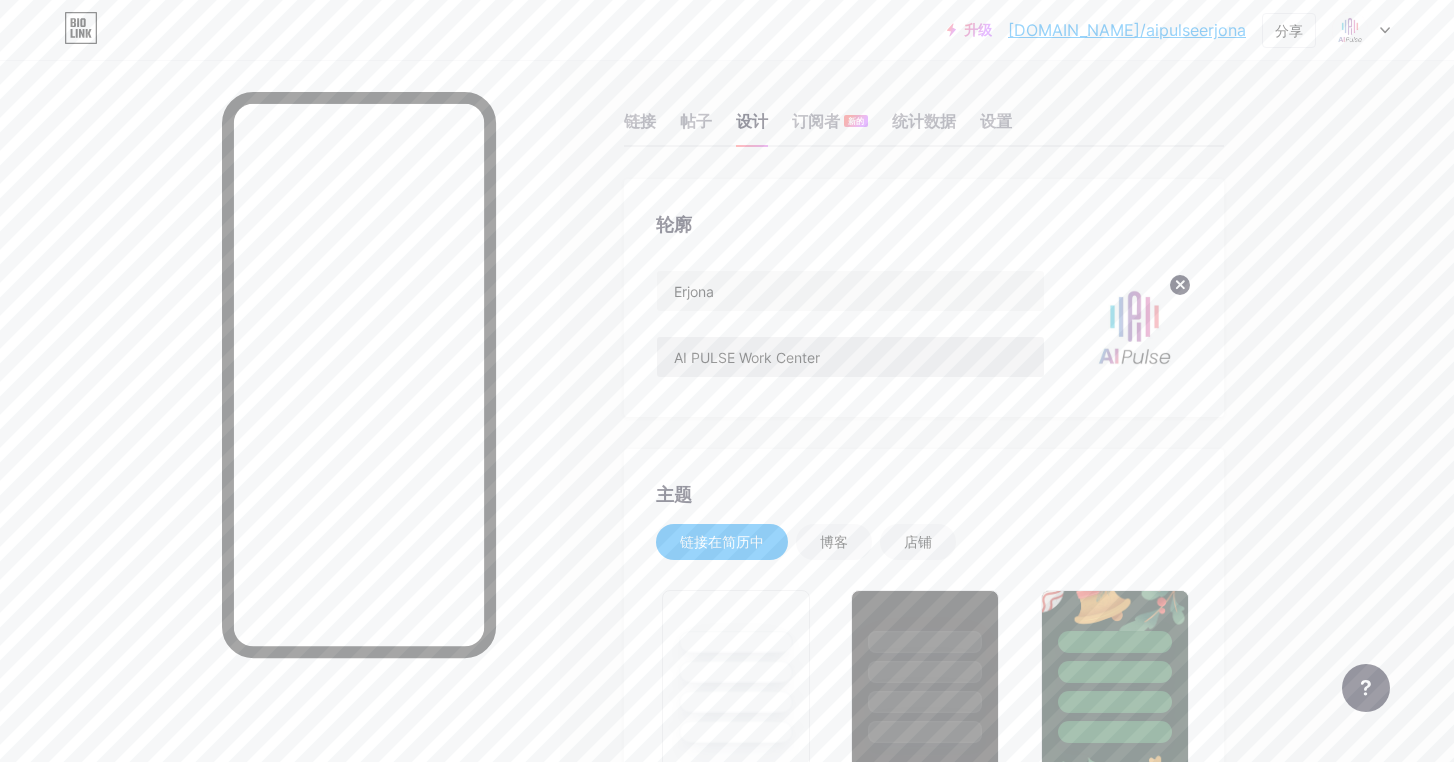 scroll, scrollTop: 0, scrollLeft: 0, axis: both 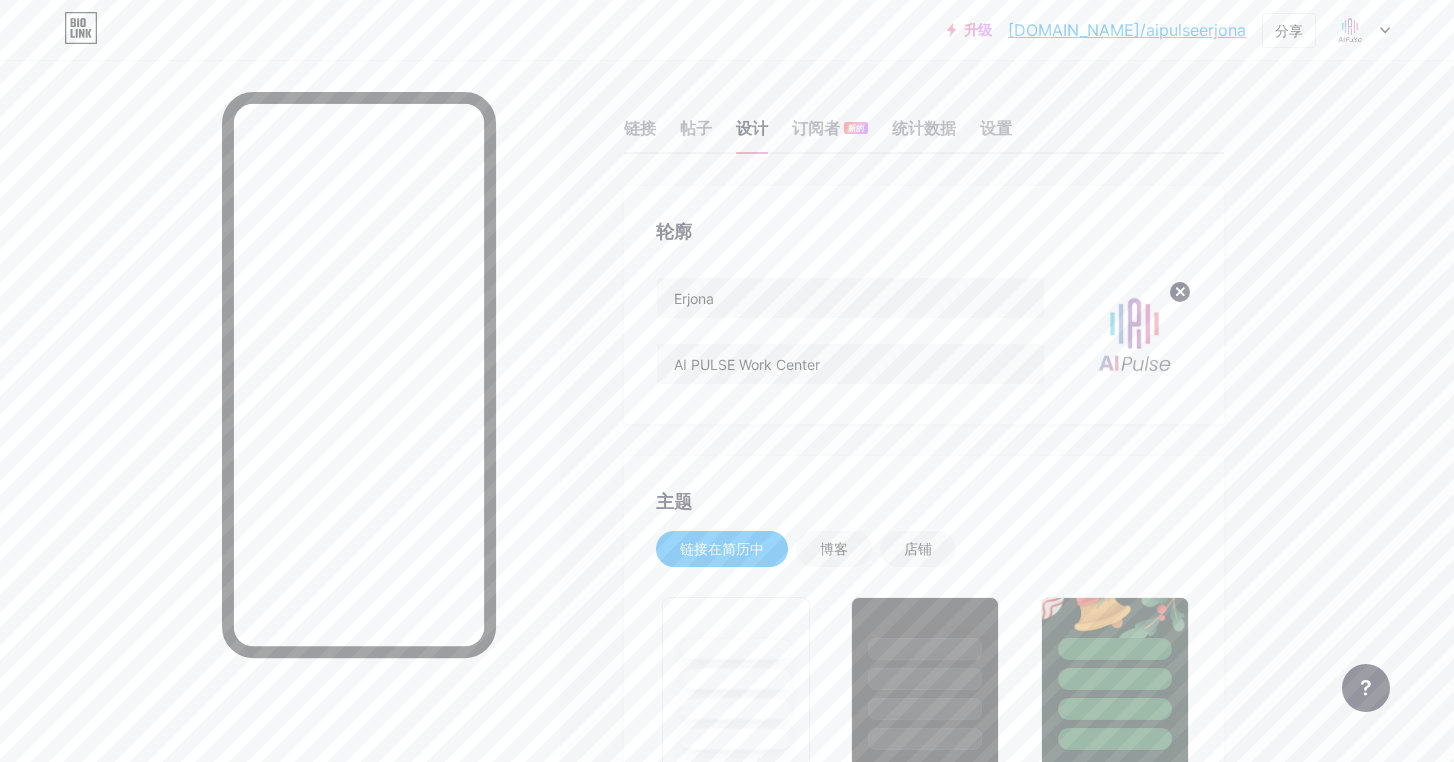 click on "链接
帖子
设计
订阅者
新的
统计数据
设置     轮廓   Erjona     AI PULSE Work Center                   主题   链接在简历中   博客   店铺       基础知识       碳       [DATE] 23       自豪       毛刺       冬季·现场       Glassy · 现场       变色龙·现场       雨夜·现场       霓虹灯·现场       夏天       复古的       草莓·现场       沙漠       阳光充足       秋天       叶子       晴空       脸红       独角兽       最小       多云       阴影     创建您自己的           更改已保存     背景         颜色                 视频             图像           按钮       #000000   字体   国际[PERSON_NAME] 波平斯 EB Garamond TEKO 香脂无糖 风筝一号 PT Sans 流沙 DM Sans     #fbf9f9   更改已保存     社交展示位置                 顶部                     底部
更改已保存" at bounding box center [654, 2328] 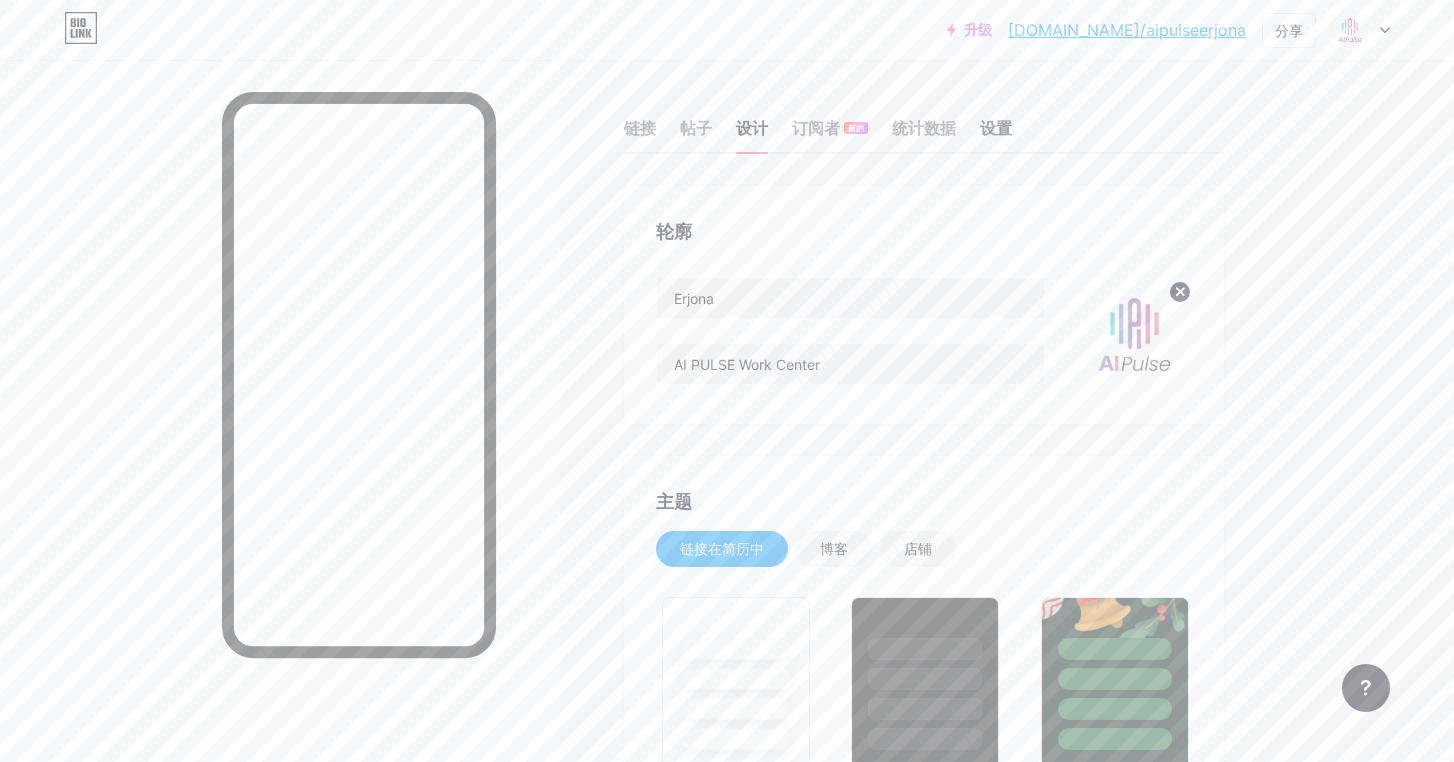 click on "设置" at bounding box center (996, 128) 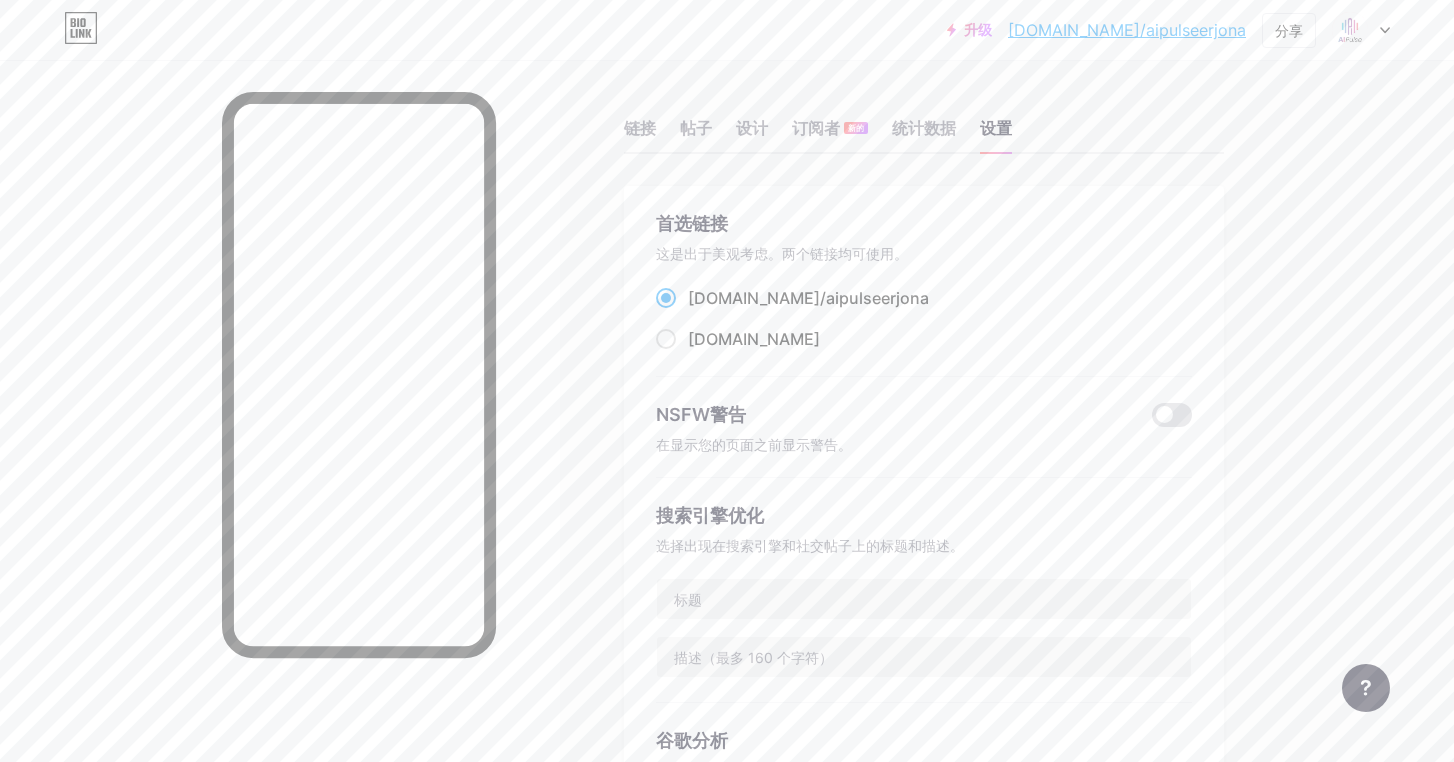 click on "链接
帖子
设计
订阅者
新的
统计数据
设置     首选链接   这是出于美观考虑。两个链接均可使用。
[DOMAIN_NAME]/aipulseerjona ​       [DOMAIN_NAME] ​
NSFW警告       在显示您的页面之前显示警告。     搜索引擎优化   选择出现在搜索引擎和社交帖子上的标题和描述。           谷歌分析       我的用户名   [DOMAIN_NAME]/   aipulseerjona           专业链接   优点   Custom Domain   Try your own custom domain eg: [DOMAIN_NAME]   Set
up domain             Emoji link   Add emojis to your link eg: [DOMAIN_NAME]/😄😭🥵   Create
前往 帮助中心 了解更多信息或联系支持人员。   更改已保存           功能请求             帮助中心         联系支持人员" at bounding box center (654, 813) 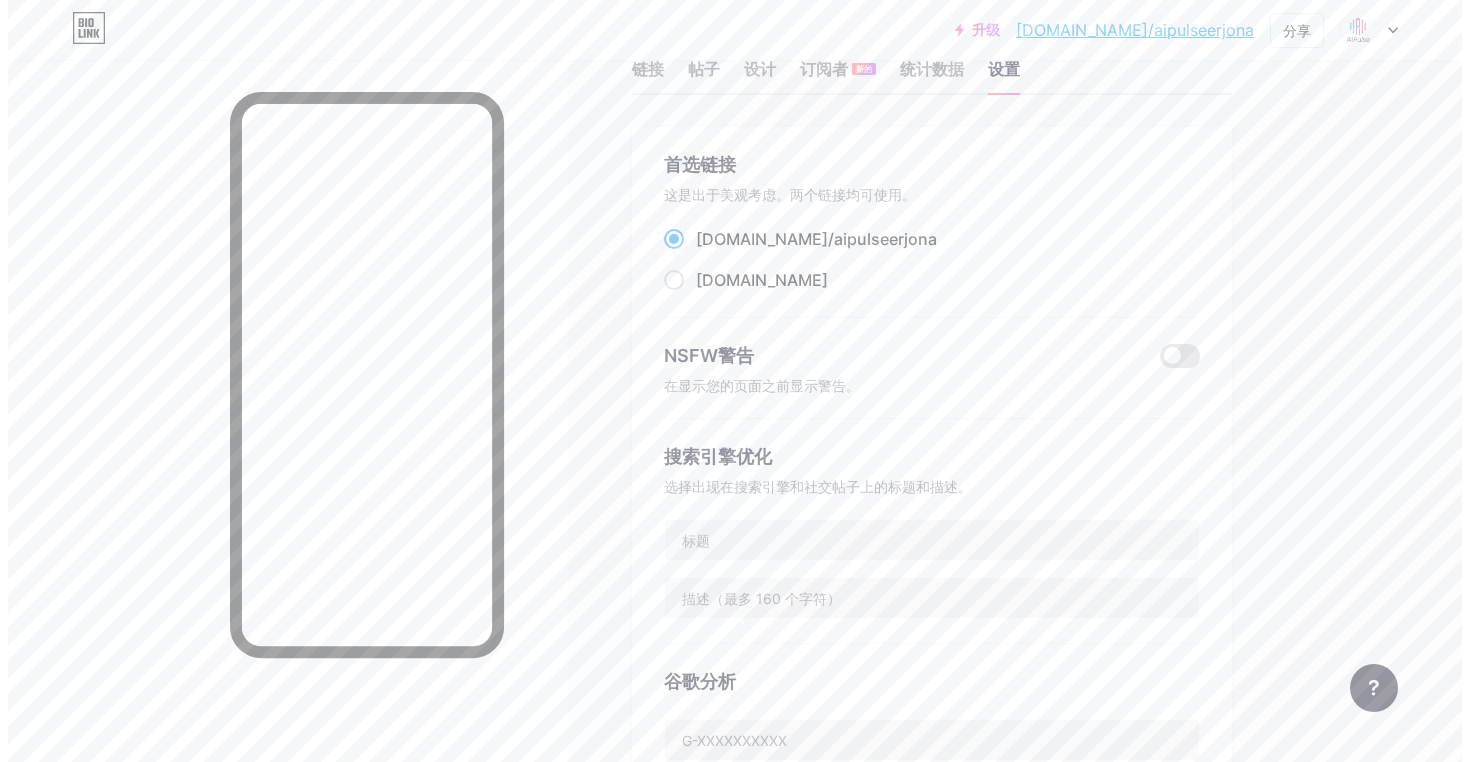 scroll, scrollTop: 0, scrollLeft: 0, axis: both 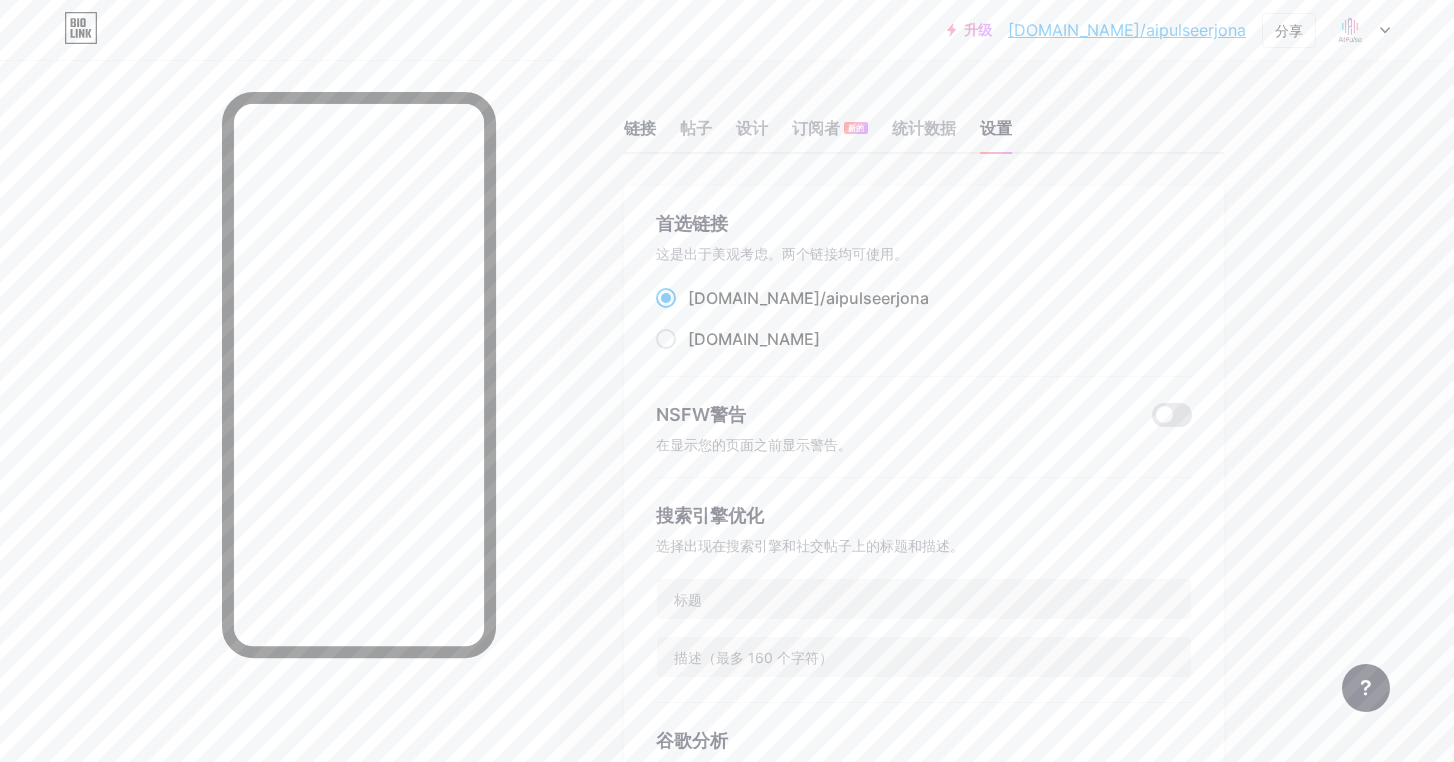 click on "链接" at bounding box center [640, 128] 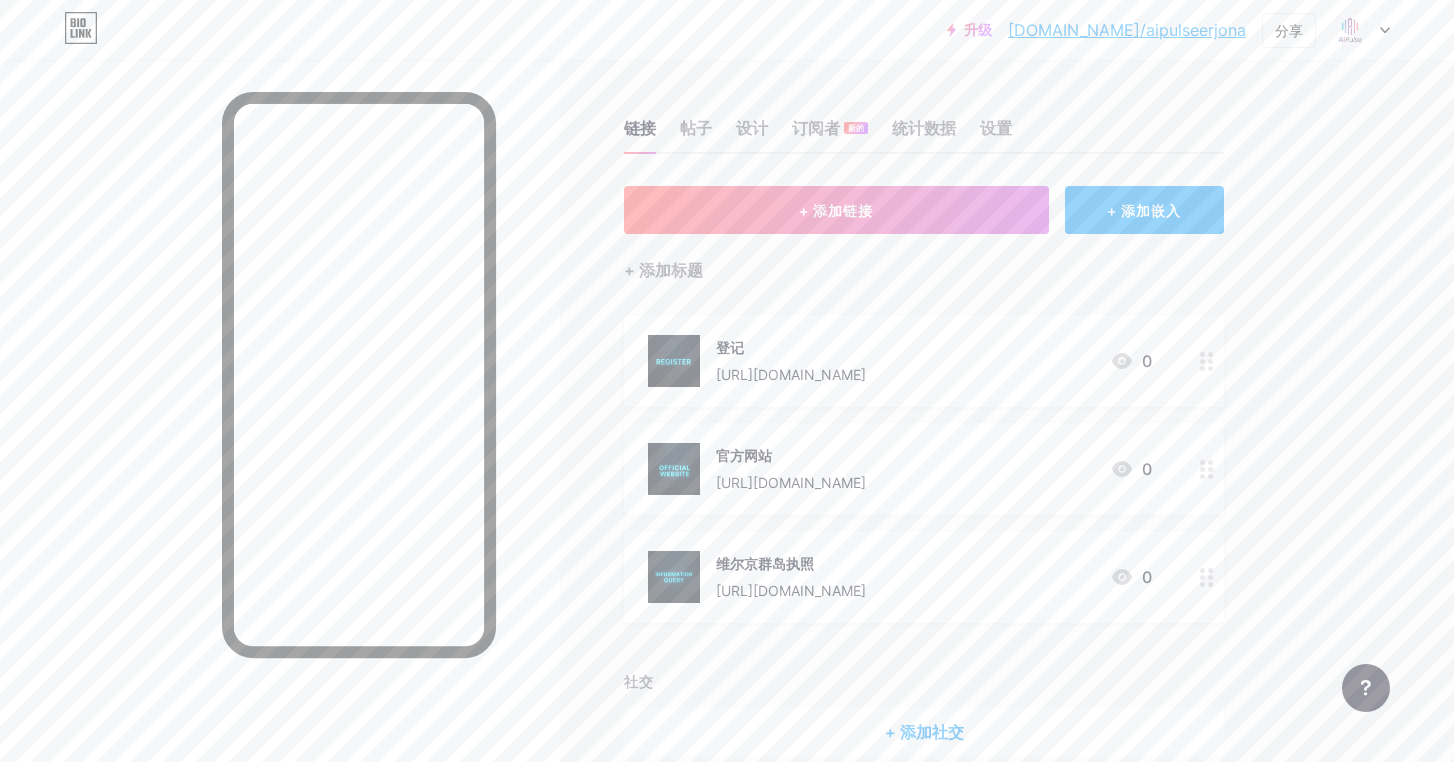 click on "链接
帖子
设计
订阅者
新的
统计数据
设置       + 添加链接     + 添加嵌入
+ 添加标题
登记
[URL][DOMAIN_NAME]
0
官方网站
[URL][DOMAIN_NAME]
0
维尔京群岛执照
[URL][DOMAIN_NAME]
0
社交     + 添加社交                       功能请求             帮助中心         联系支持人员" at bounding box center (654, 458) 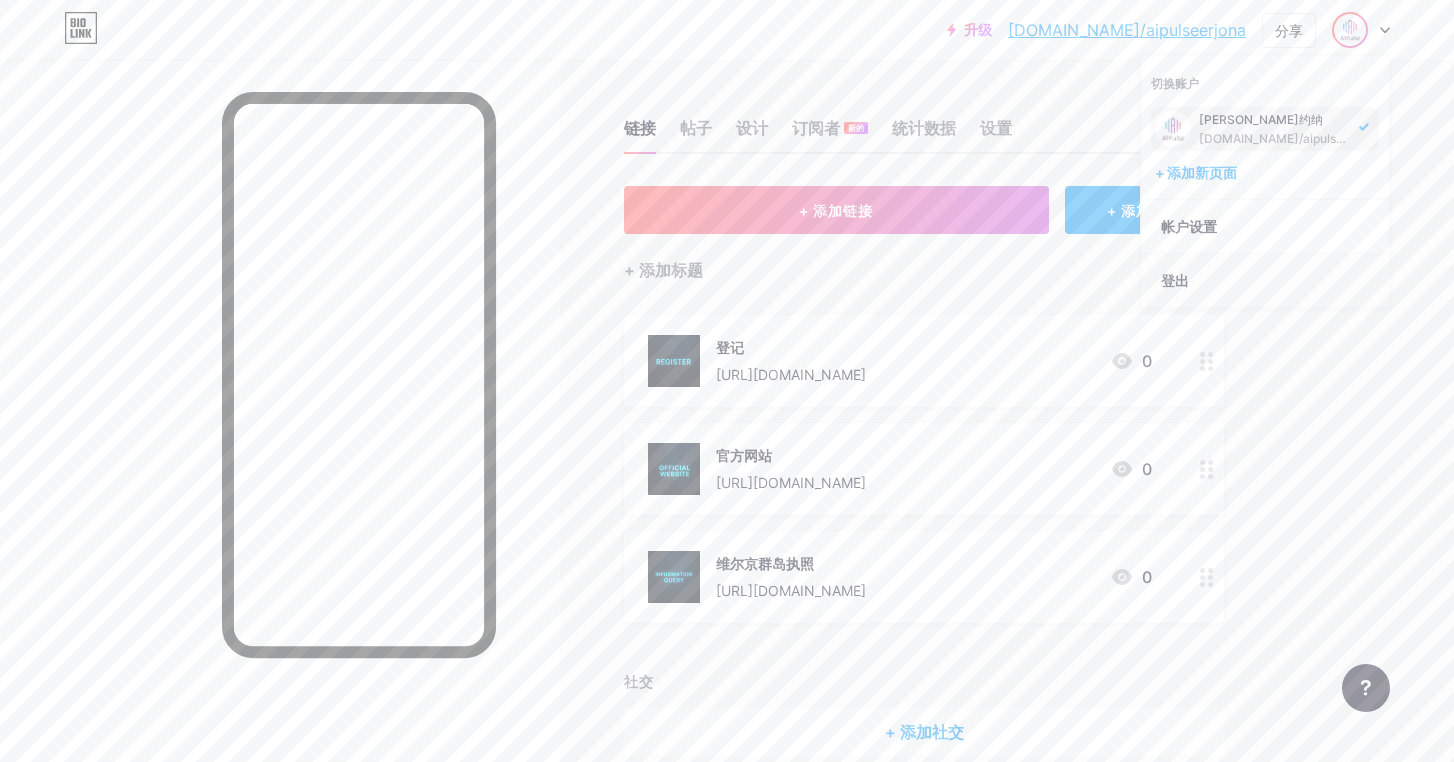 click on "登出" at bounding box center [1265, 281] 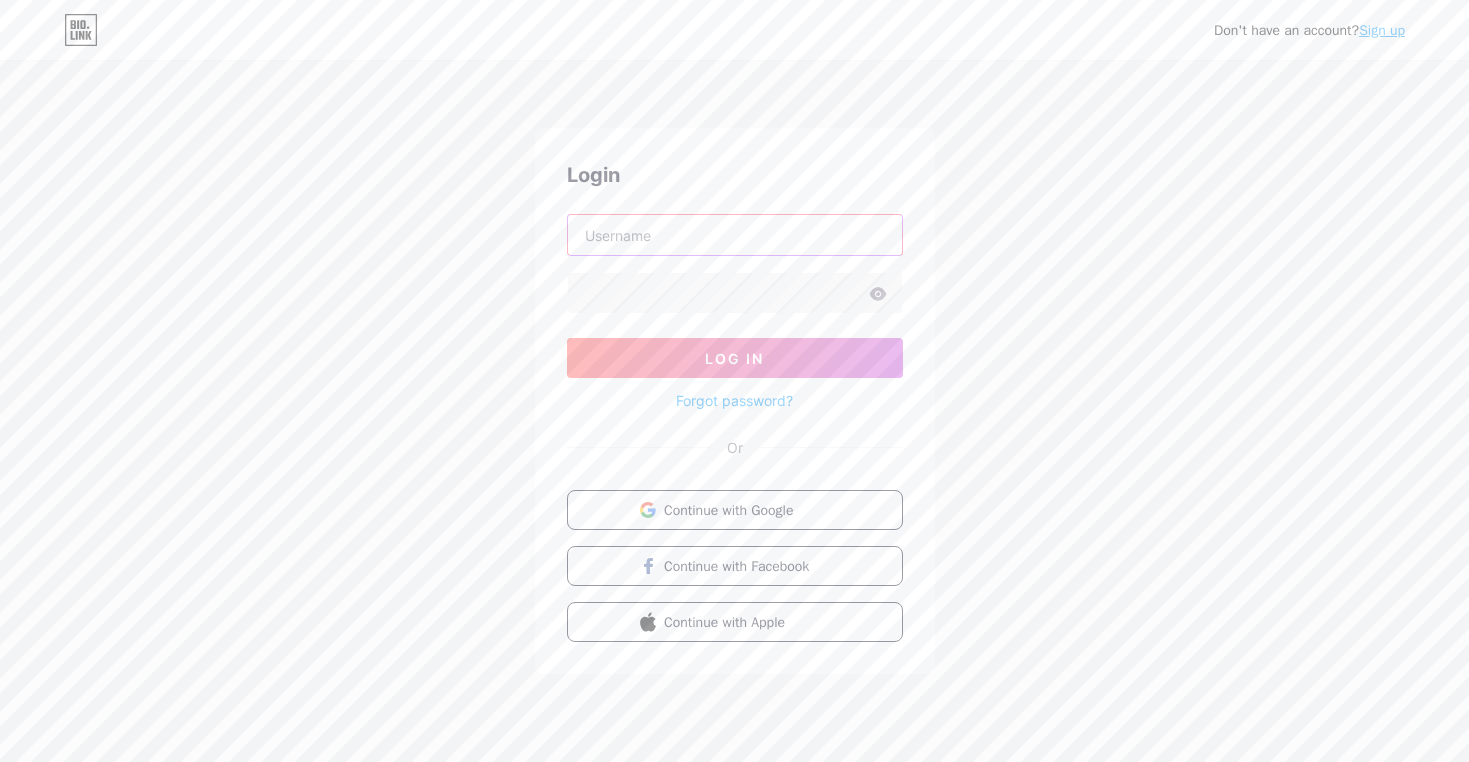 type on "[EMAIL_ADDRESS][DOMAIN_NAME]" 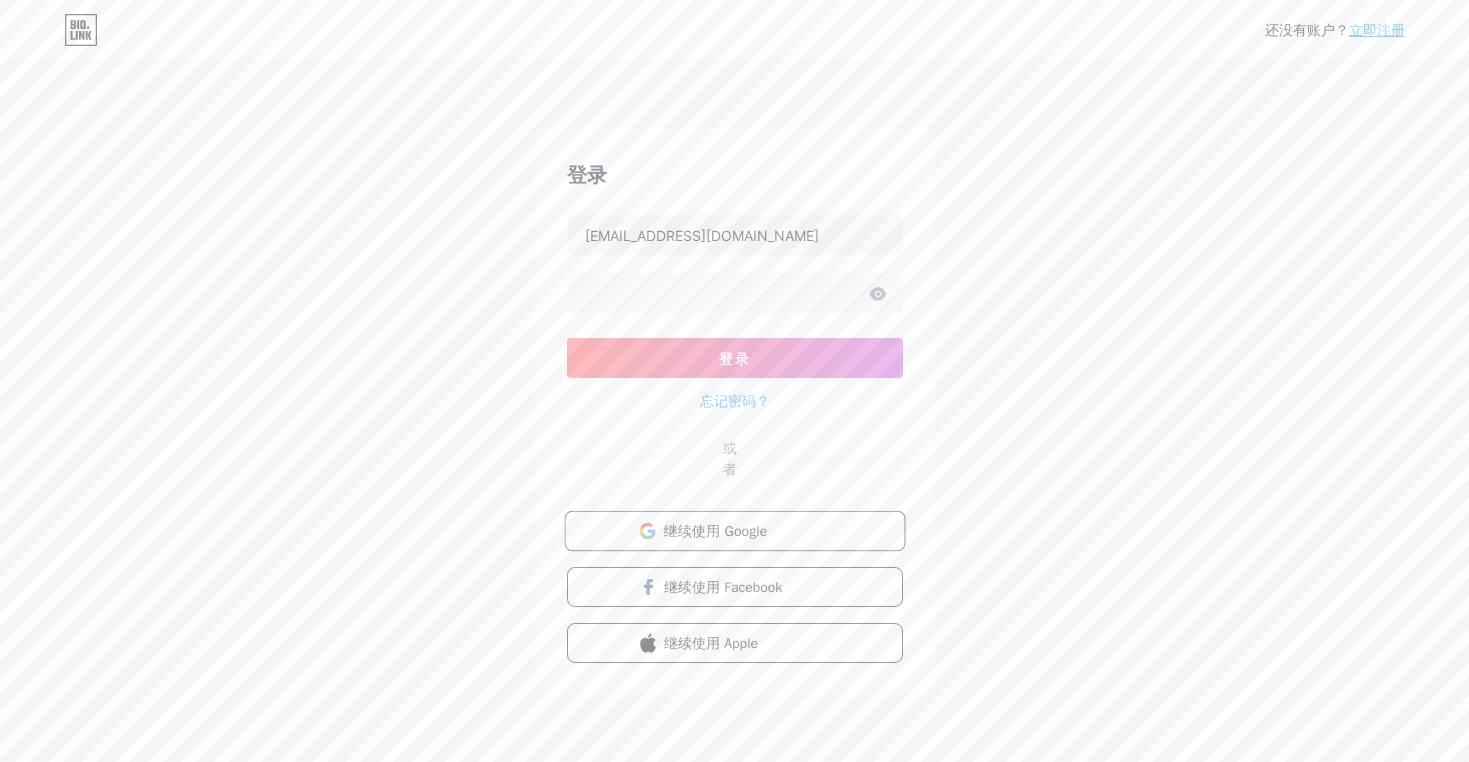 click on "继续使用 Google" at bounding box center [715, 530] 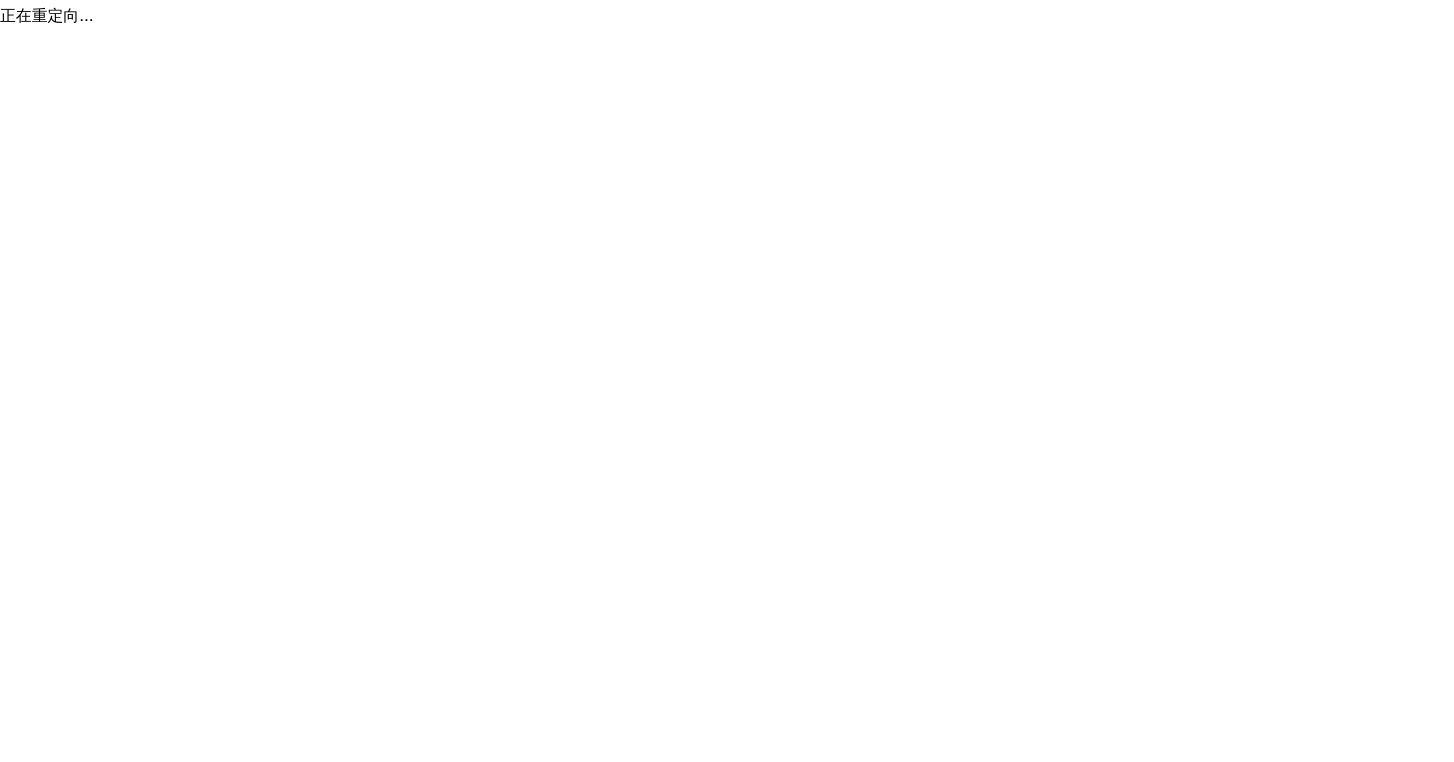 scroll, scrollTop: 0, scrollLeft: 0, axis: both 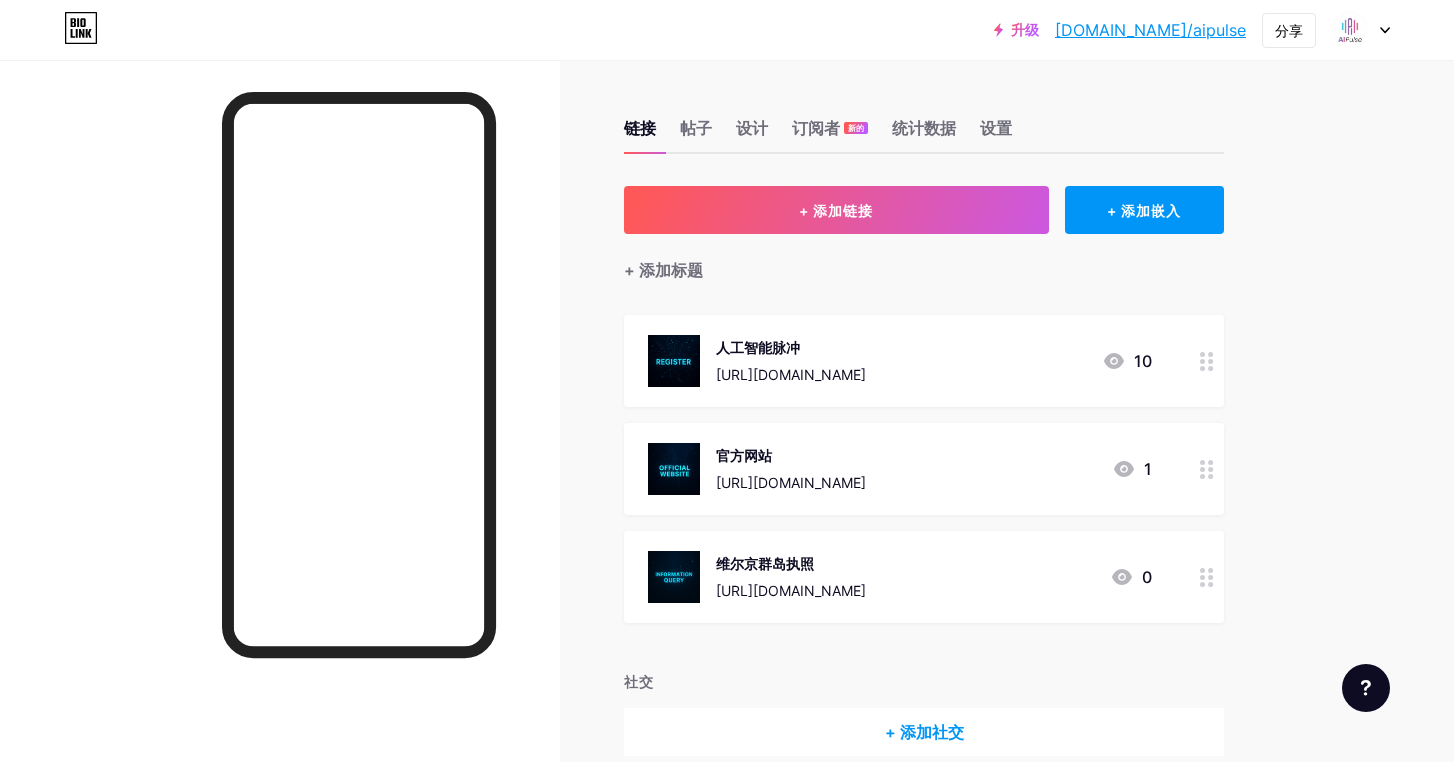 click on "链接
帖子
设计
订阅者
新的
统计数据
设置       + 添加链接     + 添加嵌入
+ 添加标题
人工智能脉冲
https://x.aipulse.plus/register?invitedcode=50524852
10
官方网站
https://www.aipulse.plus/
1
维尔京群岛执照
https://www.bvifsc.vg/certificate-validation?qrCode=C68C088ED8&Submit=Submit
0
社交     + 添加社交                       功能请求             帮助中心         联系支持人员" at bounding box center (654, 458) 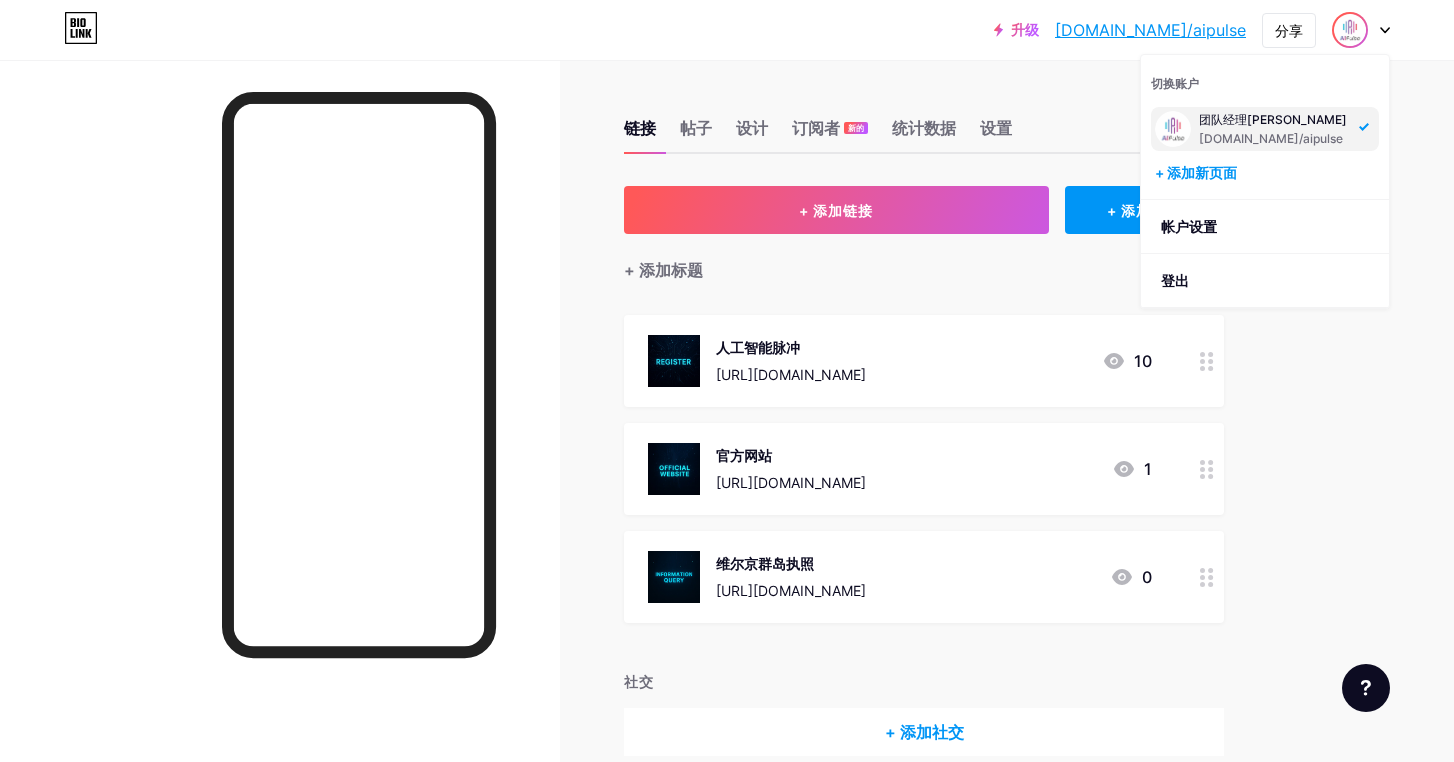 click on "升级   [DOMAIN_NAME]/aipuls...   [DOMAIN_NAME]/aipulse   分享               切换账户     团队经理Ella   [DOMAIN_NAME]/aipulse       + 添加新页面       帐户设置   登出" at bounding box center (727, 30) 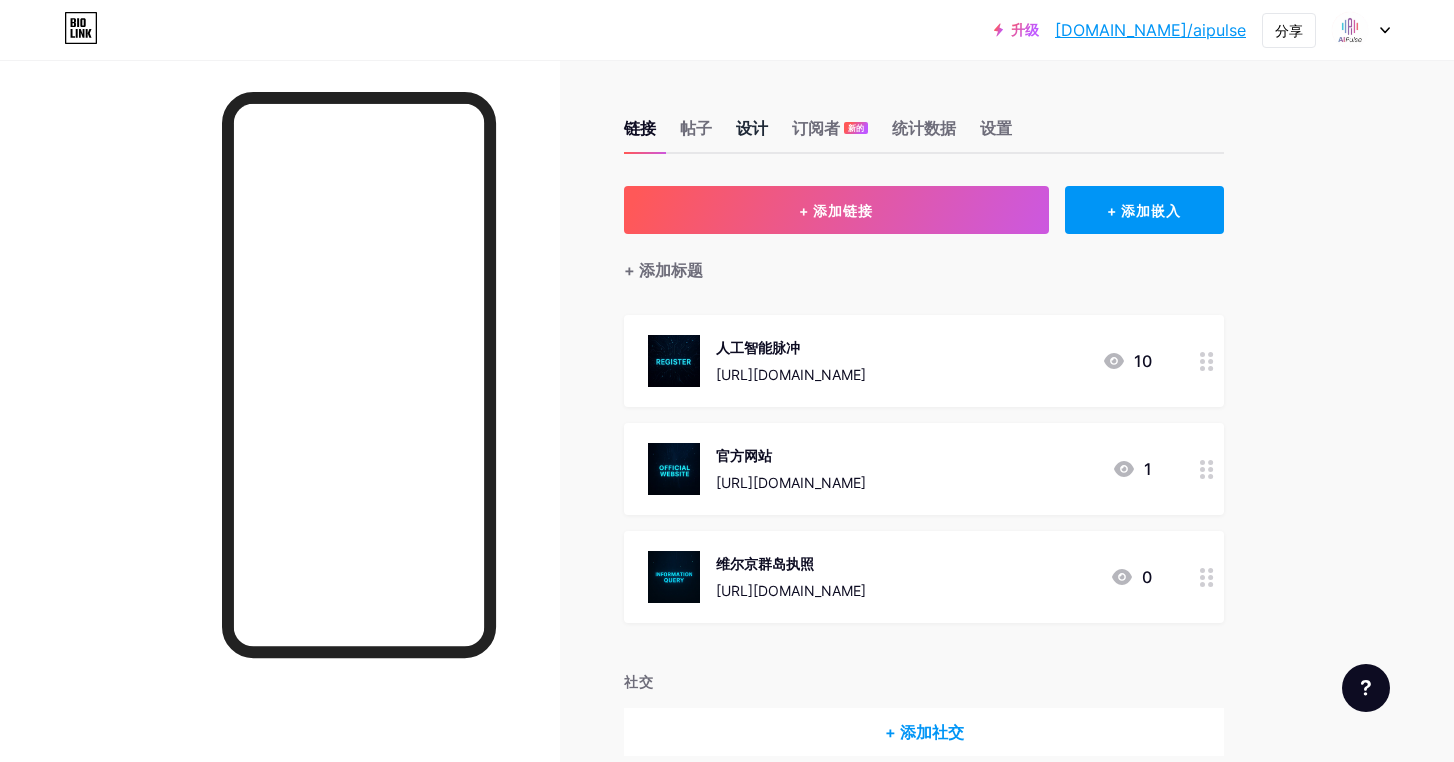 click on "设计" at bounding box center [752, 128] 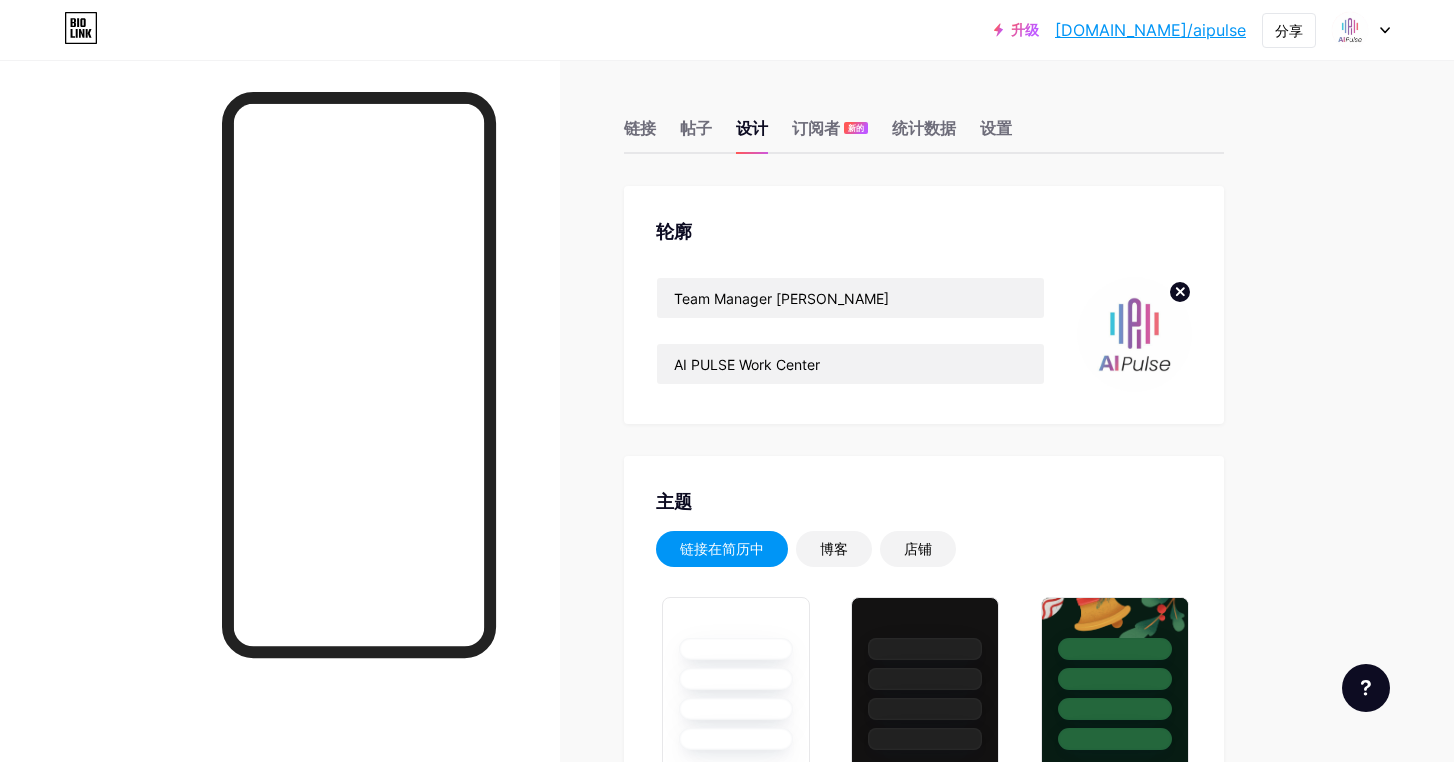 type on "#000000" 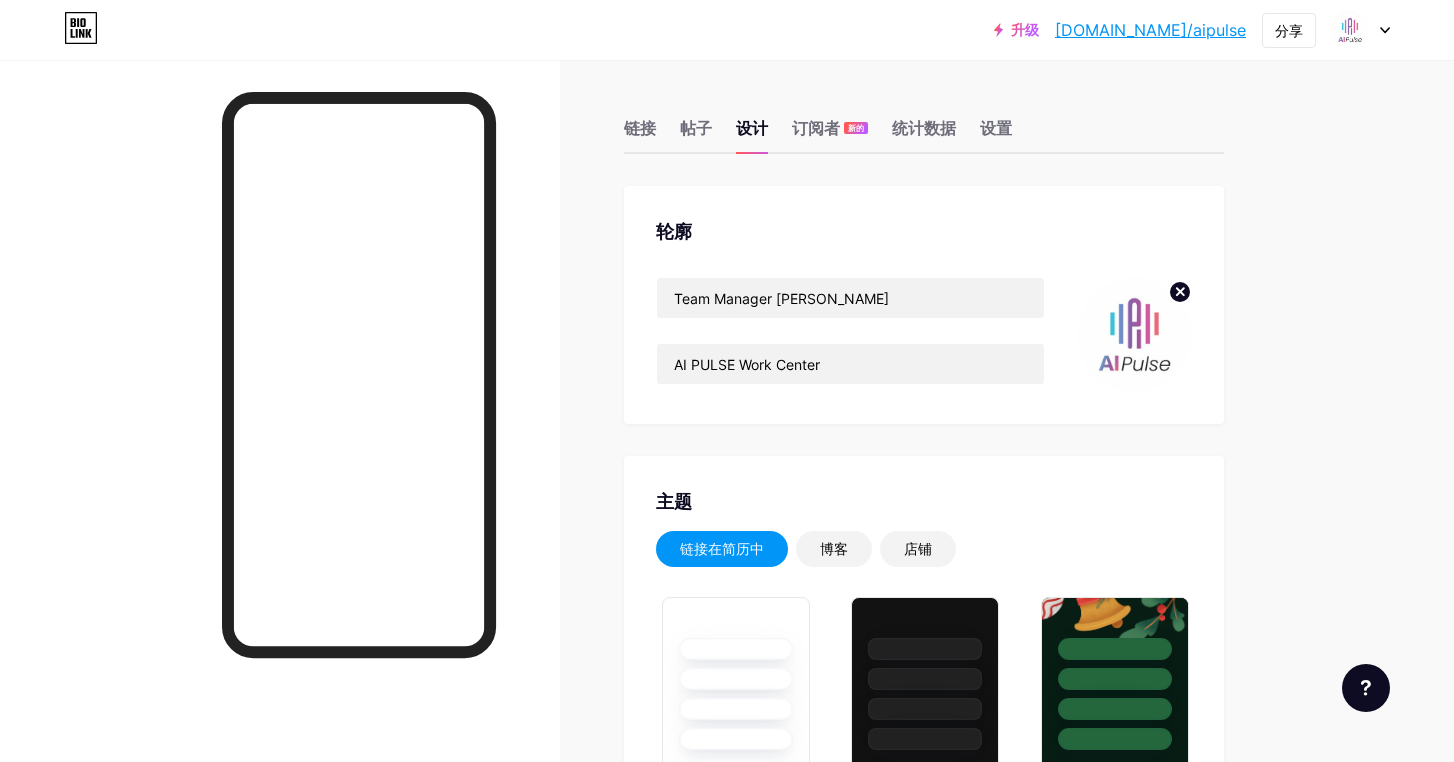 type on "#f7f7f7" 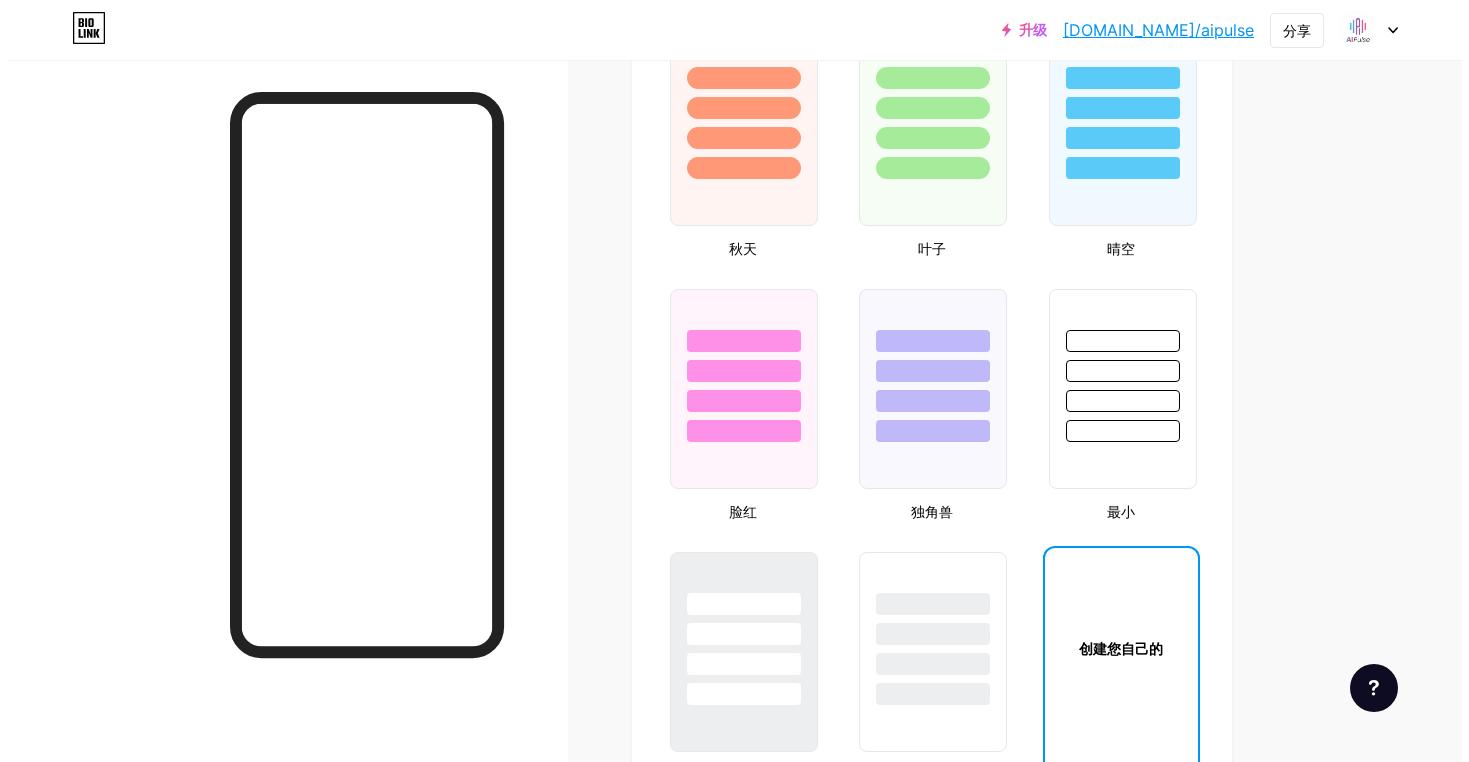 scroll, scrollTop: 2300, scrollLeft: 0, axis: vertical 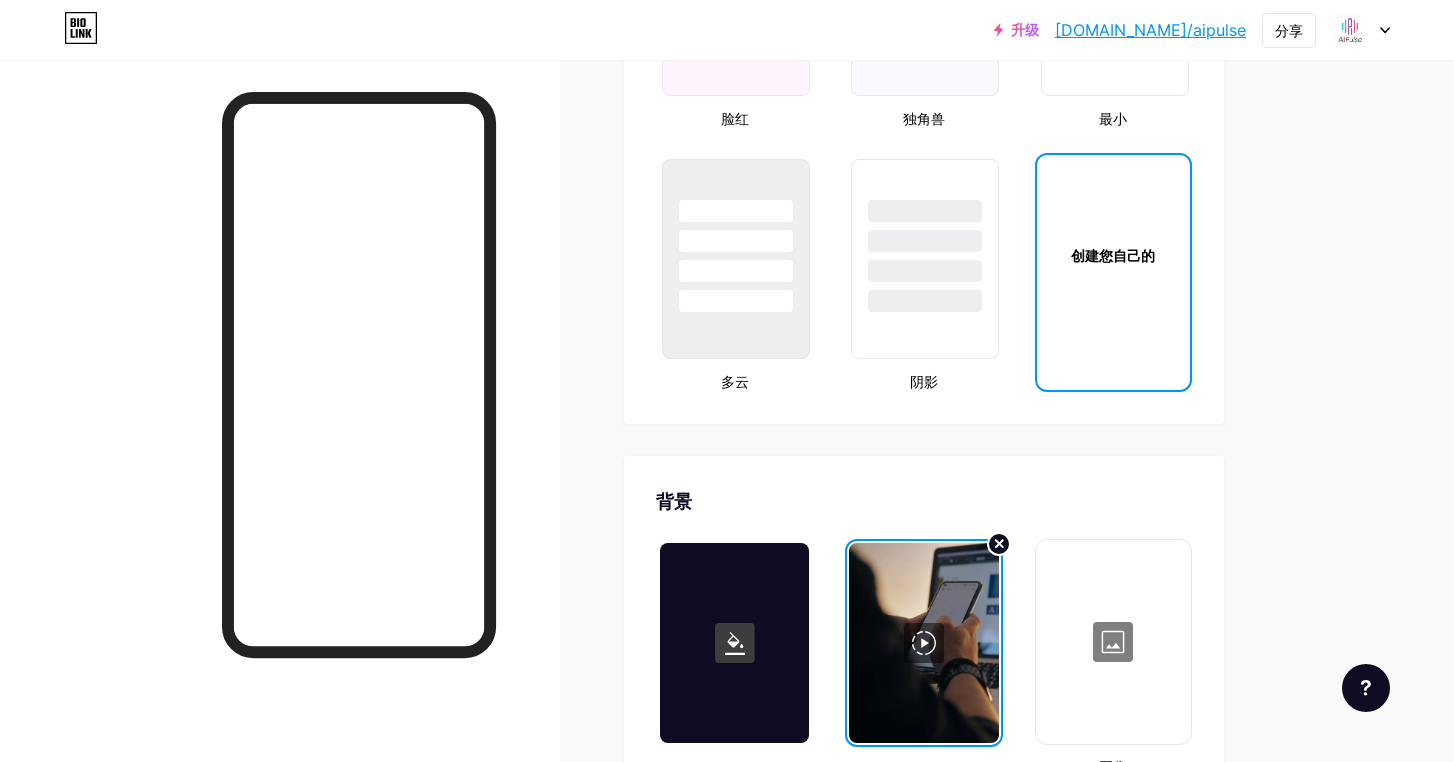 click on "创建您自己的" at bounding box center [1113, 255] 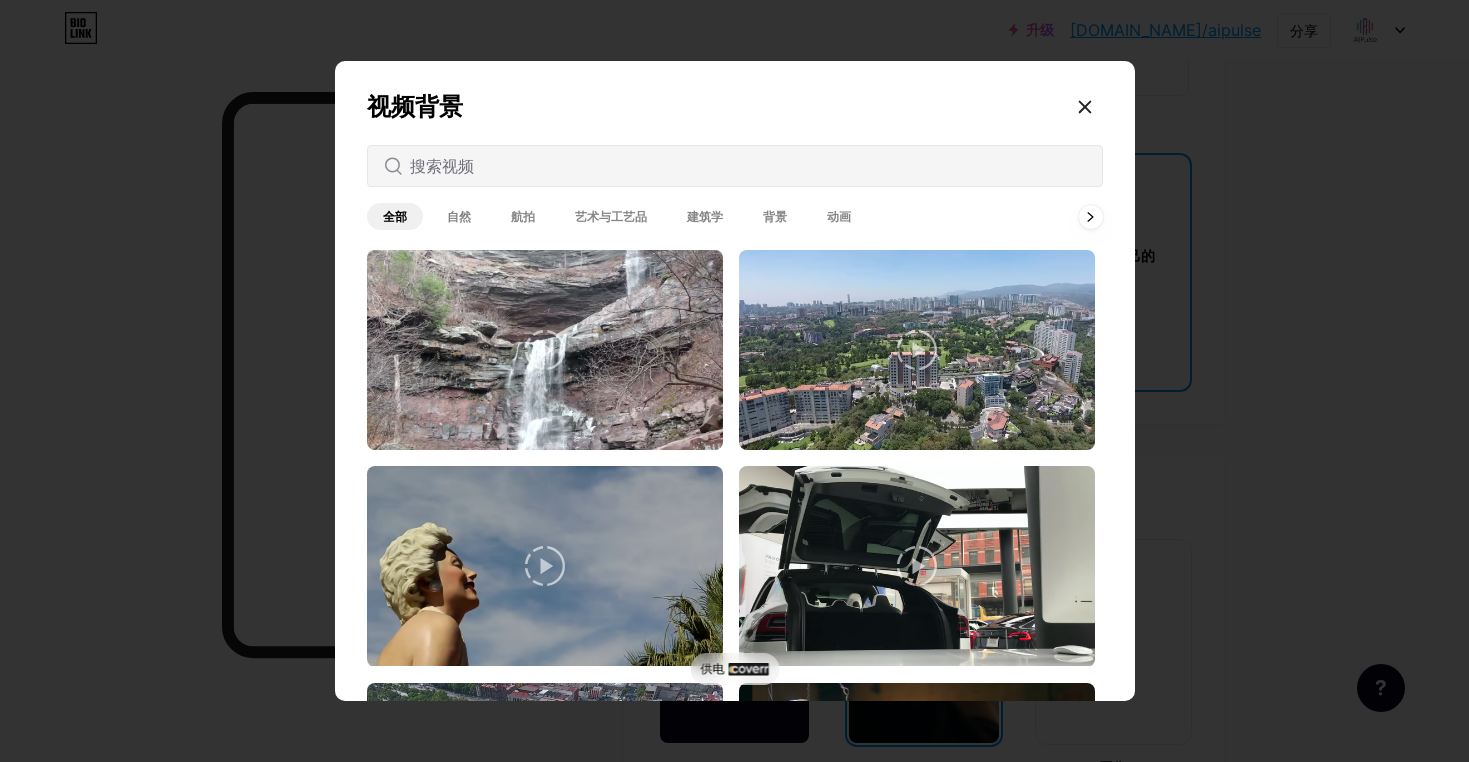 type on "#000000" 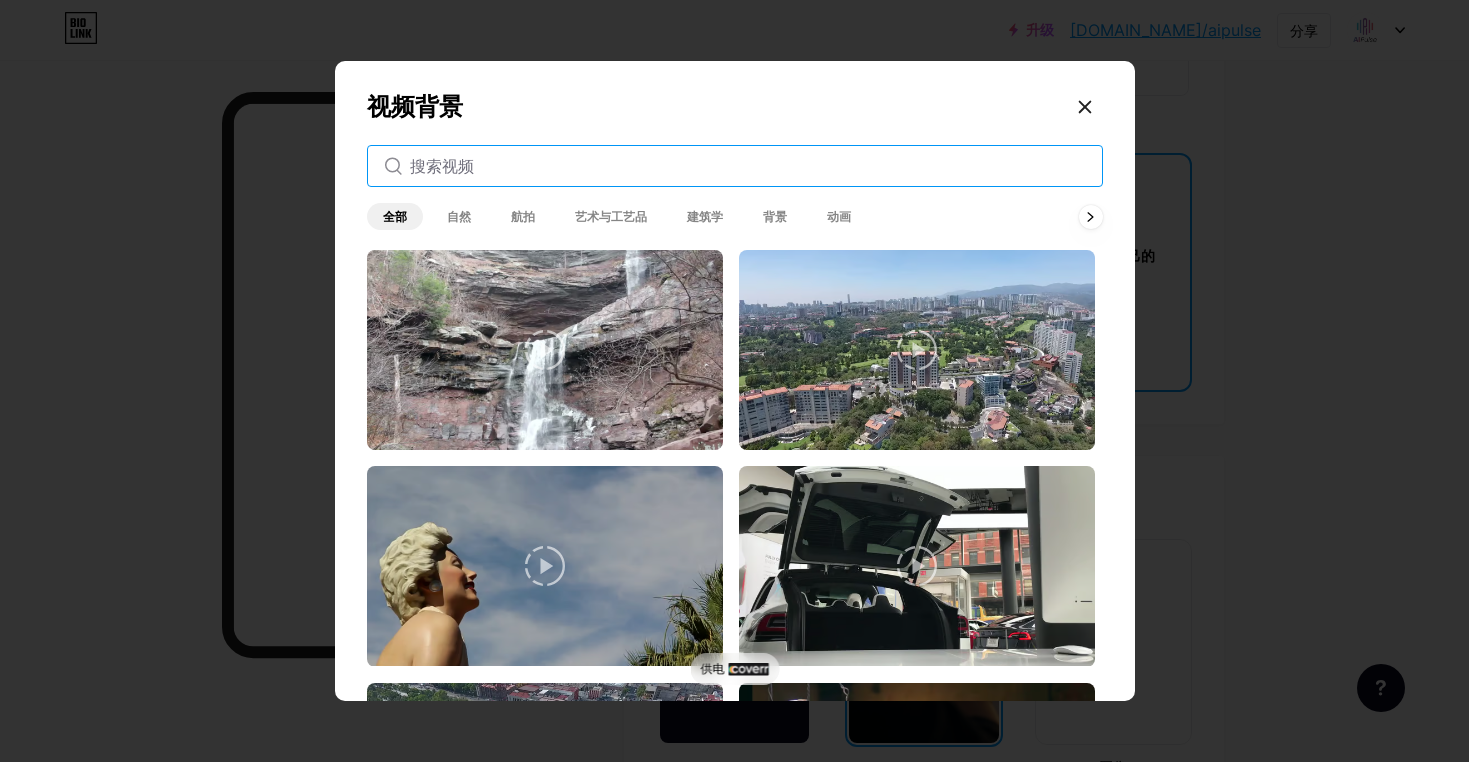 click at bounding box center (748, 166) 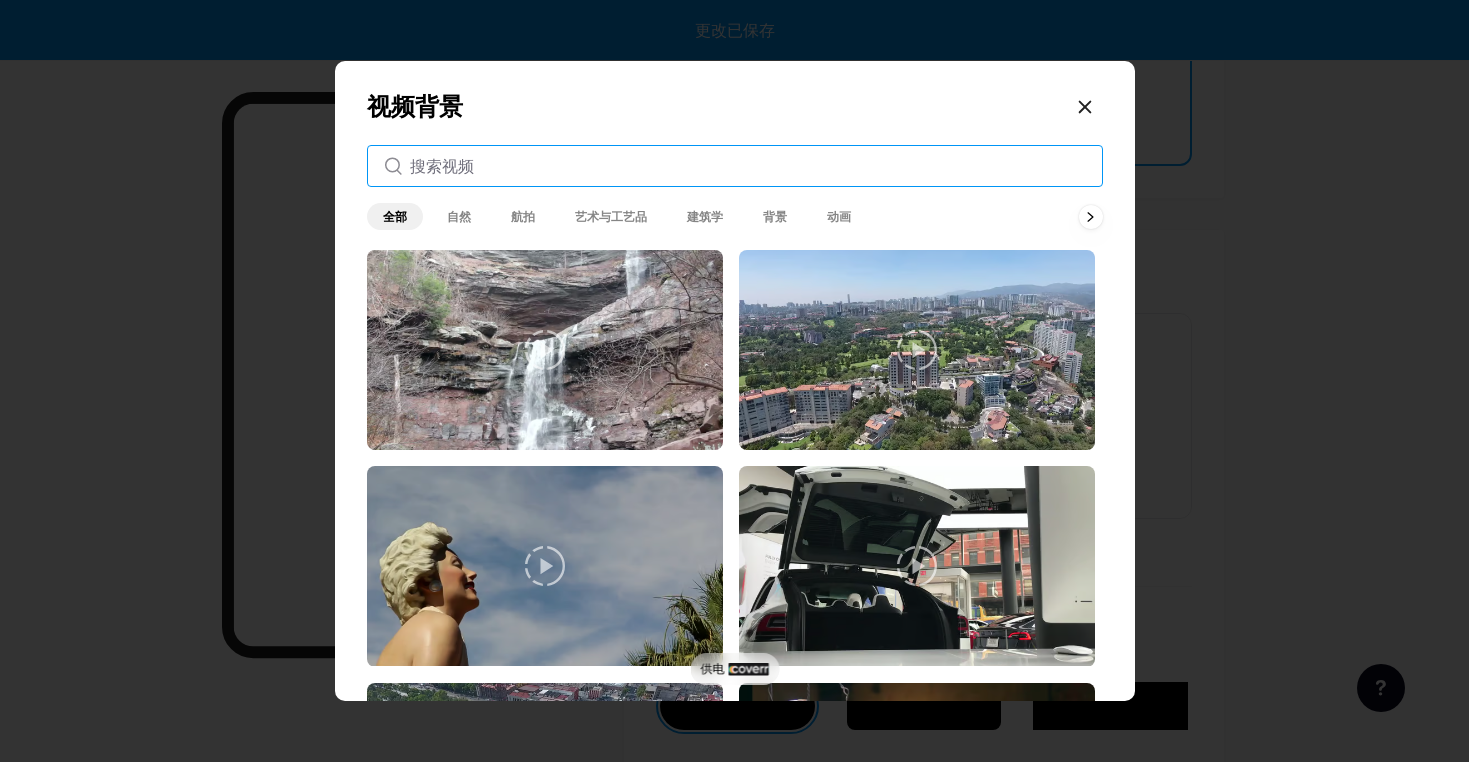 paste on "girl" 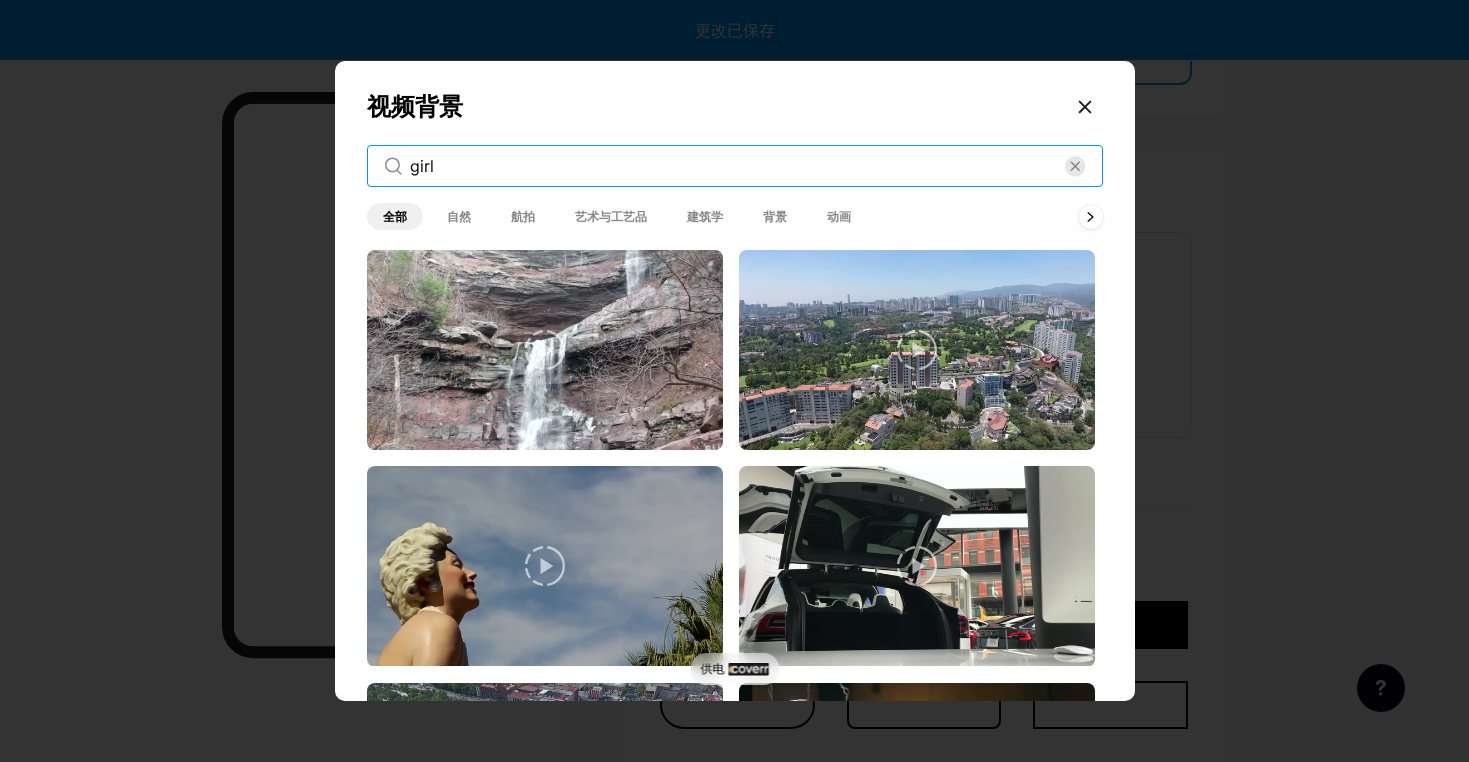 scroll, scrollTop: 2655, scrollLeft: 0, axis: vertical 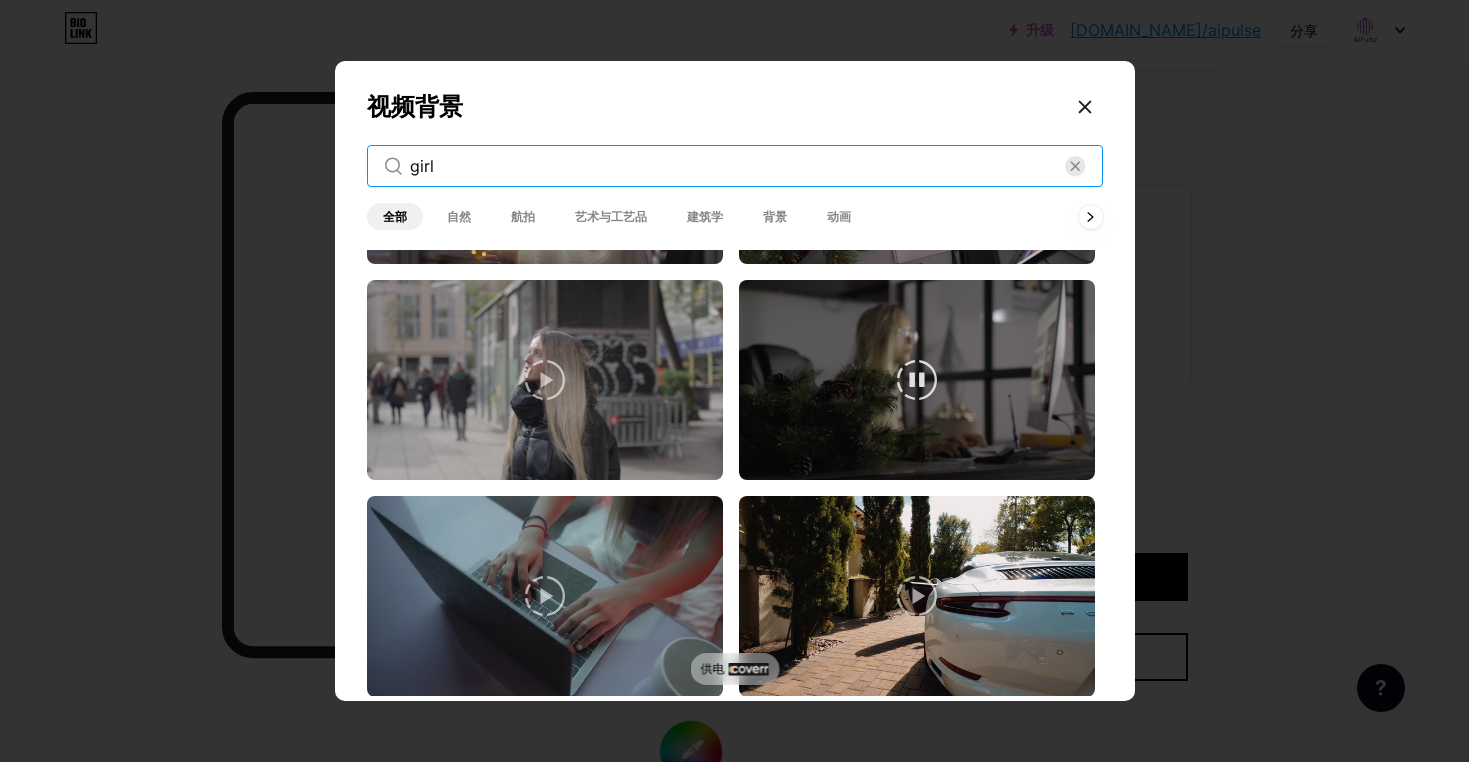 type on "girl" 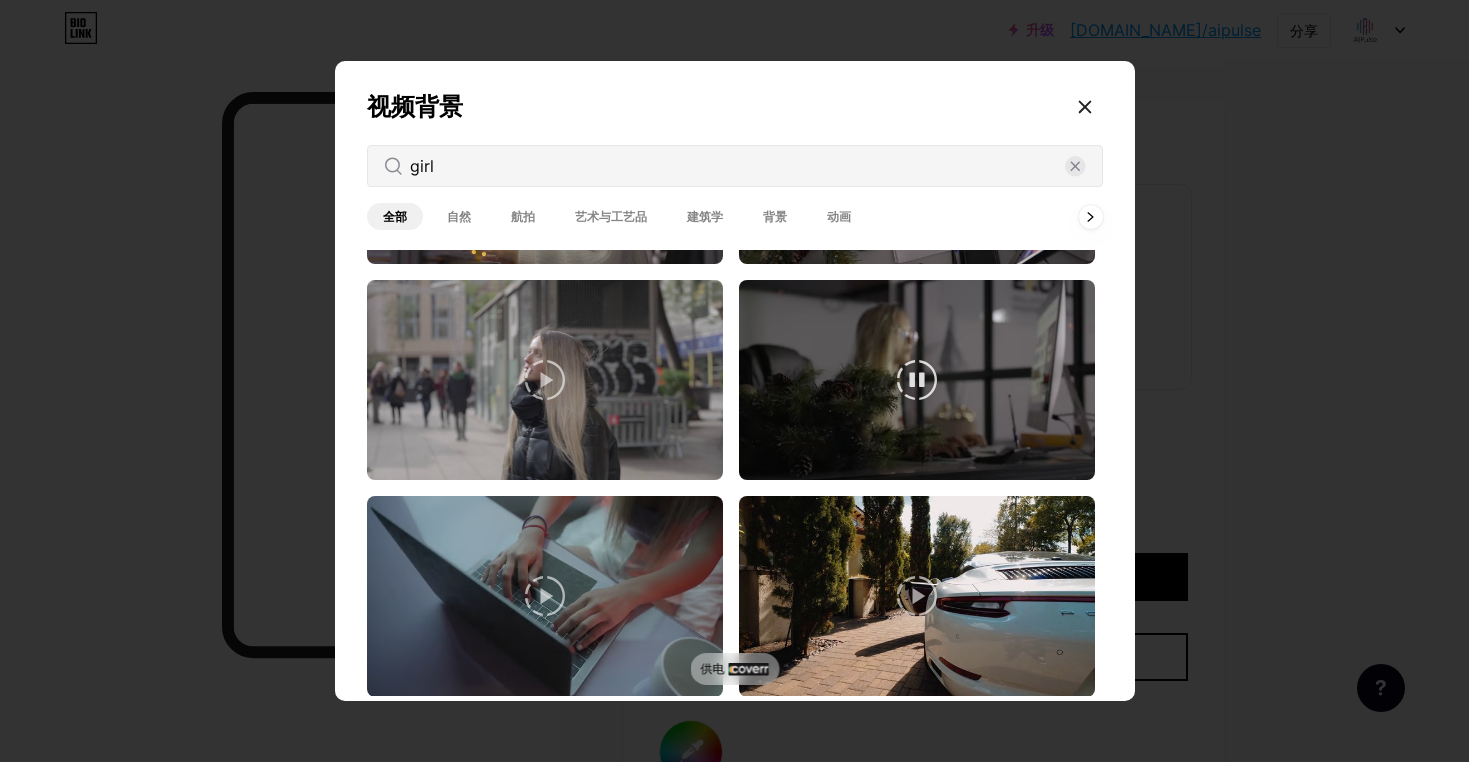 click at bounding box center (917, 380) 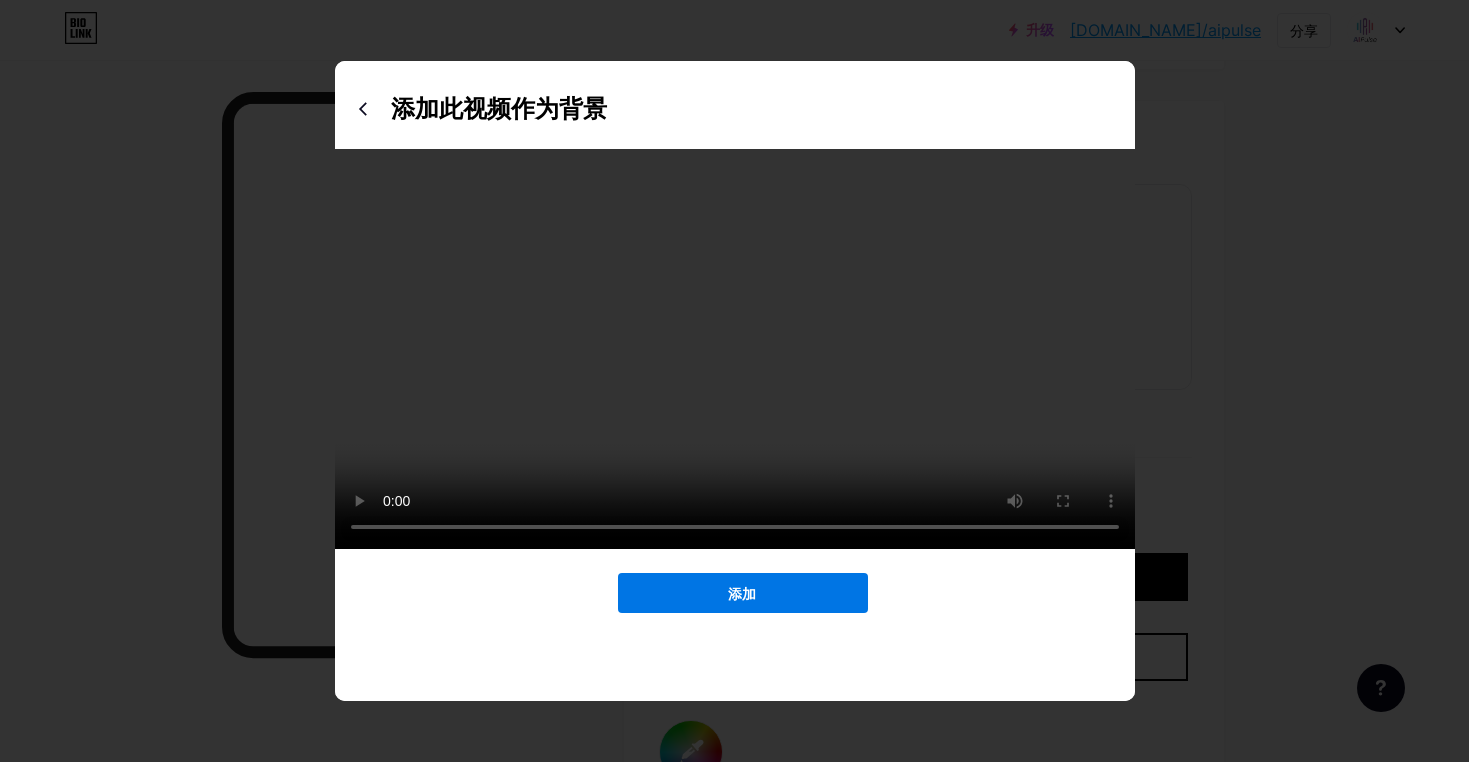 click on "添加" at bounding box center (743, 593) 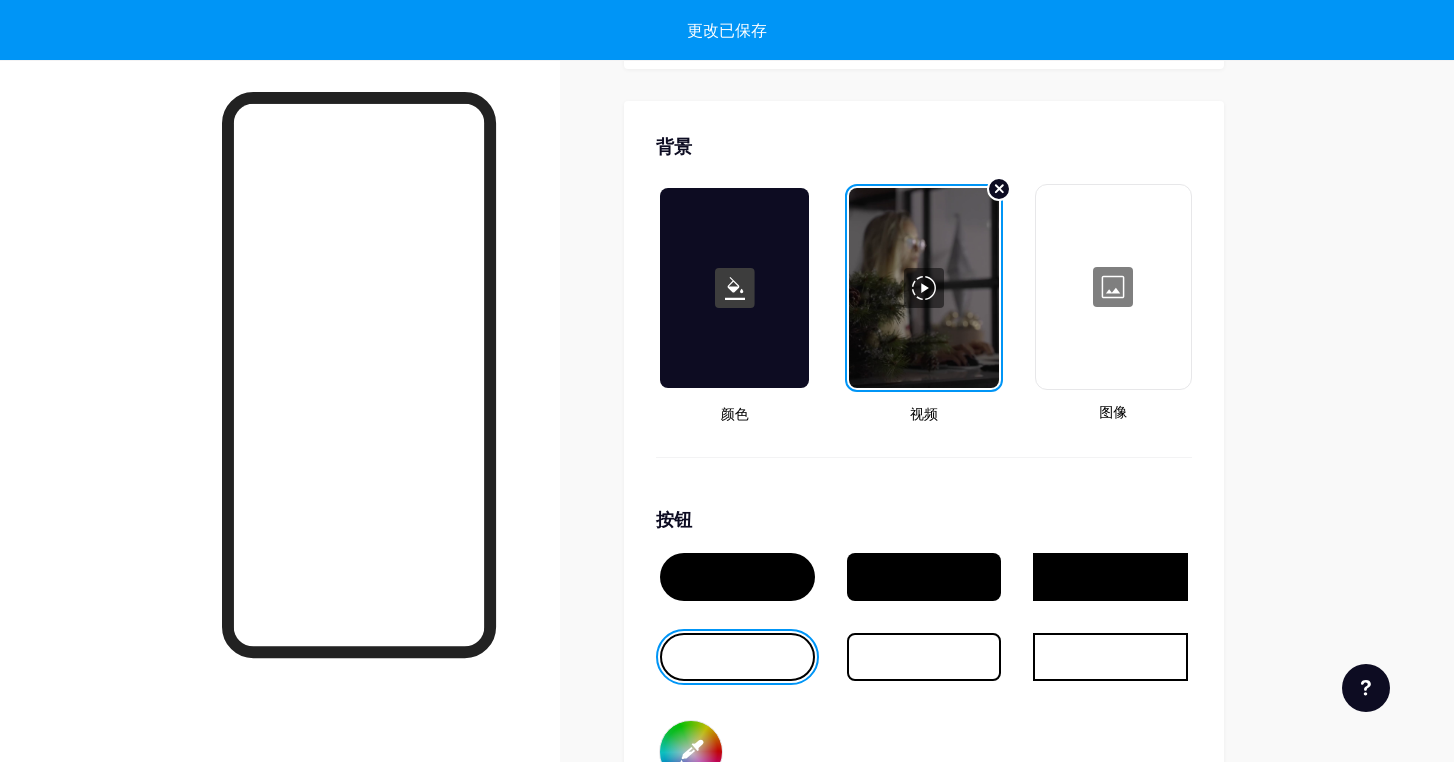type on "#000000" 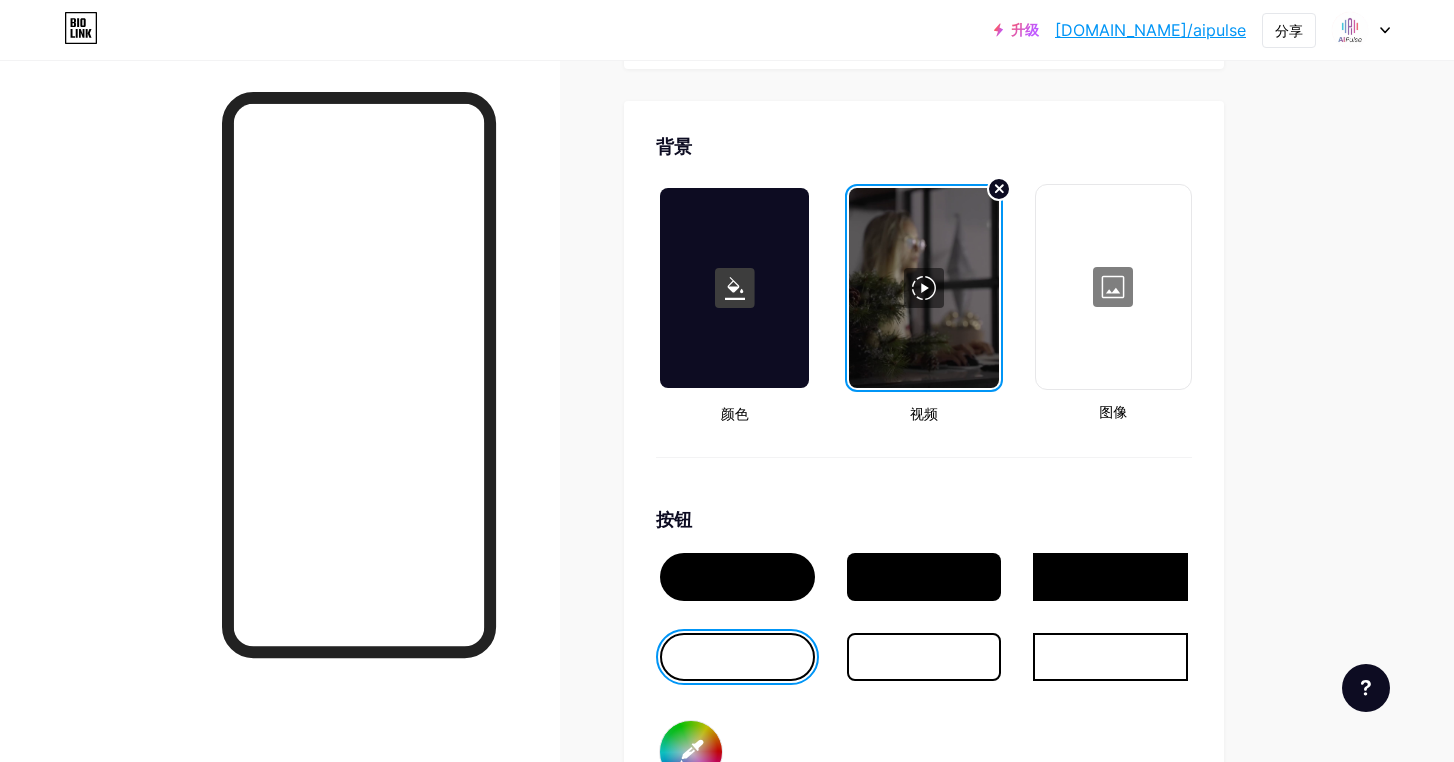 click on "链接
帖子
设计
订阅者
新的
统计数据
设置     轮廓   Team Manager Ella     AI PULSE Work Center                   主题   链接在简历中   博客   店铺       基础知识       碳       圣诞节 23       自豪       毛刺       冬季·现场       Glassy · 现场       变色龙·现场       雨夜·现场       霓虹灯·现场       夏天       复古的       草莓·现场       沙漠       阳光充足       秋天       叶子       晴空       脸红       独角兽       最小       多云       阴影     创建您自己的           更改已保存     背景         颜色                 视频             图像           按钮       #000000   字体   国际米兰 波平斯 EB Garamond TEKO 香脂无糖 风筝一号 PT Sans 流沙 DM Sans     #f7f7f7   更改已保存     社交展示位置                 顶部                     底部" at bounding box center [654, -327] 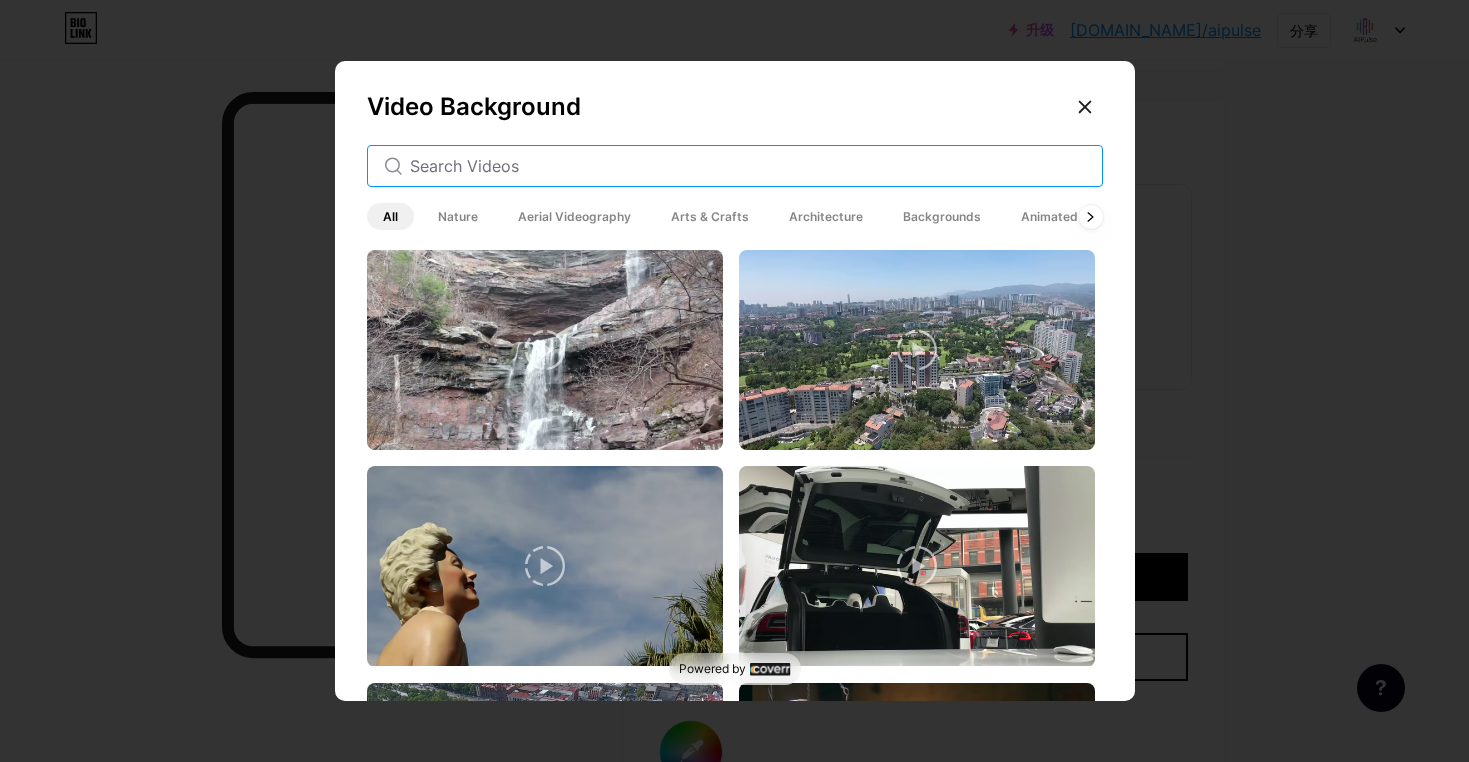 click at bounding box center [748, 166] 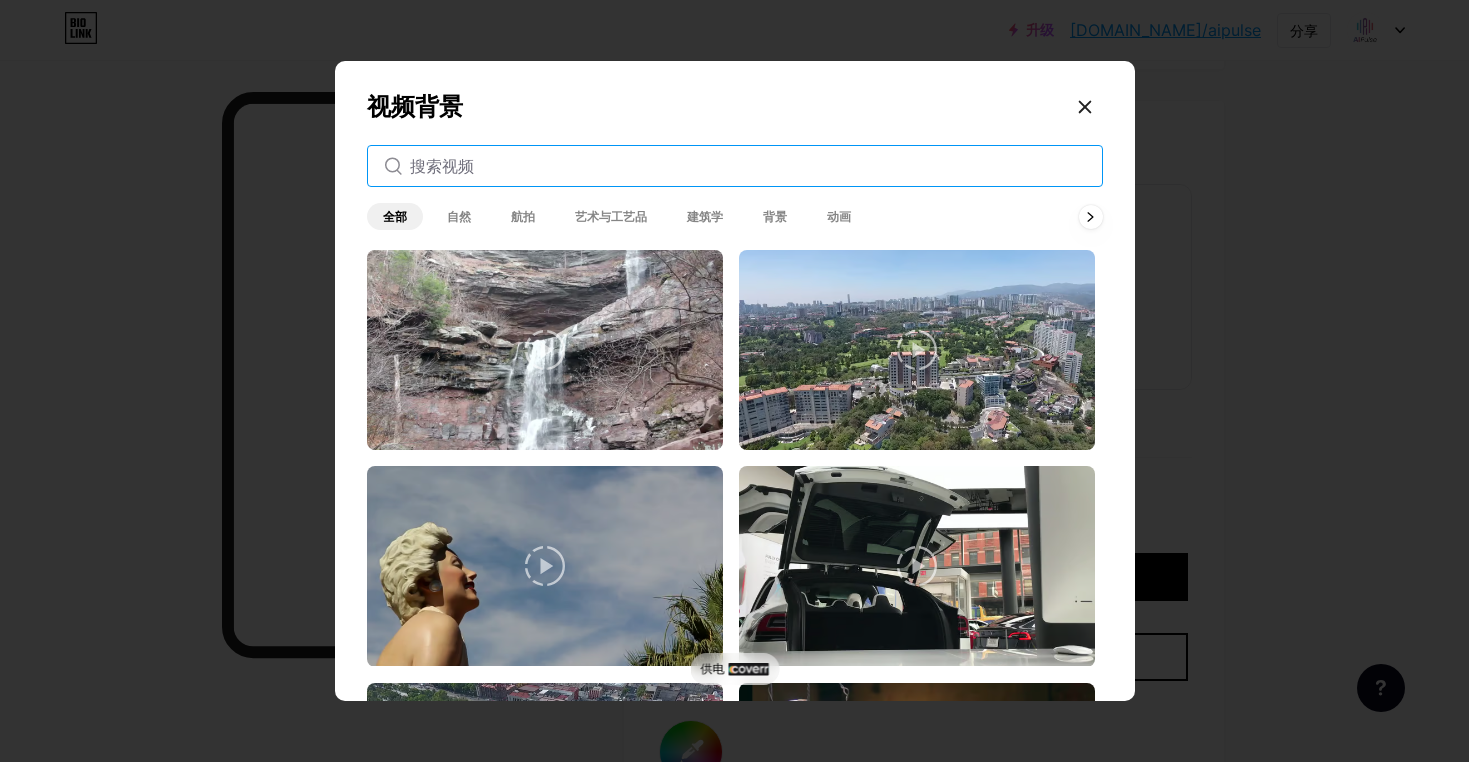 paste on "girl" 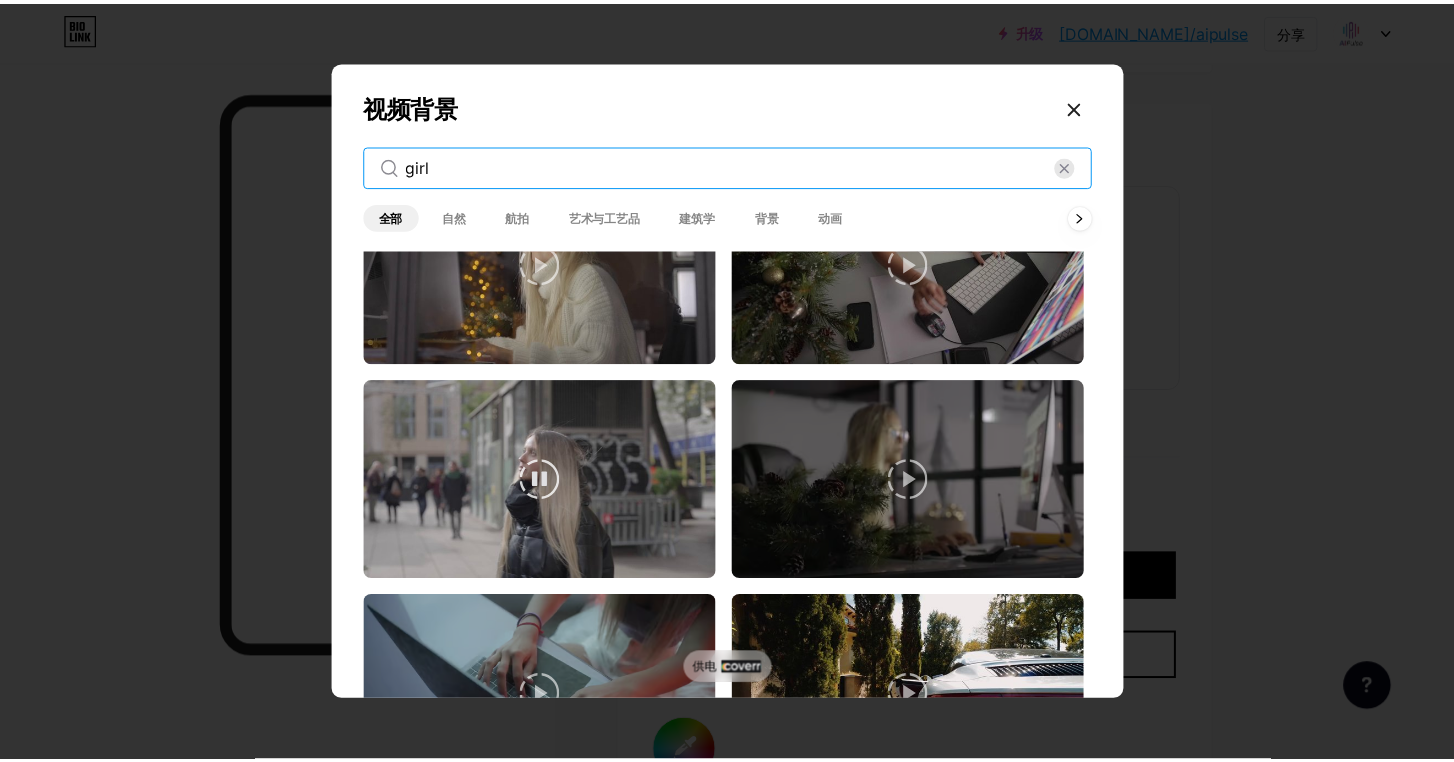 scroll, scrollTop: 1700, scrollLeft: 0, axis: vertical 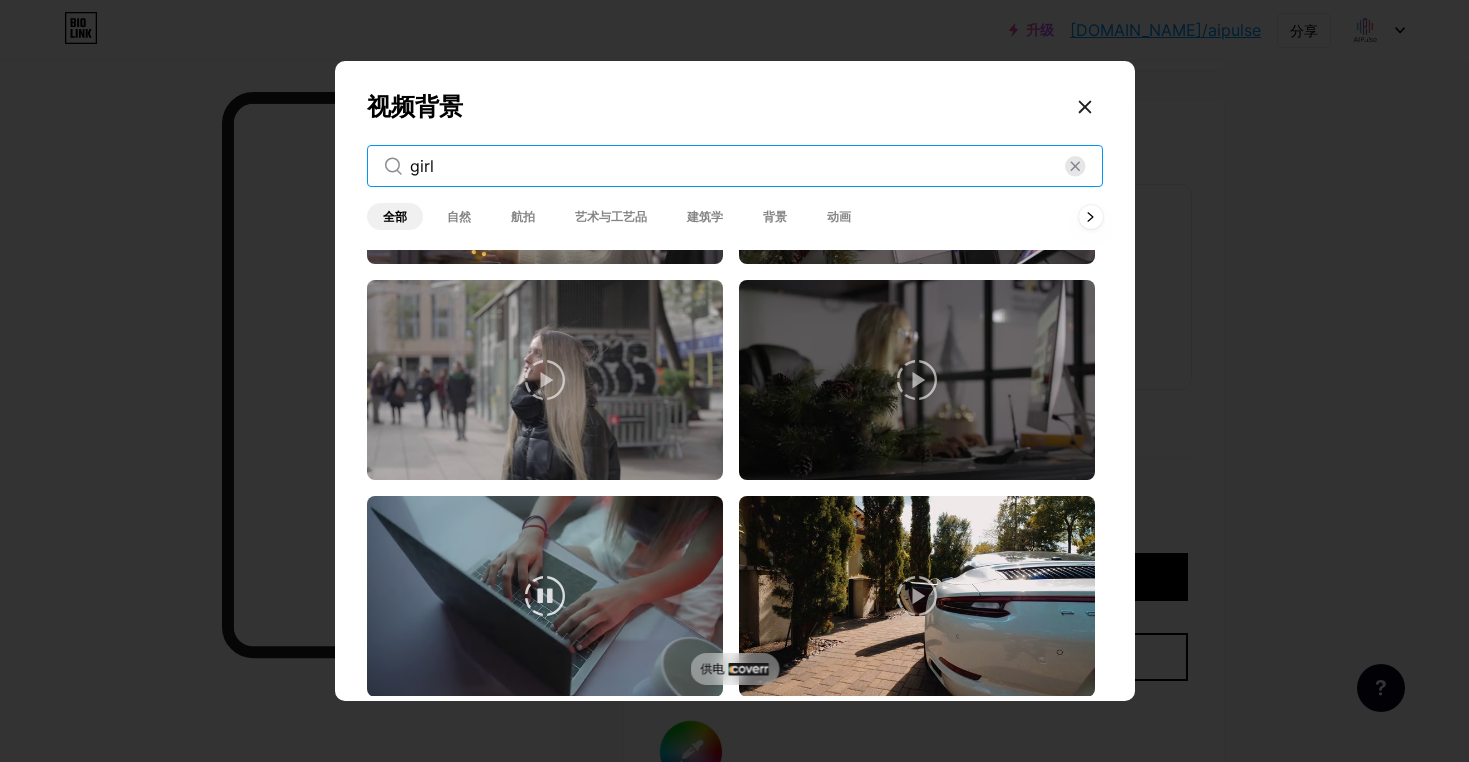 type on "girl" 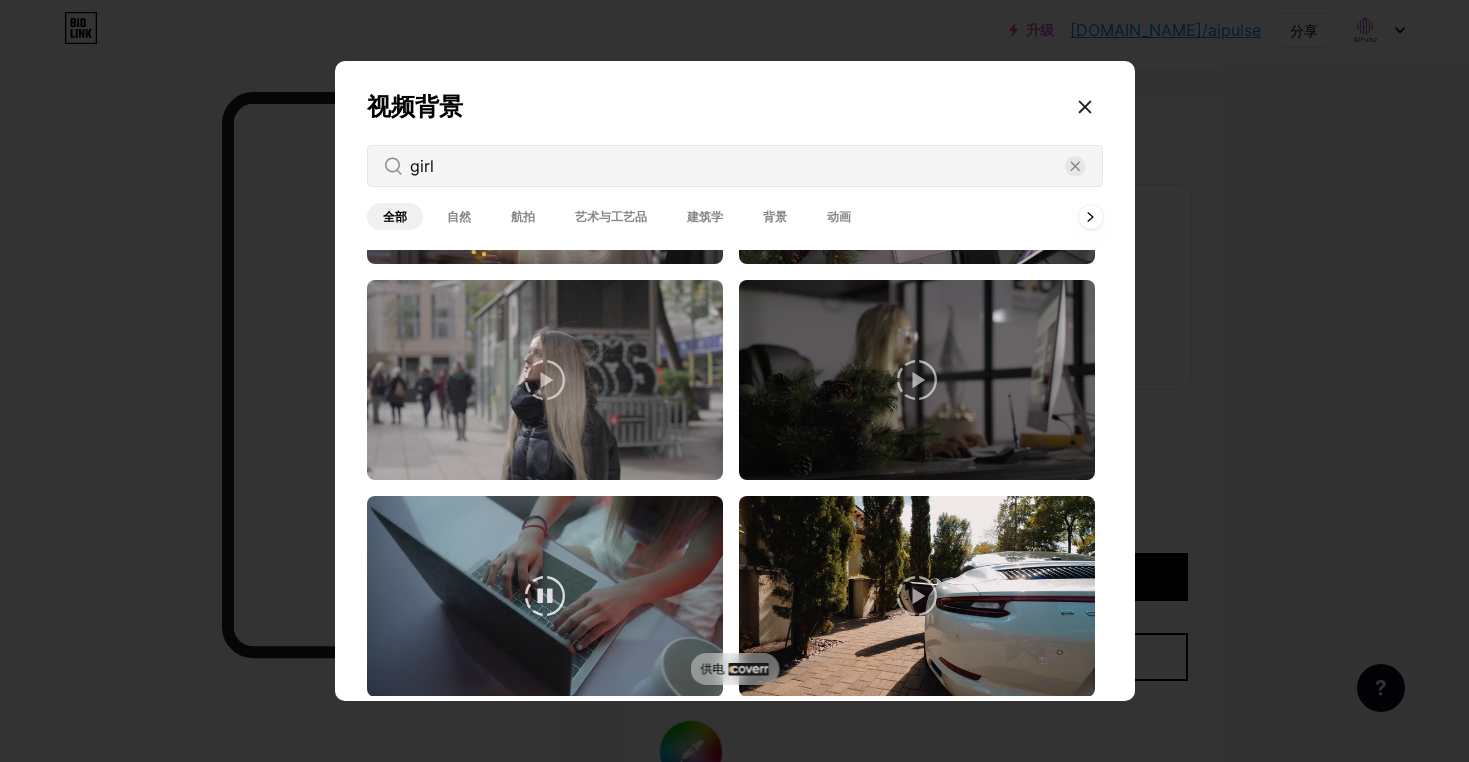 click at bounding box center [545, 596] 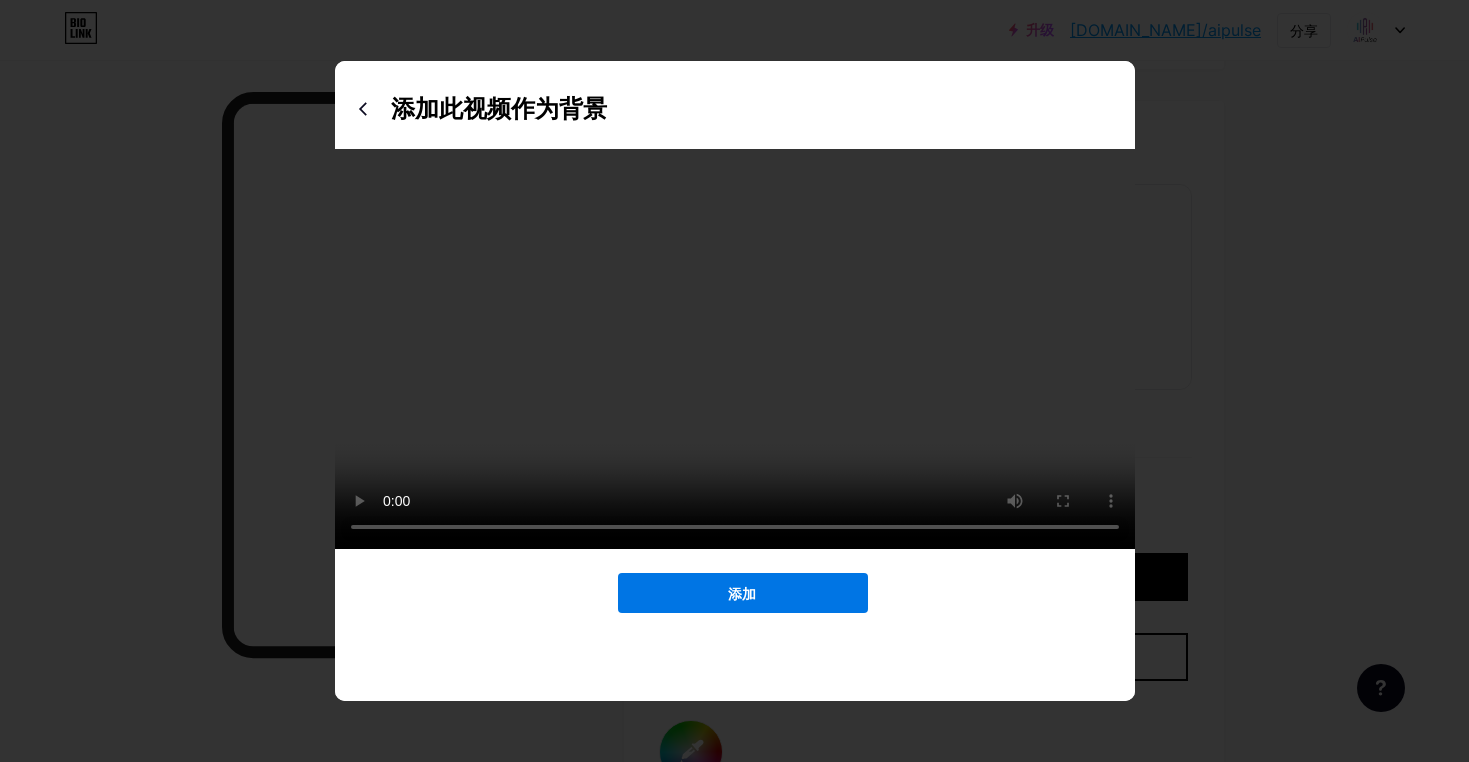 click on "添加" at bounding box center (742, 593) 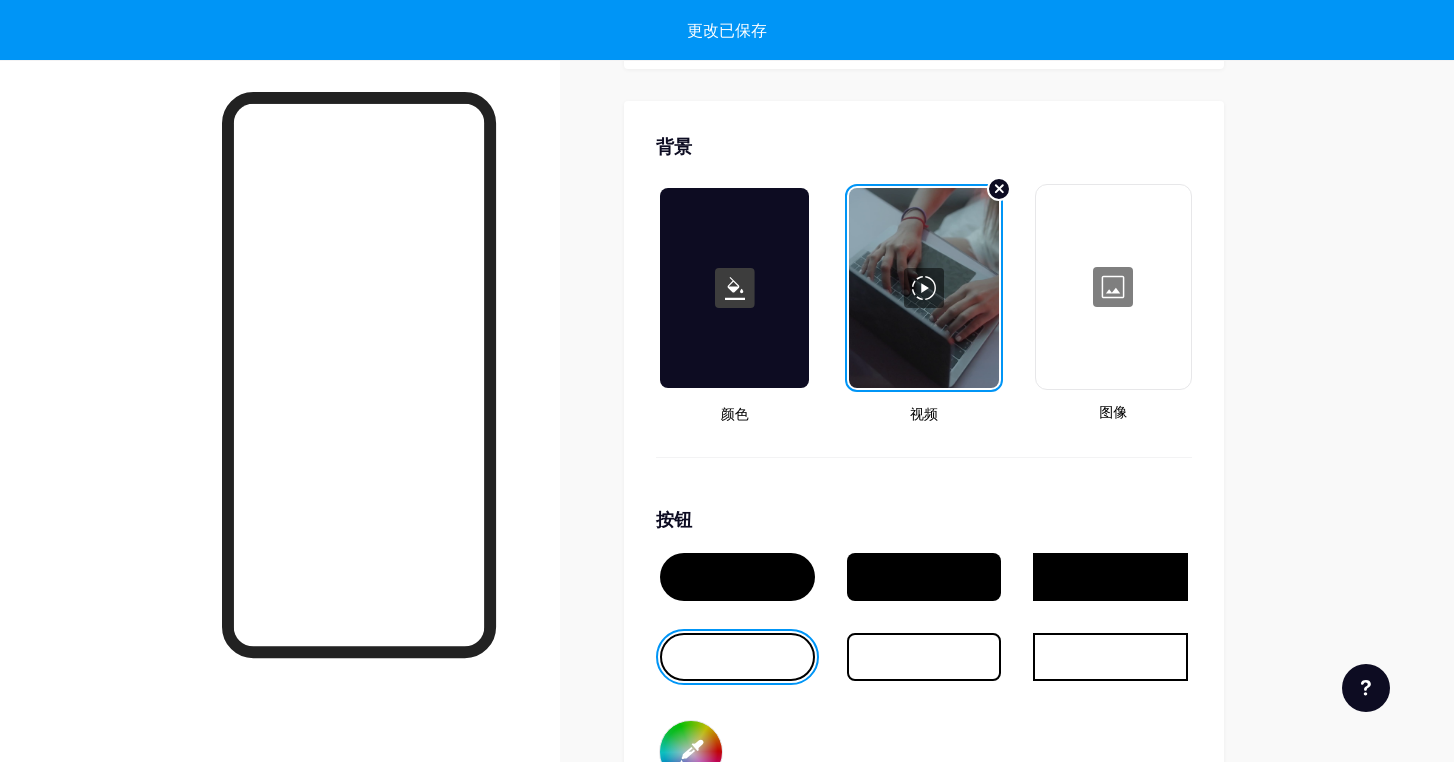 click on "背景         颜色                 视频             图像           按钮       #000000   字体   国际米兰 波平斯 EB Garamond TEKO 香脂无糖 风筝一号 PT Sans 流沙 DM Sans     #f7f7f7   更改已保存" at bounding box center (924, 674) 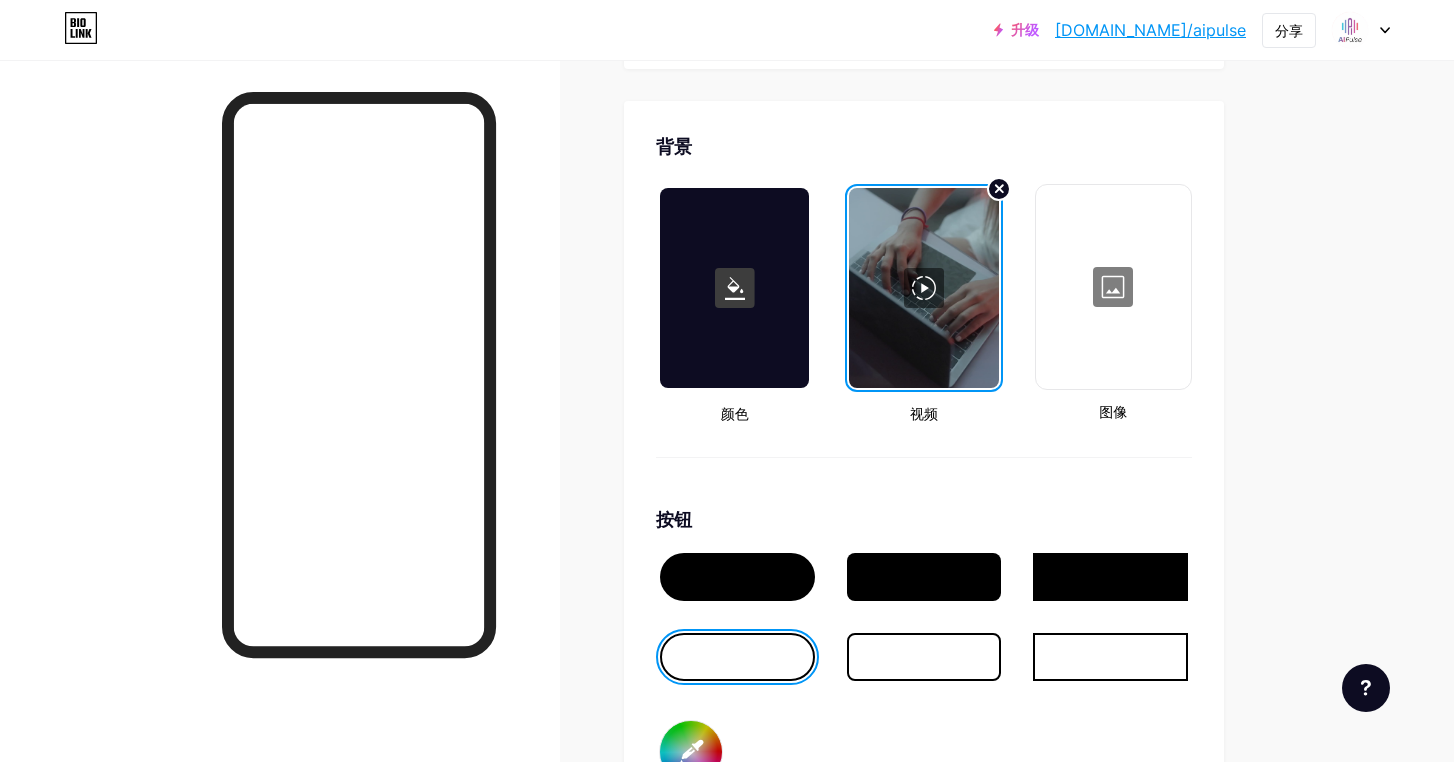 click on "背景         颜色                 视频             图像           按钮       #000000   字体   国际米兰 波平斯 EB Garamond TEKO 香脂无糖 风筝一号 PT Sans 流沙 DM Sans     #f7f7f7   更改已保存" at bounding box center [924, 674] 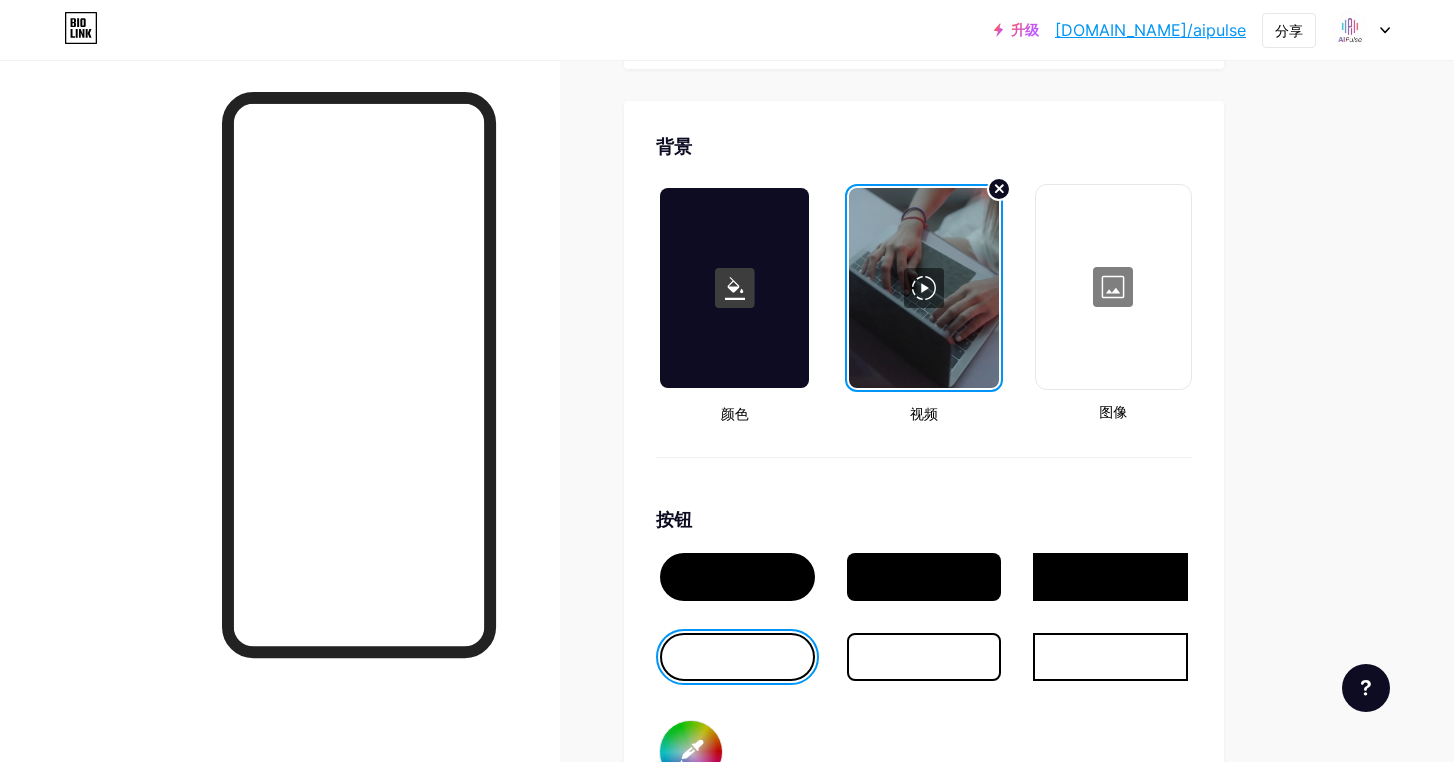 click on "升级   [DOMAIN_NAME]/aipuls...   [DOMAIN_NAME]/aipulse   分享               切换账户     团队经理Ella   [DOMAIN_NAME]/aipulse       + 添加新页面       帐户设置   登出" at bounding box center (727, 30) 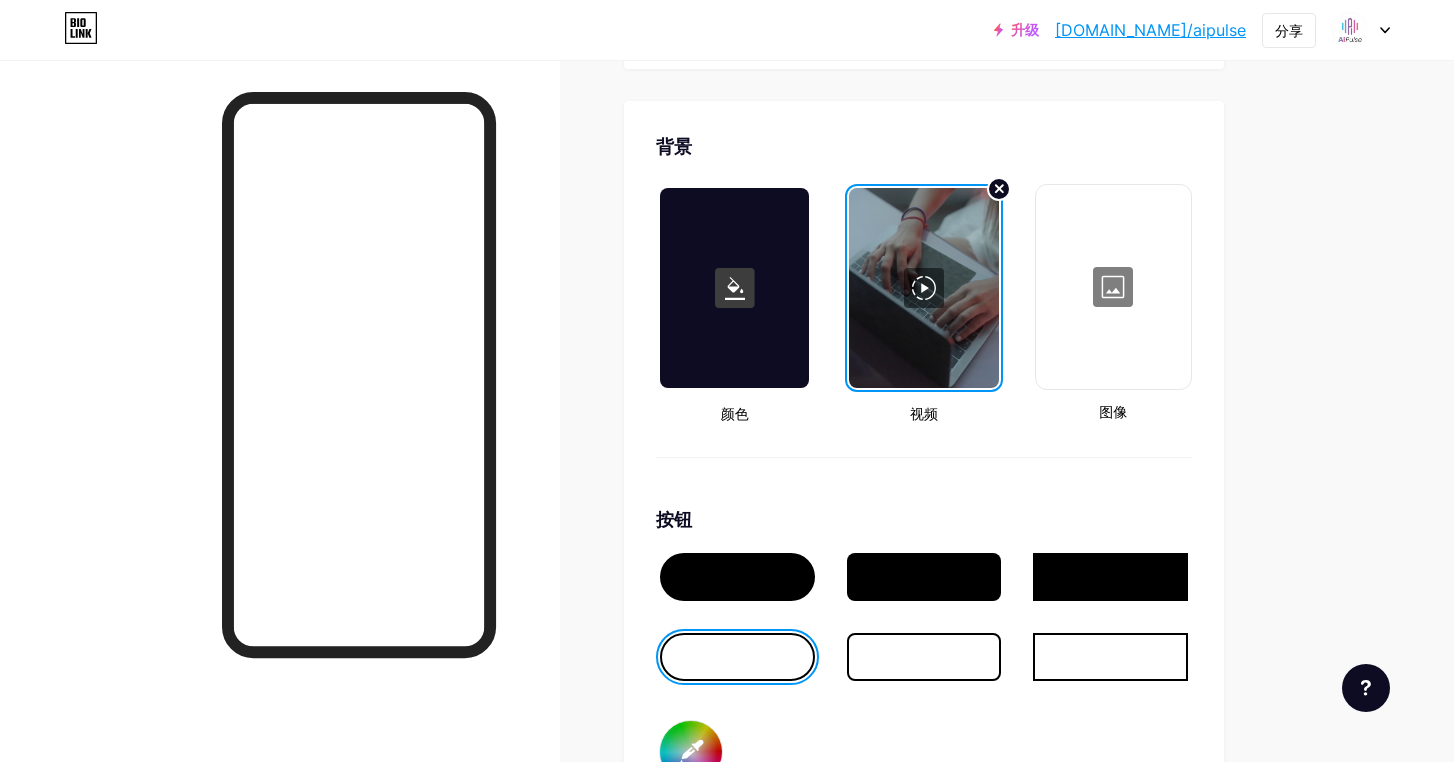 click at bounding box center (280, 441) 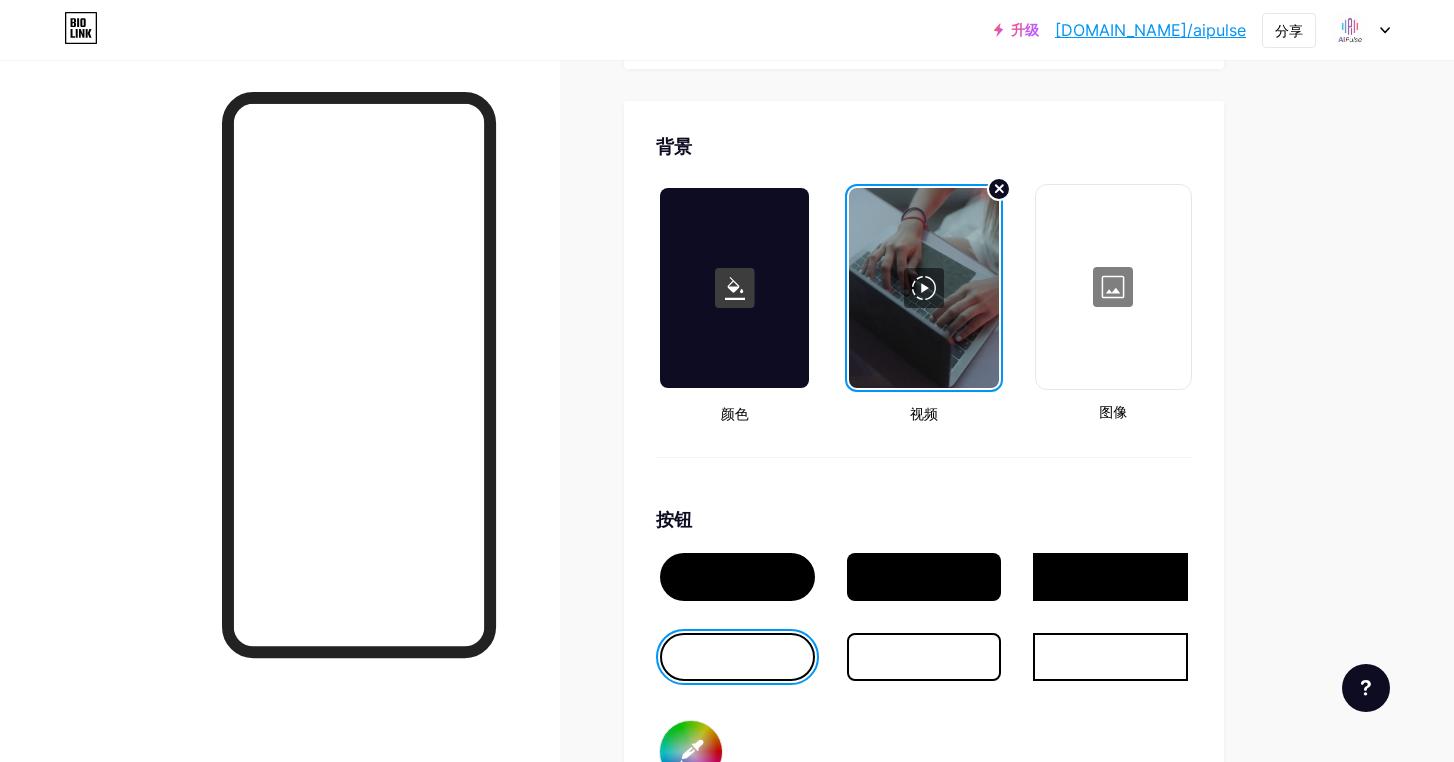 click on "链接
帖子
设计
订阅者
新的
统计数据
设置     轮廓   Team Manager Ella     AI PULSE Work Center                   主题   链接在简历中   博客   店铺       基础知识       碳       圣诞节 23       自豪       毛刺       冬季·现场       Glassy · 现场       变色龙·现场       雨夜·现场       霓虹灯·现场       夏天       复古的       草莓·现场       沙漠       阳光充足       秋天       叶子       晴空       脸红       独角兽       最小       多云       阴影     创建您自己的           更改已保存     背景         颜色                 视频             图像           按钮       #000000   字体   国际米兰 波平斯 EB Garamond TEKO 香脂无糖 风筝一号 PT Sans 流沙 DM Sans     #f7f7f7   更改已保存     社交展示位置                 顶部                     底部" at bounding box center [654, -327] 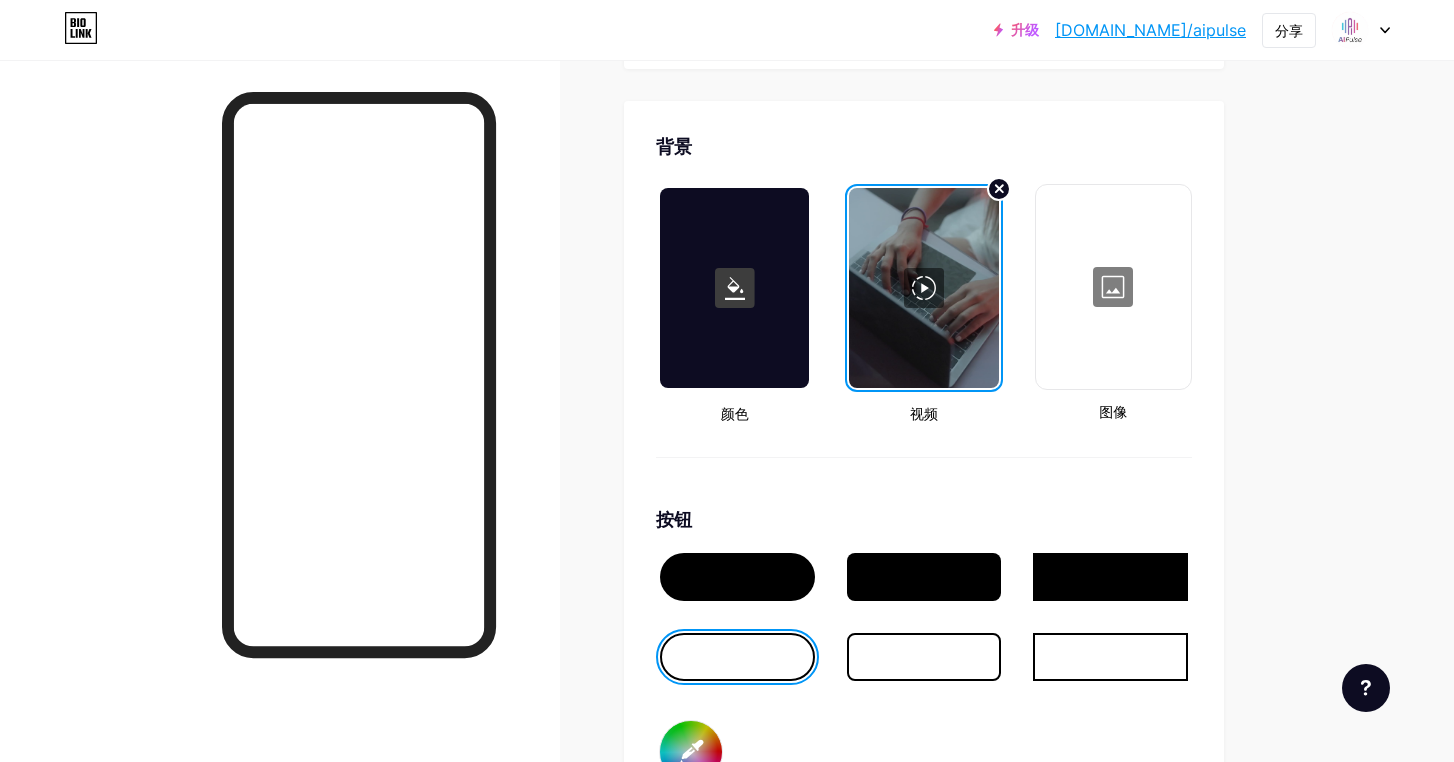 drag, startPoint x: 1450, startPoint y: 0, endPoint x: 1201, endPoint y: 101, distance: 268.70428 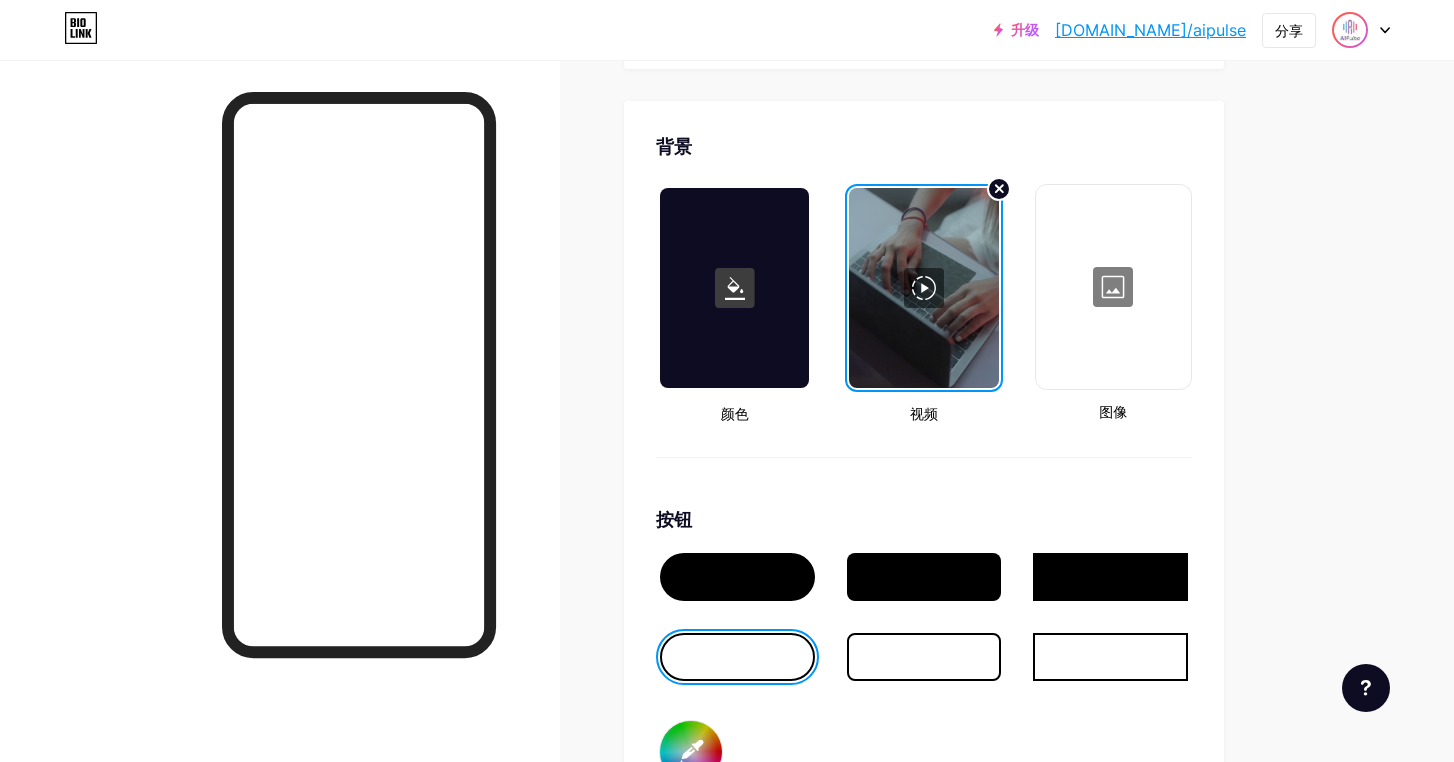 click at bounding box center [1350, 30] 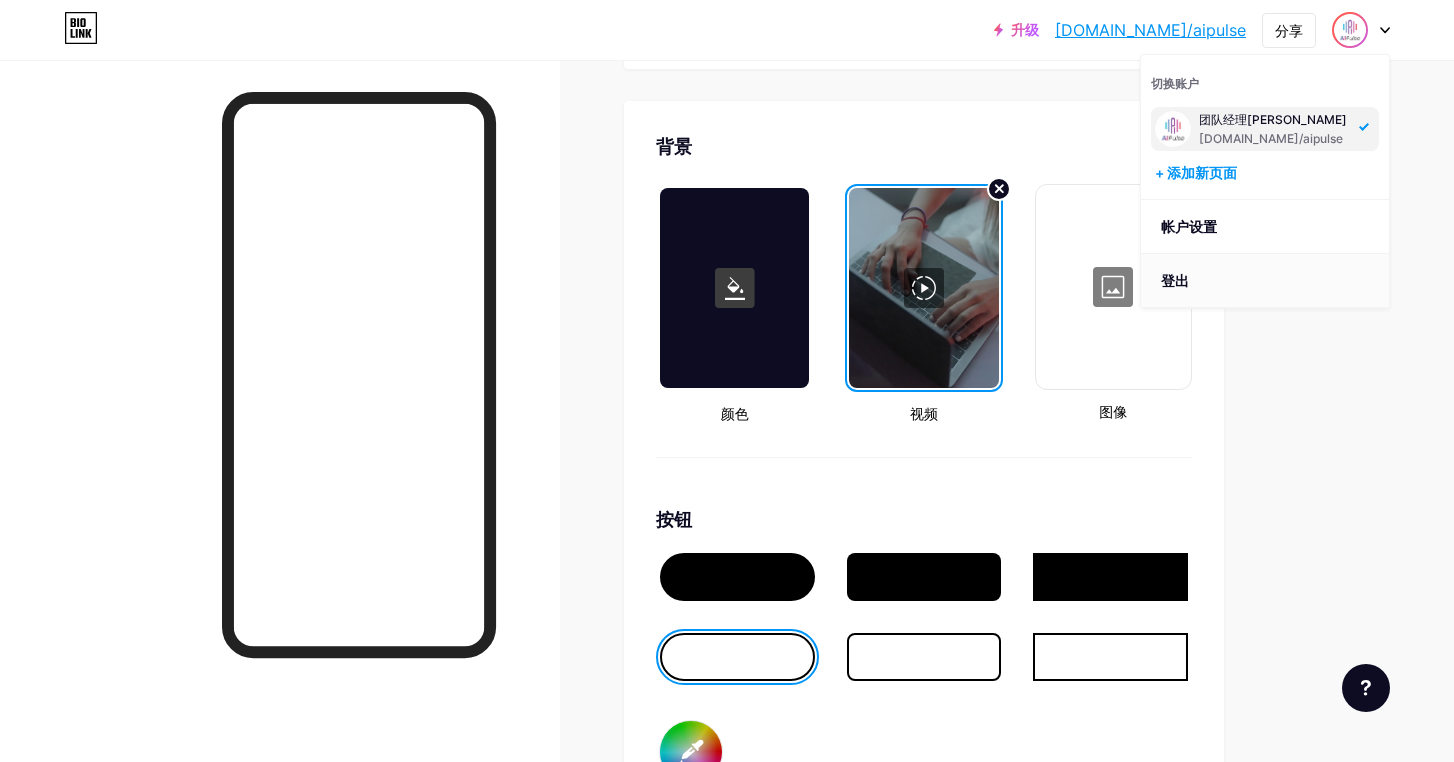 click on "登出" at bounding box center [1265, 281] 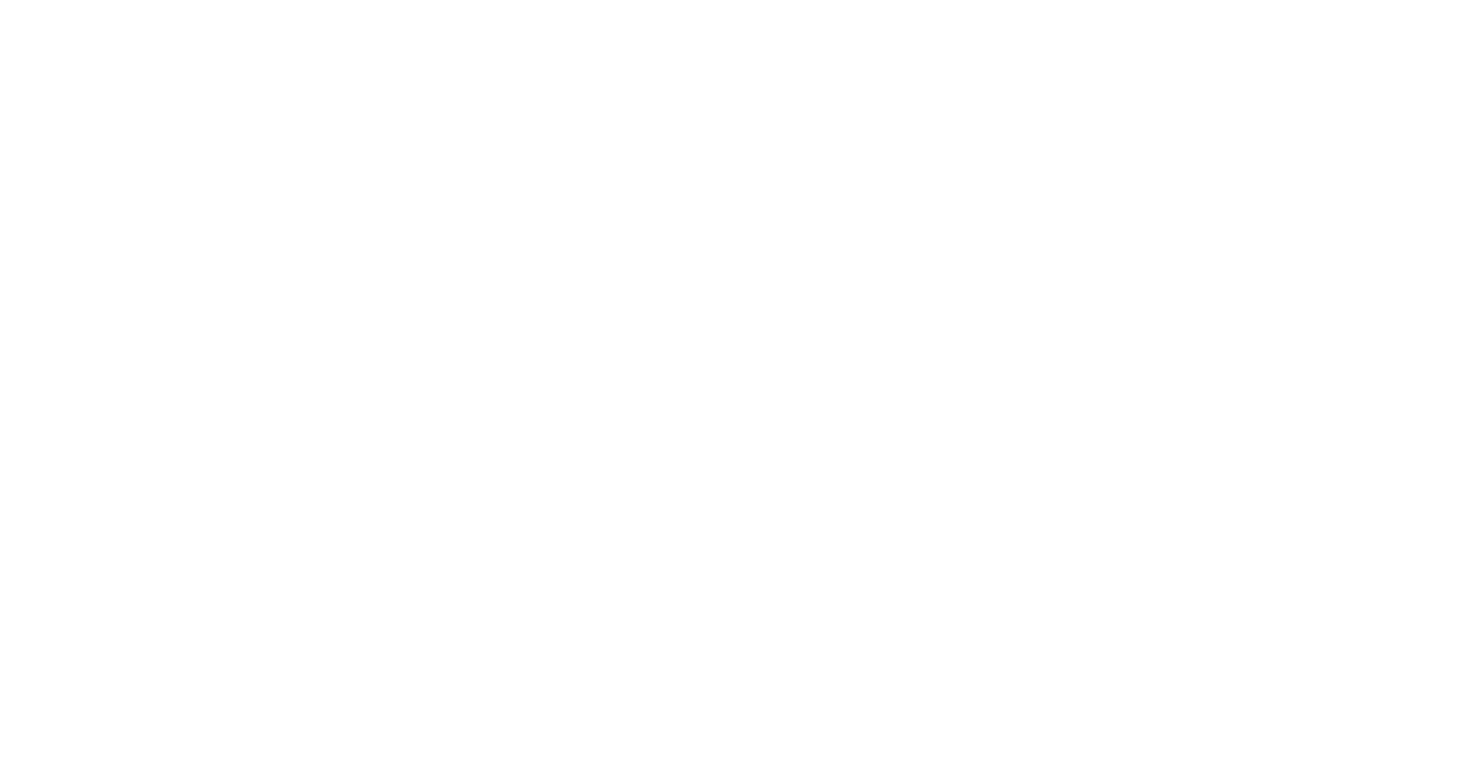 scroll, scrollTop: 0, scrollLeft: 0, axis: both 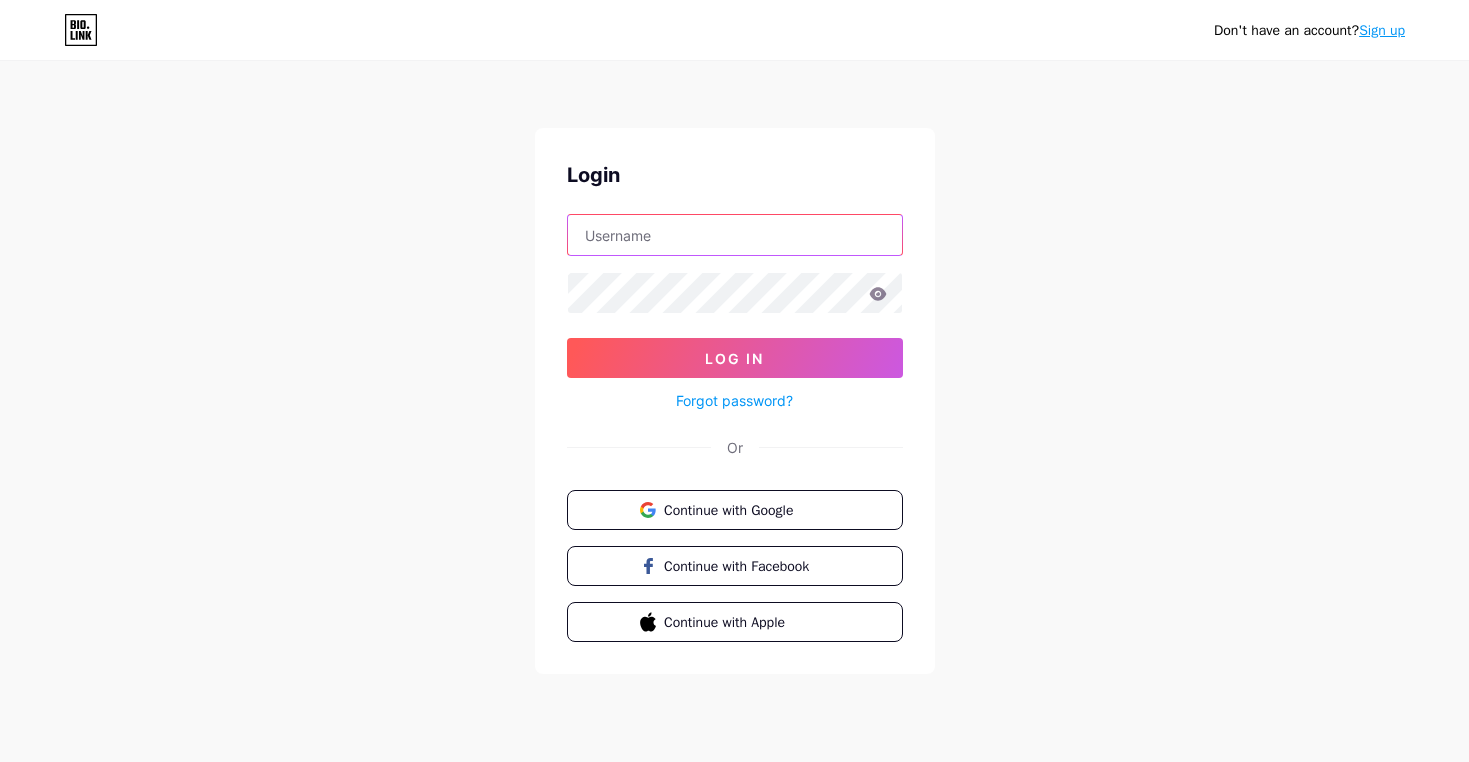 type on "[EMAIL_ADDRESS][DOMAIN_NAME]" 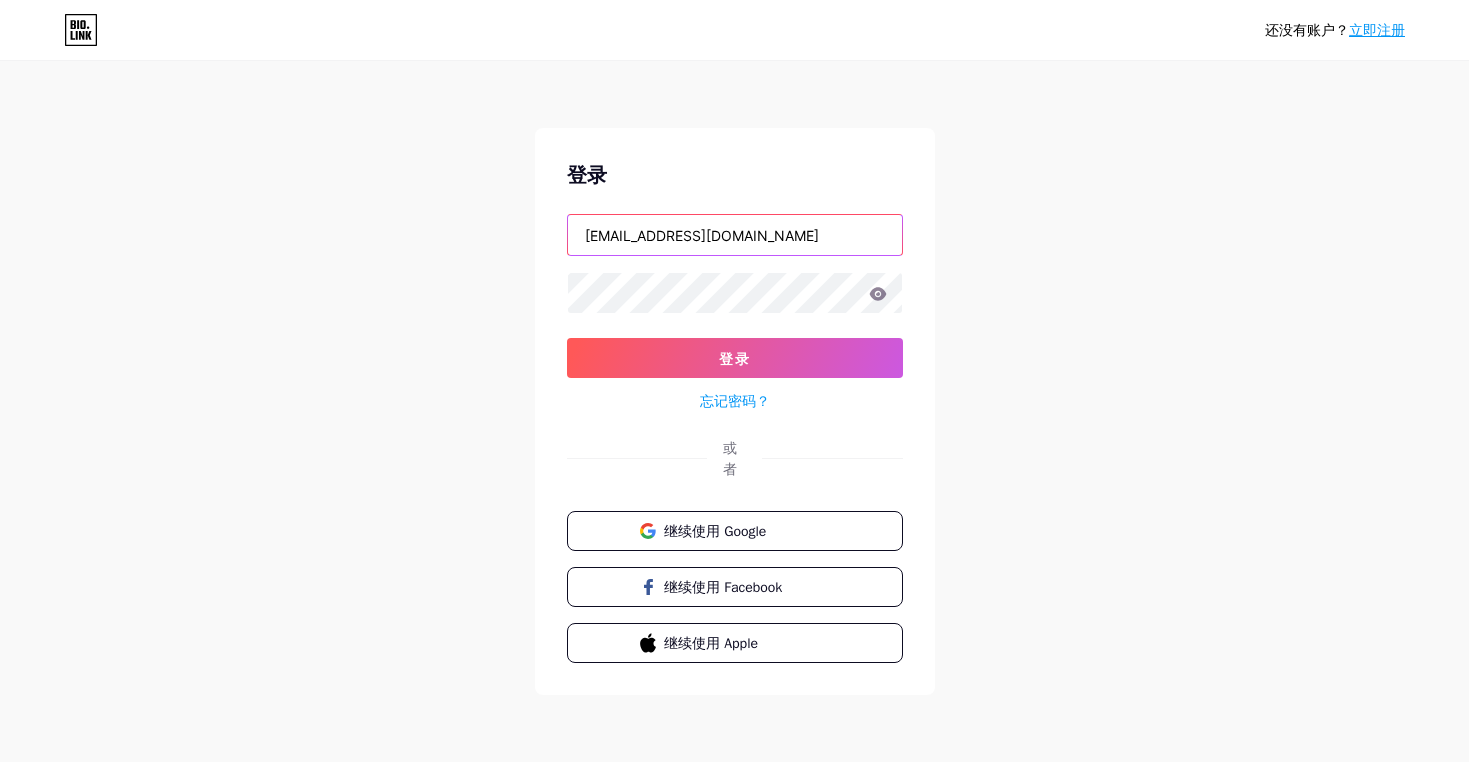 click on "[EMAIL_ADDRESS][DOMAIN_NAME]" at bounding box center [735, 235] 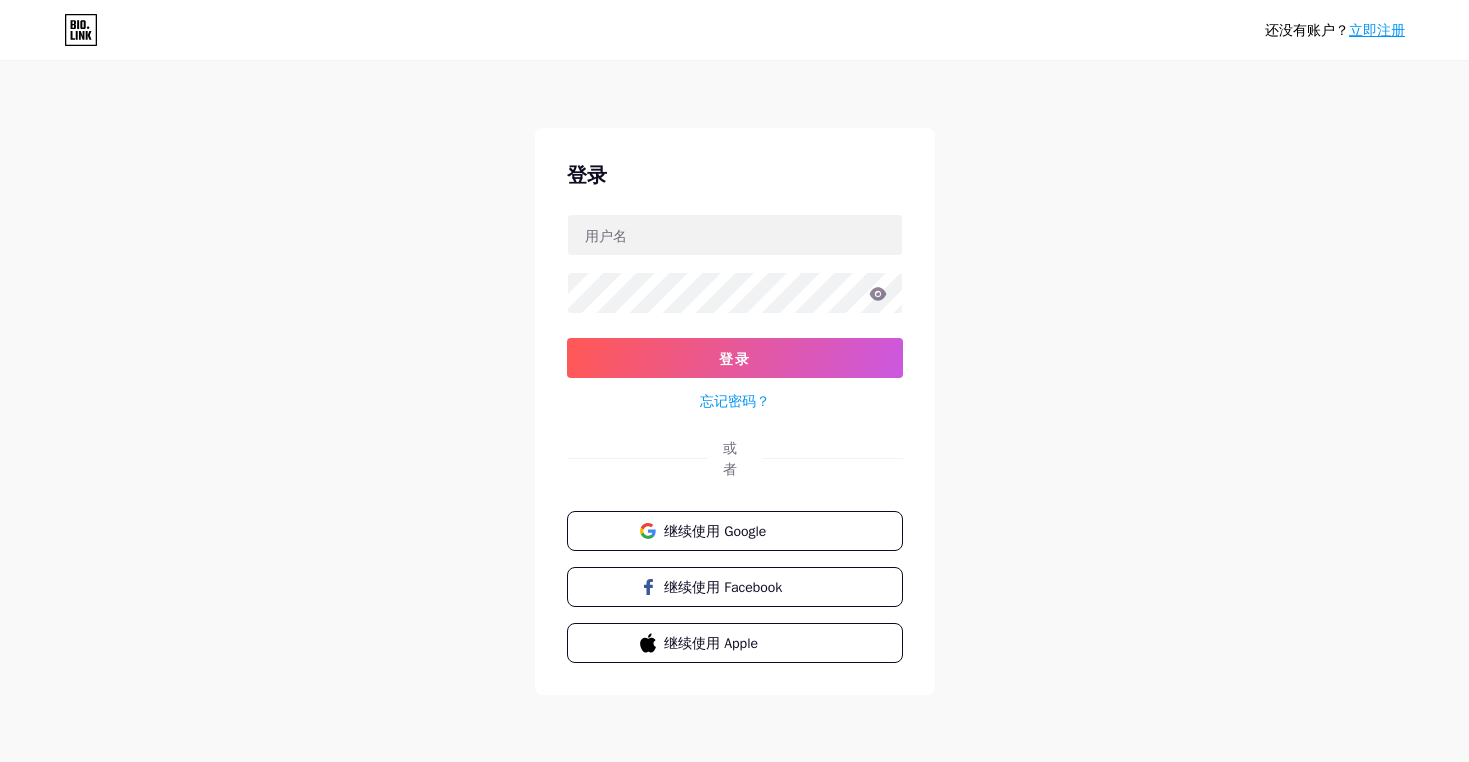 click on "还没有账户？ 立即注册   登录                   登录
忘记密码？
或者       继续使用 Google     继续使用 Facebook
继续使用 Apple" at bounding box center [734, 379] 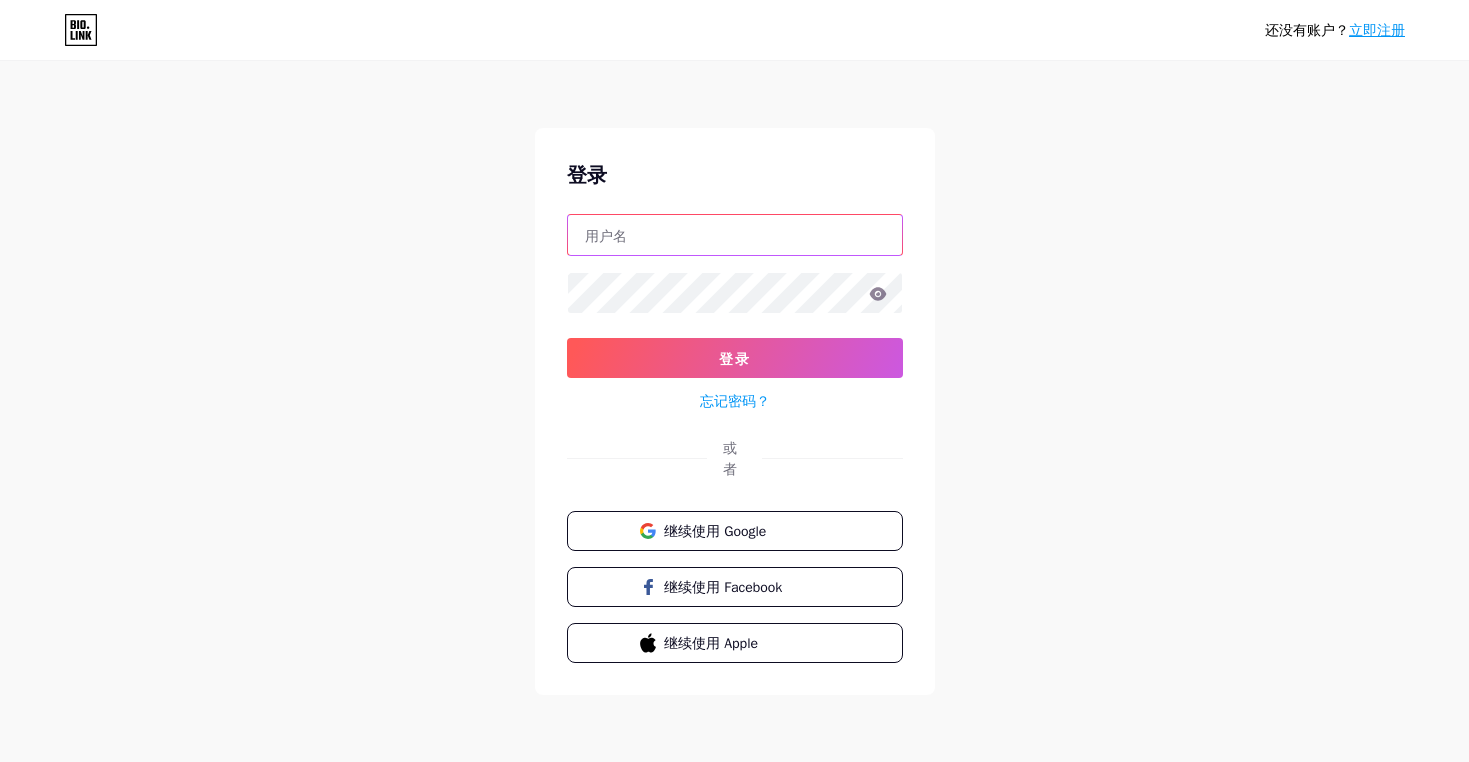 click at bounding box center (735, 235) 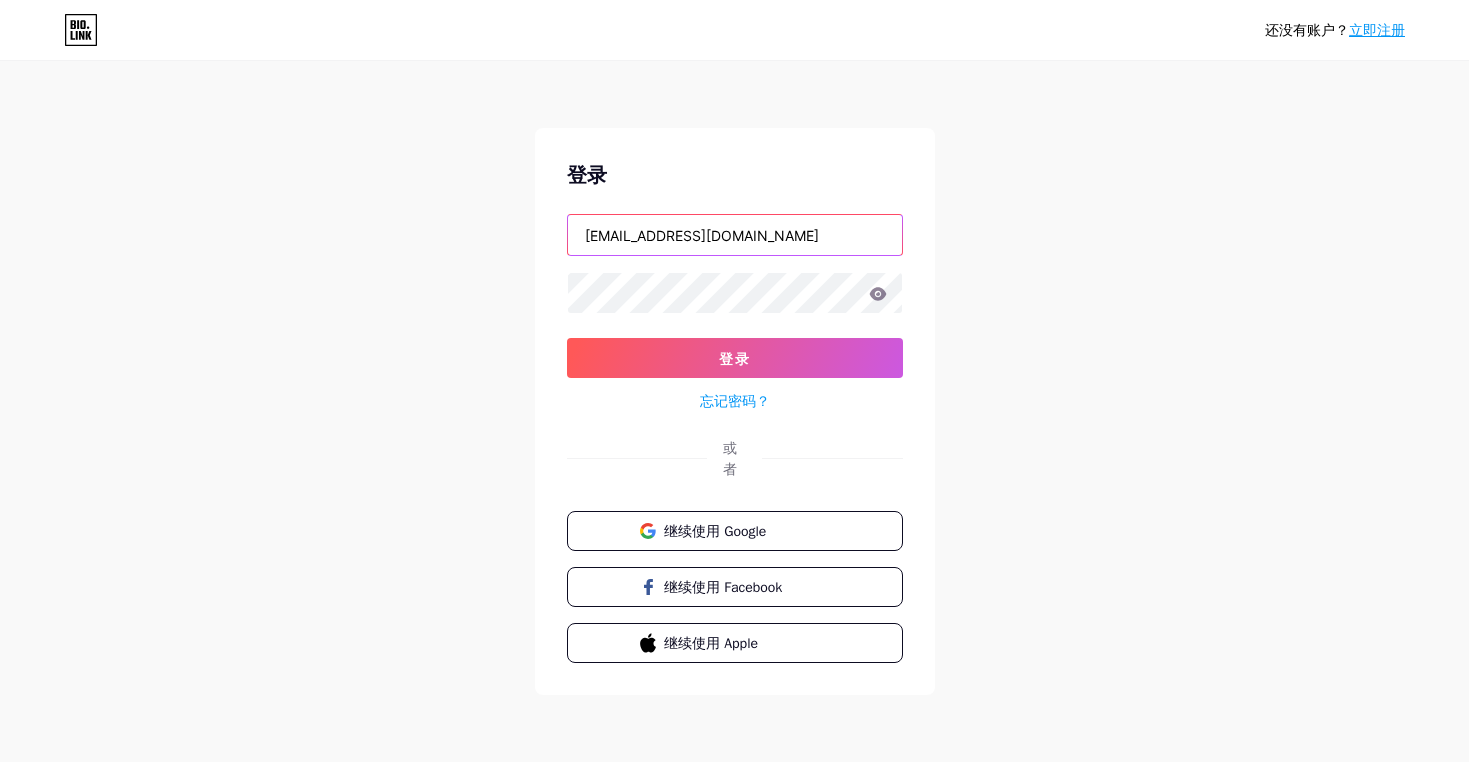 type on "[EMAIL_ADDRESS][DOMAIN_NAME]" 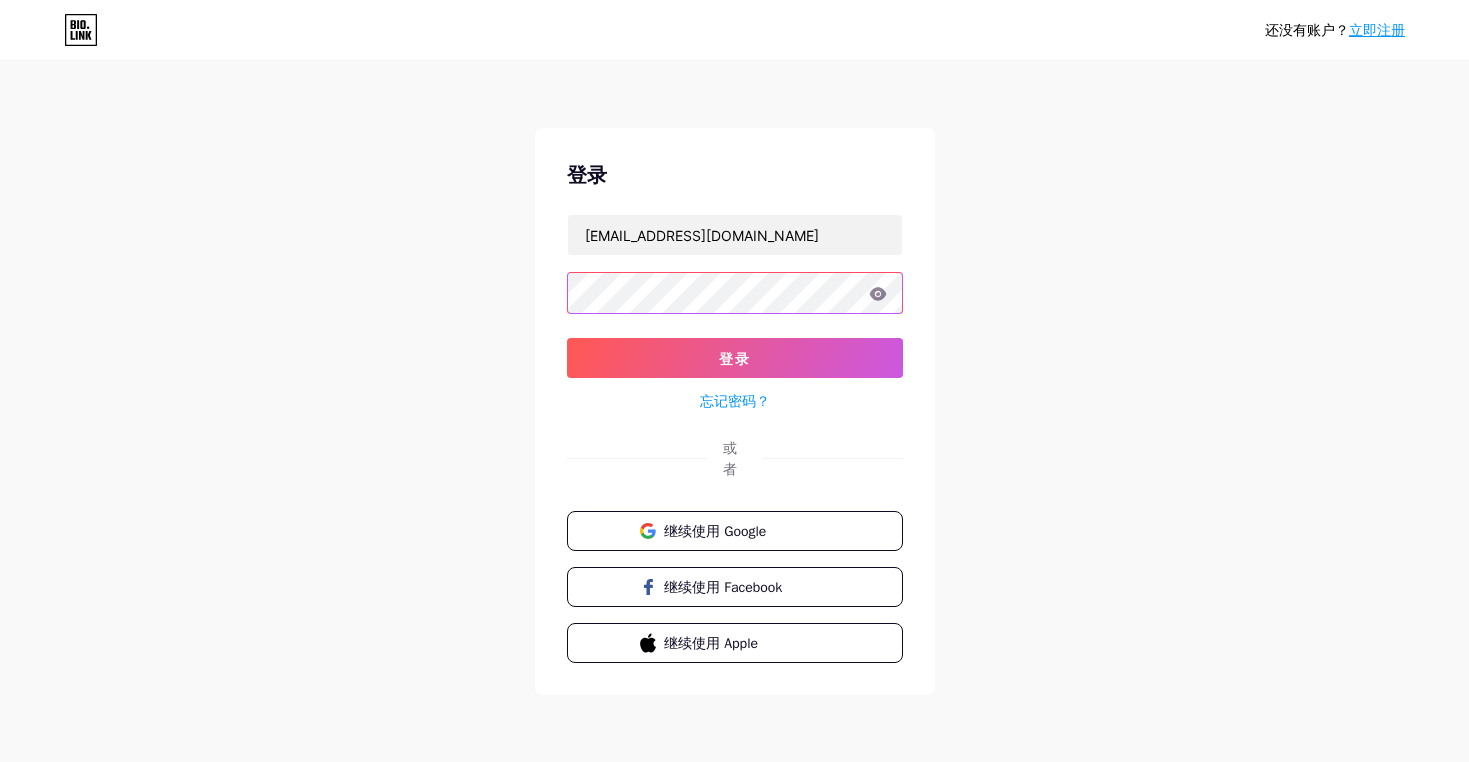 click on "还没有账户？ 立即注册   登录     Erjonamulaj13@gmail.com               登录
忘记密码？
或者       继续使用 Google     继续使用 Facebook
继续使用 Apple" at bounding box center [734, 379] 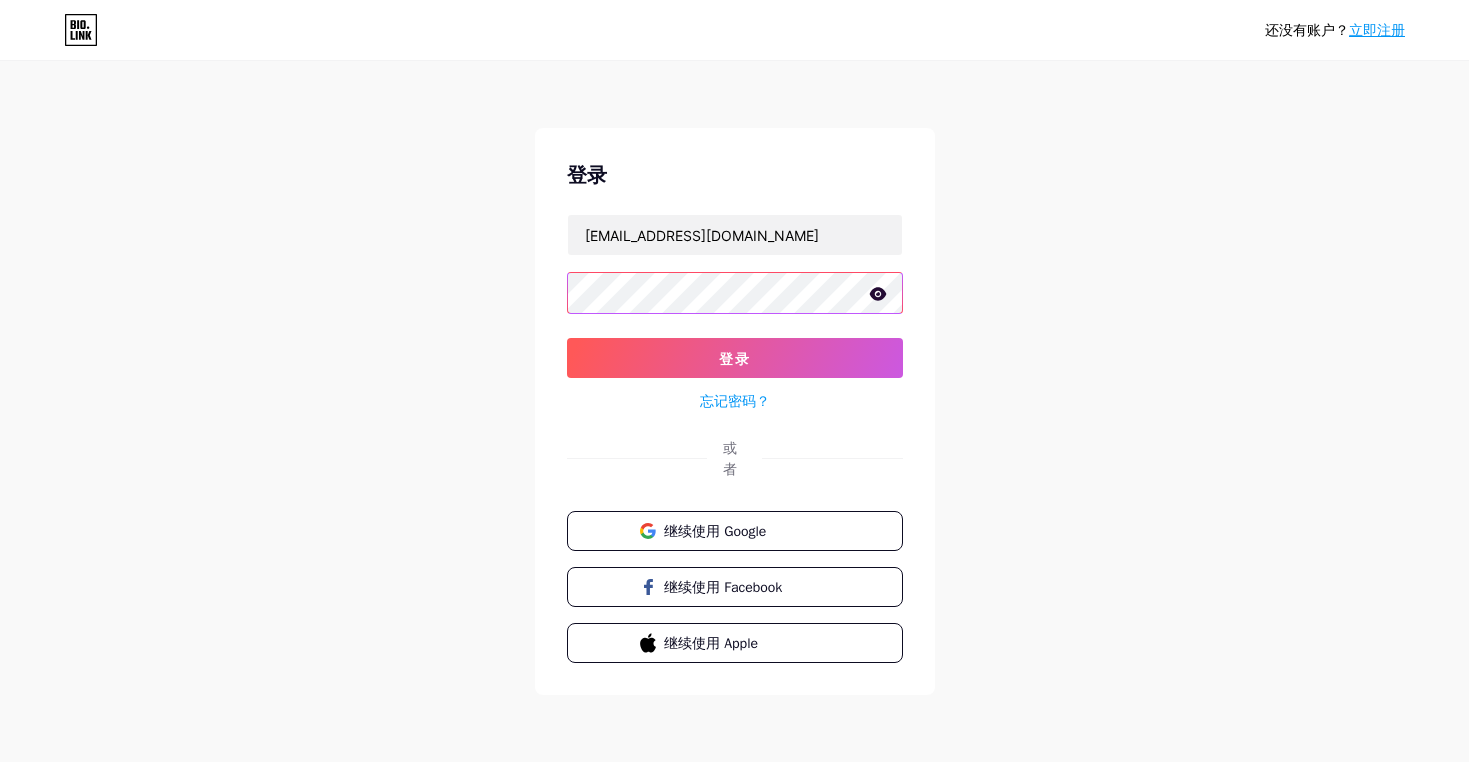 click on "登录" at bounding box center [735, 358] 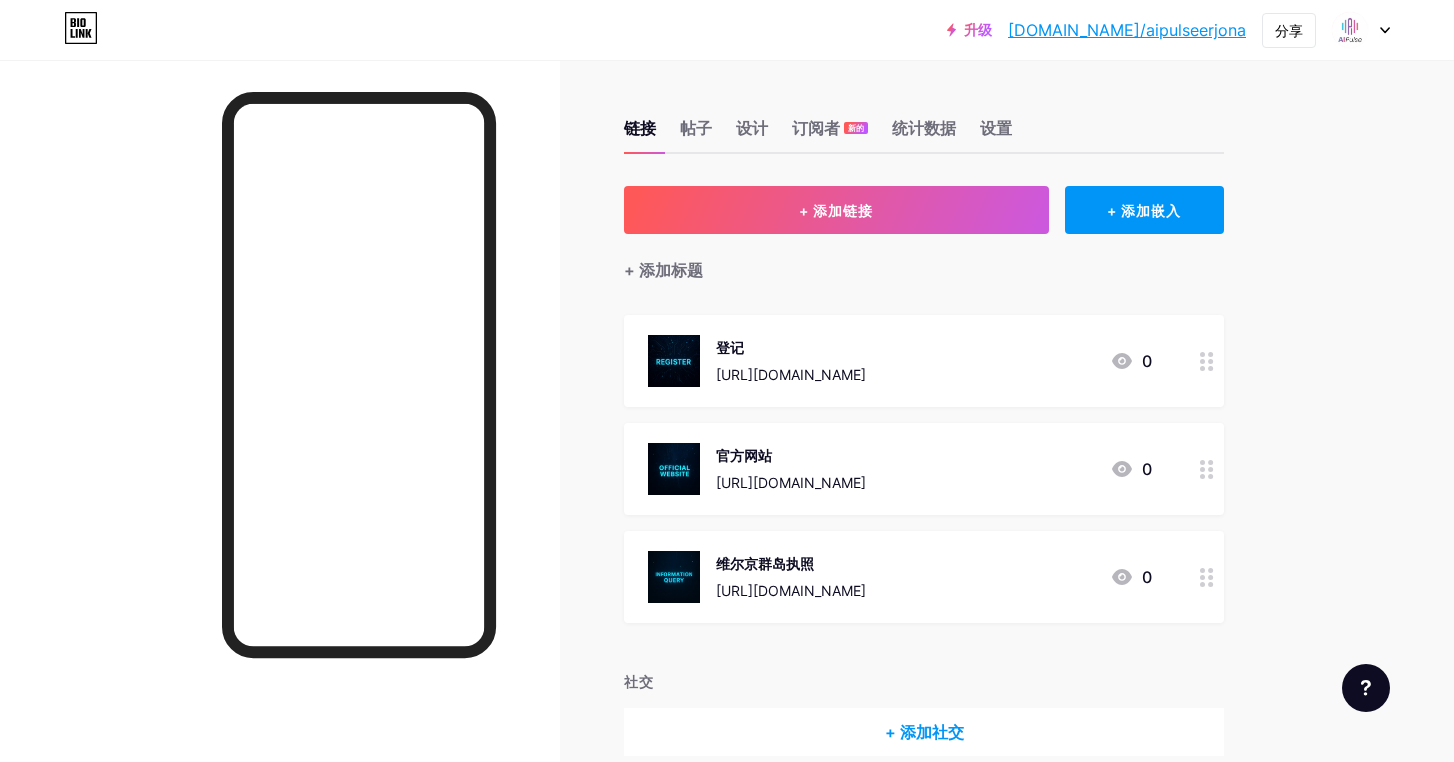click 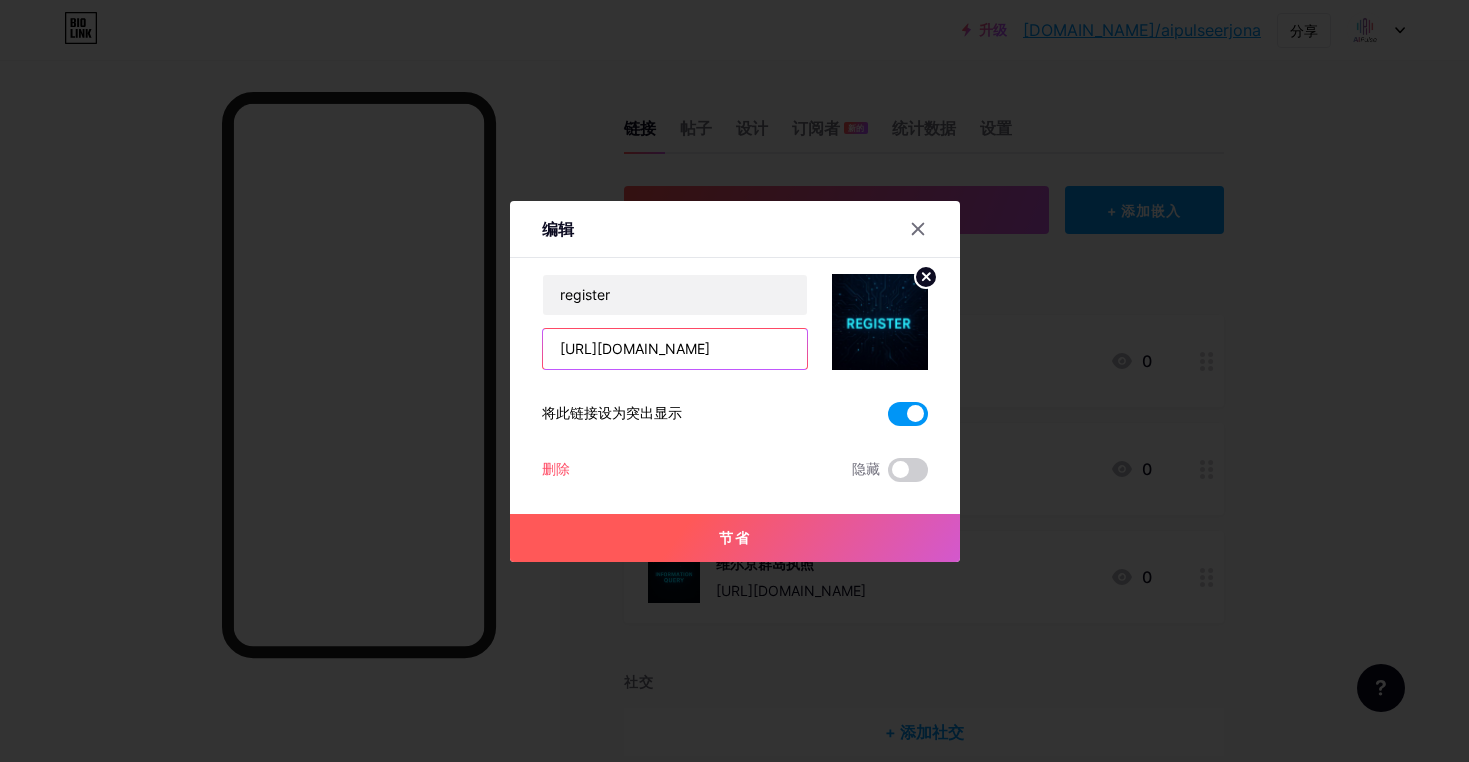 click on "[URL][DOMAIN_NAME]" at bounding box center [675, 349] 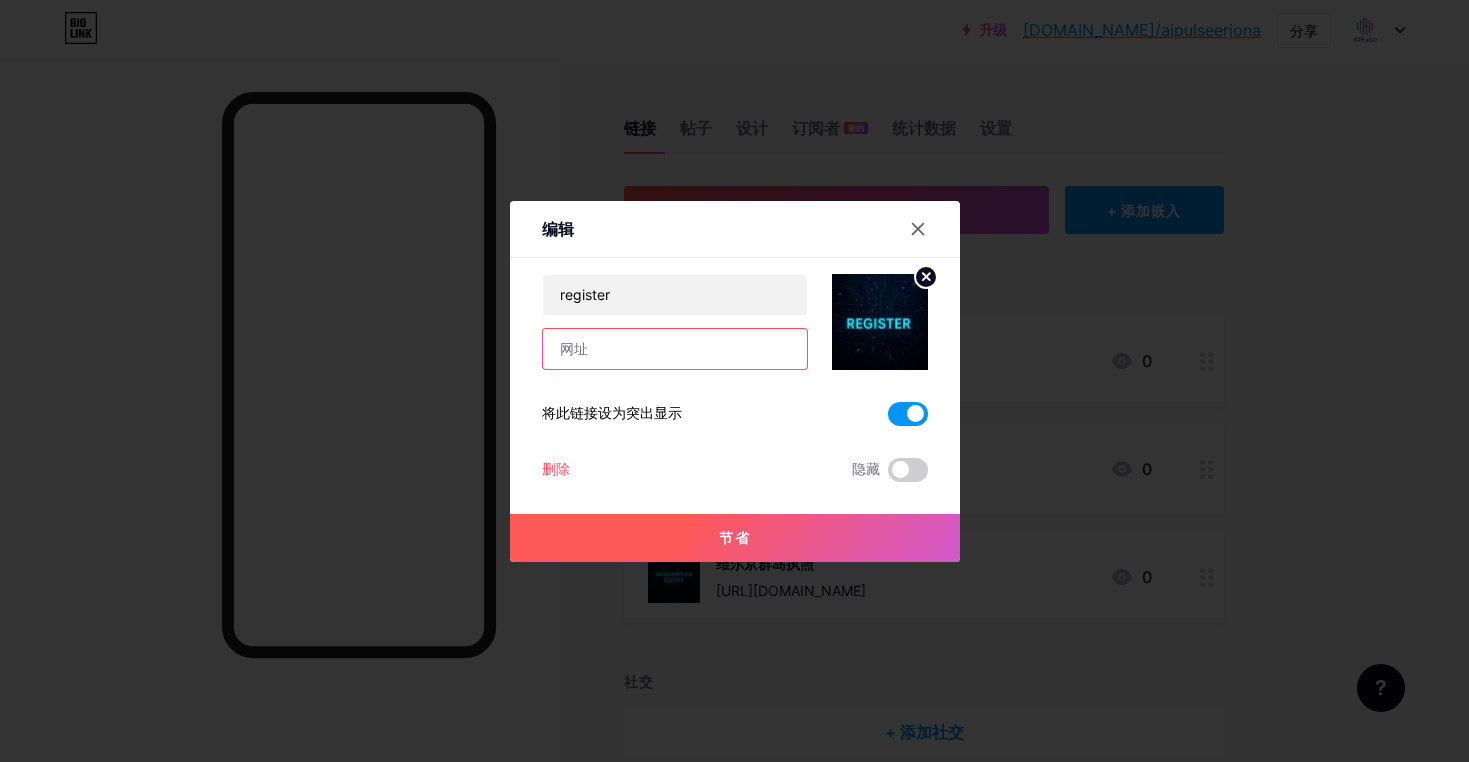 paste on "[EMAIL_ADDRESS][DOMAIN_NAME]" 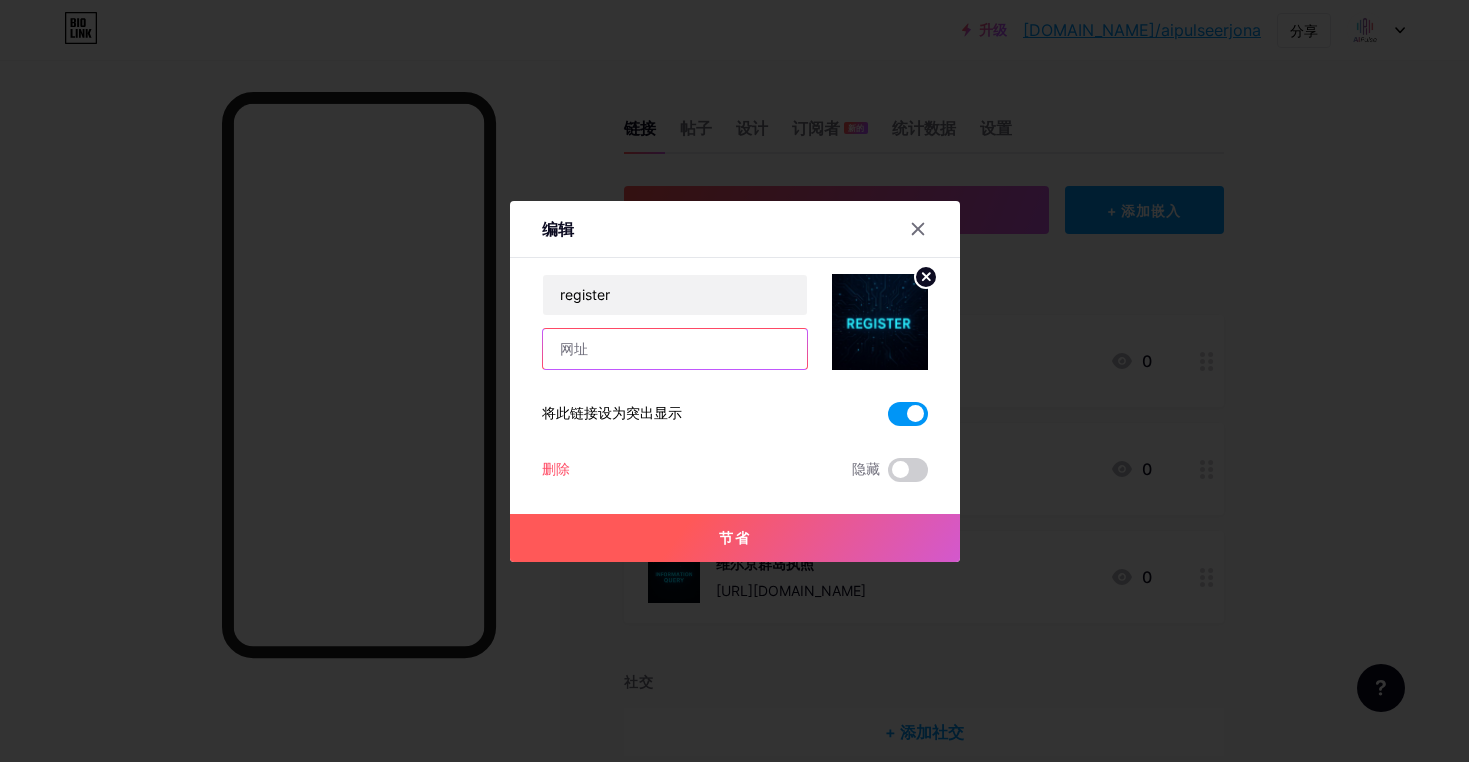 type on "[EMAIL_ADDRESS][DOMAIN_NAME]" 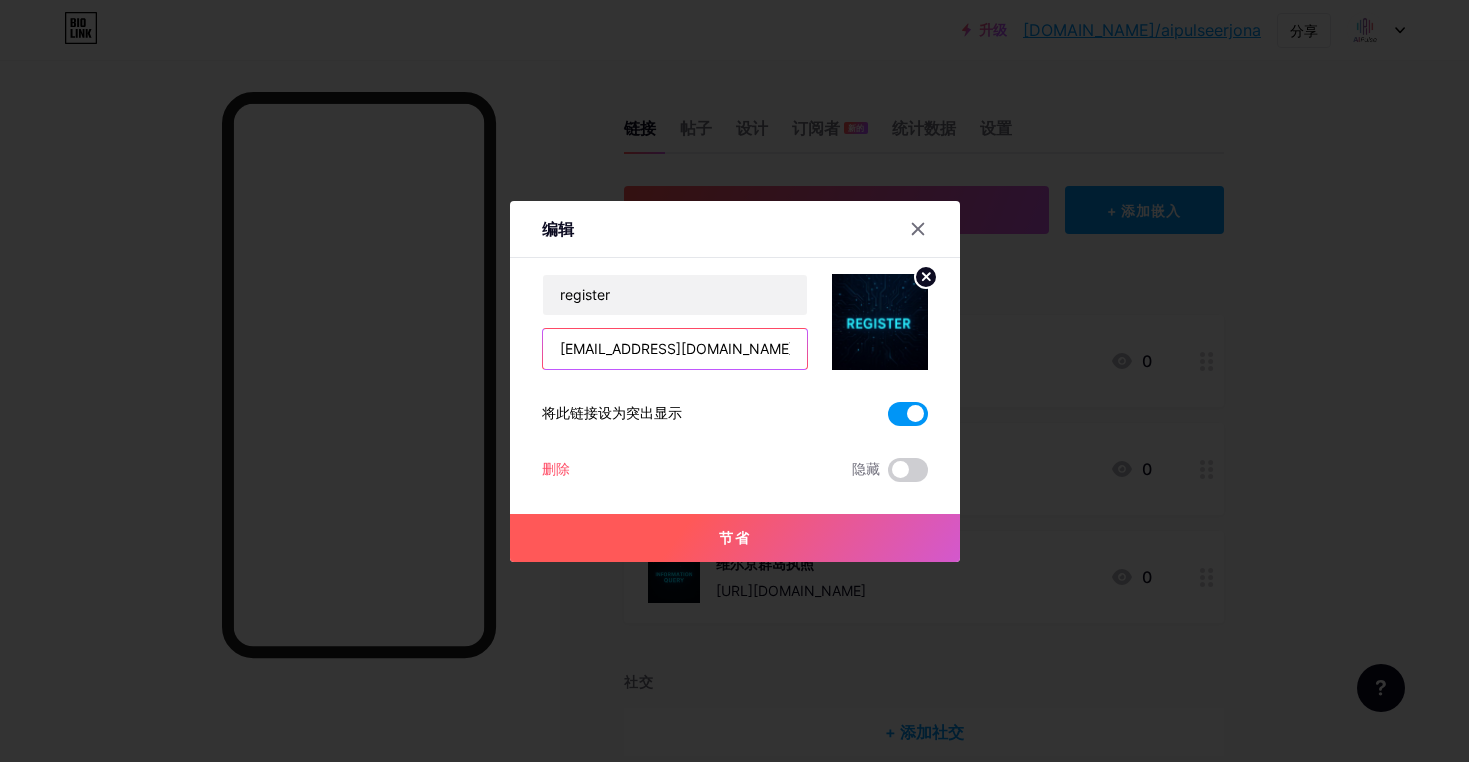 drag, startPoint x: 763, startPoint y: 346, endPoint x: 164, endPoint y: 309, distance: 600.14166 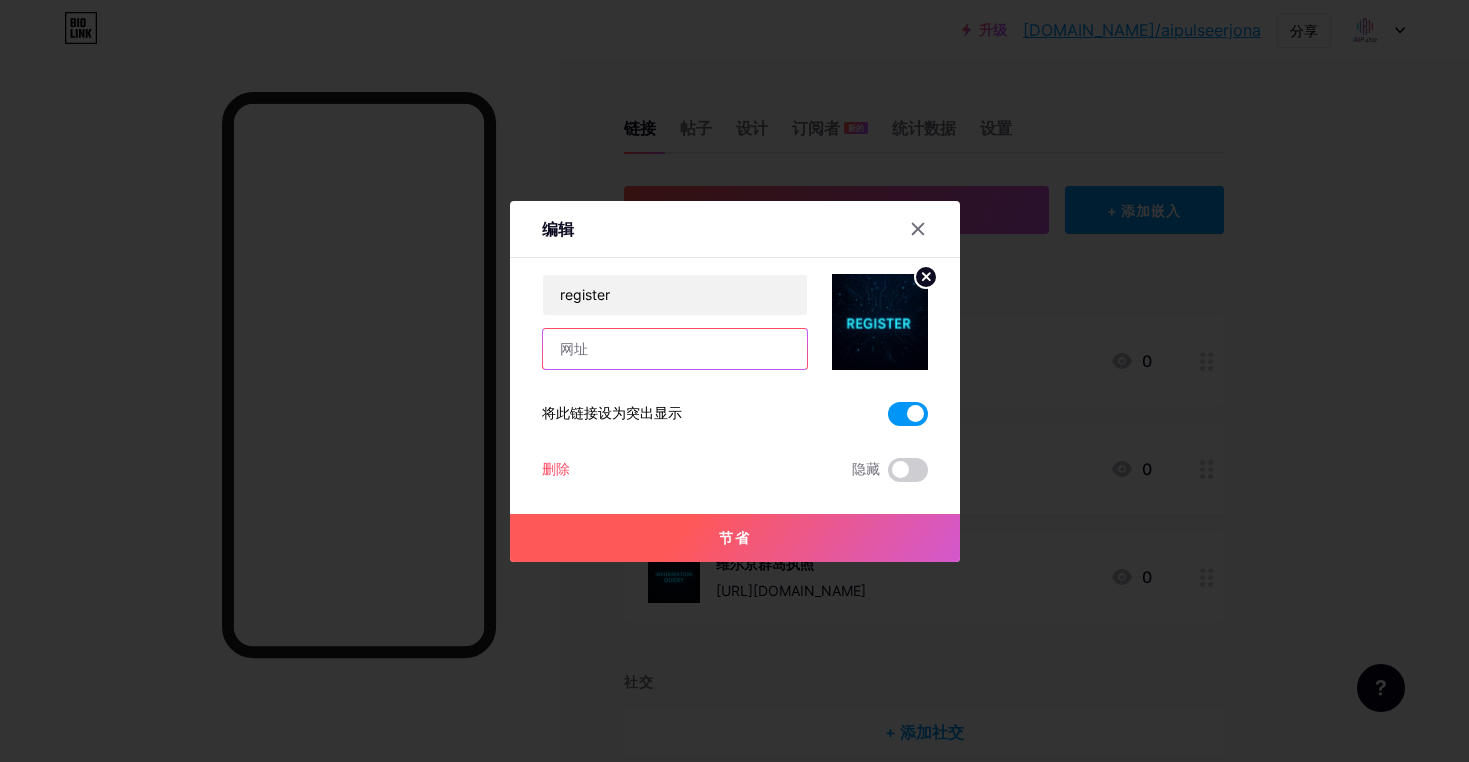 click at bounding box center (675, 349) 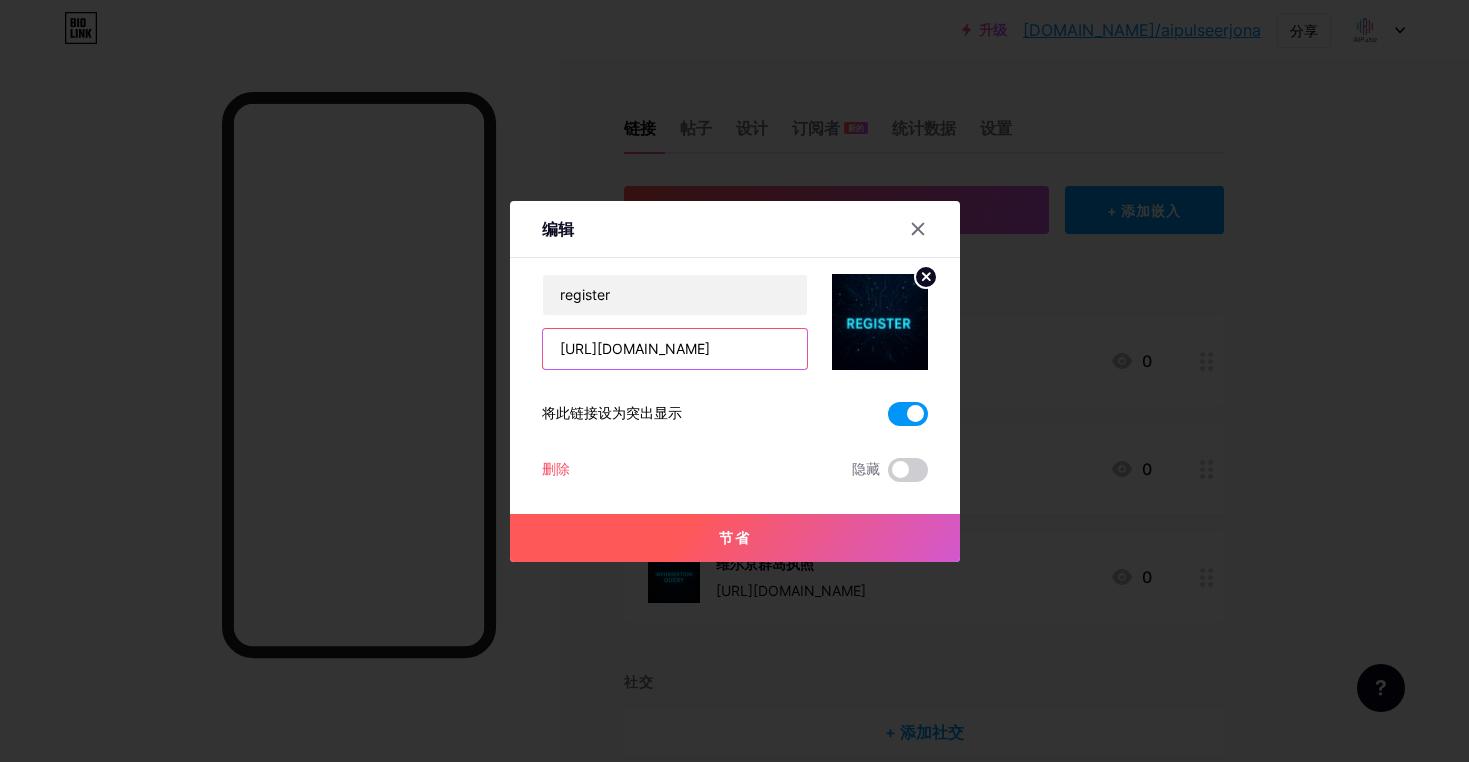 scroll, scrollTop: 0, scrollLeft: 125, axis: horizontal 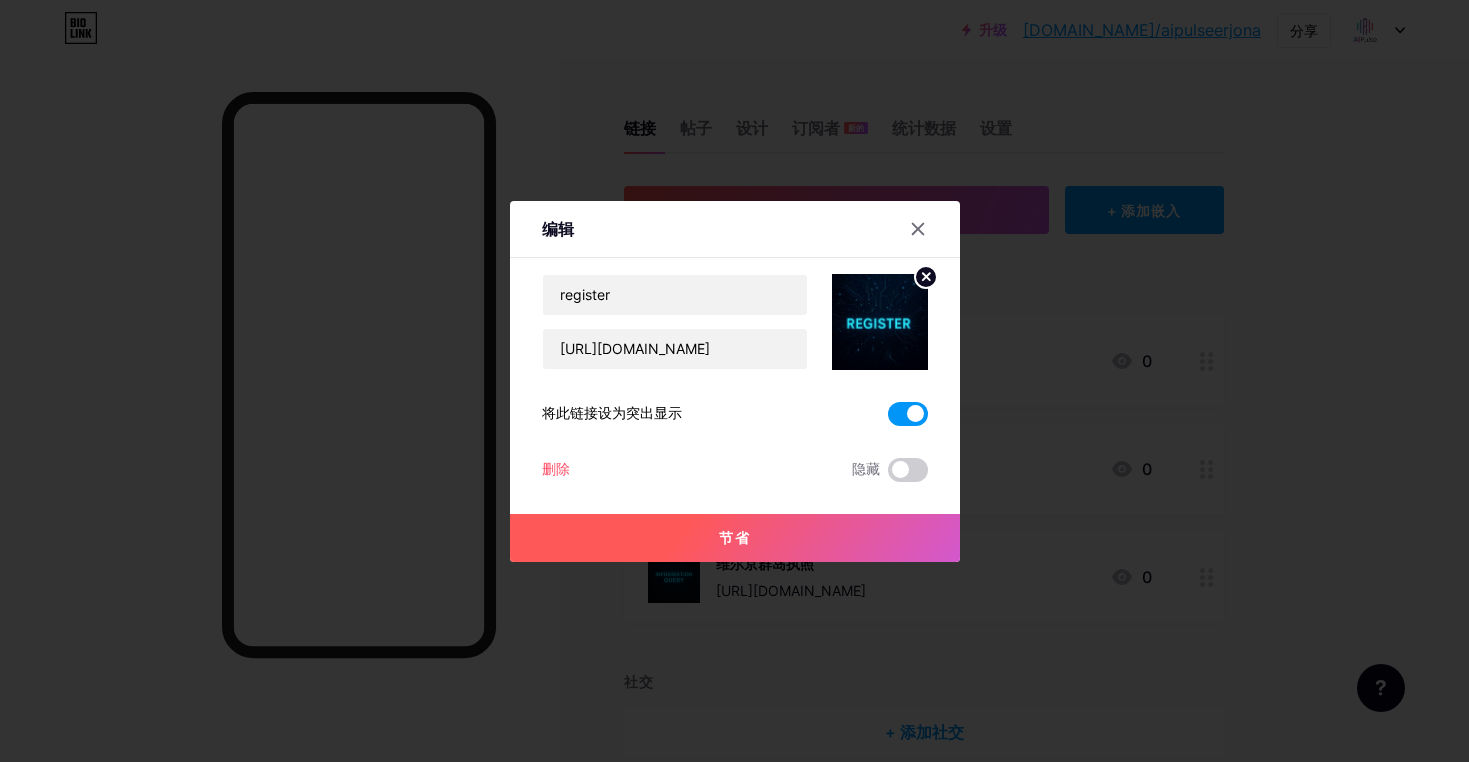 click on "节省" at bounding box center (735, 537) 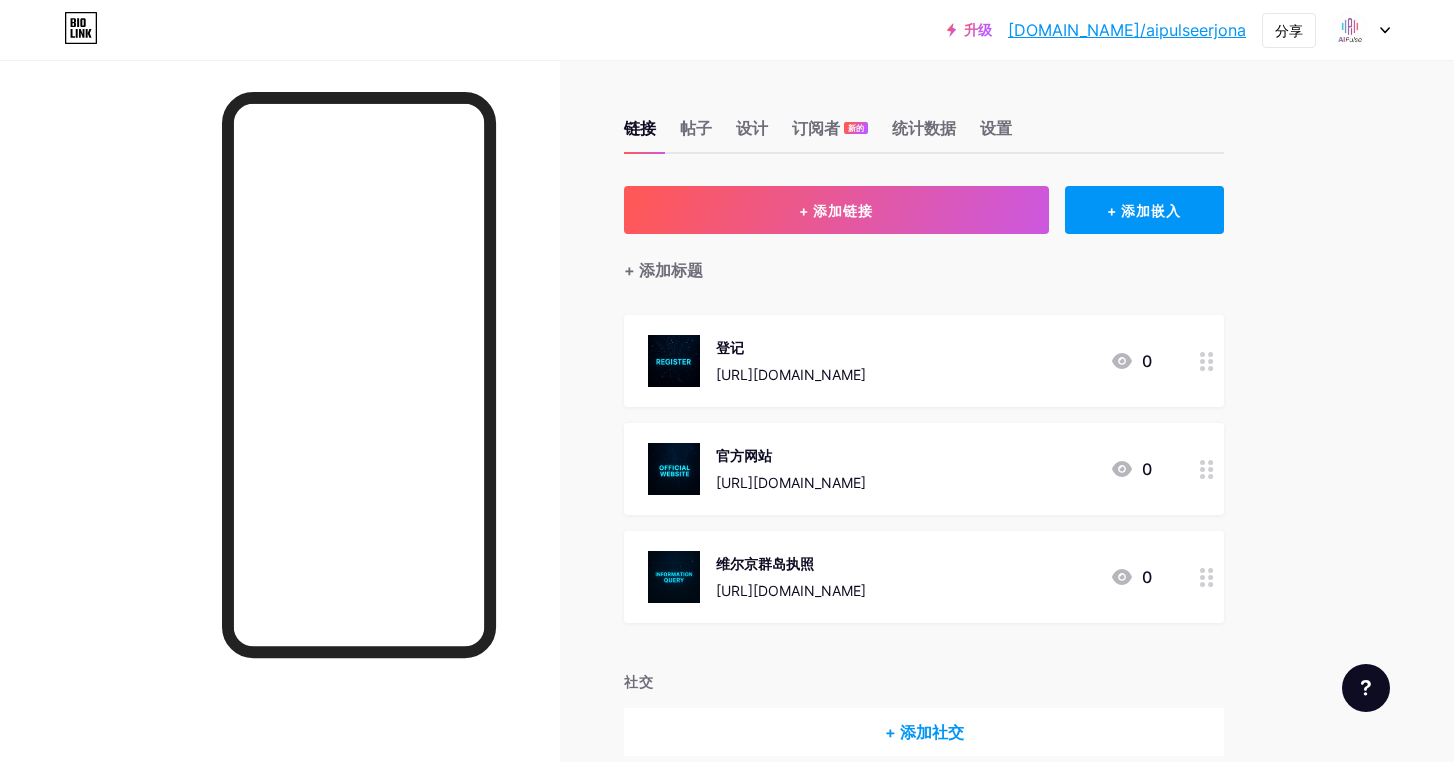 click on "+ 添加标题" at bounding box center [924, 258] 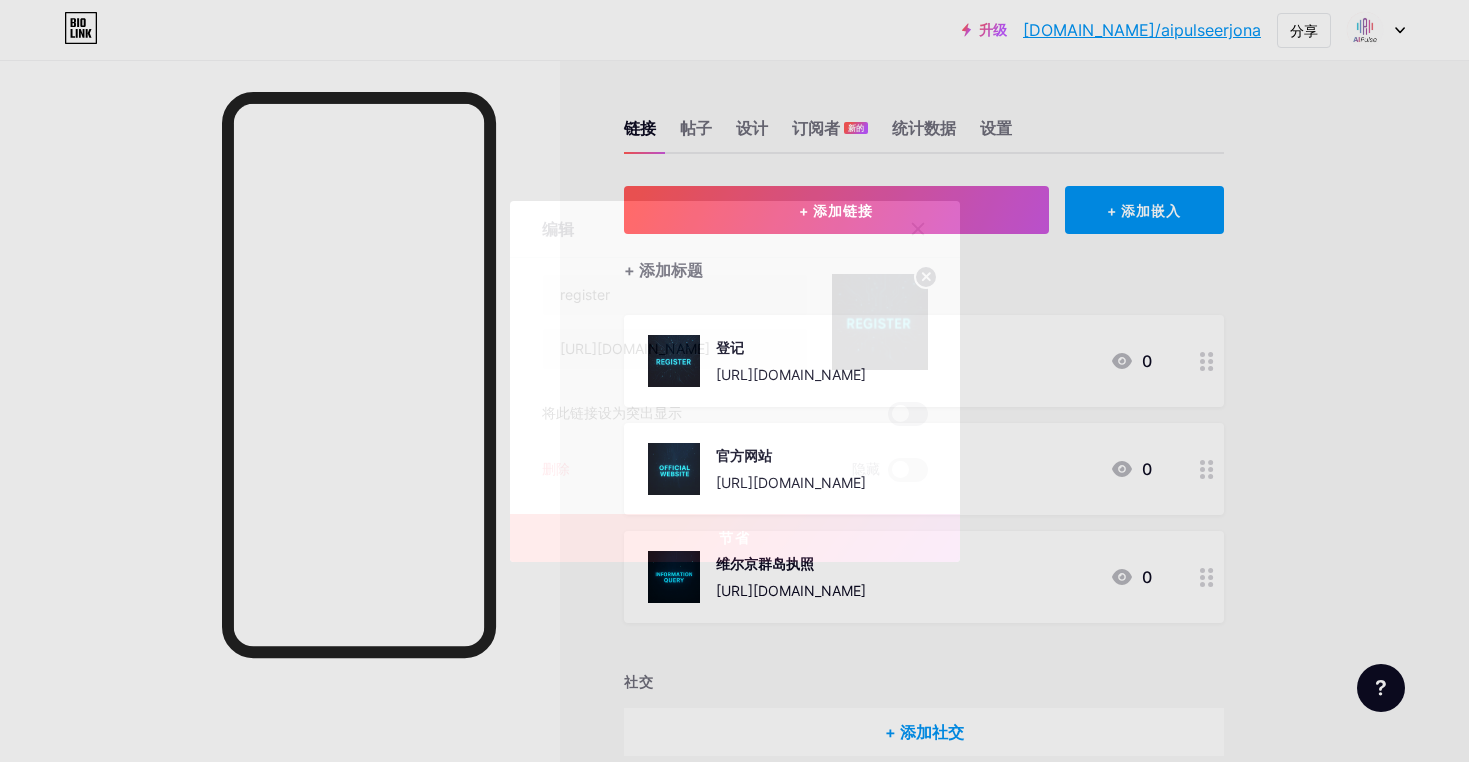 click at bounding box center [908, 414] 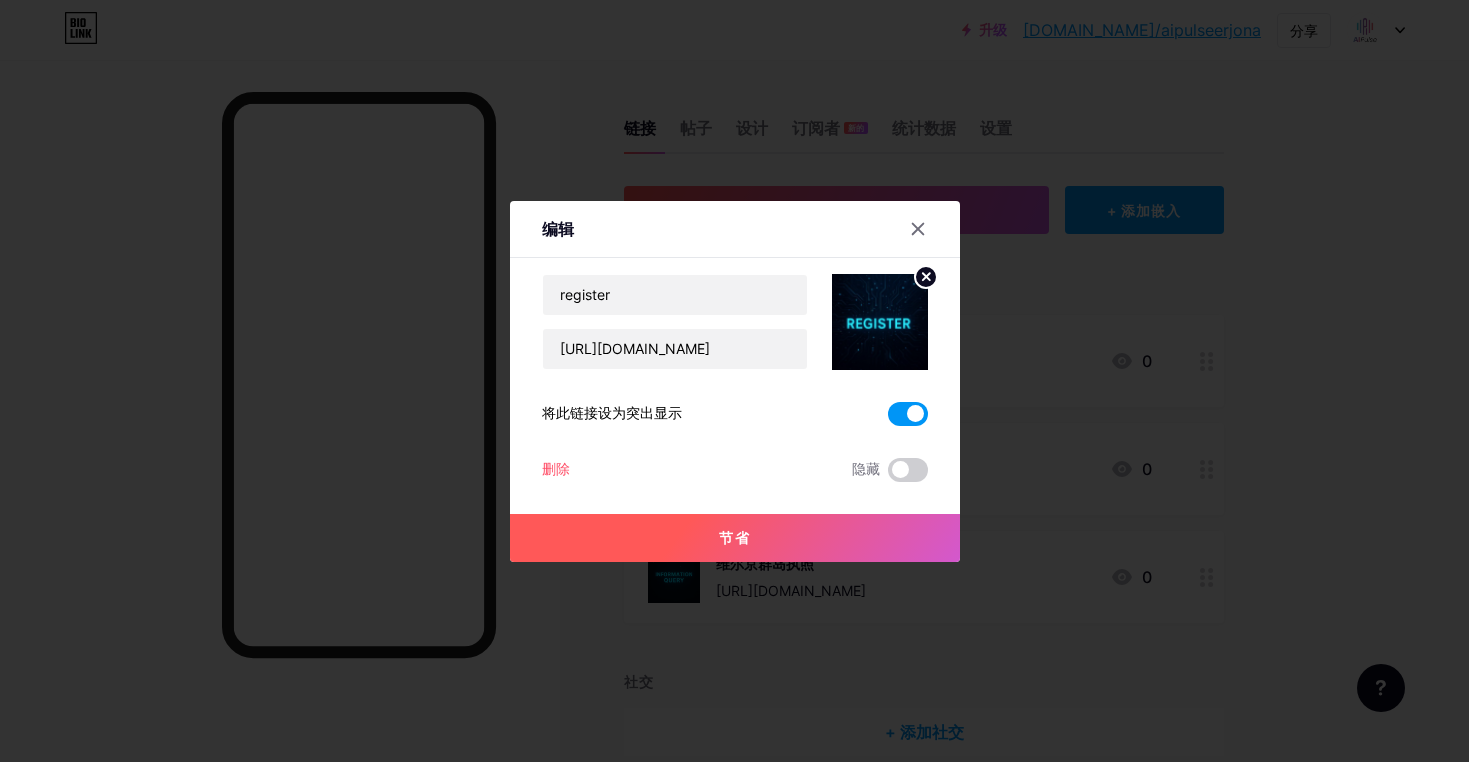 click on "节省" at bounding box center (735, 538) 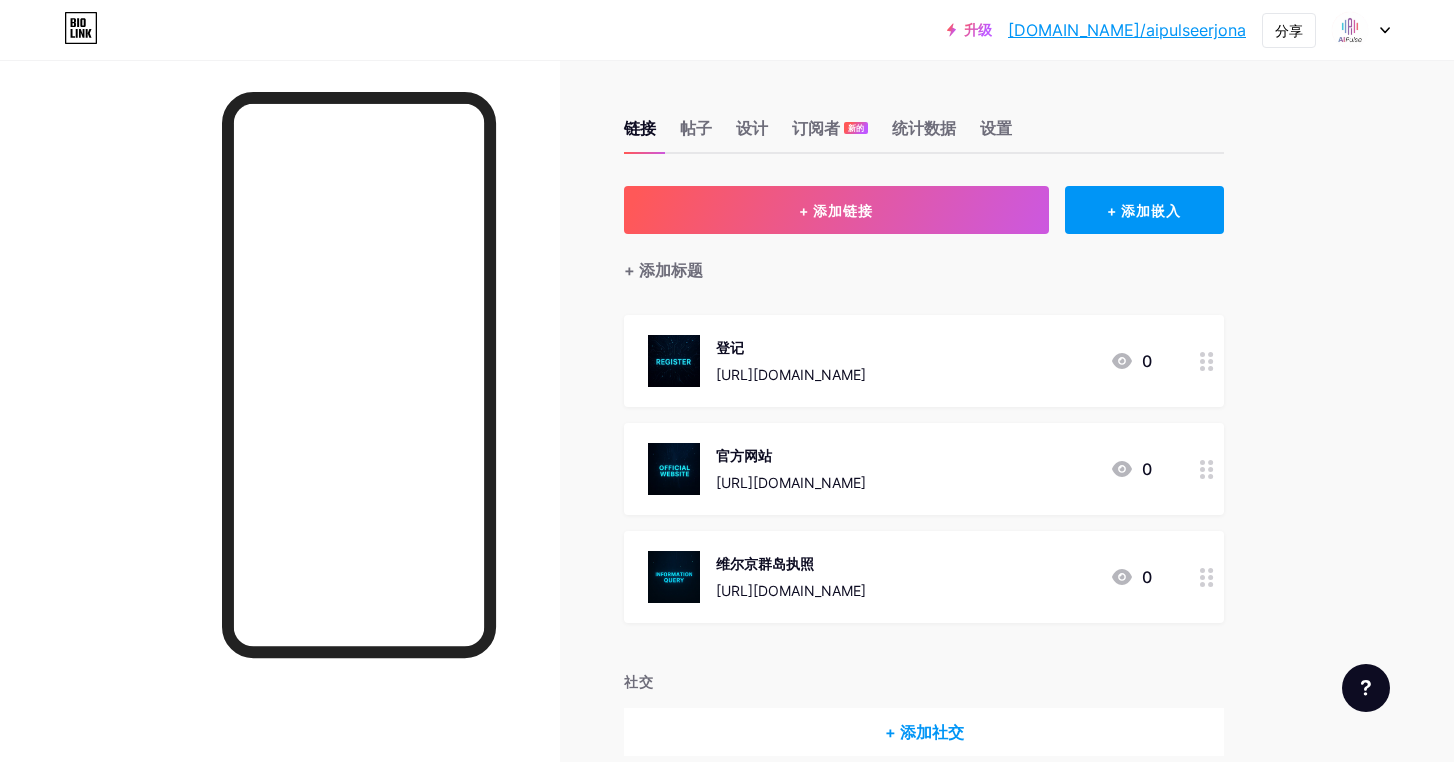 click on "+ 添加标题" at bounding box center (924, 258) 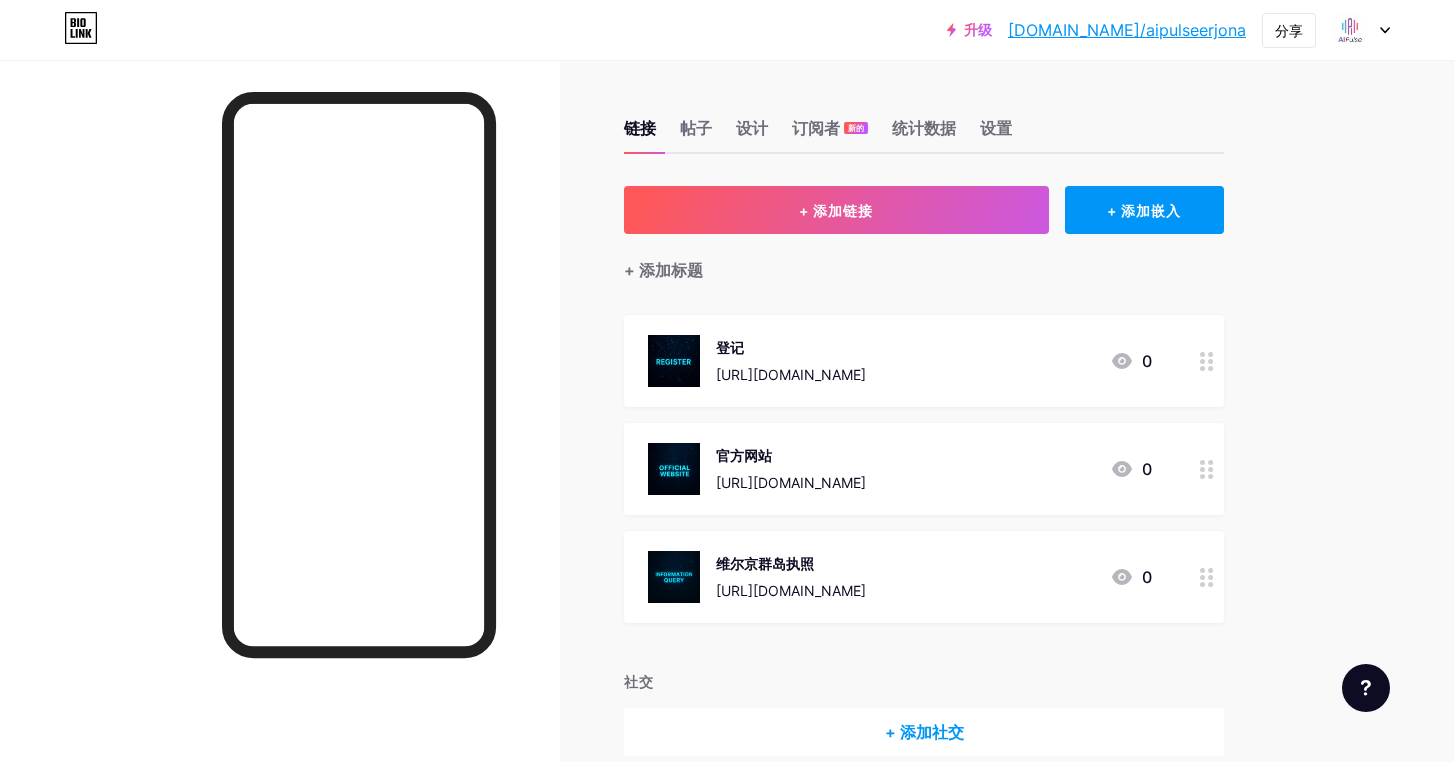 click on "+ 添加标题" at bounding box center [924, 258] 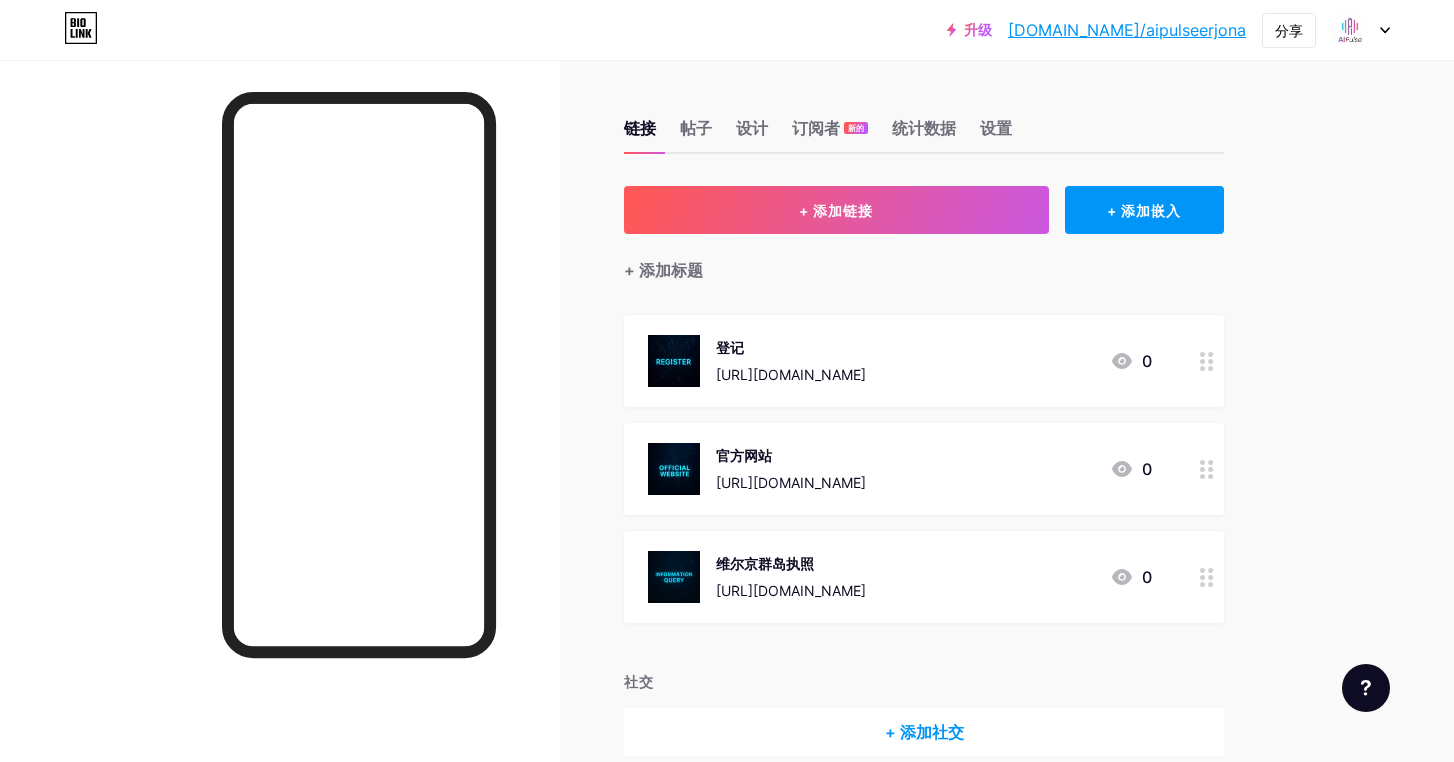 click 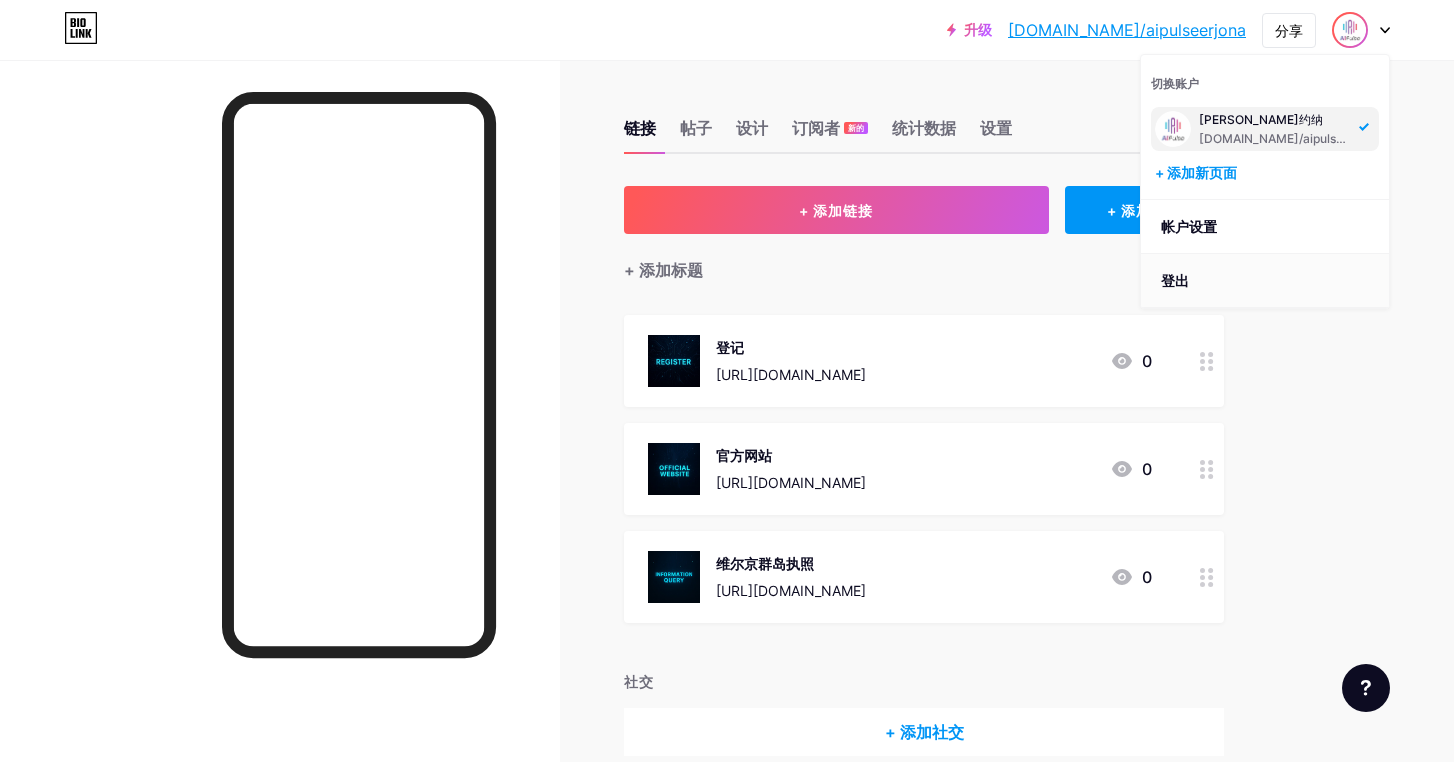 click on "登出" at bounding box center (1265, 281) 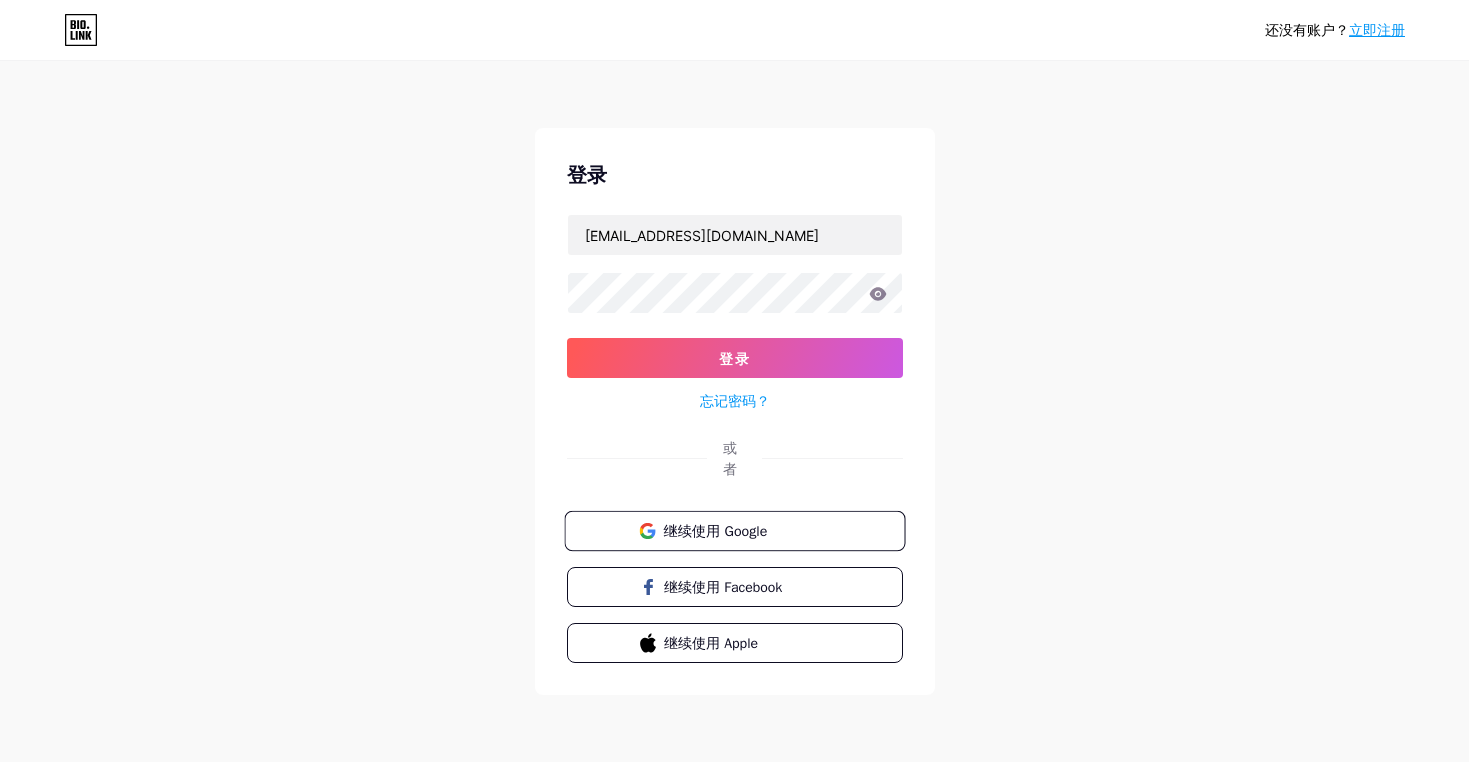 click on "继续使用 Google" at bounding box center (715, 530) 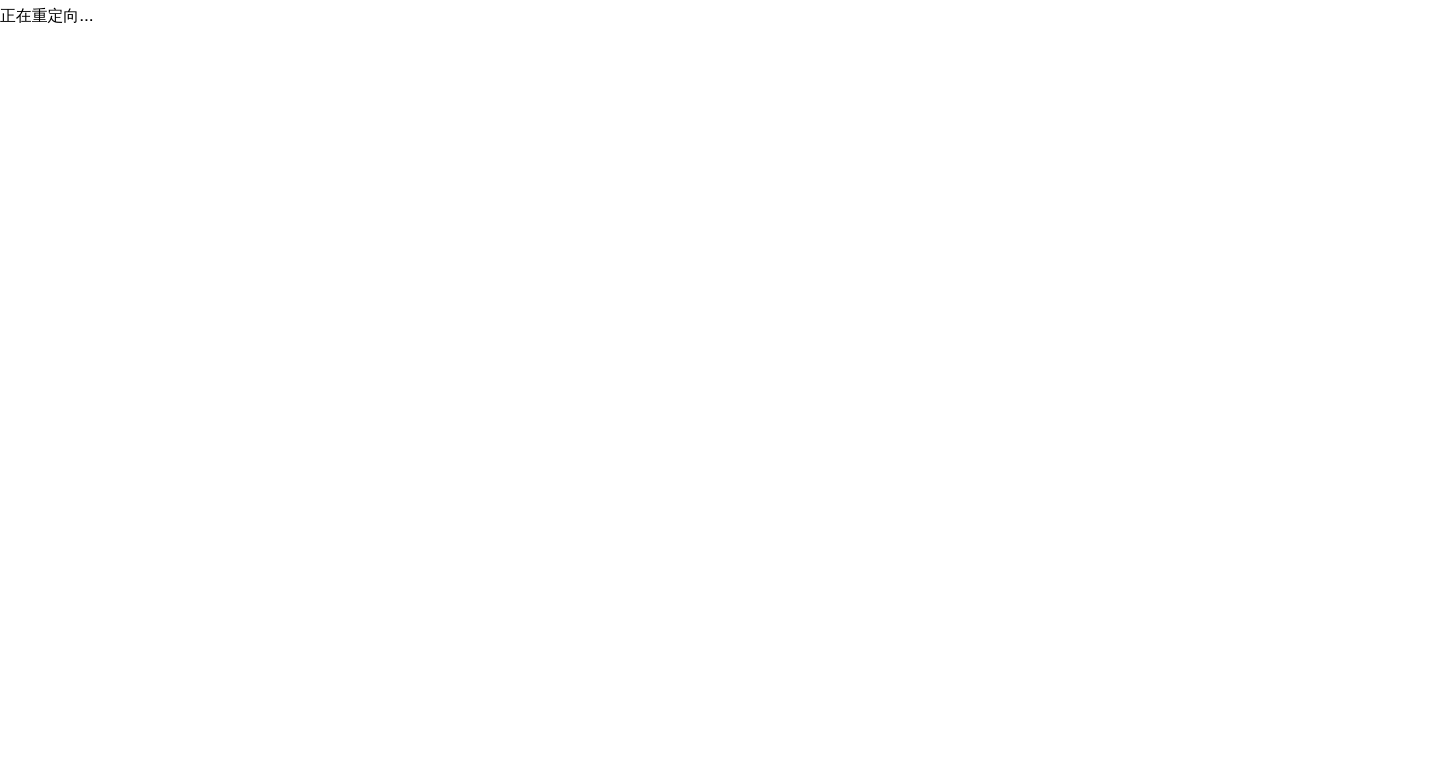 scroll, scrollTop: 0, scrollLeft: 0, axis: both 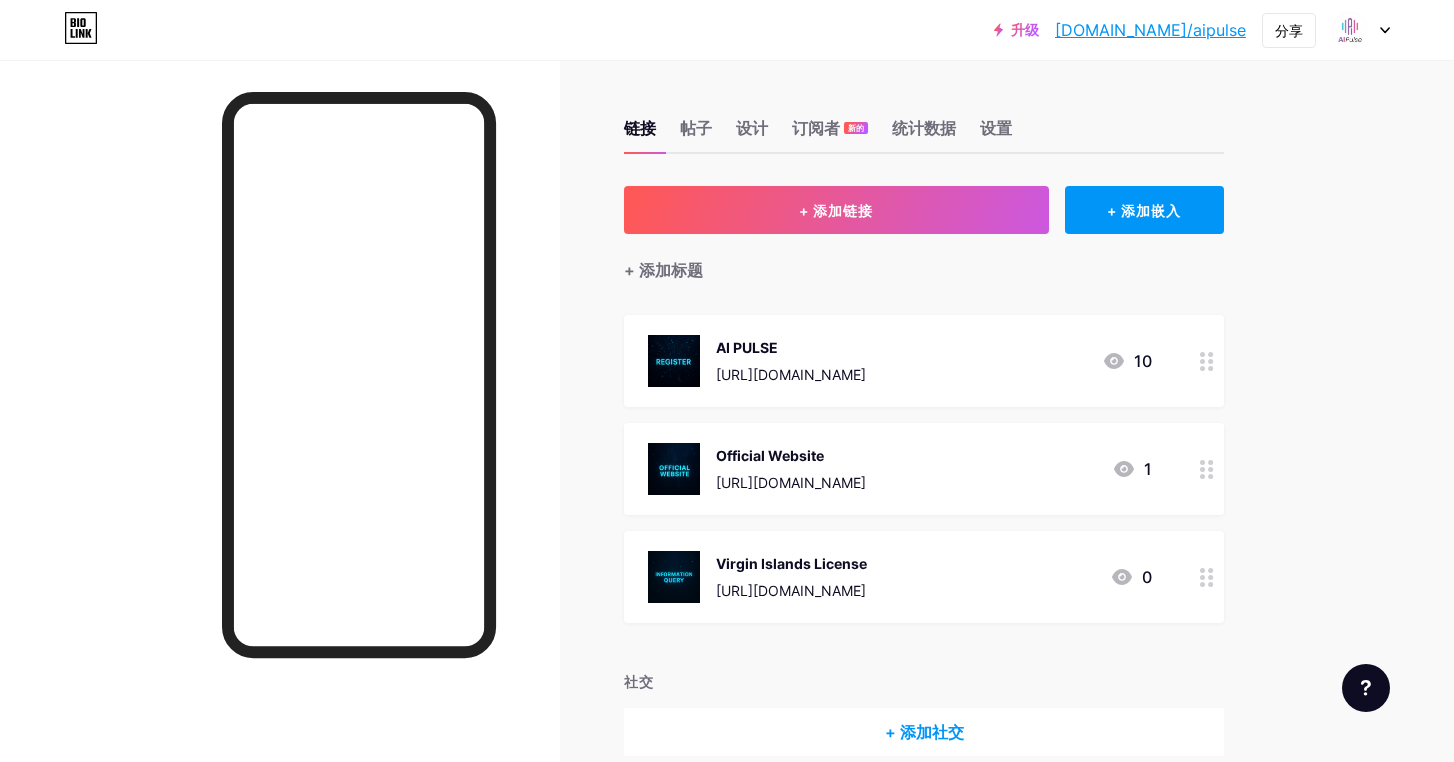 click on "升级   [DOMAIN_NAME]/aipuls...   [DOMAIN_NAME]/aipulse   分享               切换账户     团队经理Ella   [DOMAIN_NAME]/aipulse       + 添加新页面       帐户设置   登出" at bounding box center (727, 30) 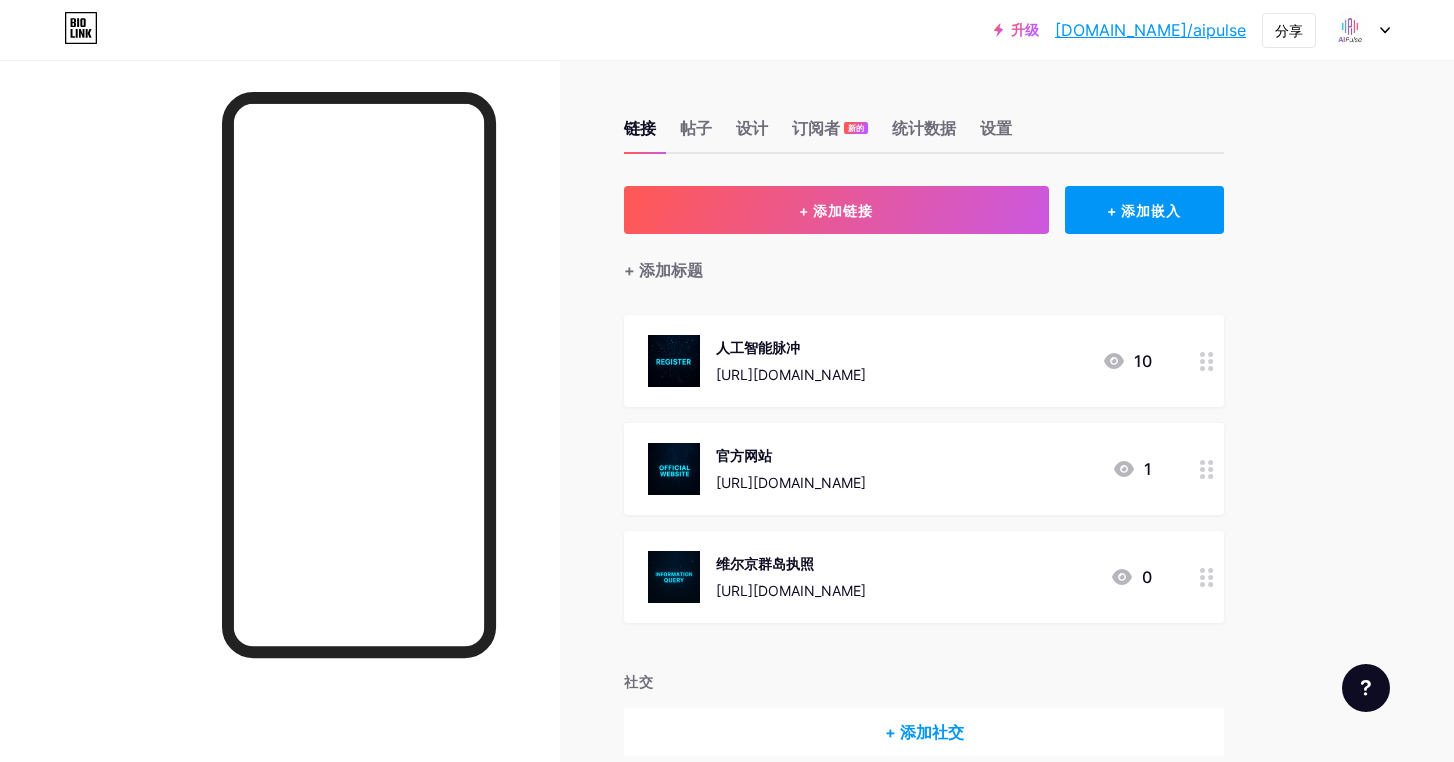 click at bounding box center [280, 441] 